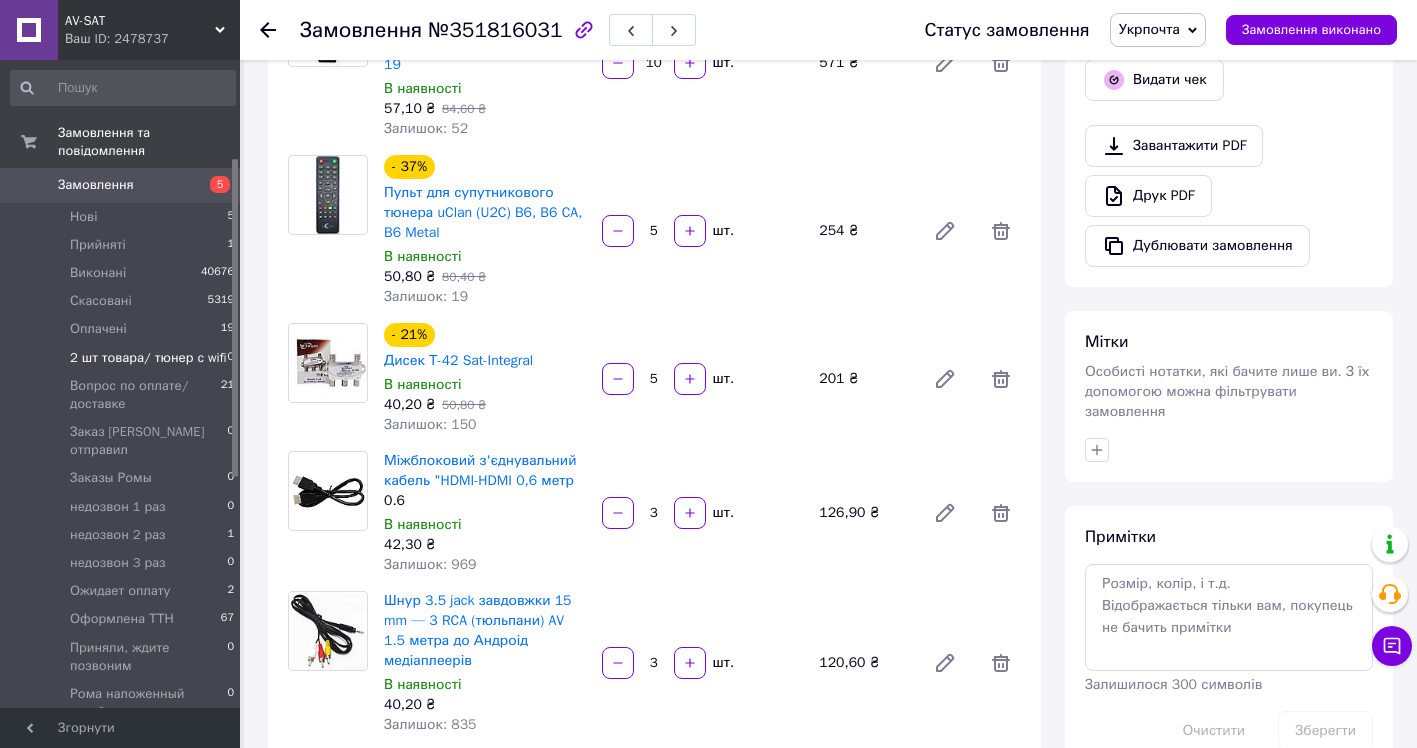 scroll, scrollTop: 600, scrollLeft: 0, axis: vertical 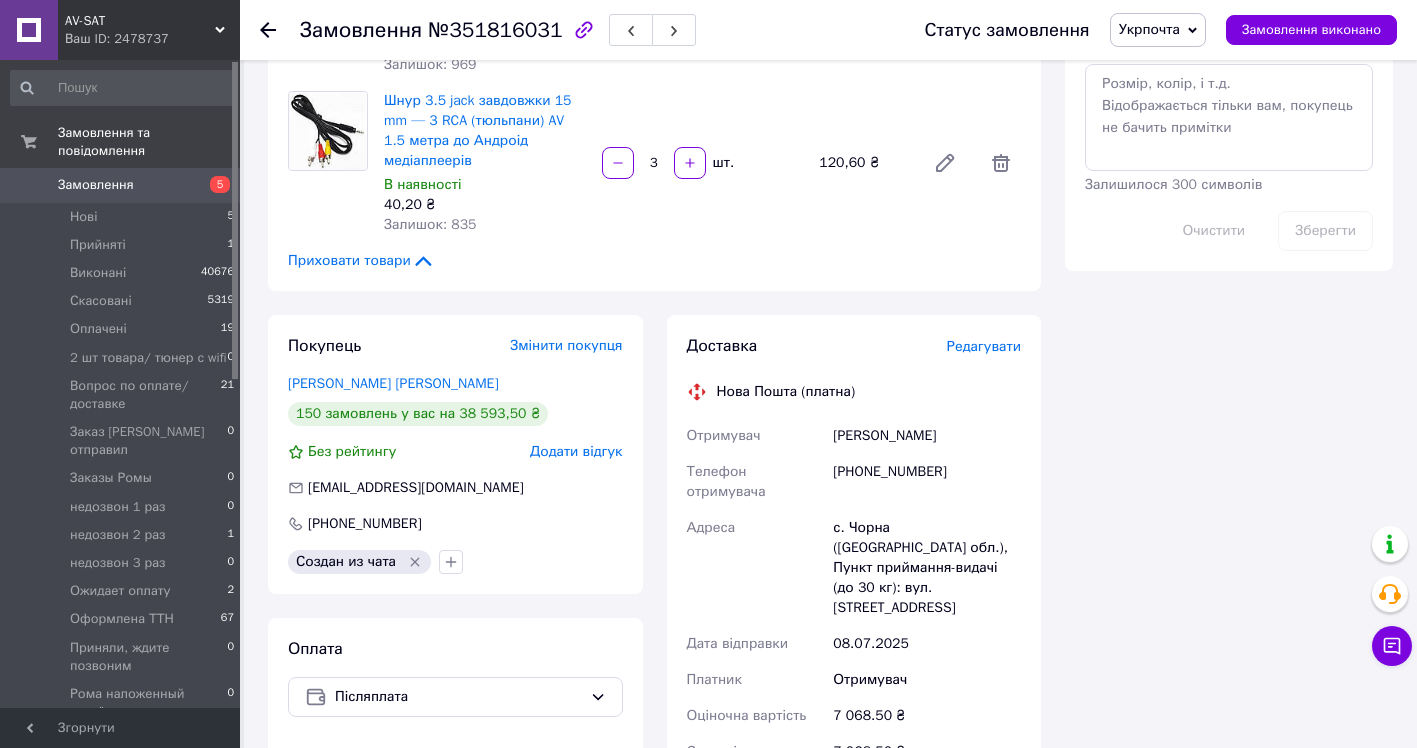 click on "Редагувати" at bounding box center (984, 346) 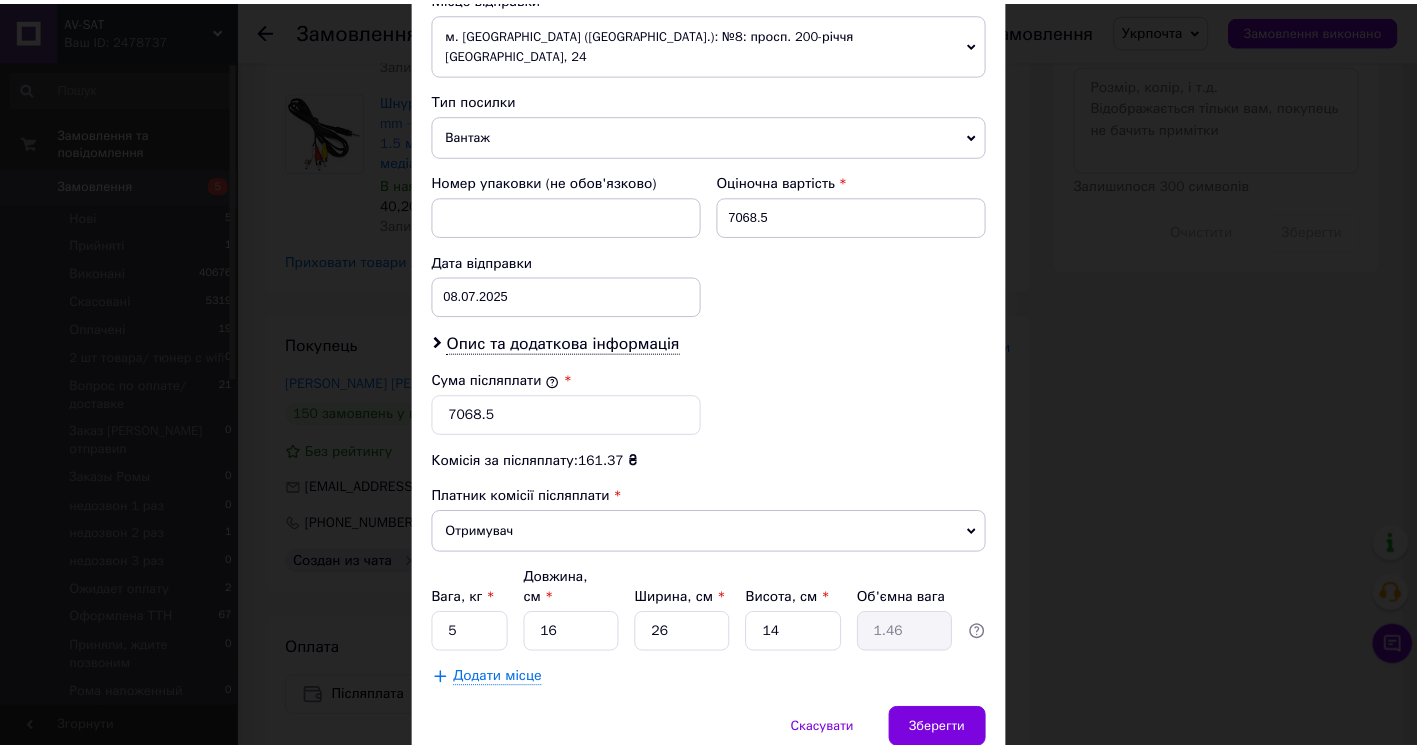 scroll, scrollTop: 778, scrollLeft: 0, axis: vertical 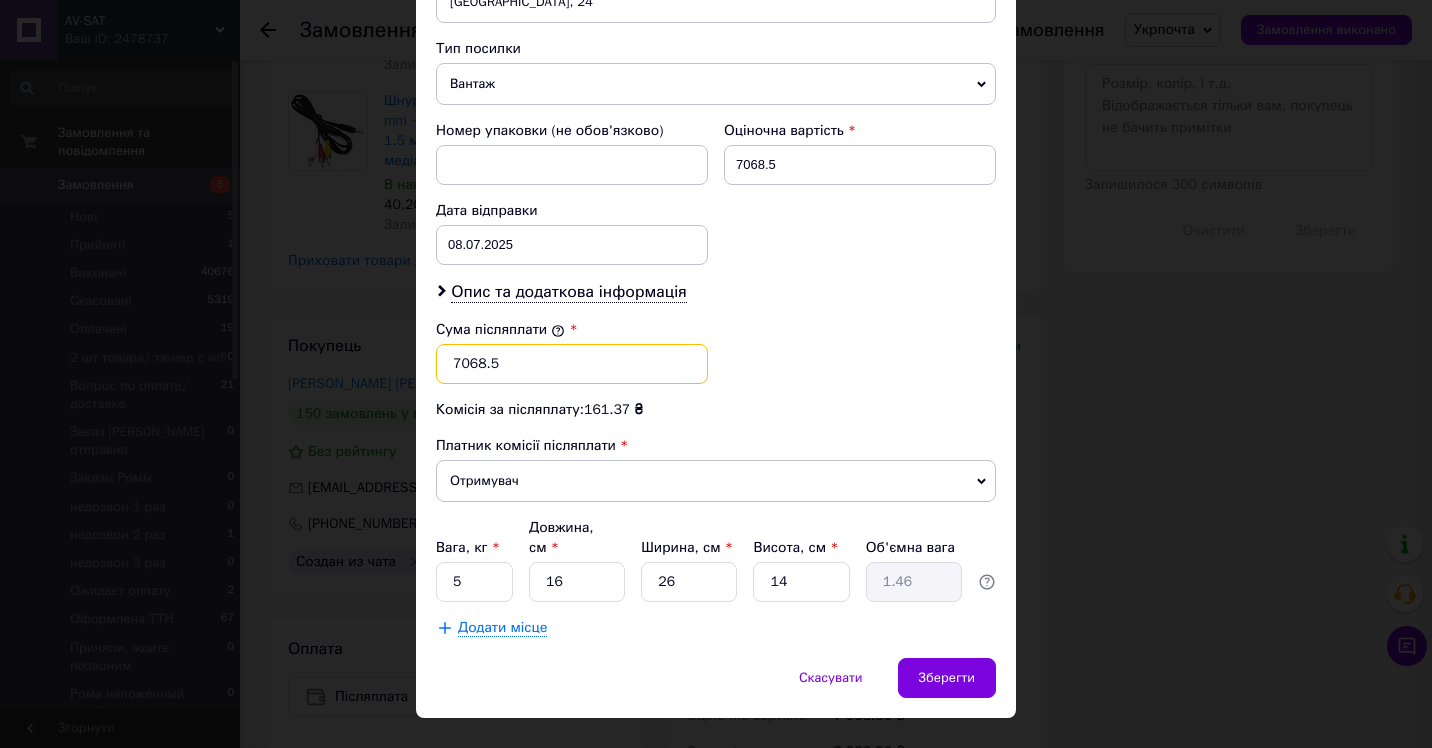 click on "7068.5" at bounding box center (572, 364) 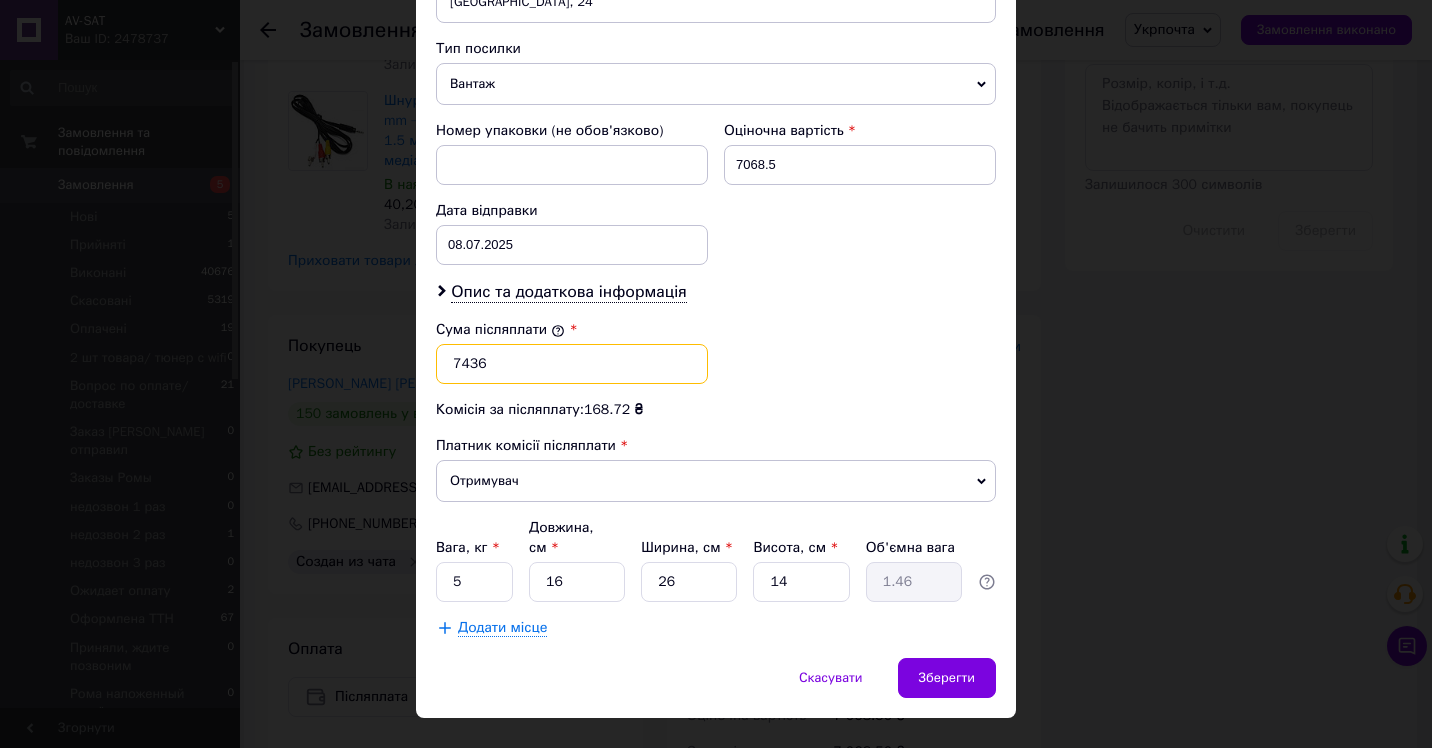 type on "7436" 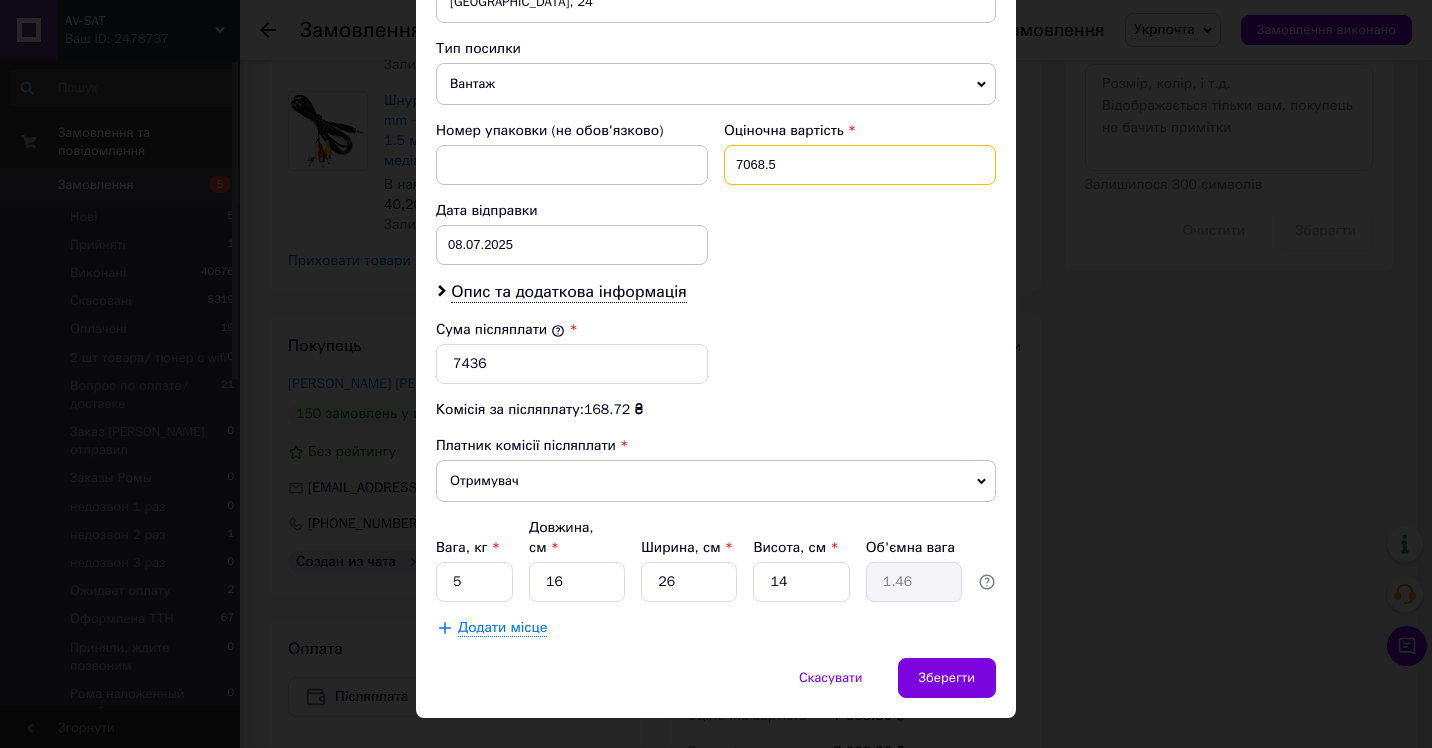 click on "7068.5" at bounding box center (860, 165) 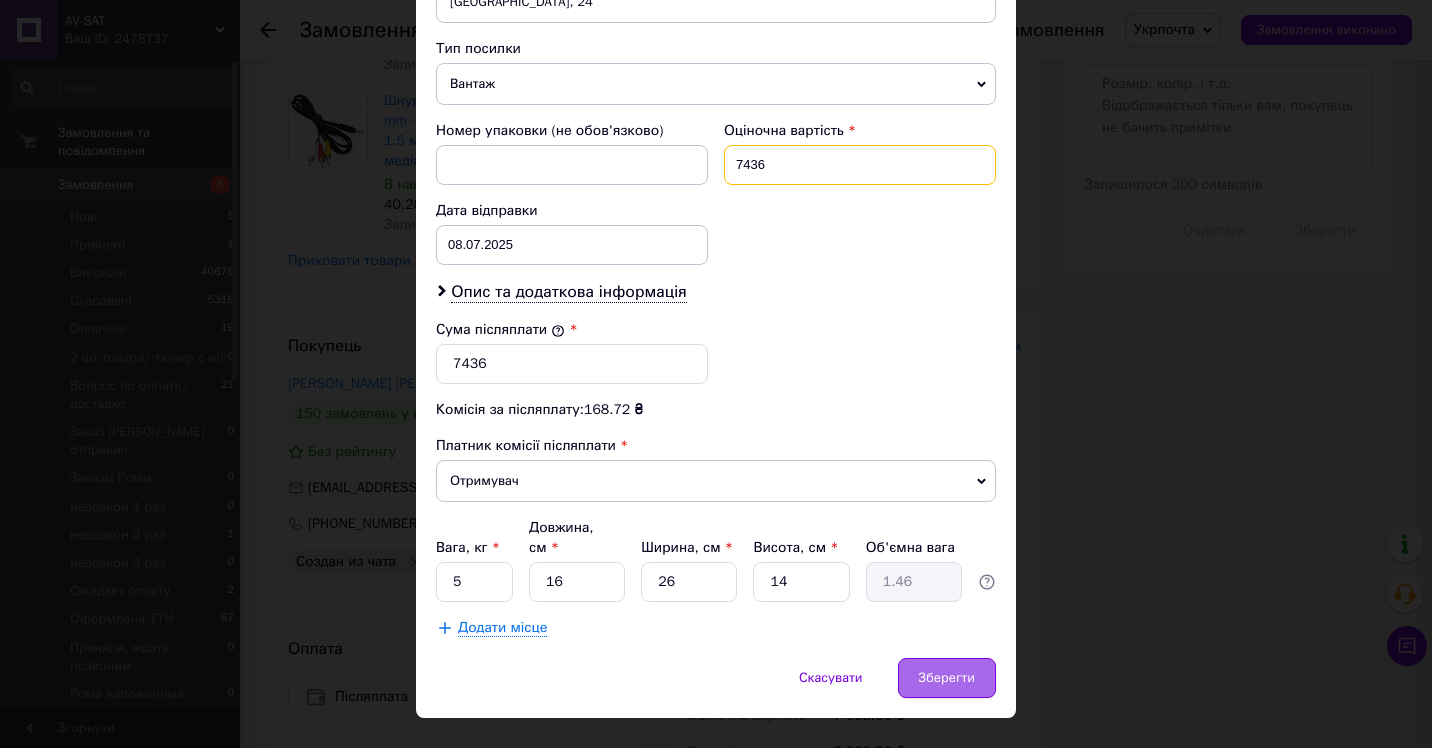 type on "7436" 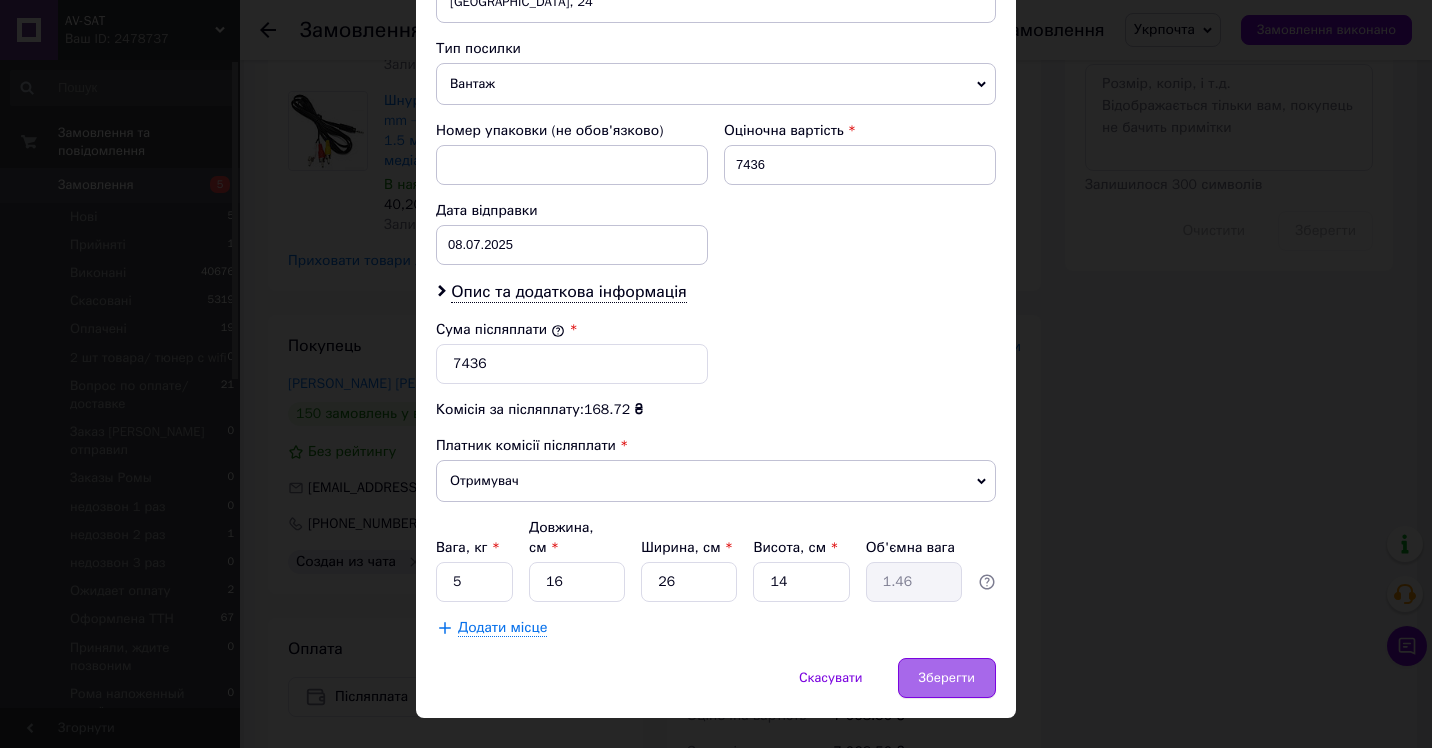 click on "Зберегти" at bounding box center (947, 678) 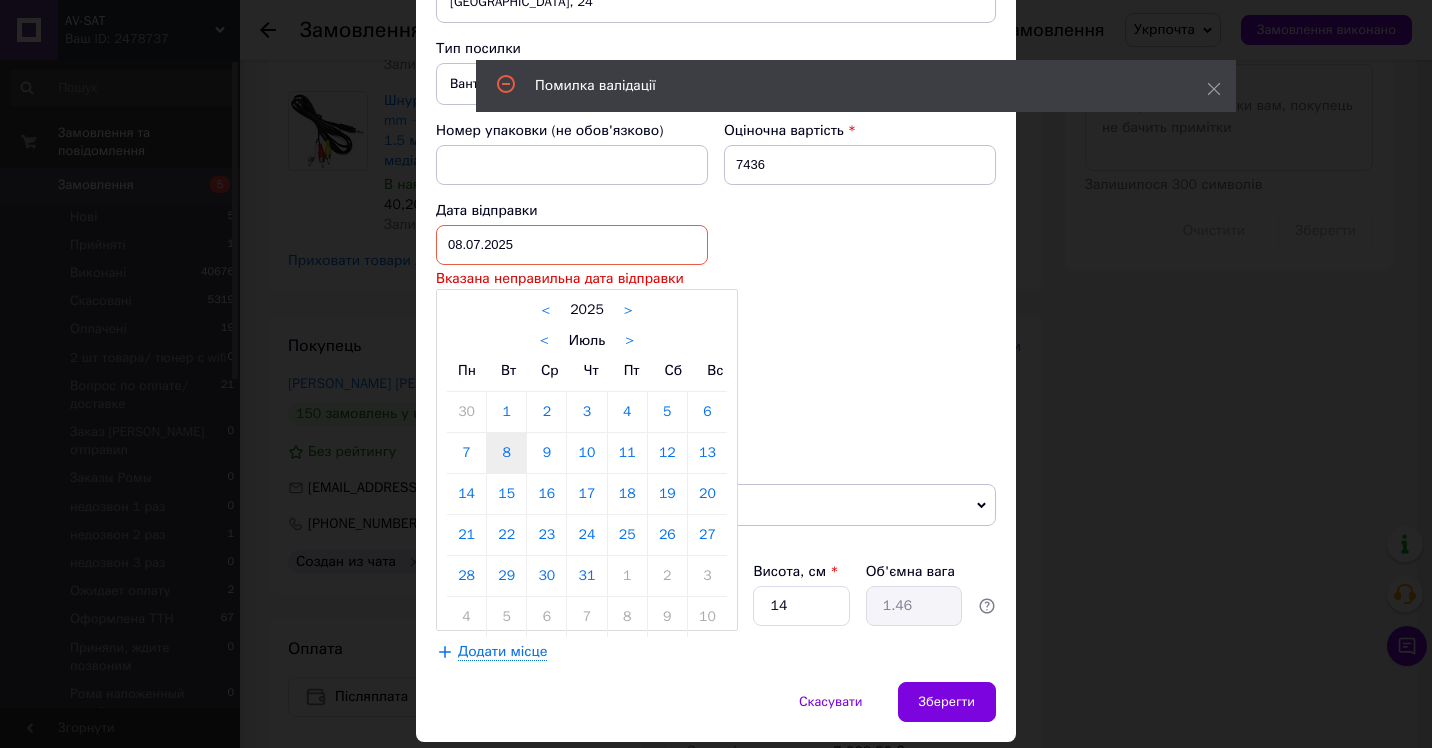 click on "08.07.2025 < 2025 > < Июль > Пн Вт Ср Чт Пт Сб Вс 30 1 2 3 4 5 6 7 8 9 10 11 12 13 14 15 16 17 18 19 20 21 22 23 24 25 26 27 28 29 30 31 1 2 3 4 5 6 7 8 9 10" at bounding box center (572, 245) 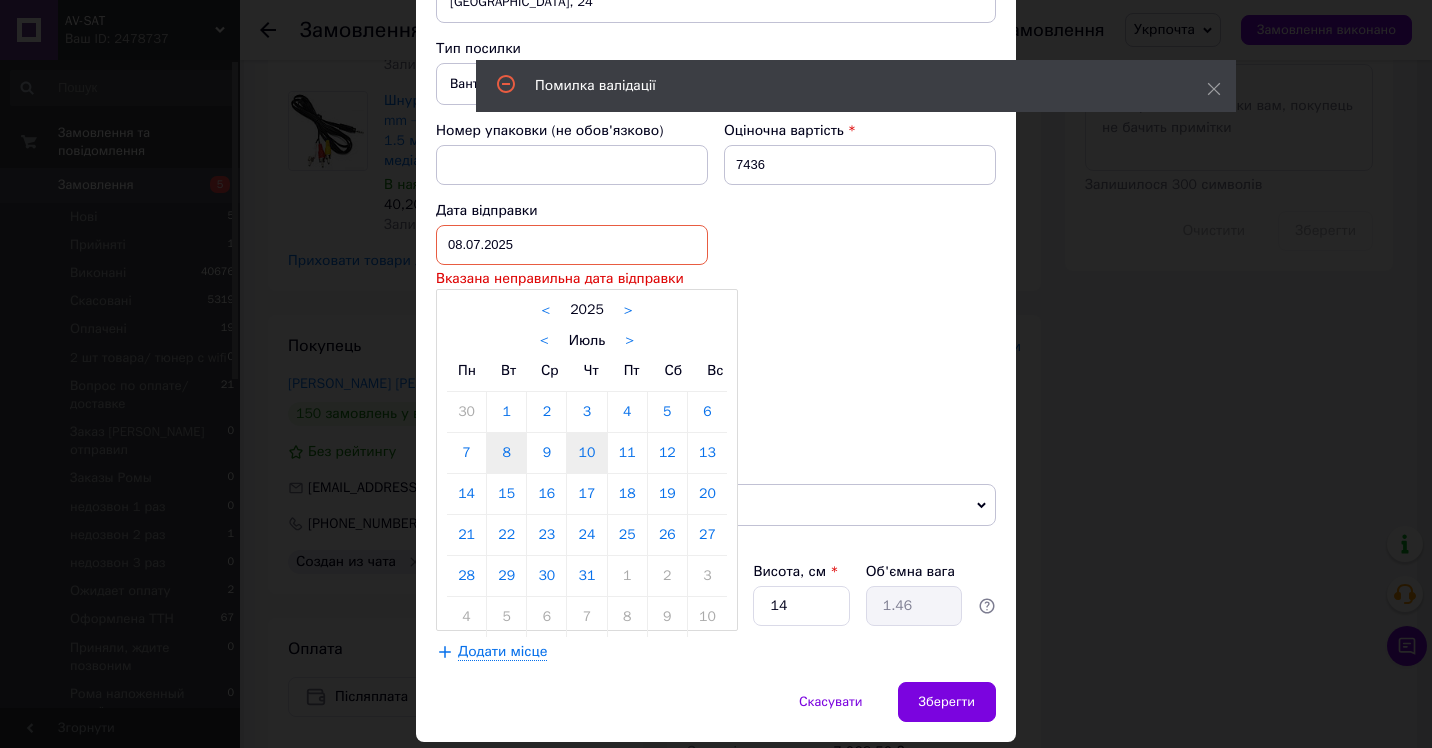 click on "10" at bounding box center (586, 453) 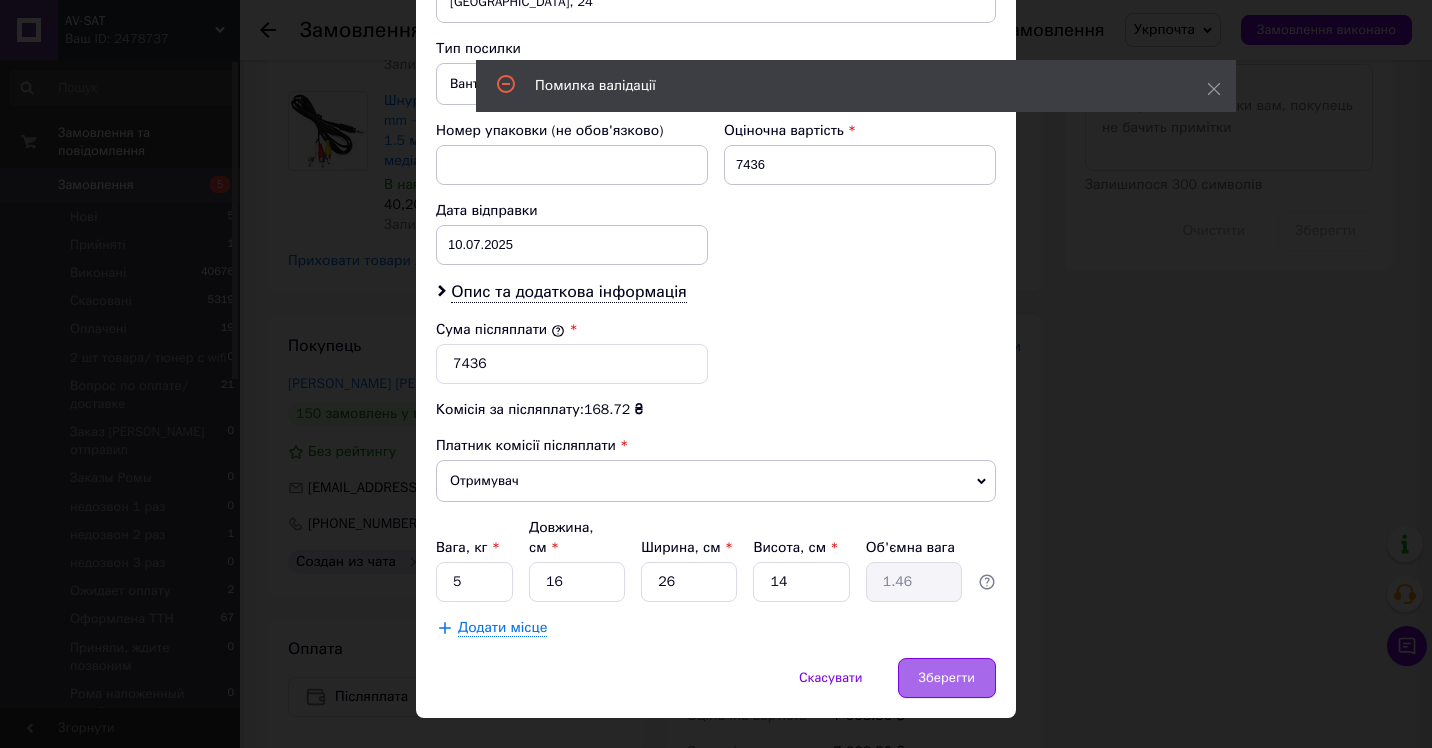 click on "Зберегти" at bounding box center [947, 678] 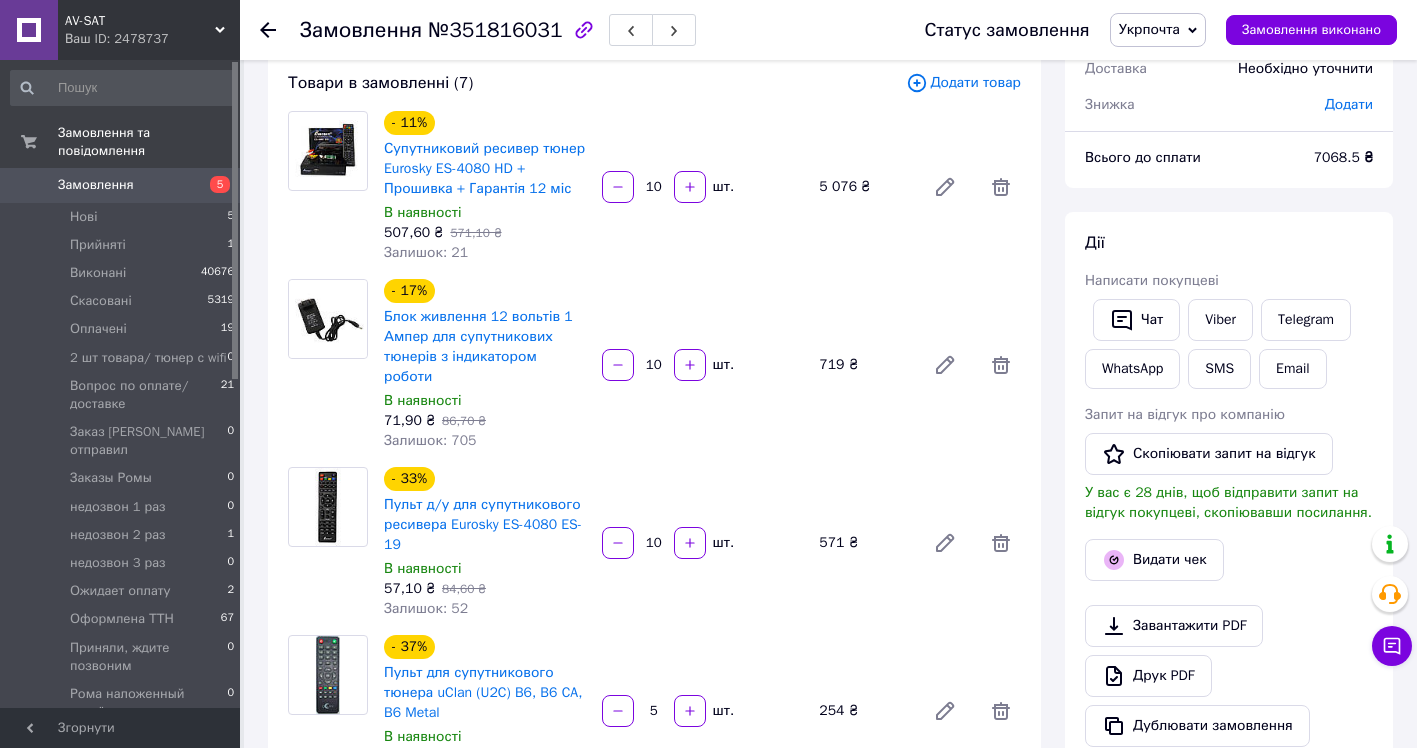 scroll, scrollTop: 0, scrollLeft: 0, axis: both 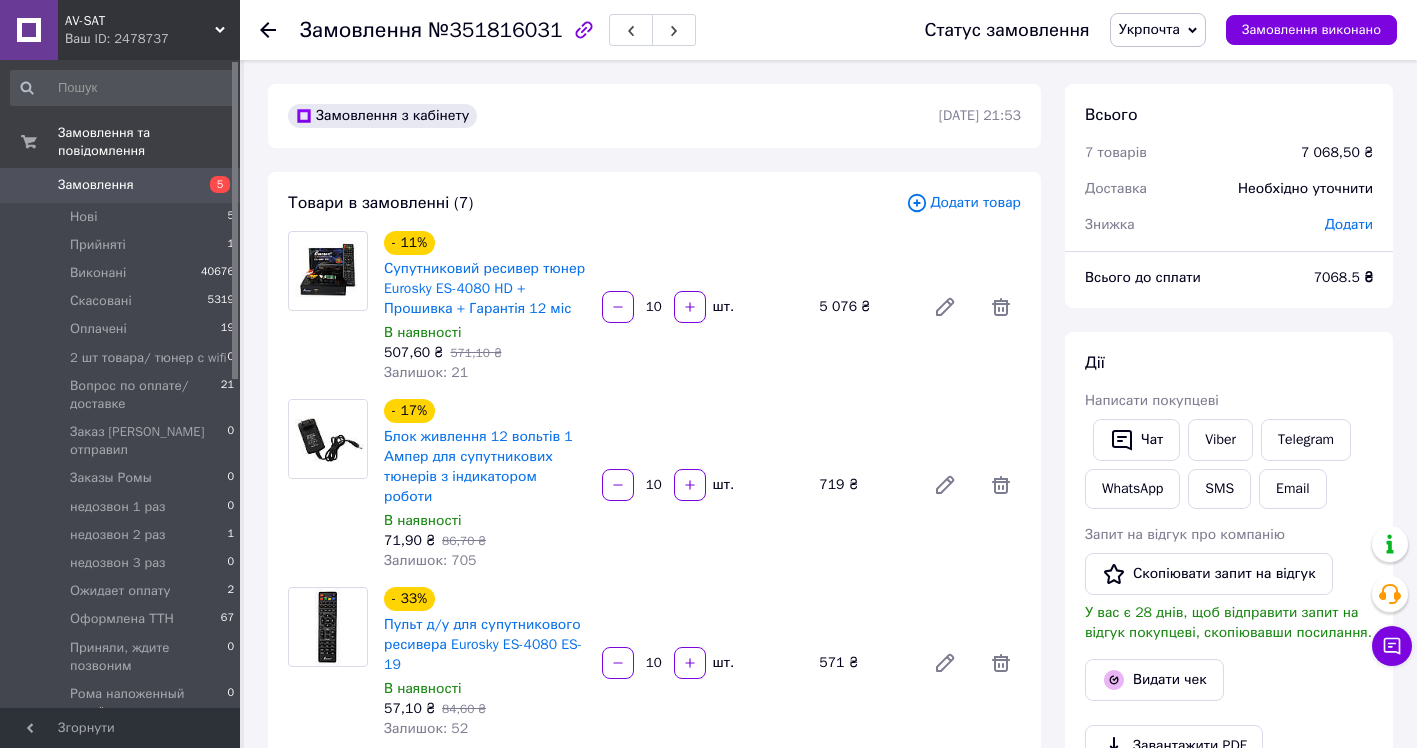 click 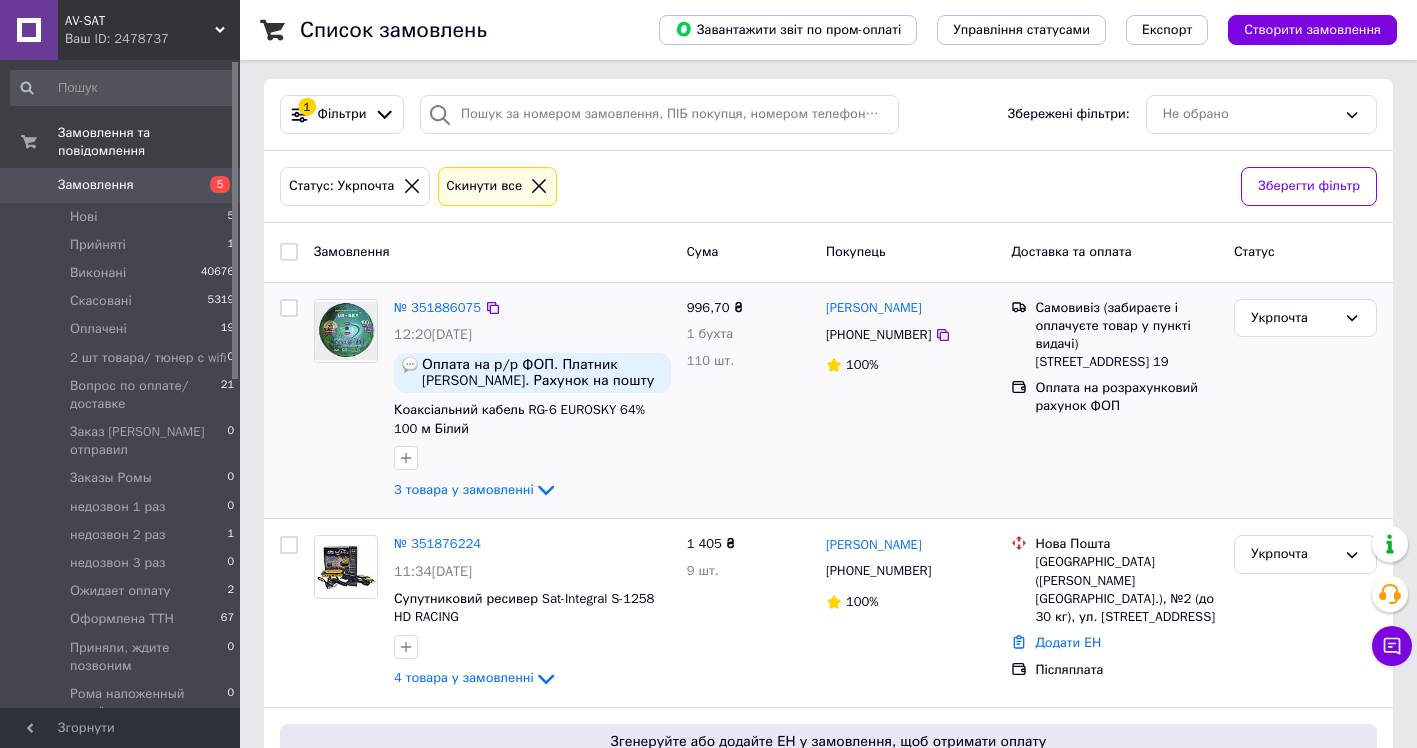 scroll, scrollTop: 0, scrollLeft: 0, axis: both 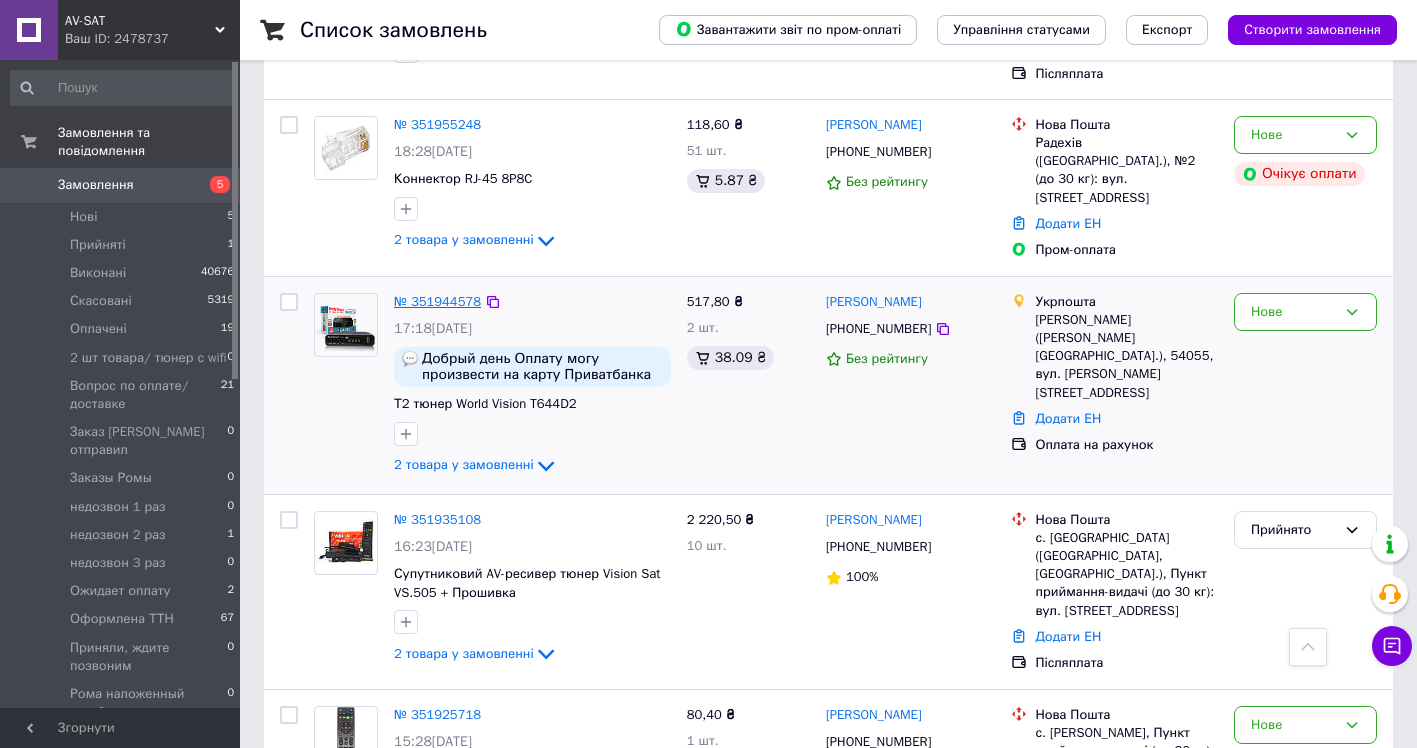 click on "№ 351944578" at bounding box center (437, 301) 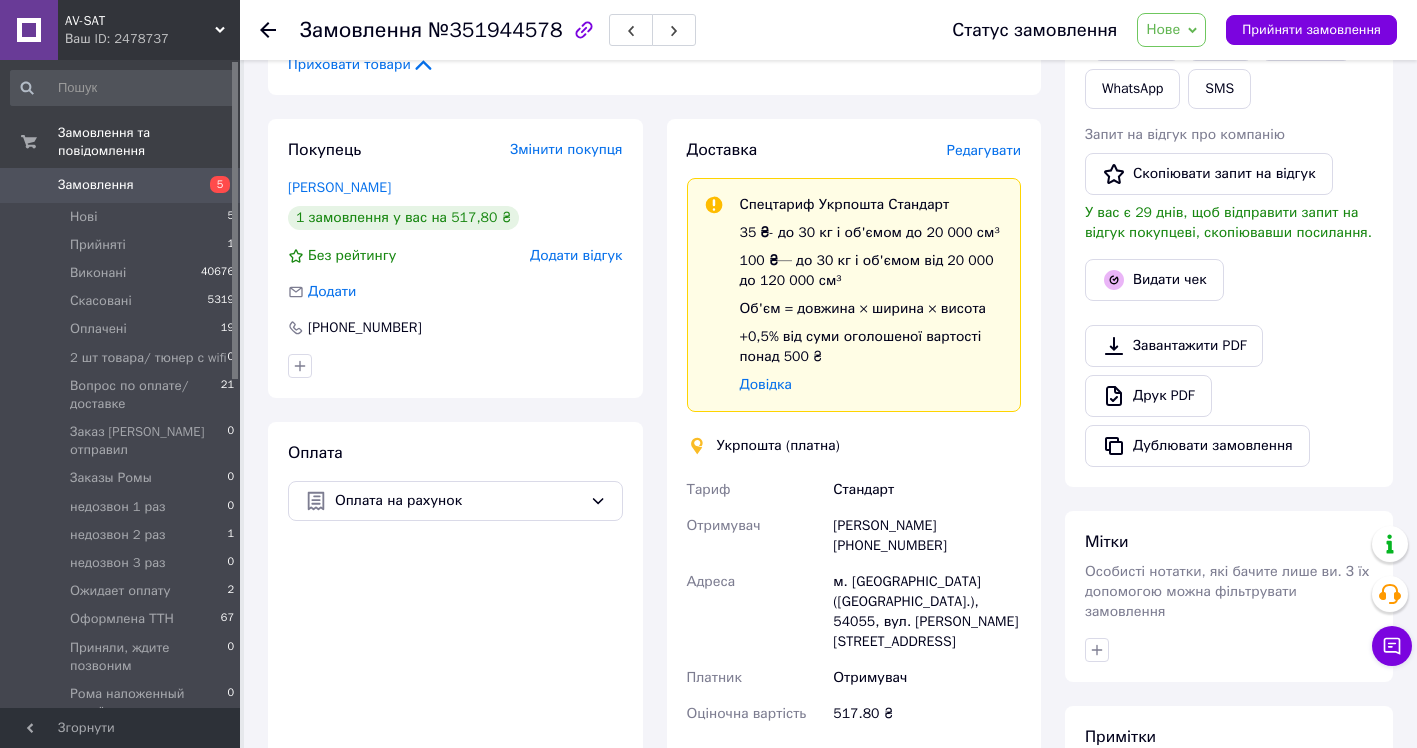 scroll, scrollTop: 500, scrollLeft: 0, axis: vertical 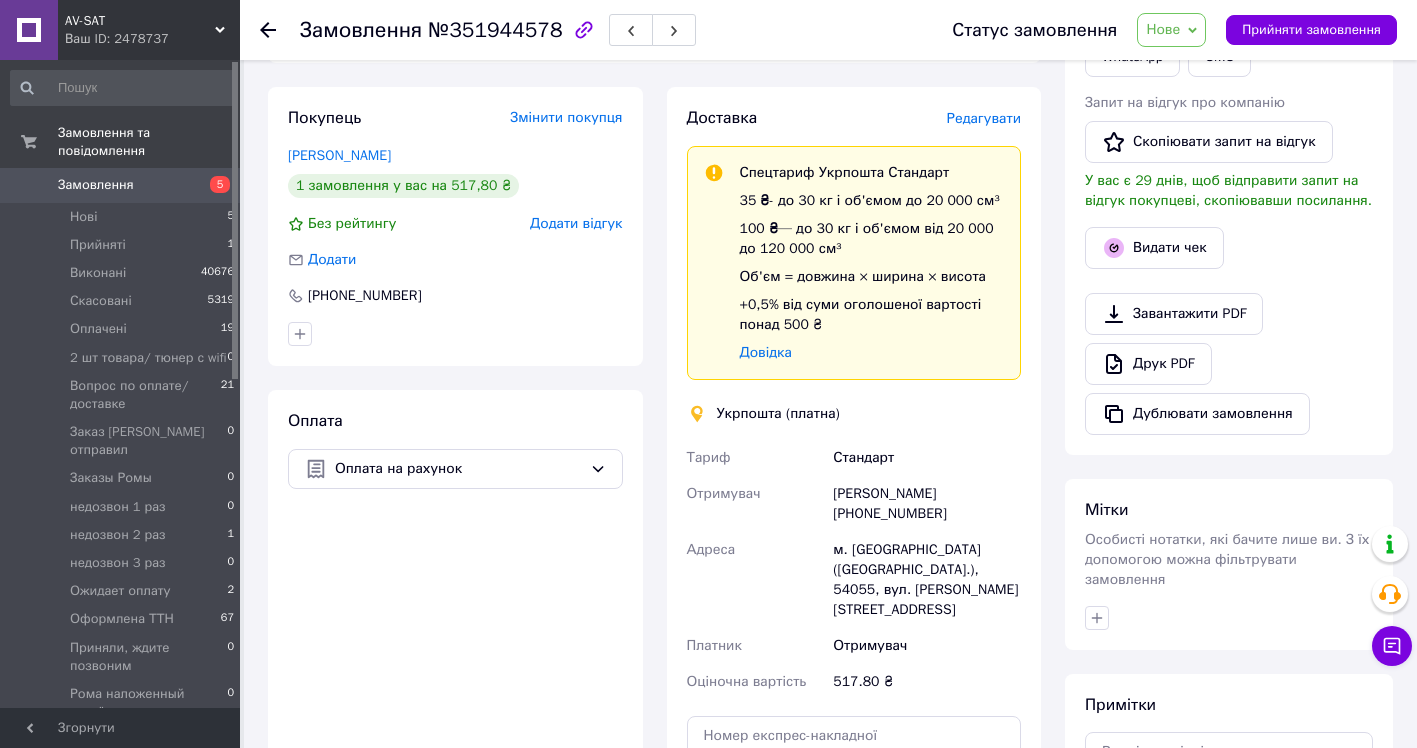click 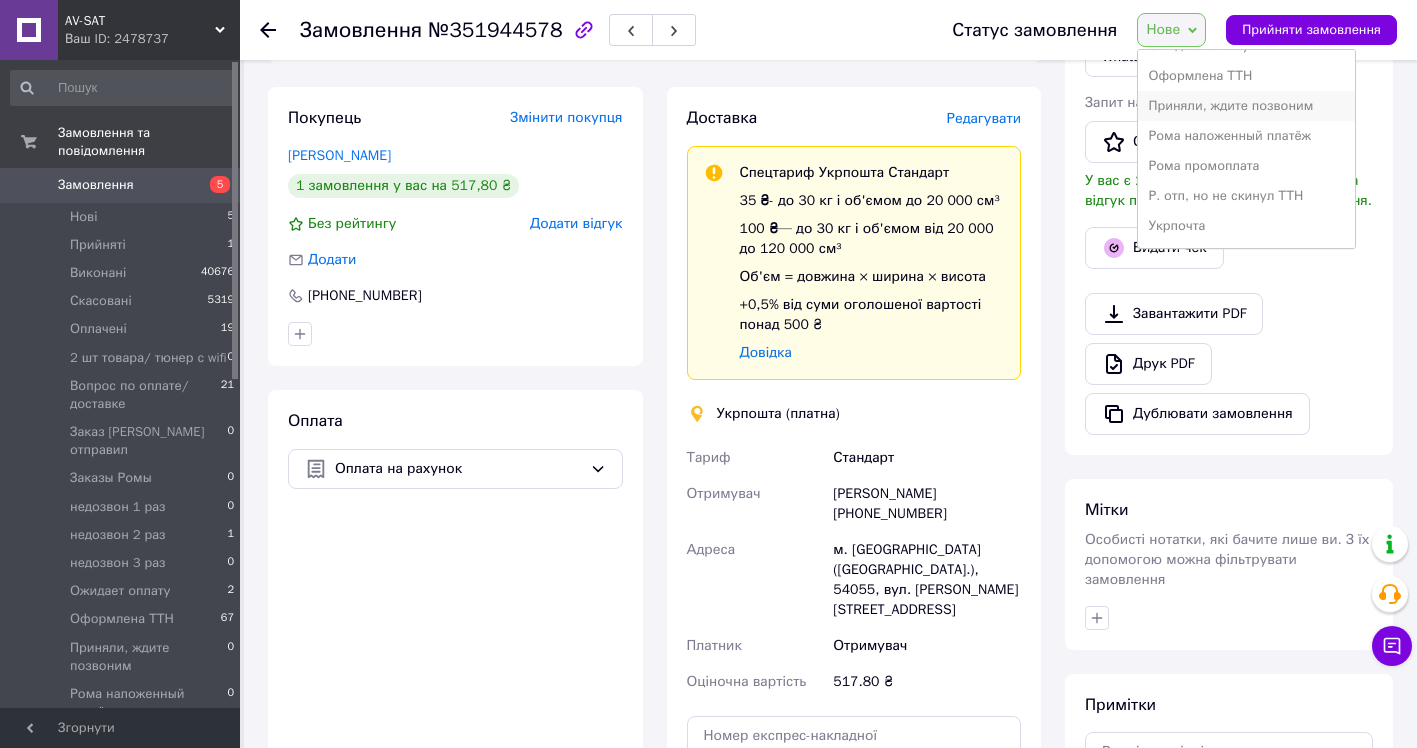 scroll, scrollTop: 382, scrollLeft: 0, axis: vertical 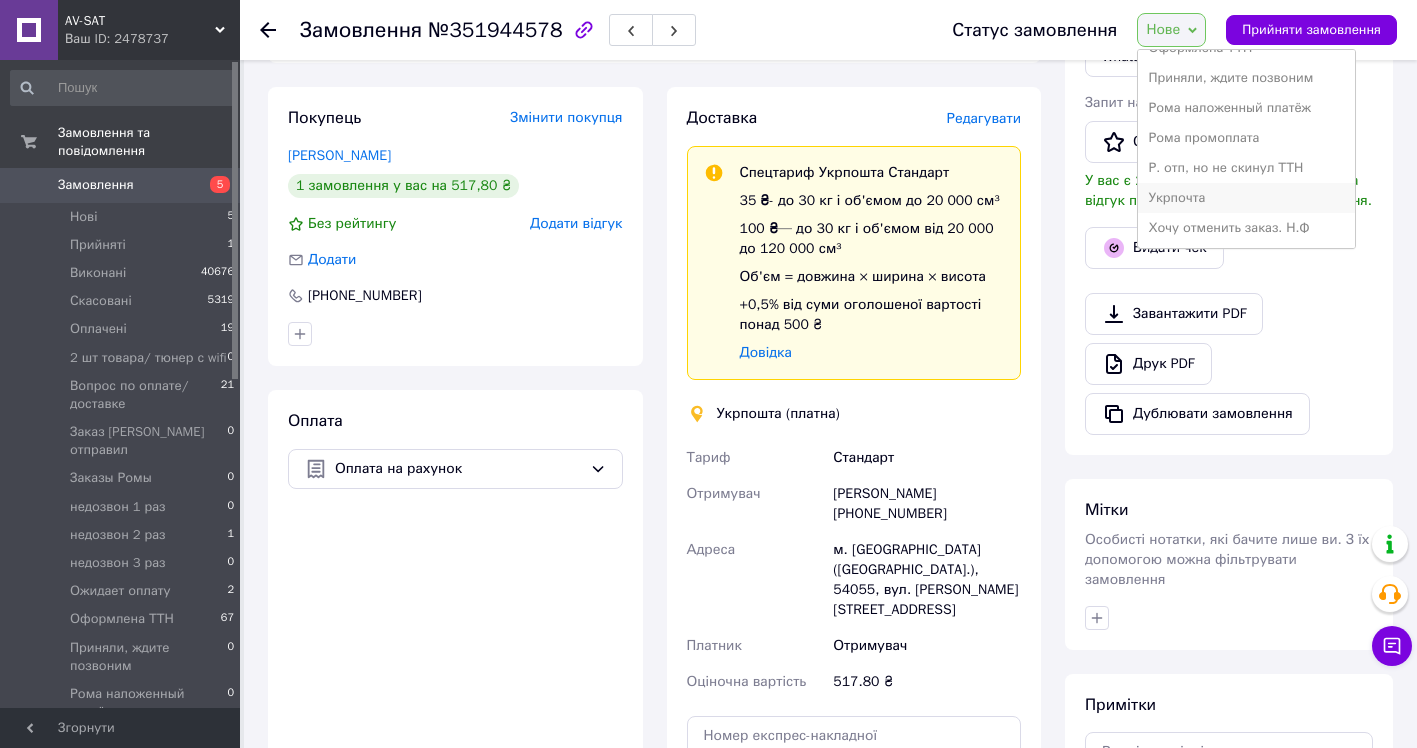 click on "Укрпочта" at bounding box center (1246, 198) 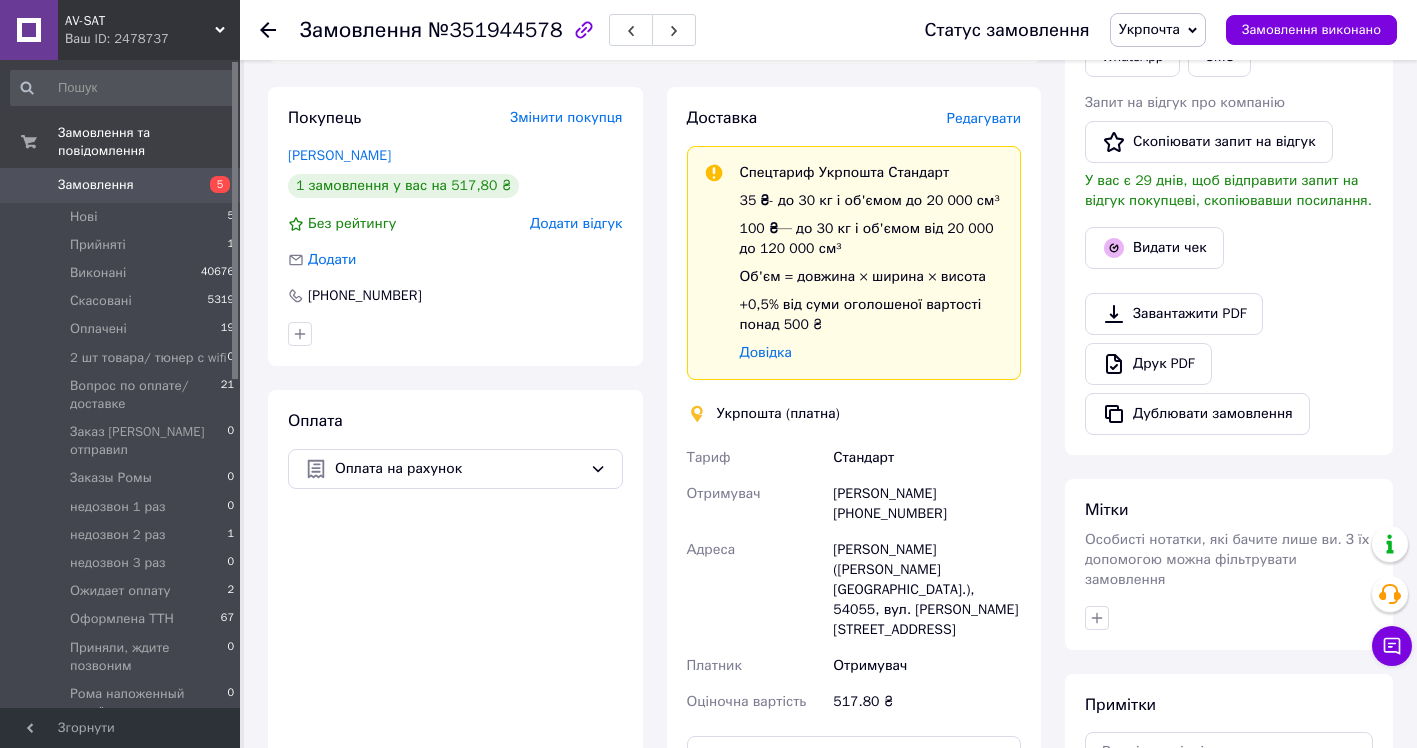 click 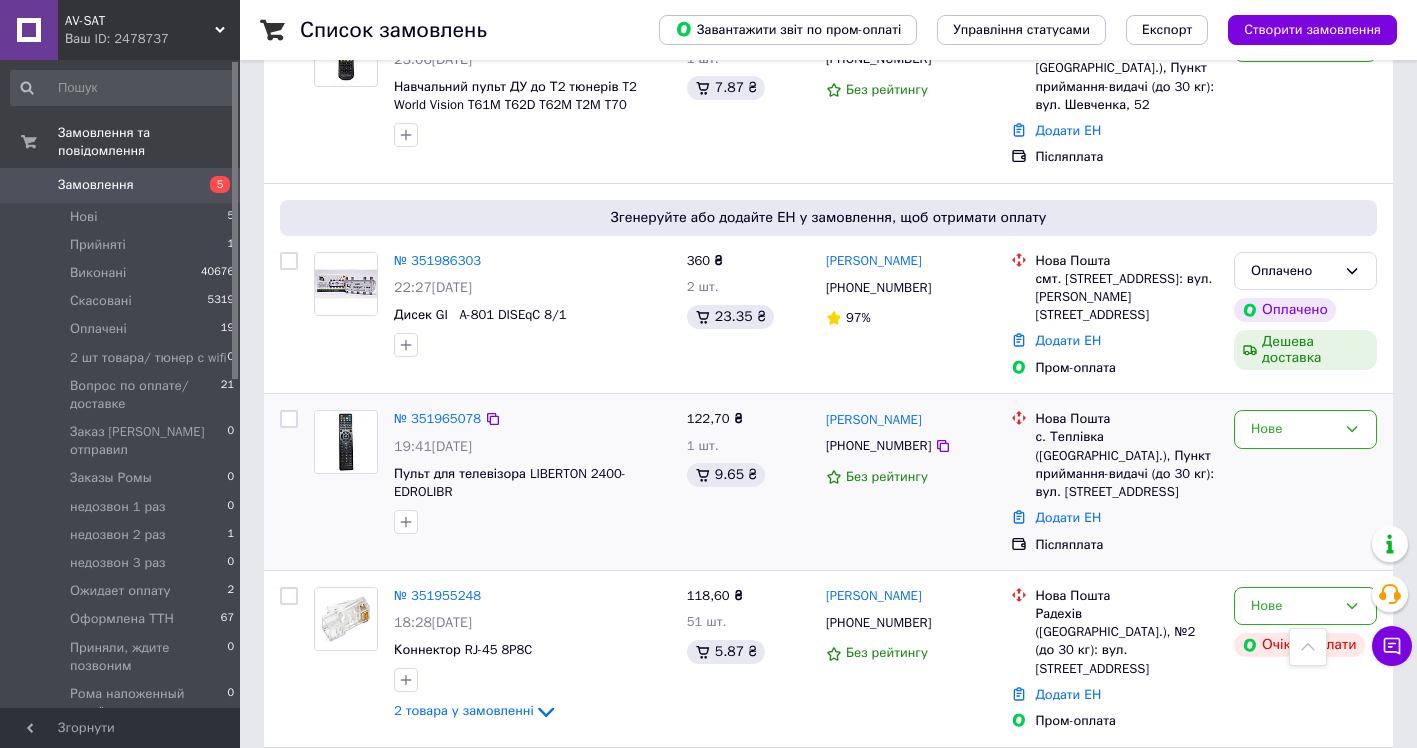 scroll, scrollTop: 300, scrollLeft: 0, axis: vertical 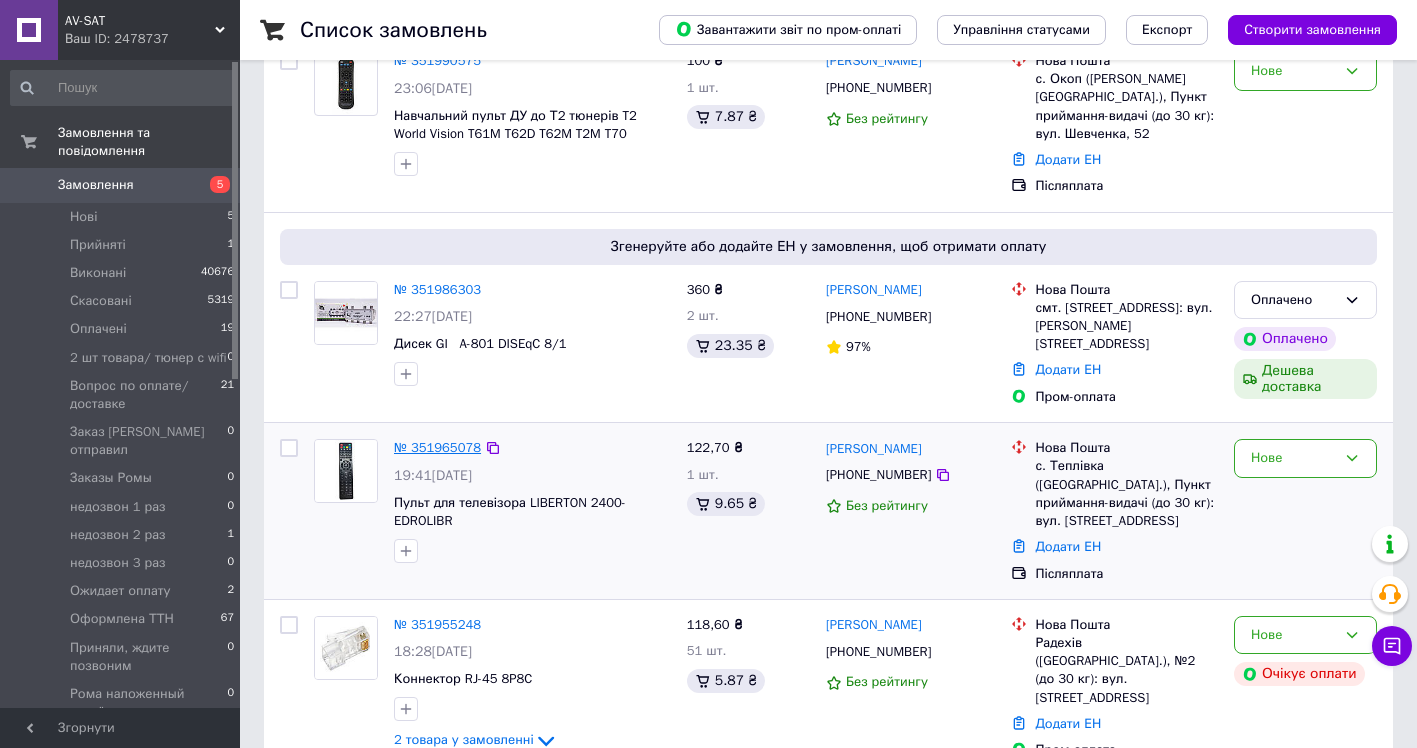 click on "№ 351965078" at bounding box center (437, 447) 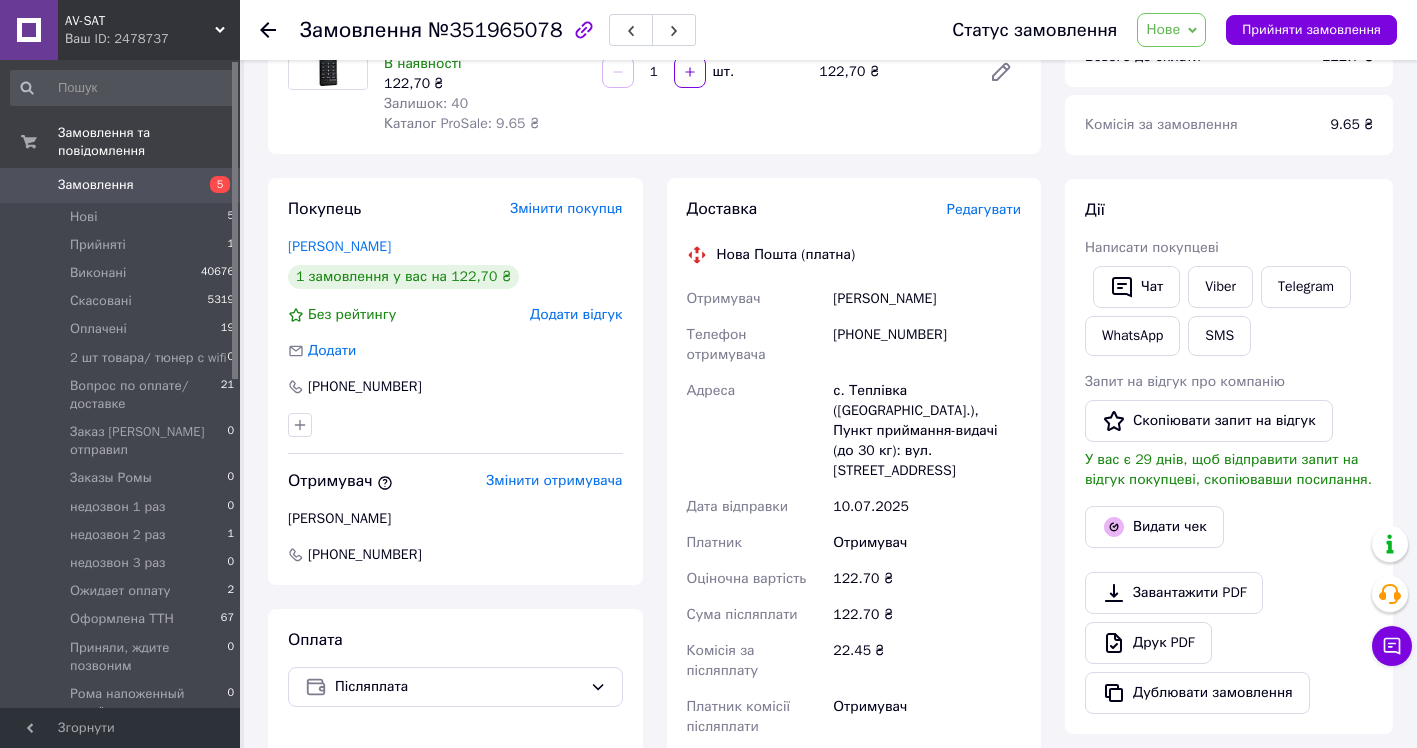 scroll, scrollTop: 300, scrollLeft: 0, axis: vertical 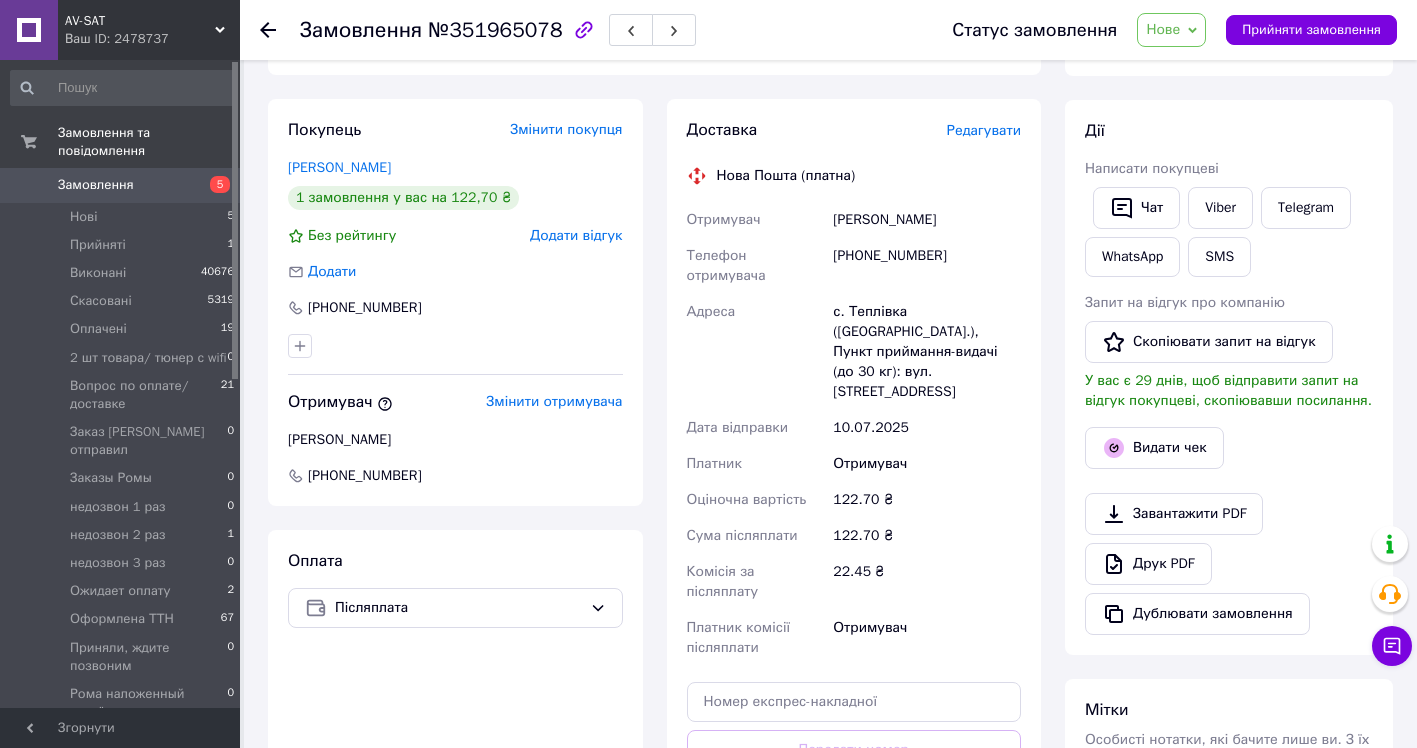click 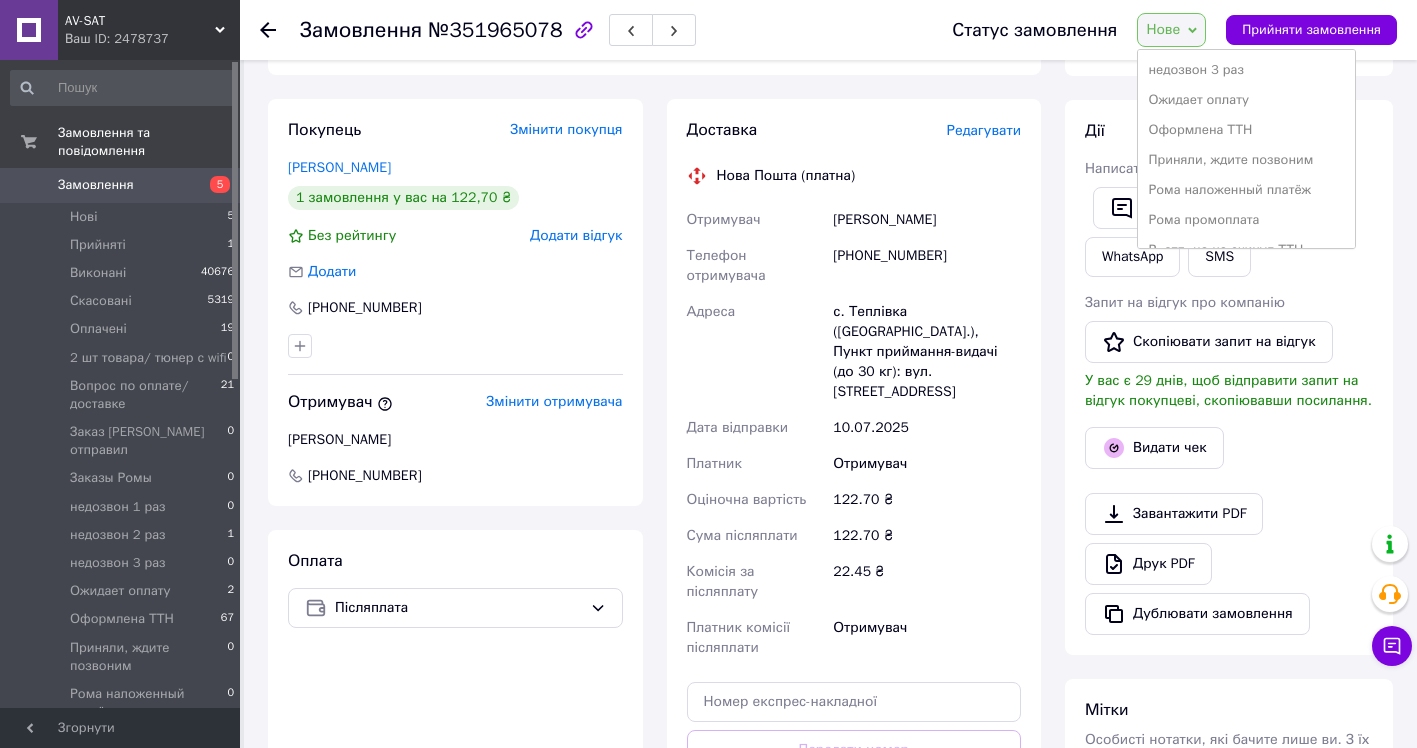 scroll, scrollTop: 182, scrollLeft: 0, axis: vertical 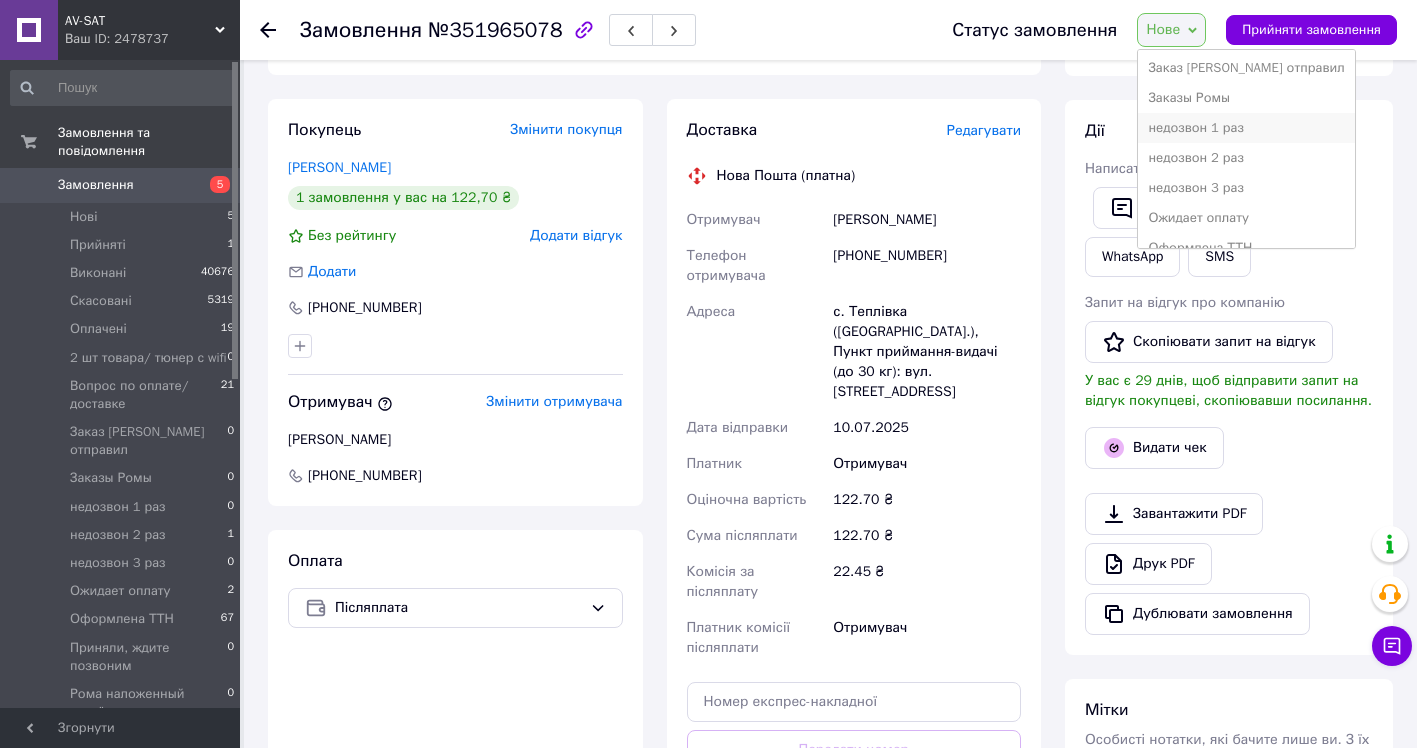 click on "недозвон 1 раз" at bounding box center (1246, 128) 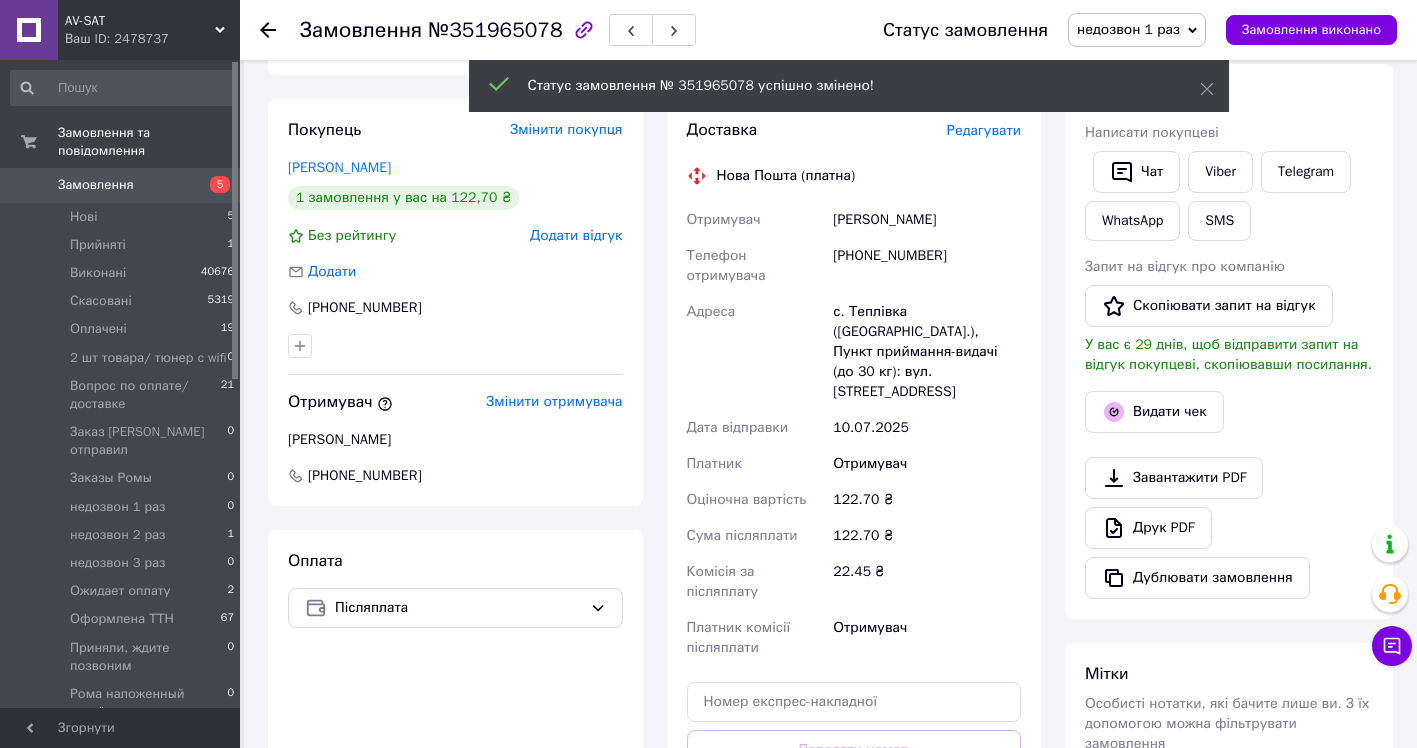 click 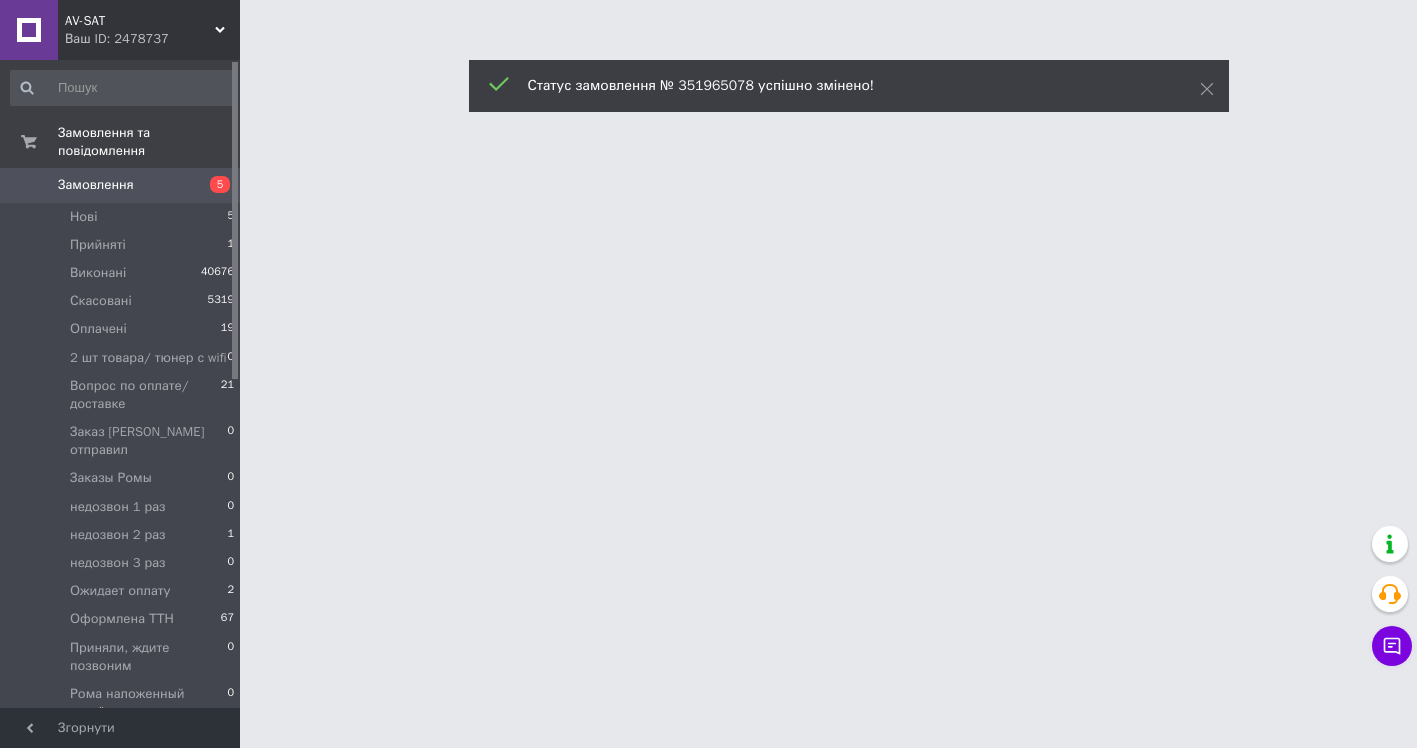 scroll, scrollTop: 0, scrollLeft: 0, axis: both 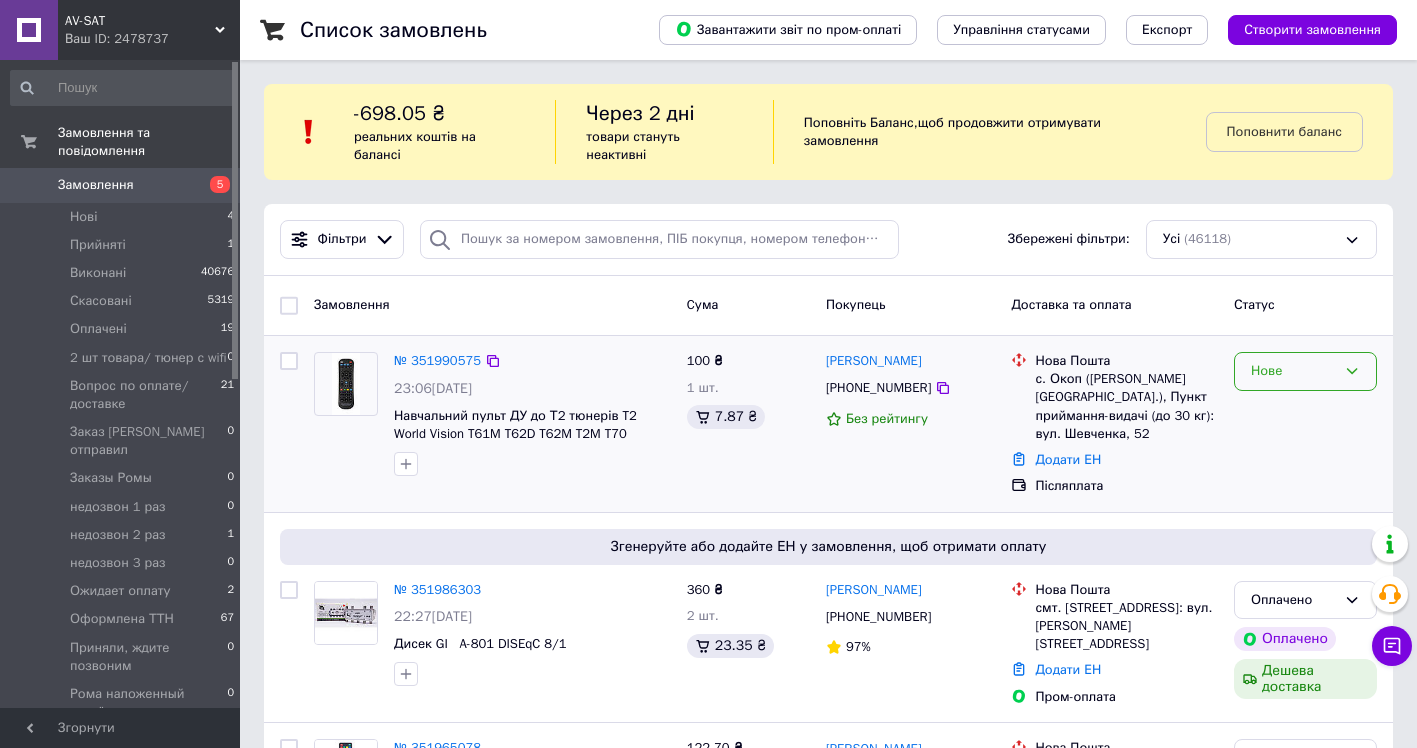 click 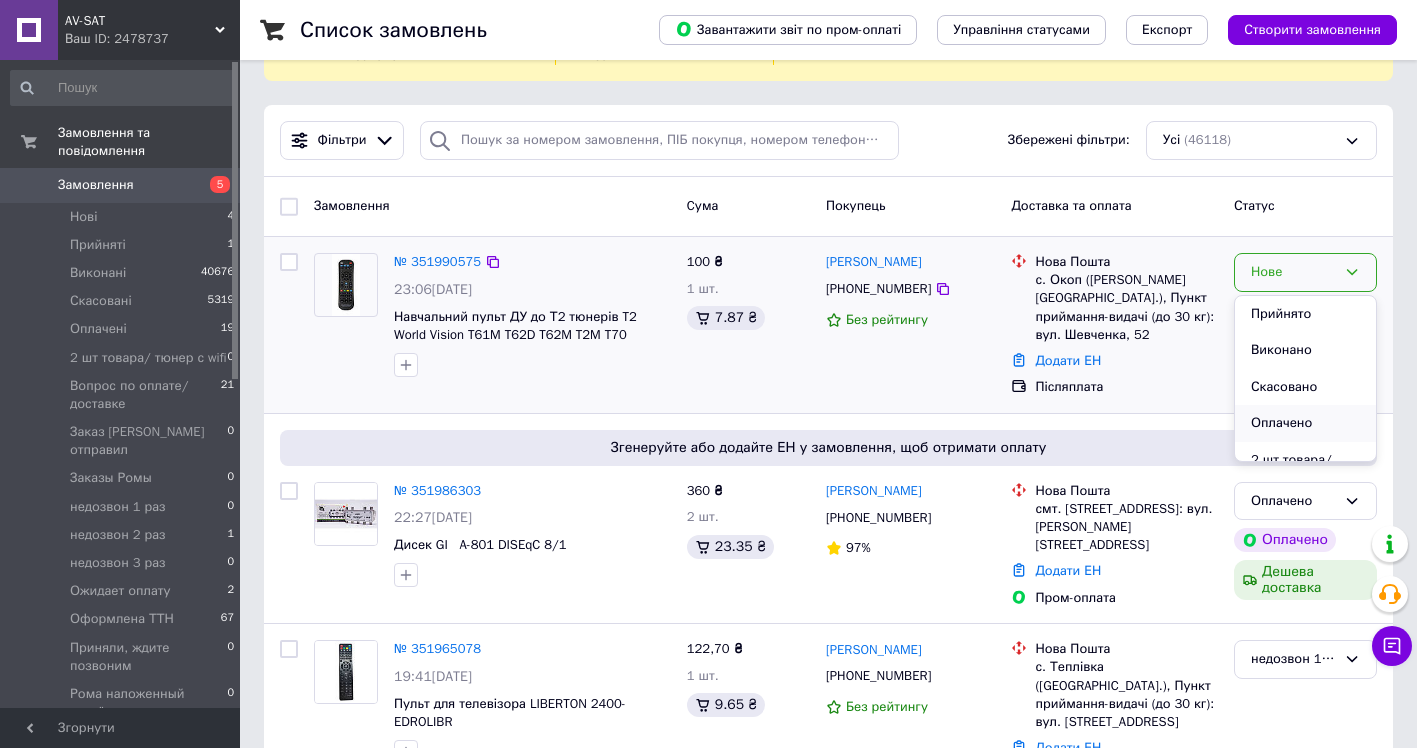 scroll, scrollTop: 100, scrollLeft: 0, axis: vertical 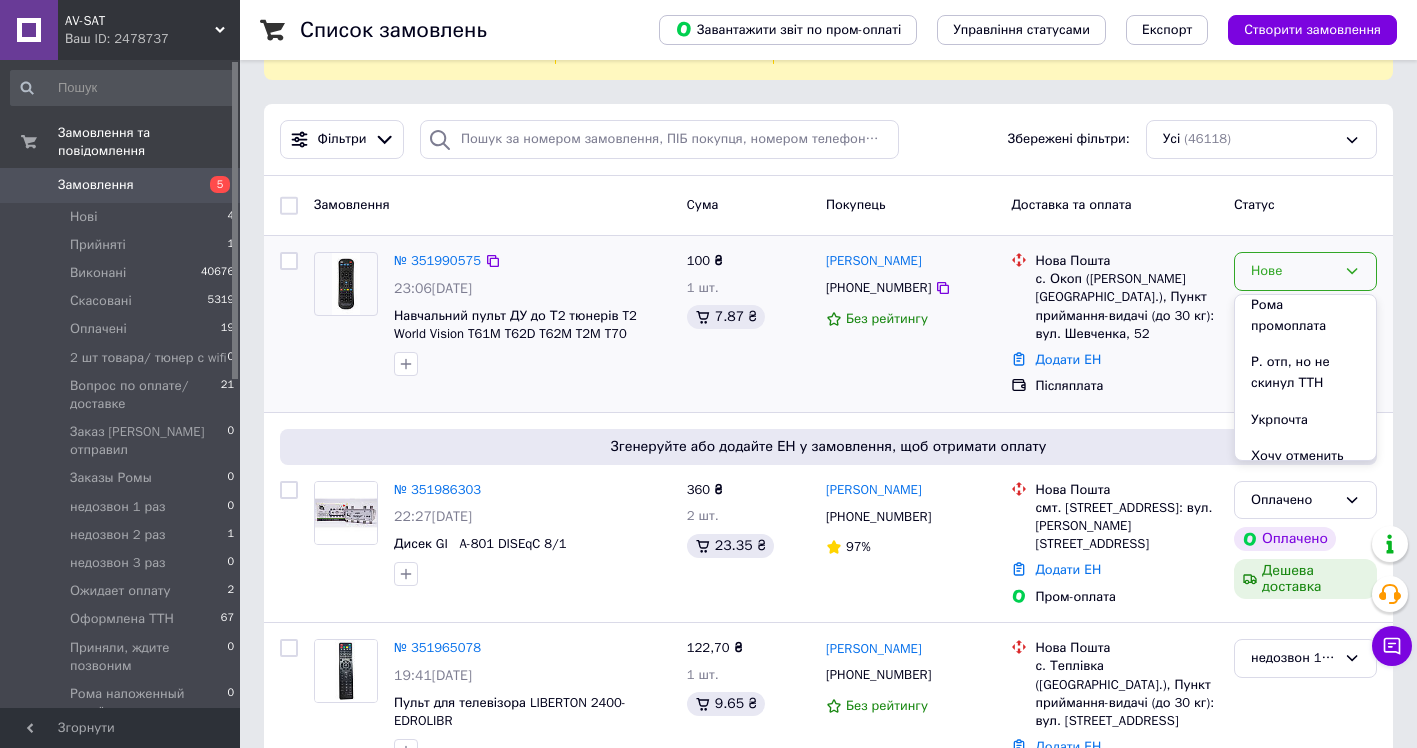 click on "Укрпочта" at bounding box center (1305, 420) 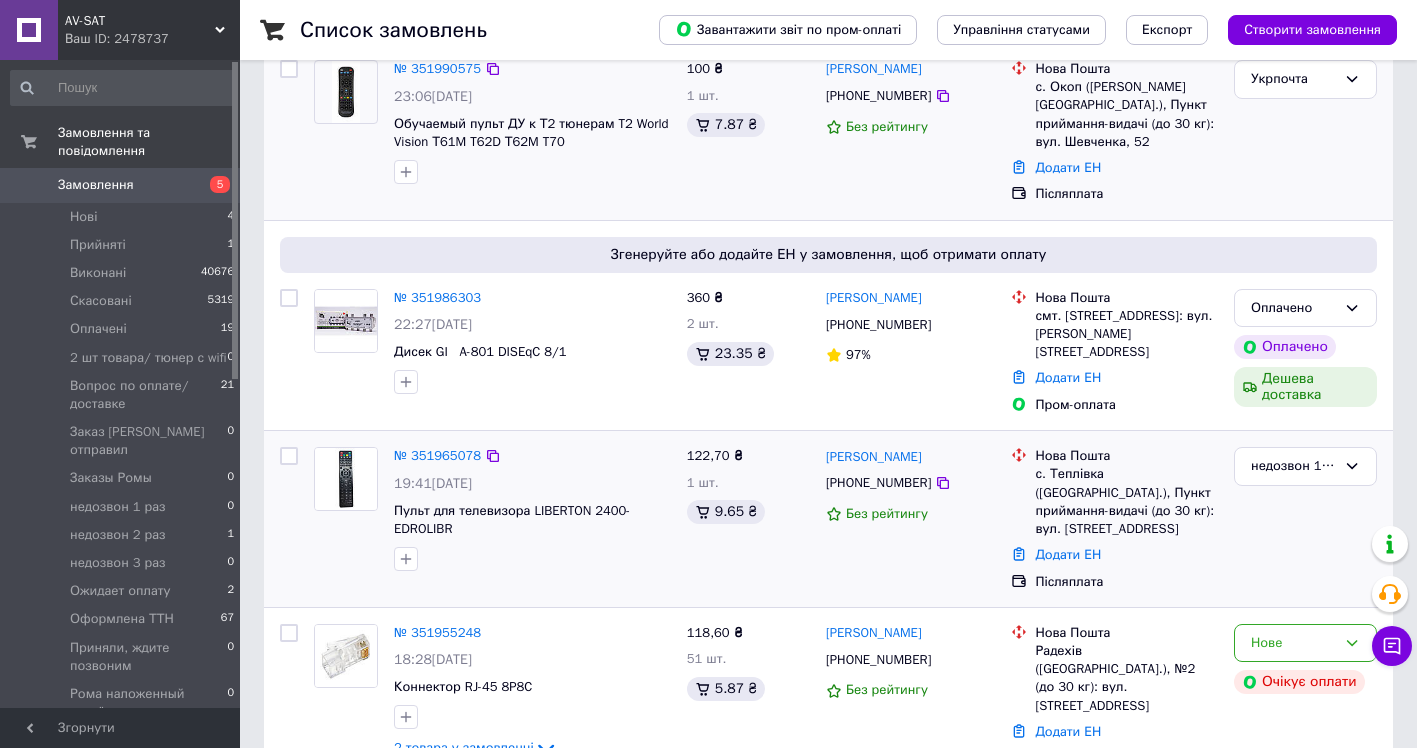 scroll, scrollTop: 300, scrollLeft: 0, axis: vertical 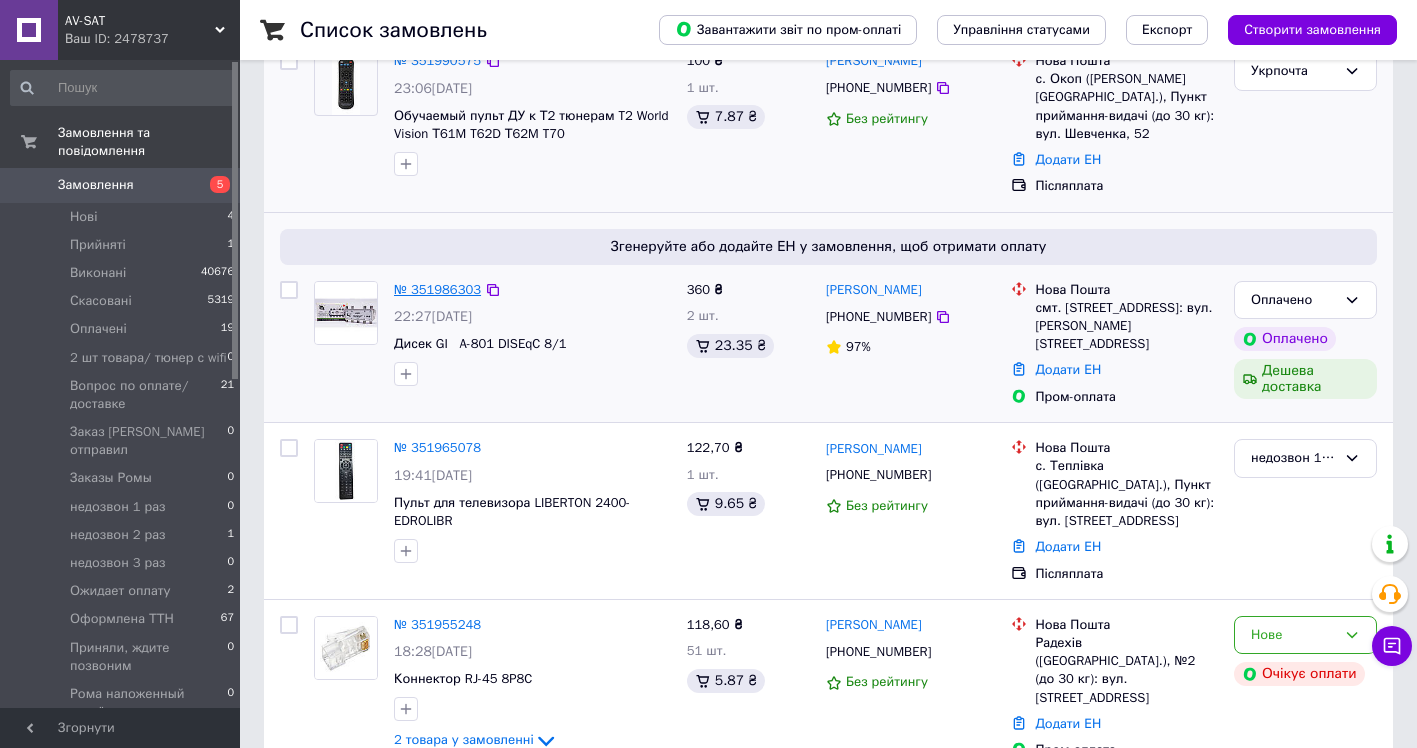 click on "№ 351986303" at bounding box center (437, 289) 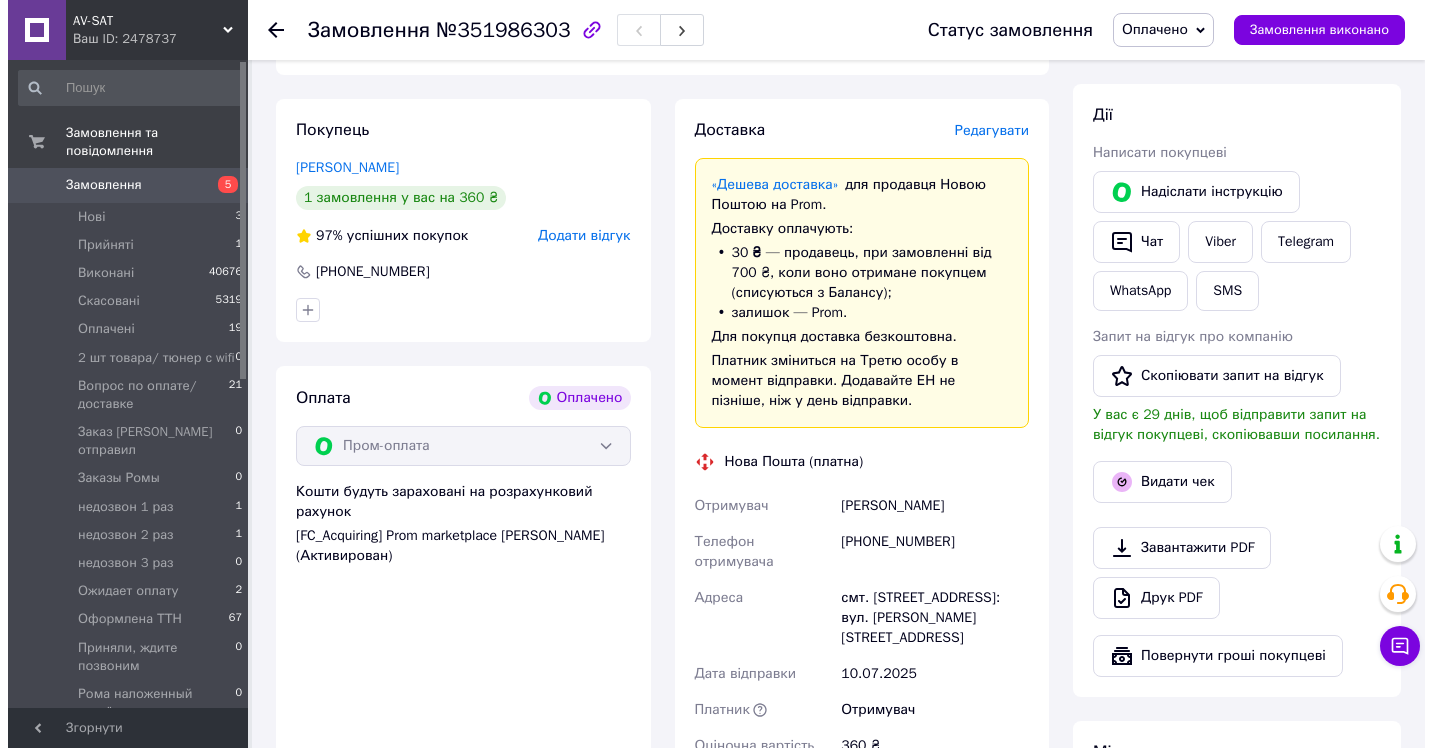 scroll, scrollTop: 737, scrollLeft: 0, axis: vertical 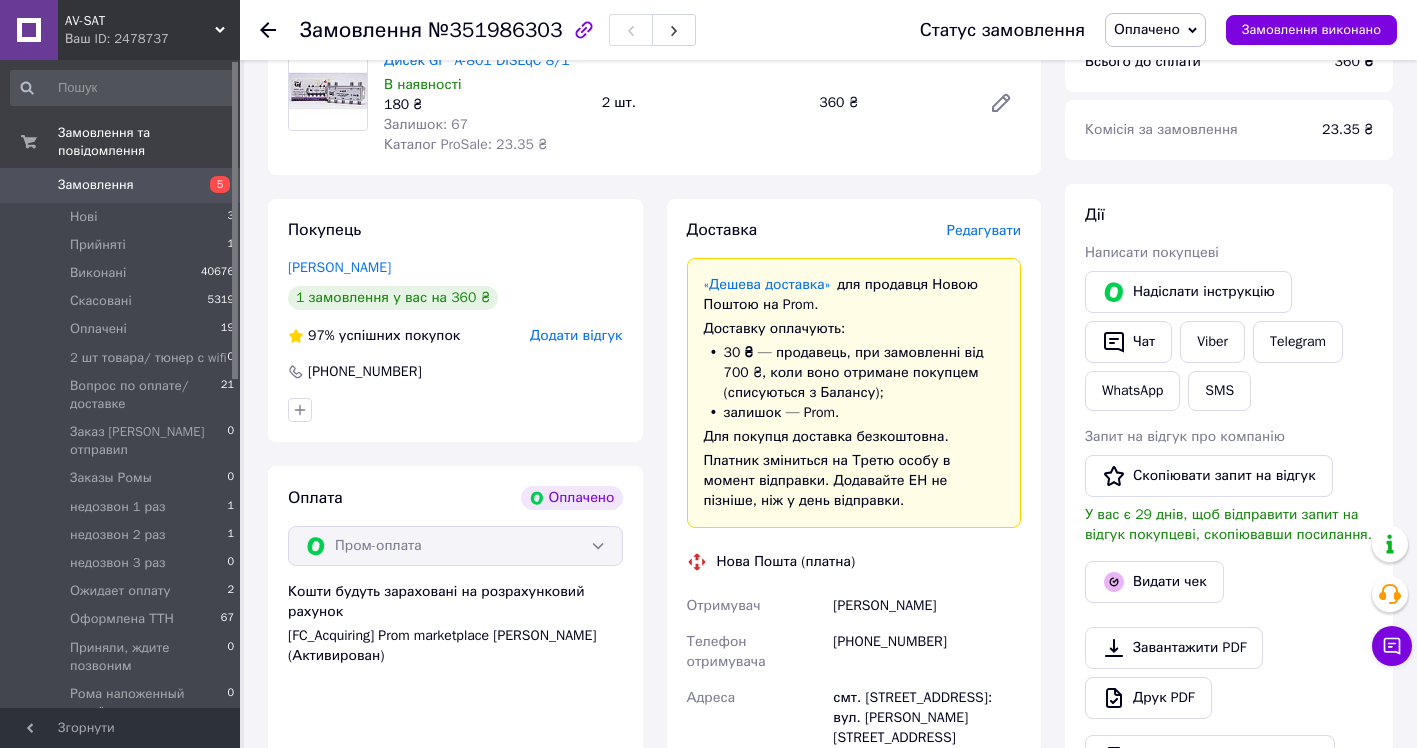 click on "Редагувати" at bounding box center (984, 230) 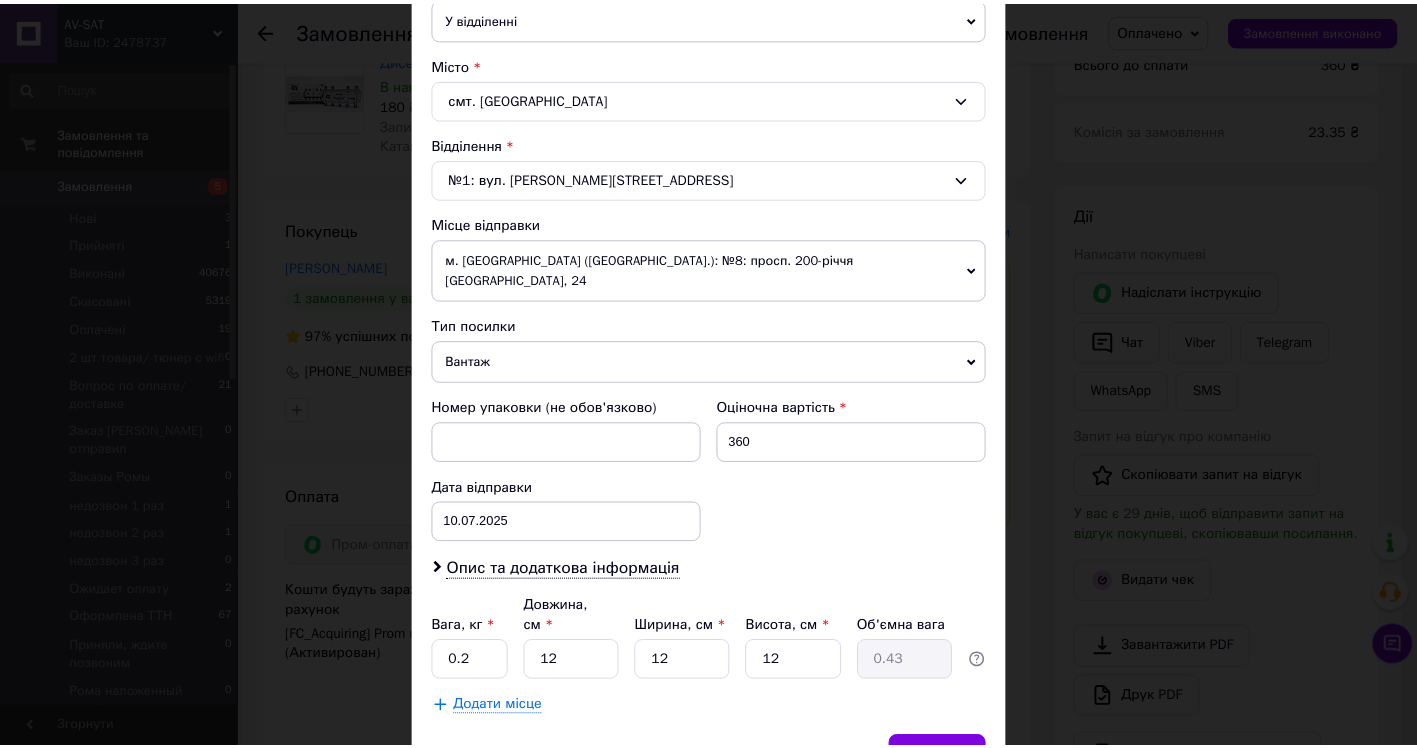 scroll, scrollTop: 580, scrollLeft: 0, axis: vertical 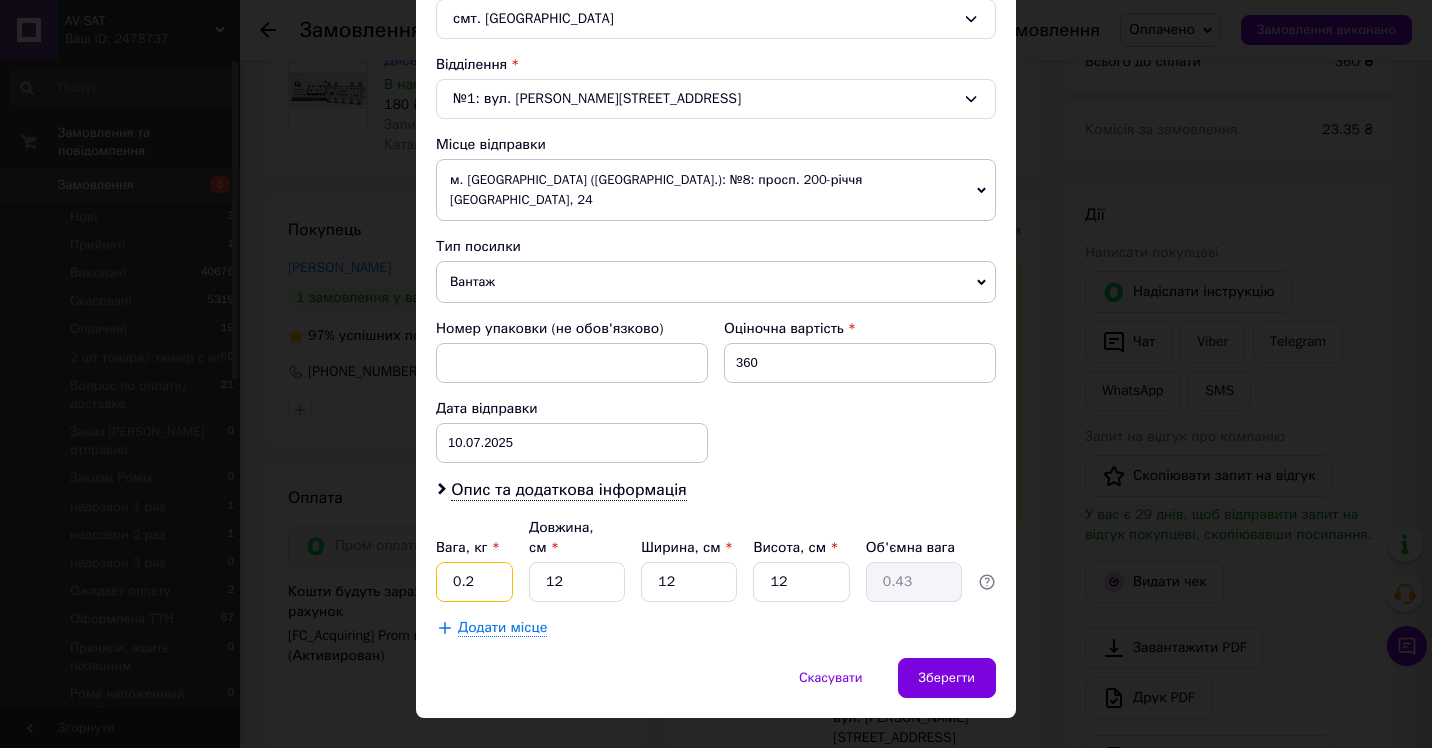 click on "0.2" at bounding box center (474, 582) 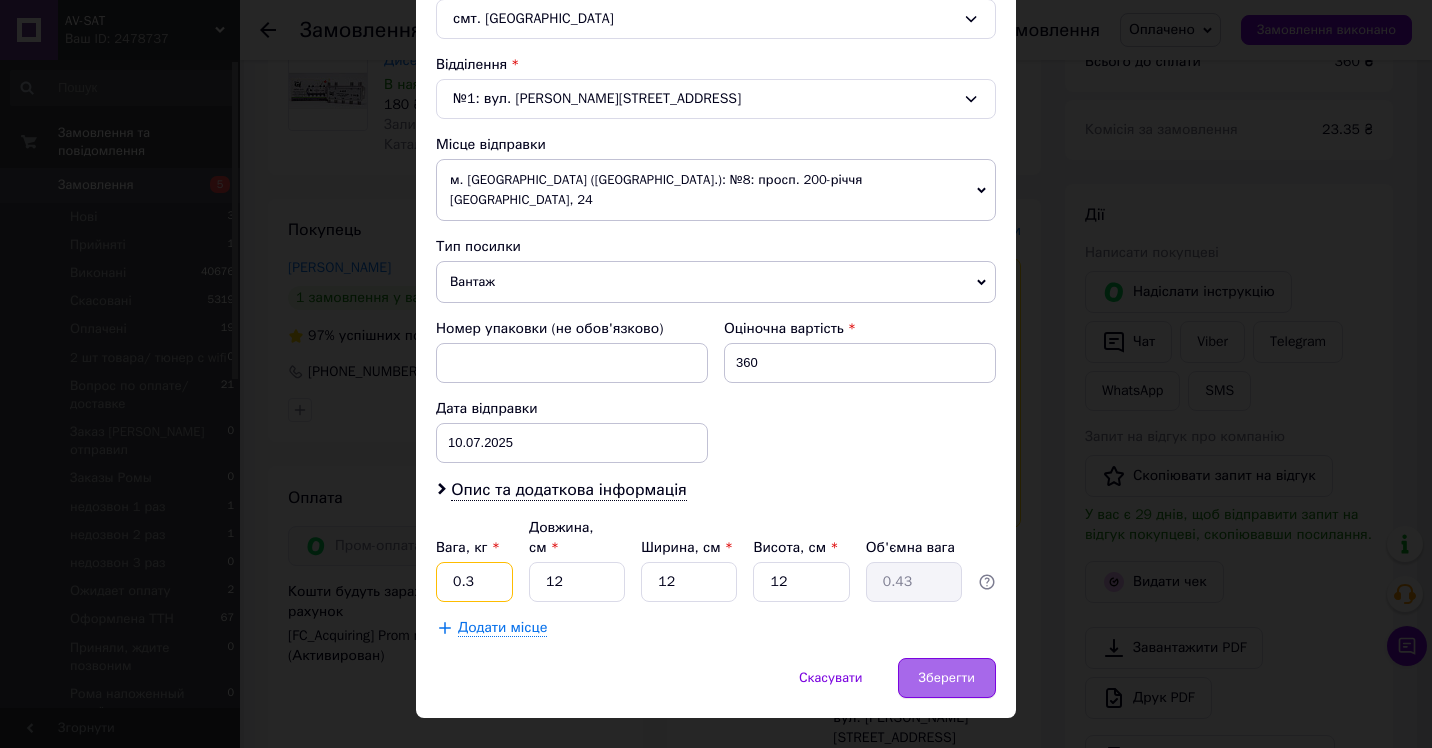 type on "0.3" 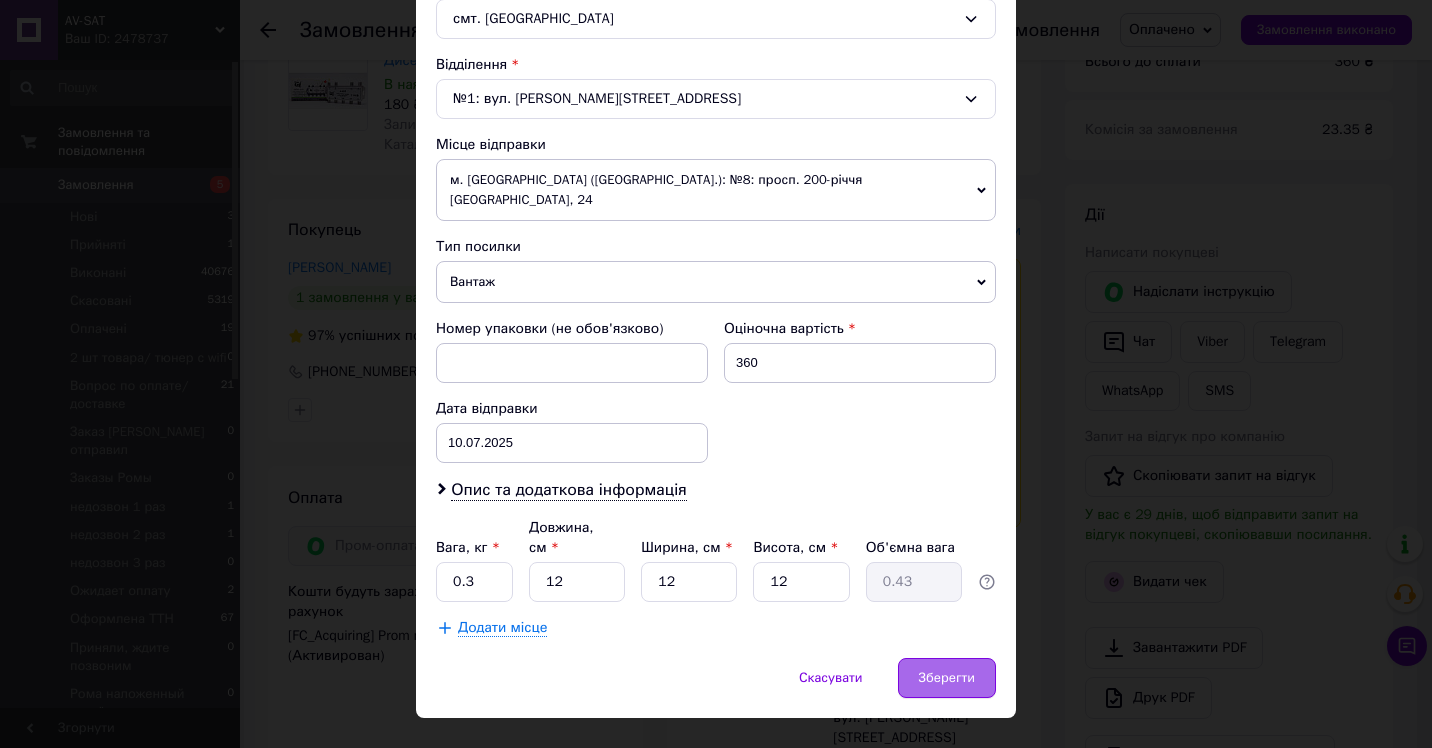 click on "Зберегти" at bounding box center (947, 678) 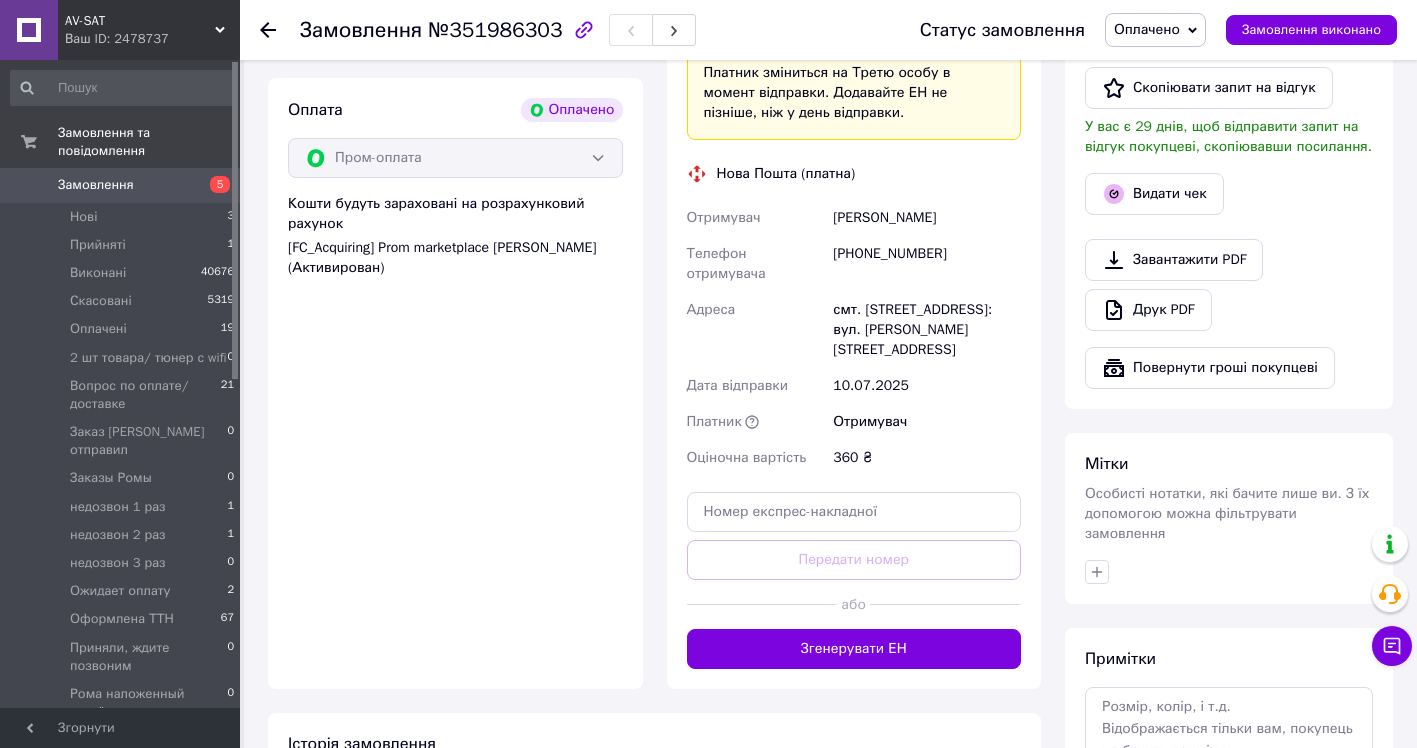 scroll, scrollTop: 1137, scrollLeft: 0, axis: vertical 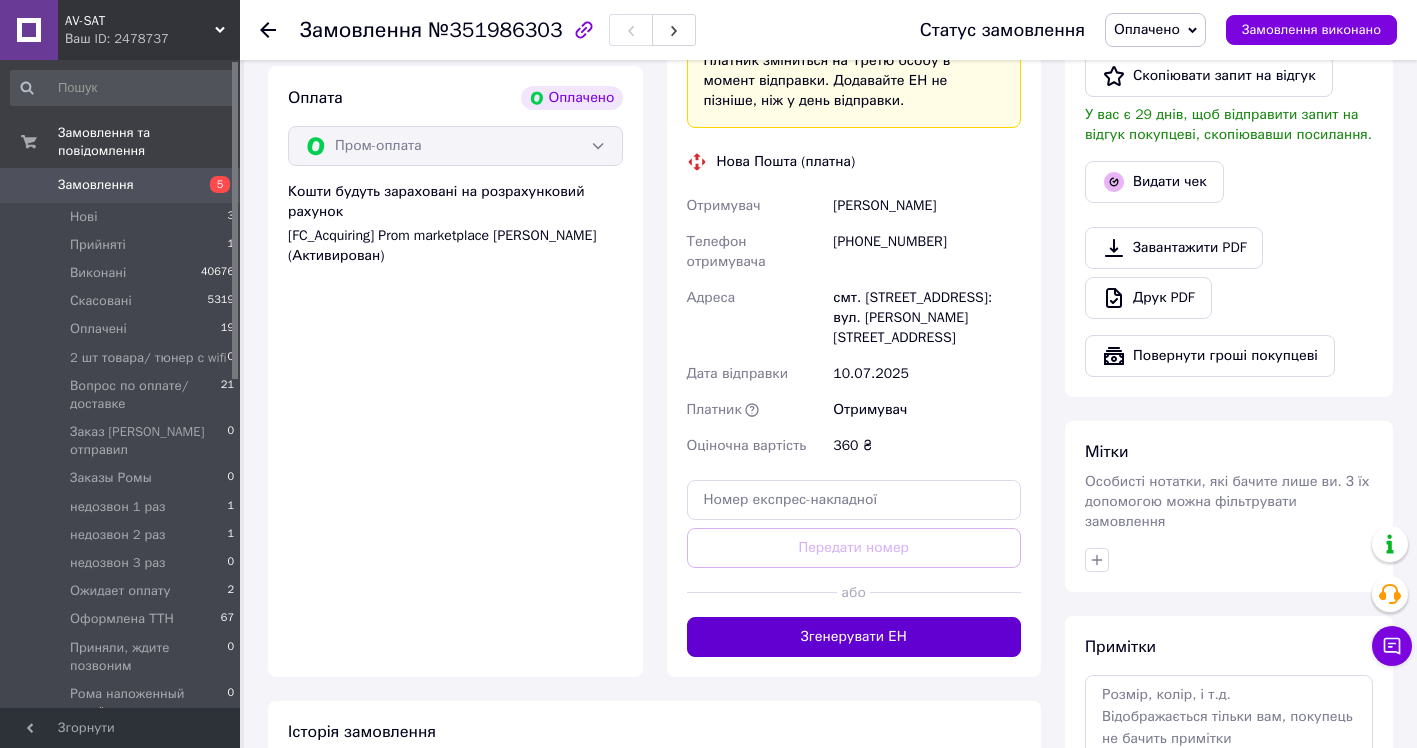 click on "Згенерувати ЕН" at bounding box center (854, 637) 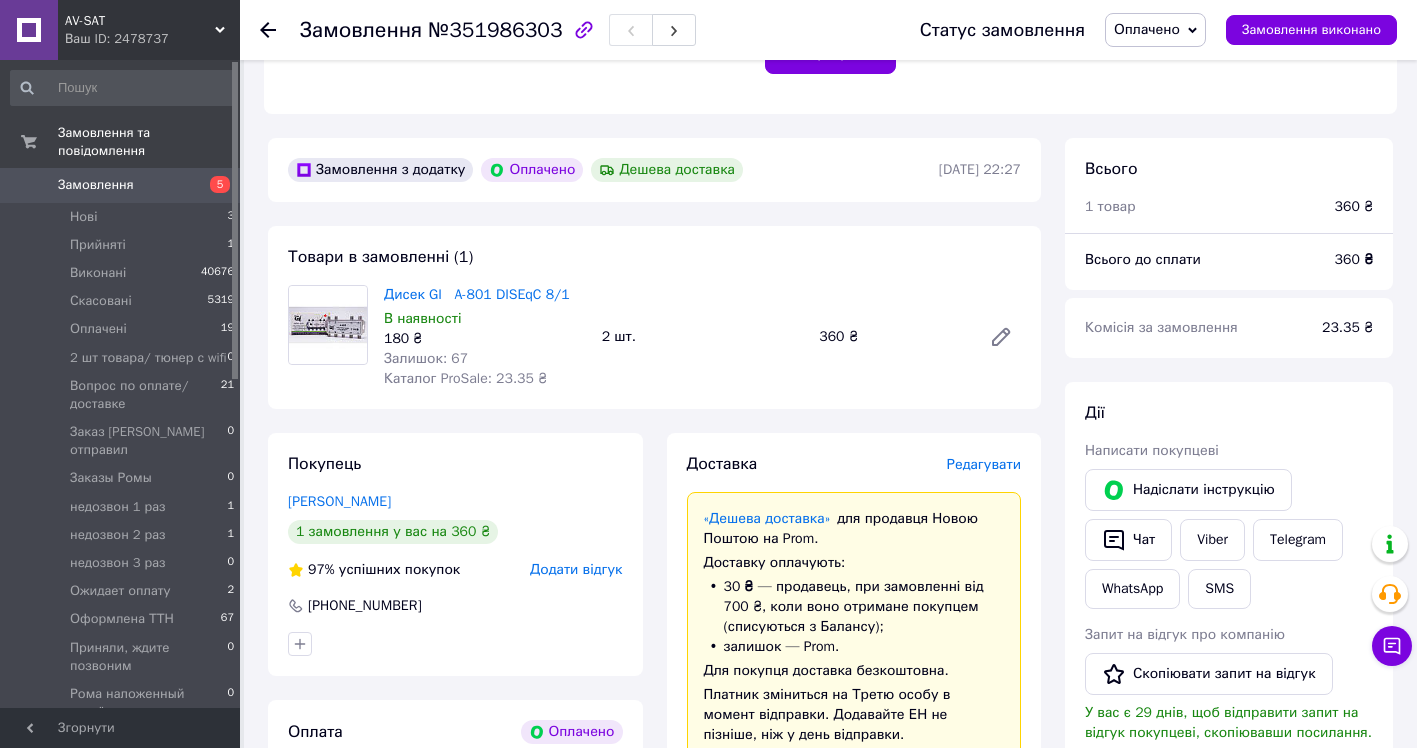 scroll, scrollTop: 237, scrollLeft: 0, axis: vertical 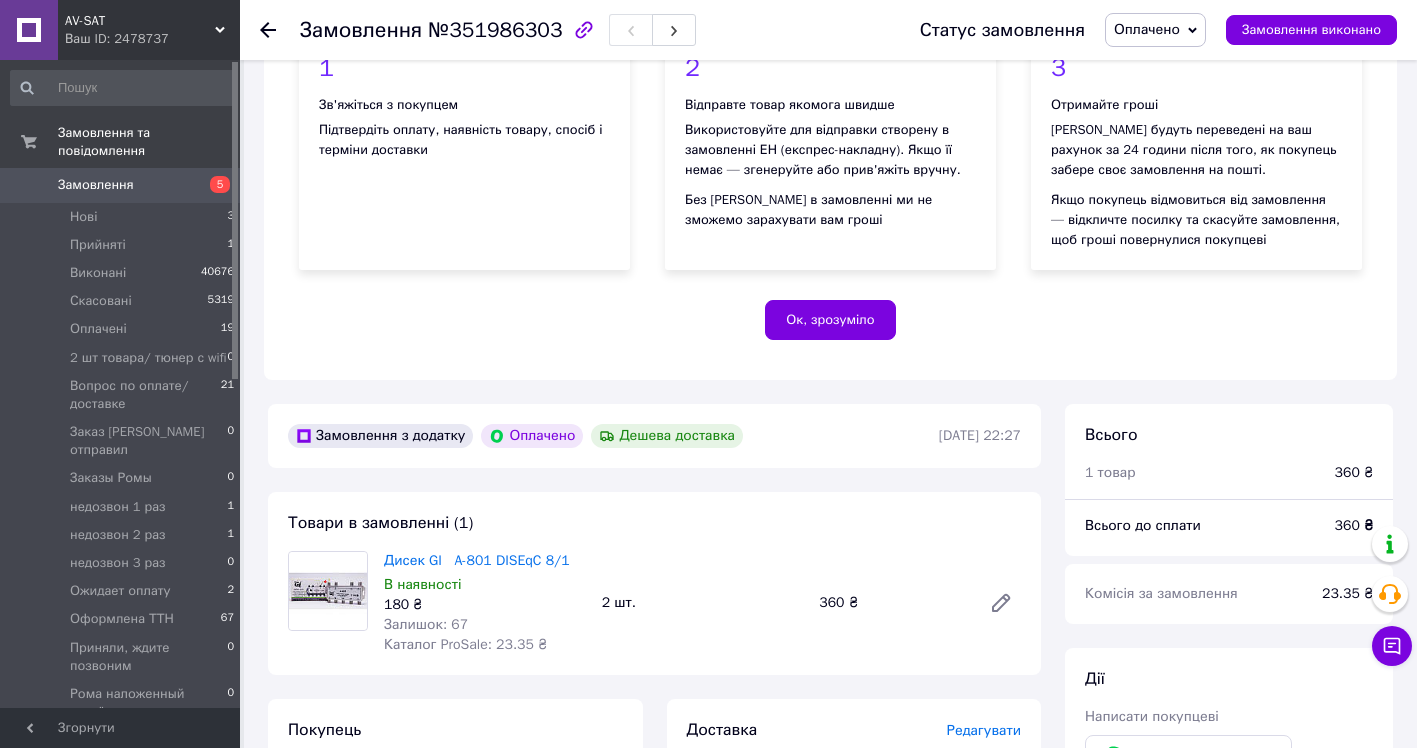 click at bounding box center [268, 30] 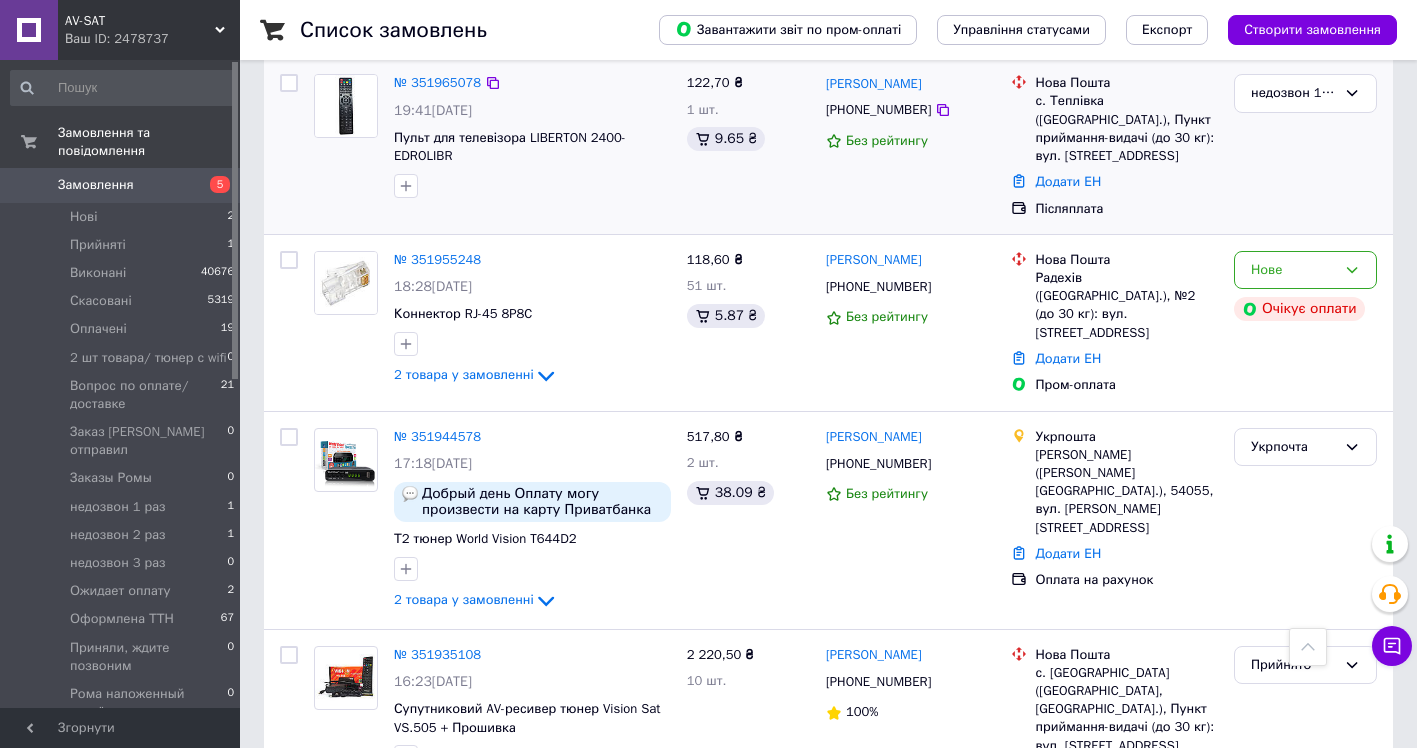 scroll, scrollTop: 700, scrollLeft: 0, axis: vertical 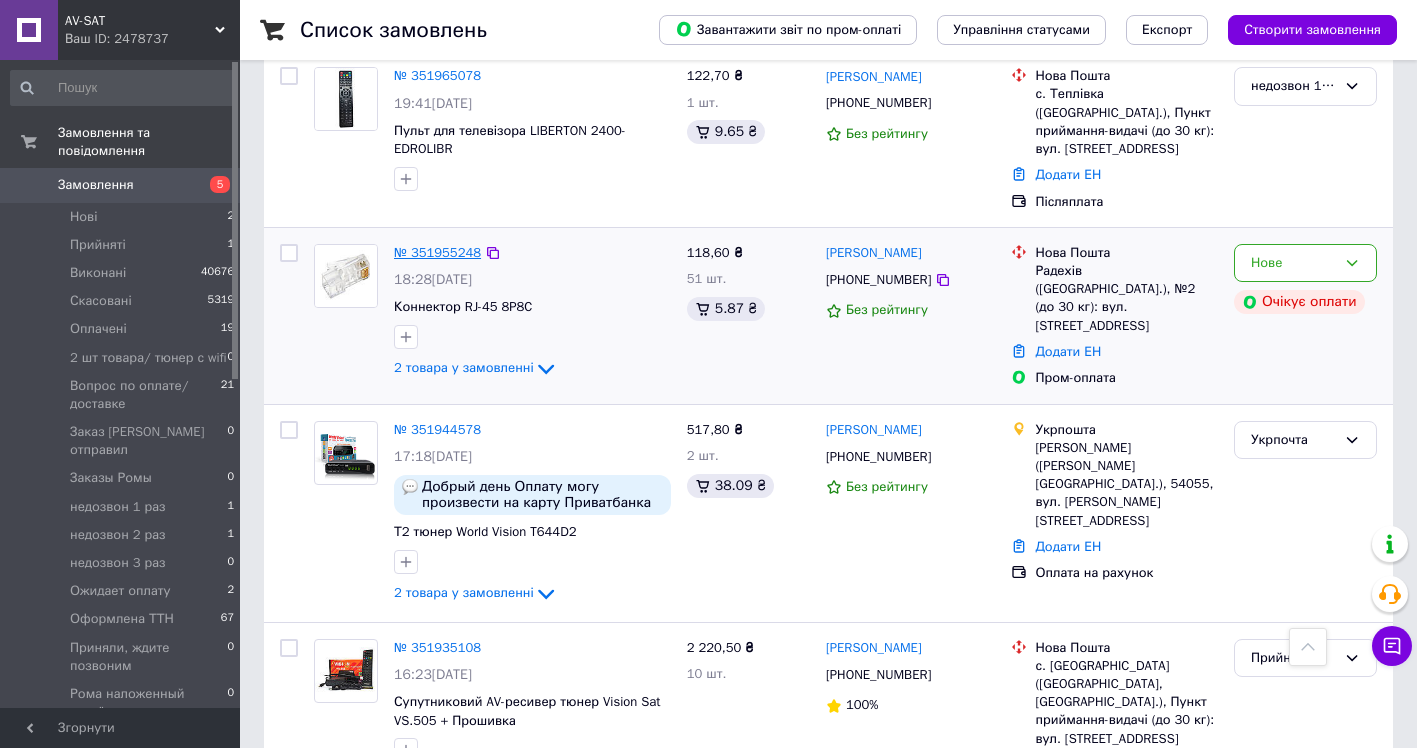 click on "№ 351955248" at bounding box center (437, 252) 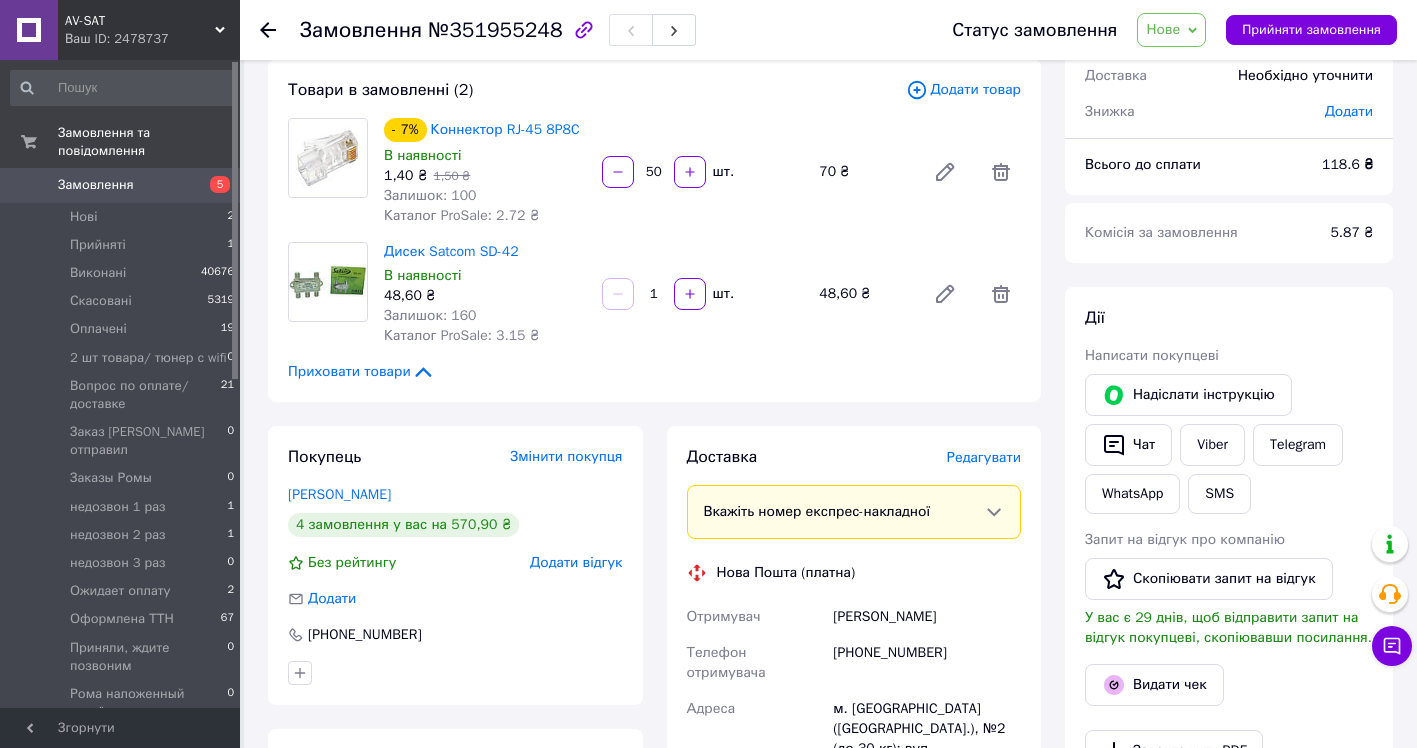 scroll, scrollTop: 100, scrollLeft: 0, axis: vertical 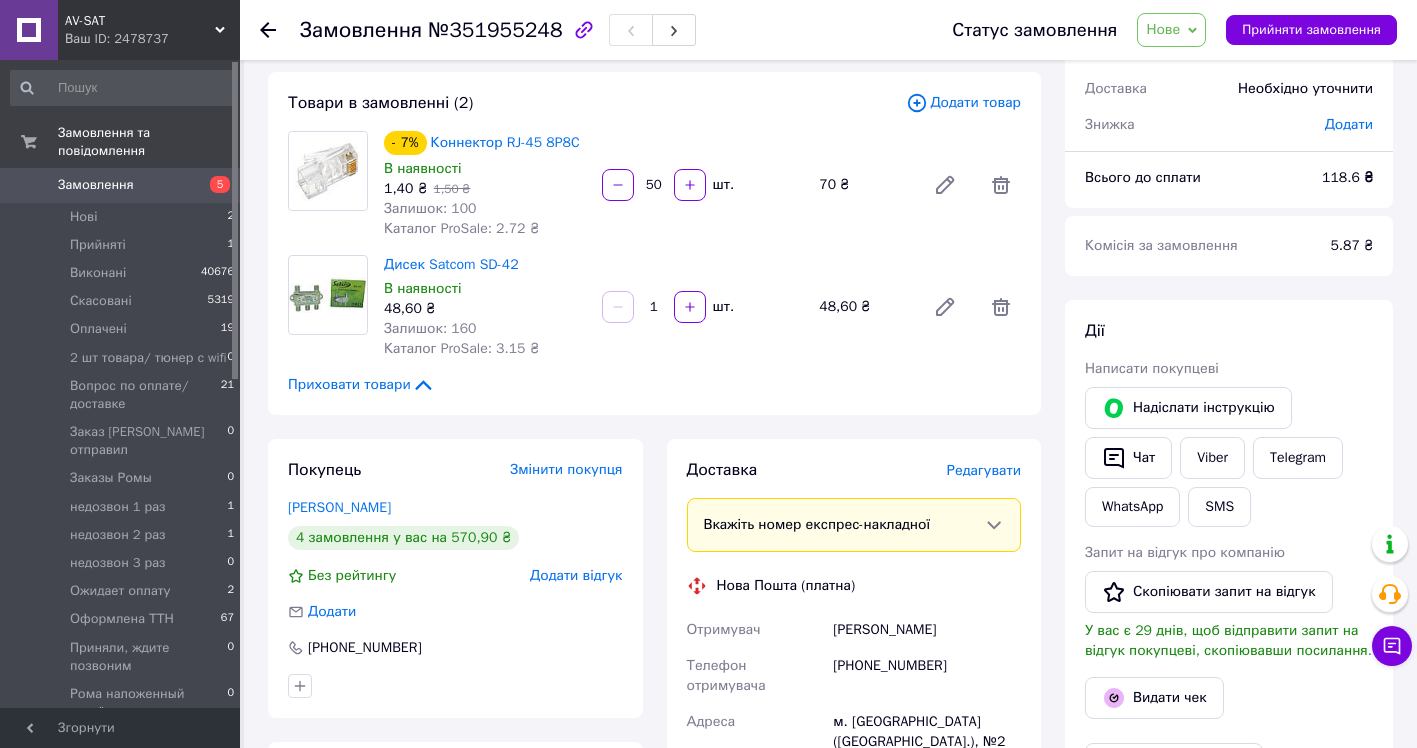 click 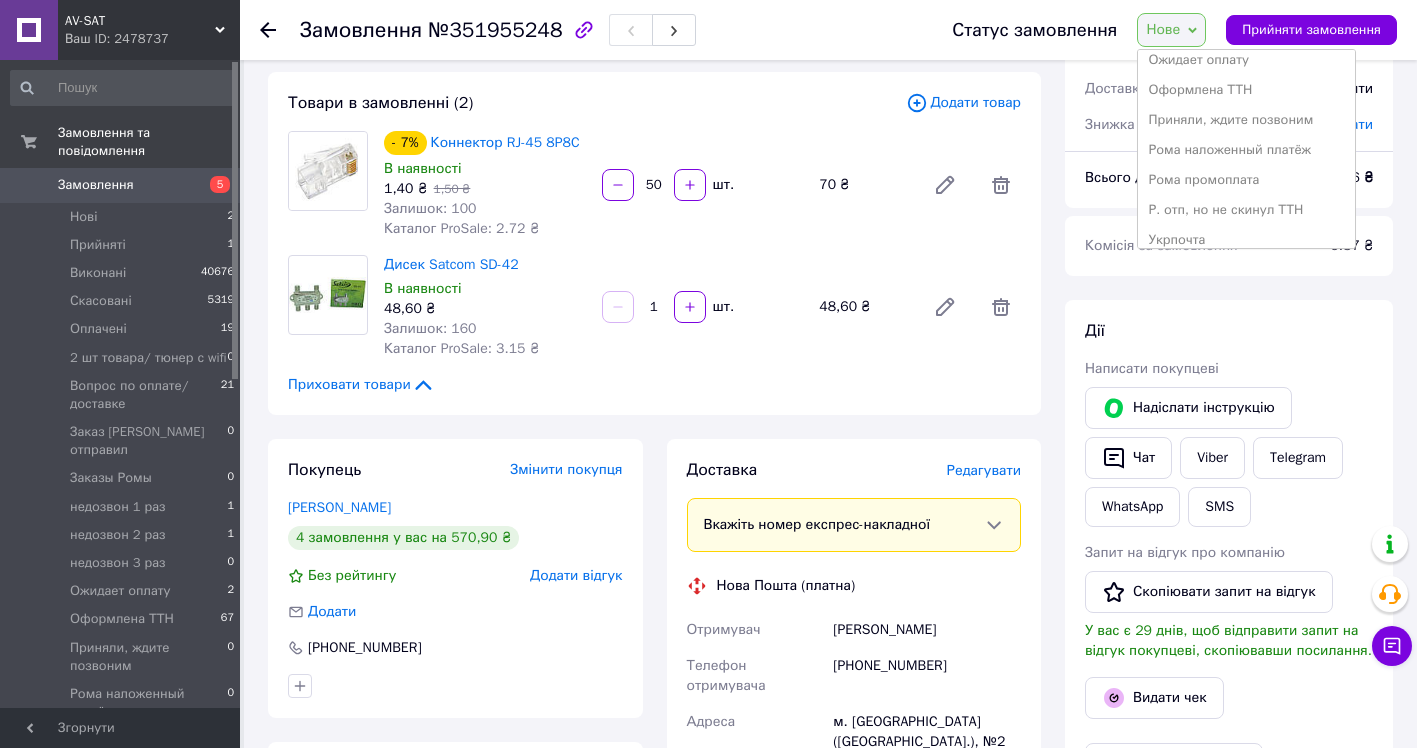 scroll, scrollTop: 382, scrollLeft: 0, axis: vertical 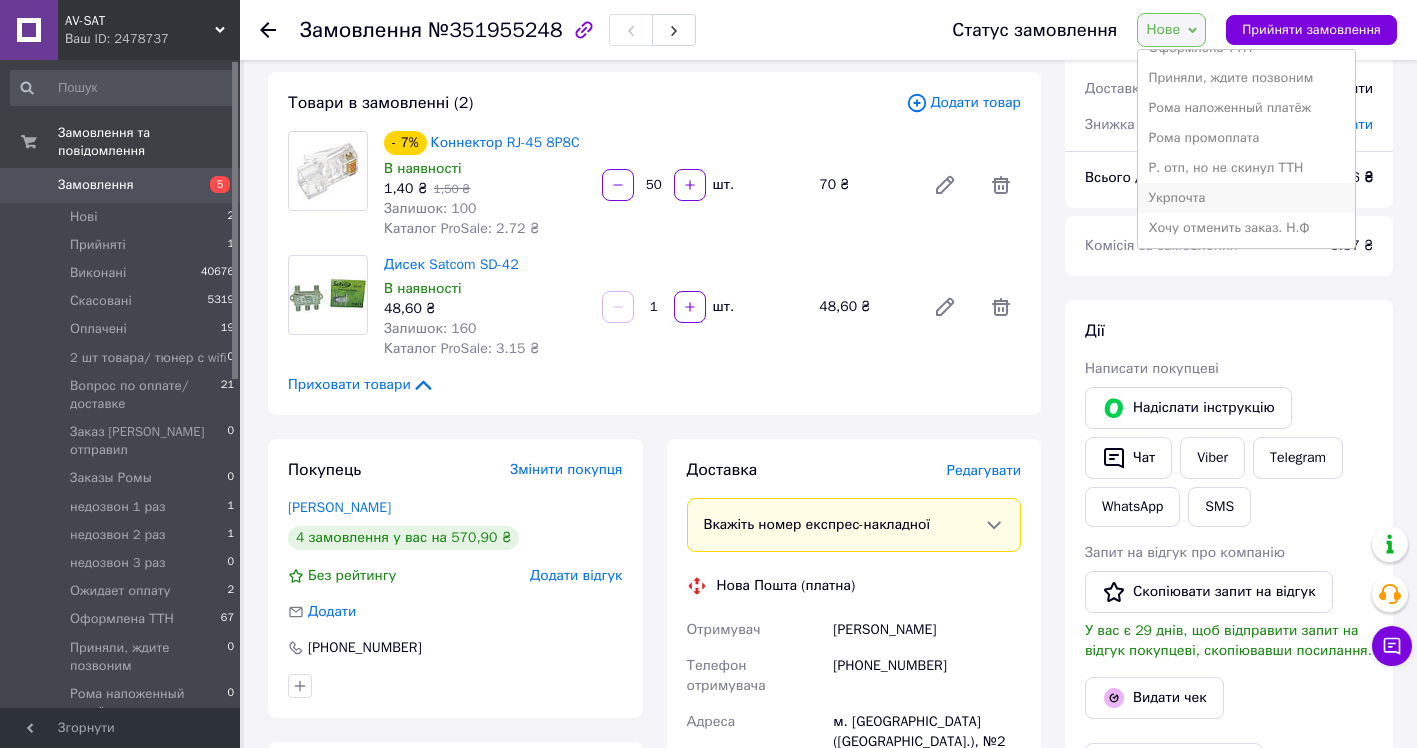 click on "Укрпочта" at bounding box center [1246, 198] 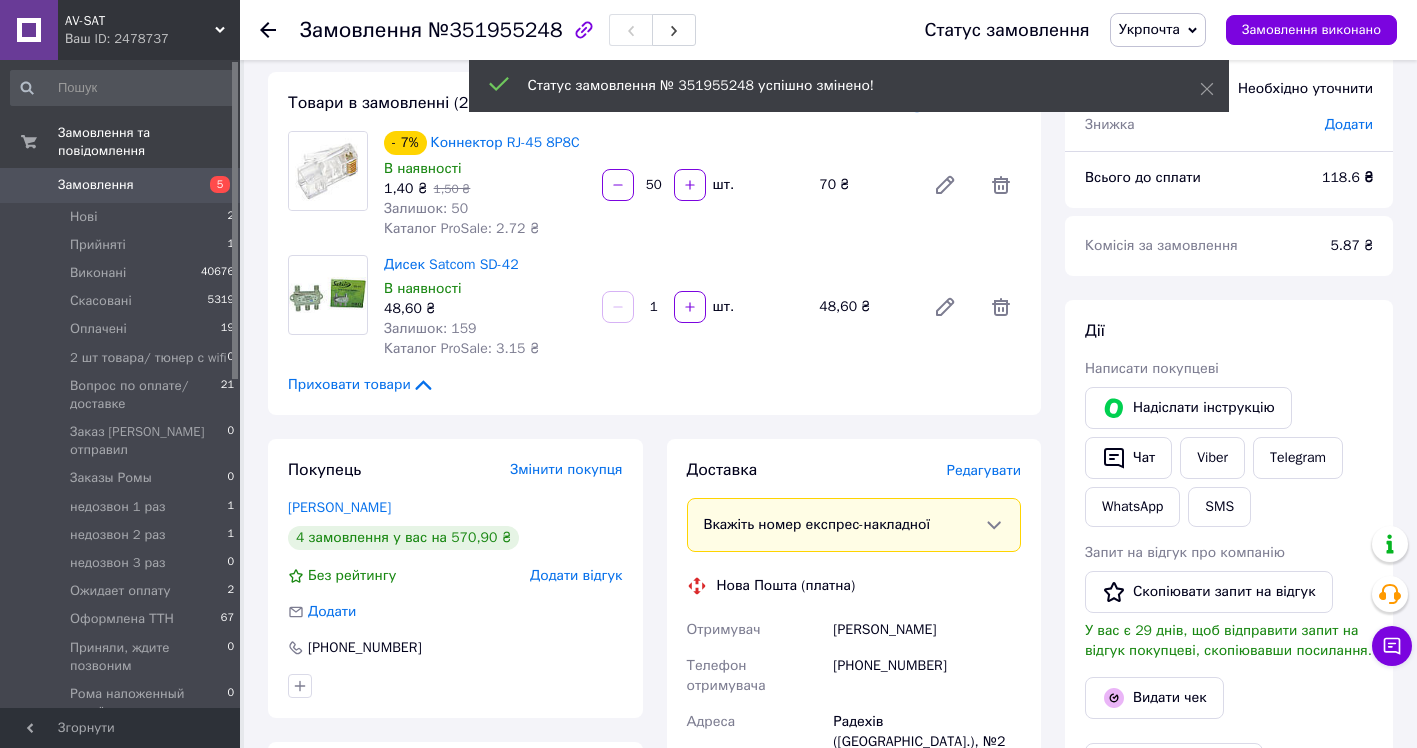 click 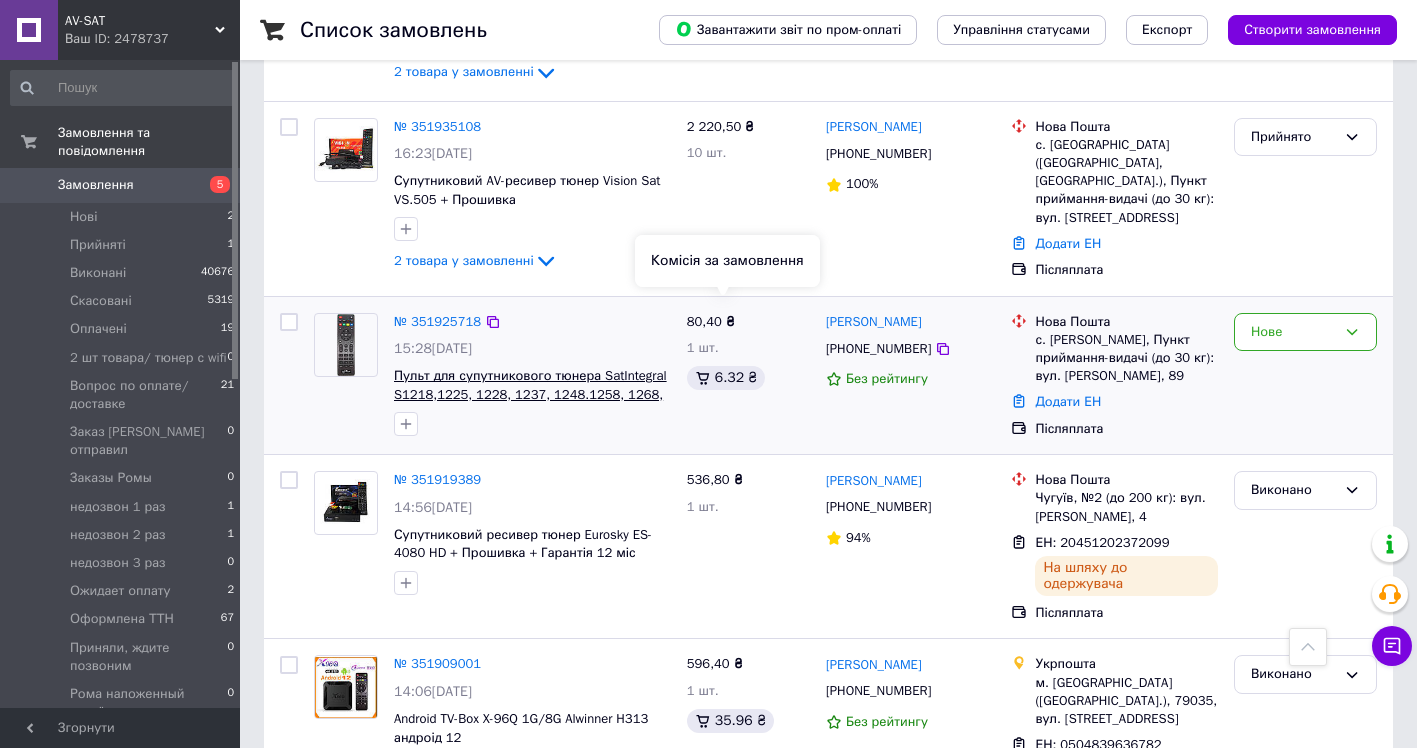 scroll, scrollTop: 1200, scrollLeft: 0, axis: vertical 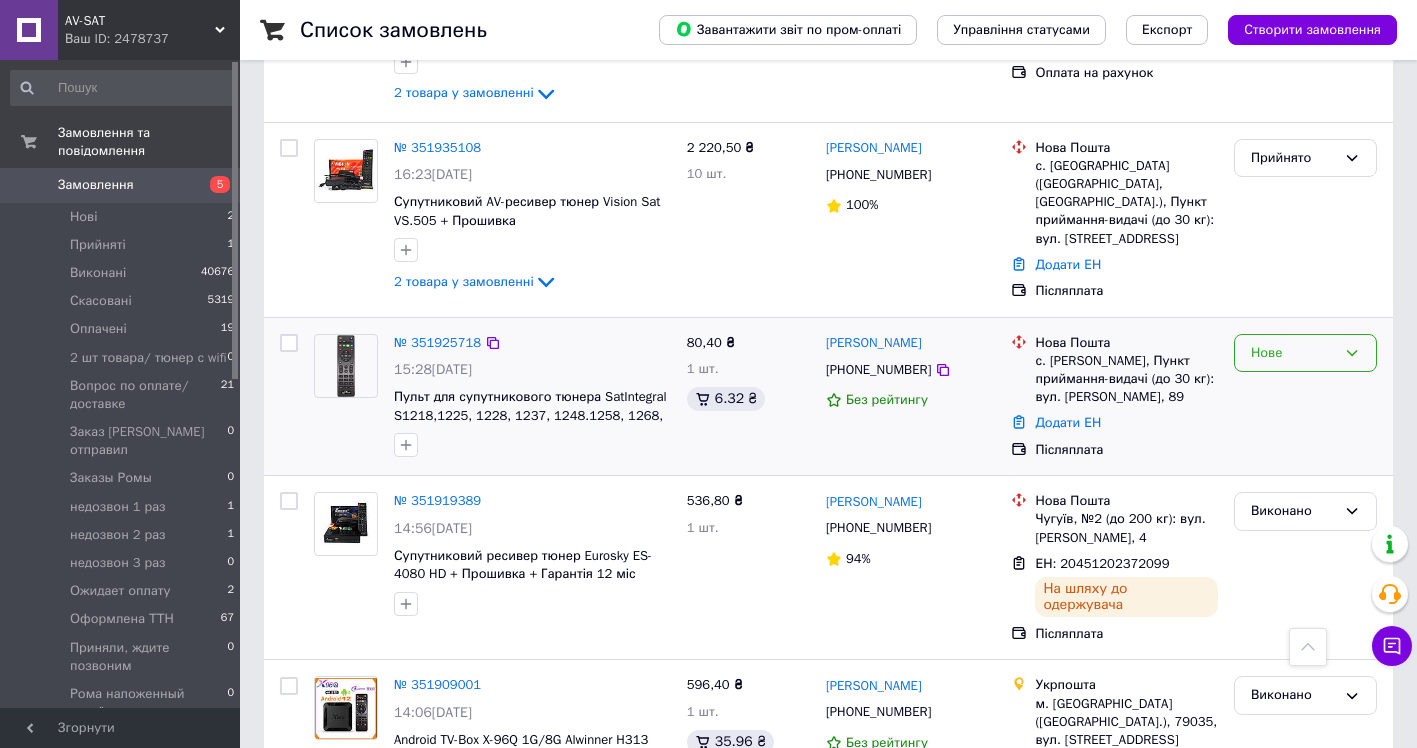 click 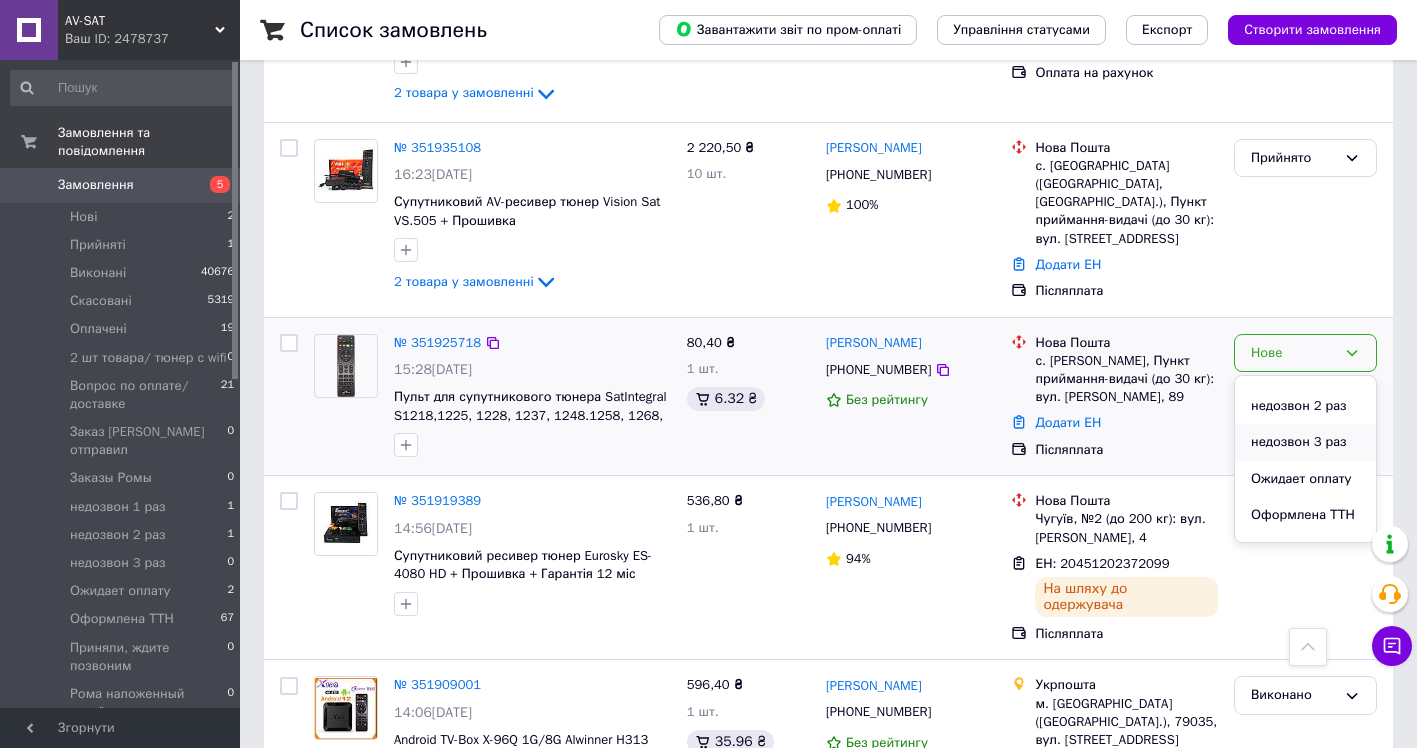 scroll, scrollTop: 300, scrollLeft: 0, axis: vertical 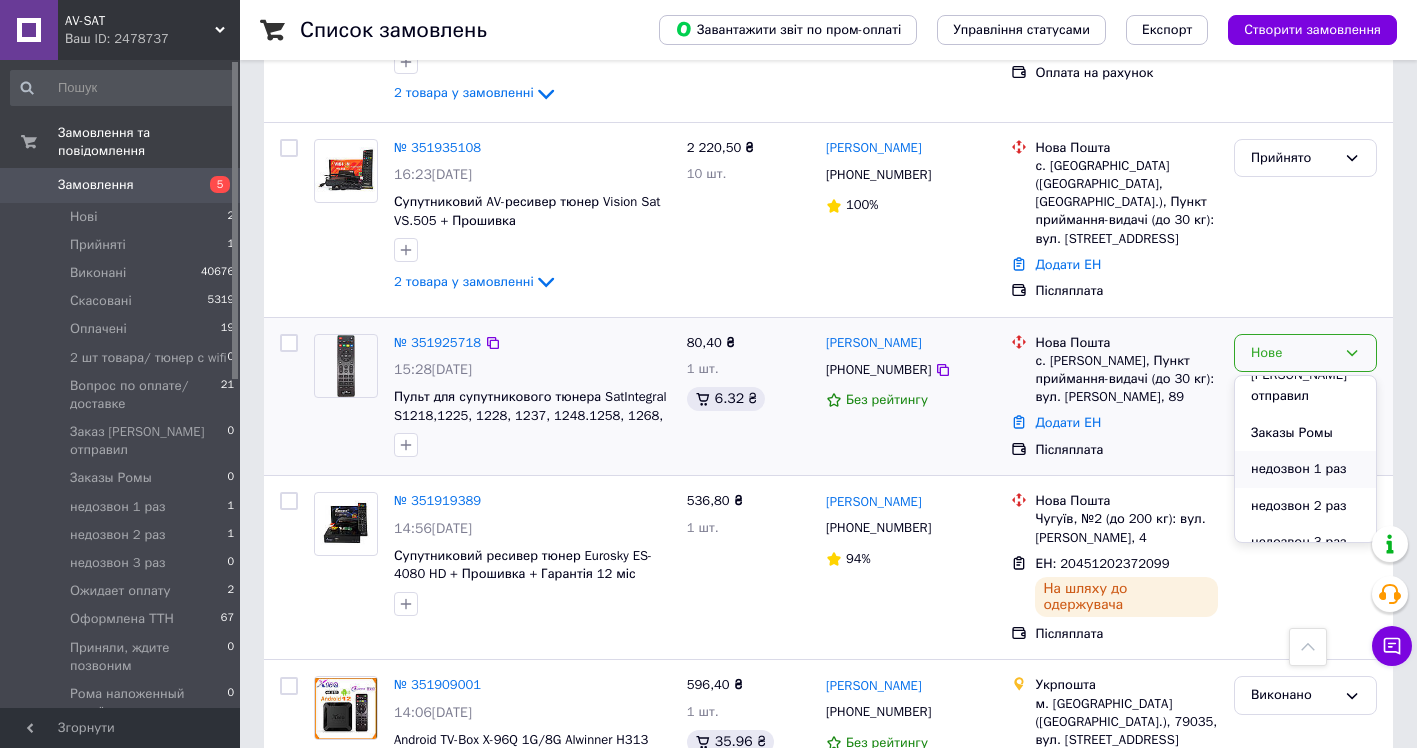 click on "недозвон 1 раз" at bounding box center (1305, 469) 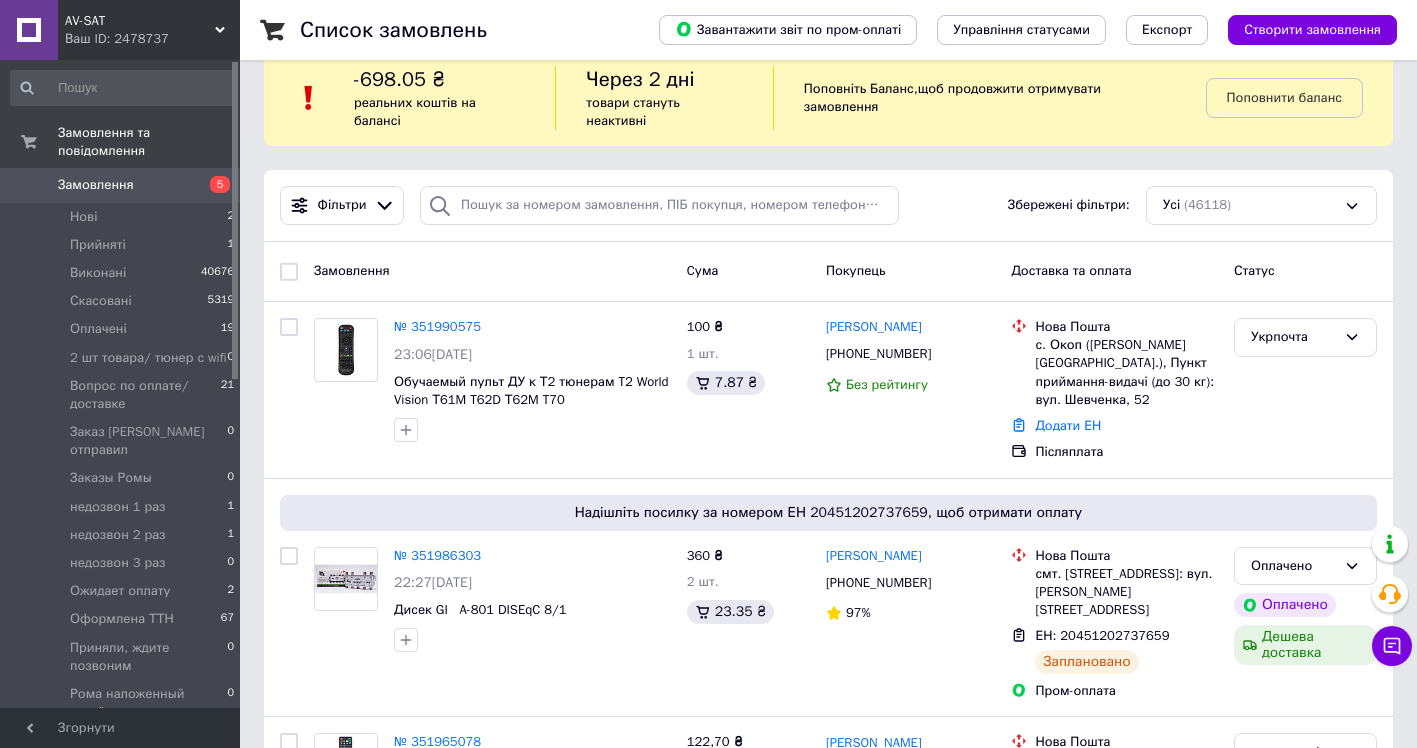 scroll, scrollTop: 0, scrollLeft: 0, axis: both 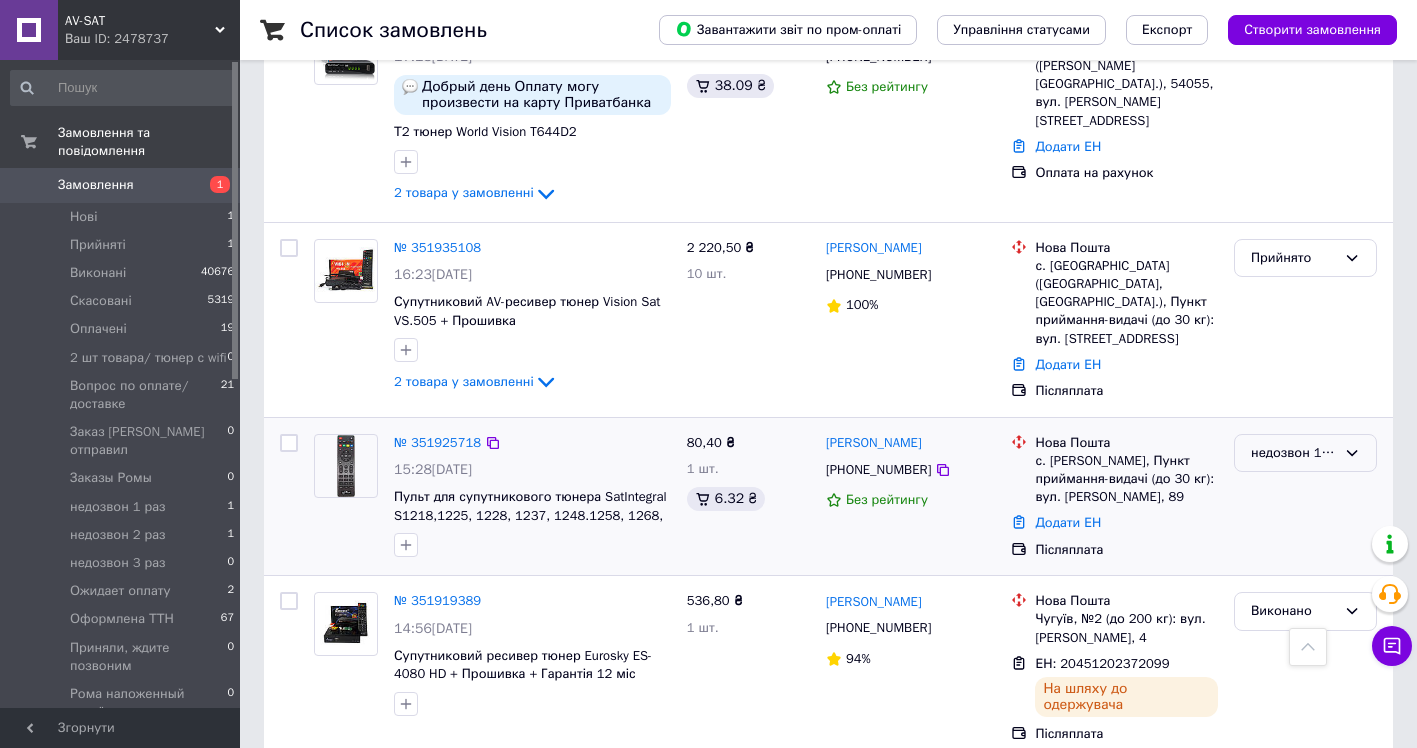click 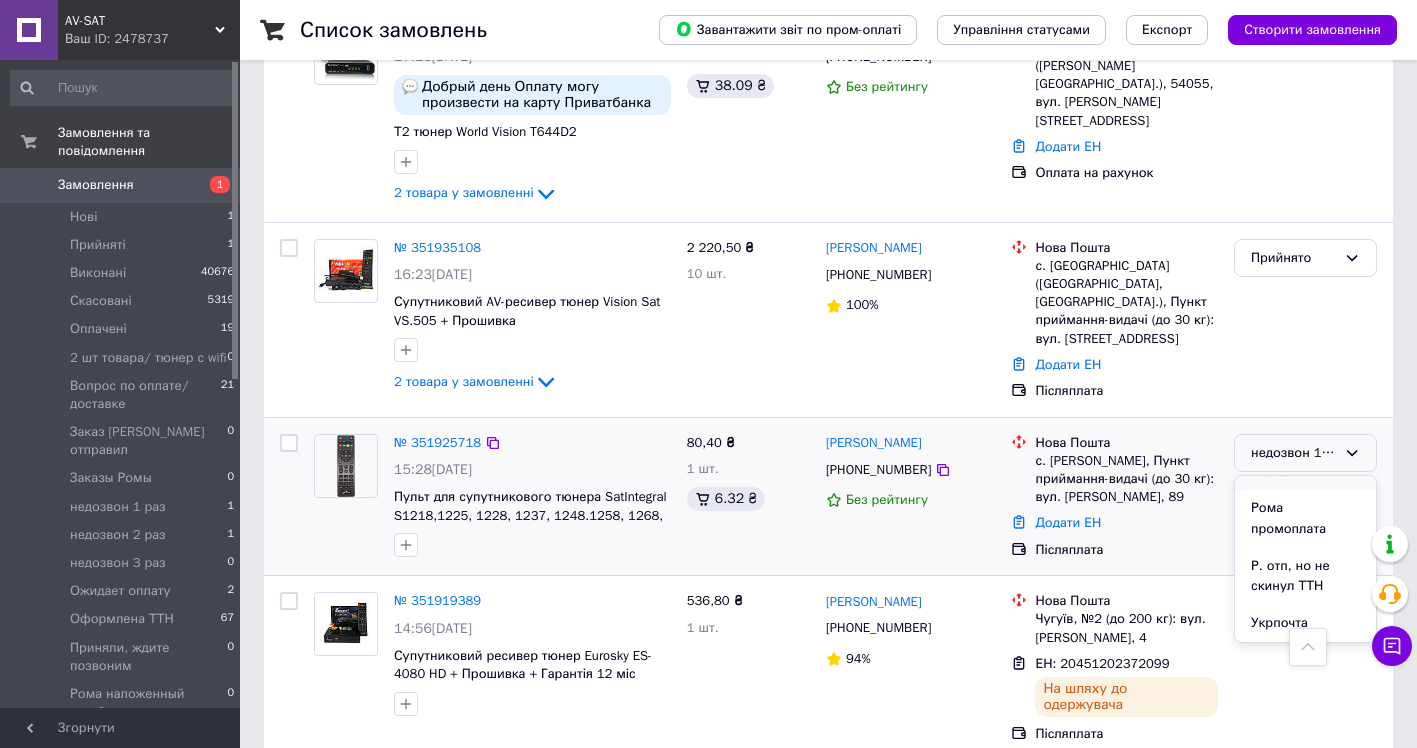 scroll, scrollTop: 678, scrollLeft: 0, axis: vertical 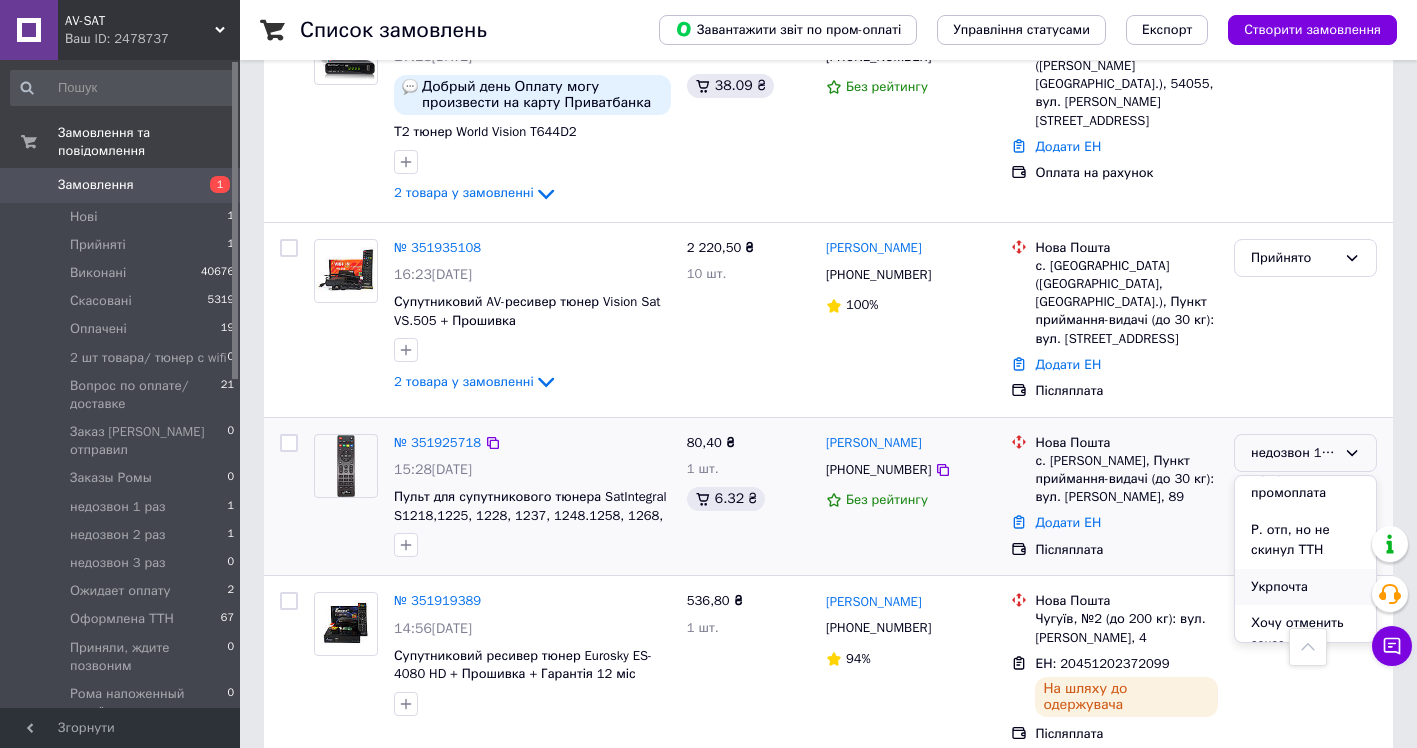 click on "Укрпочта" at bounding box center (1305, 587) 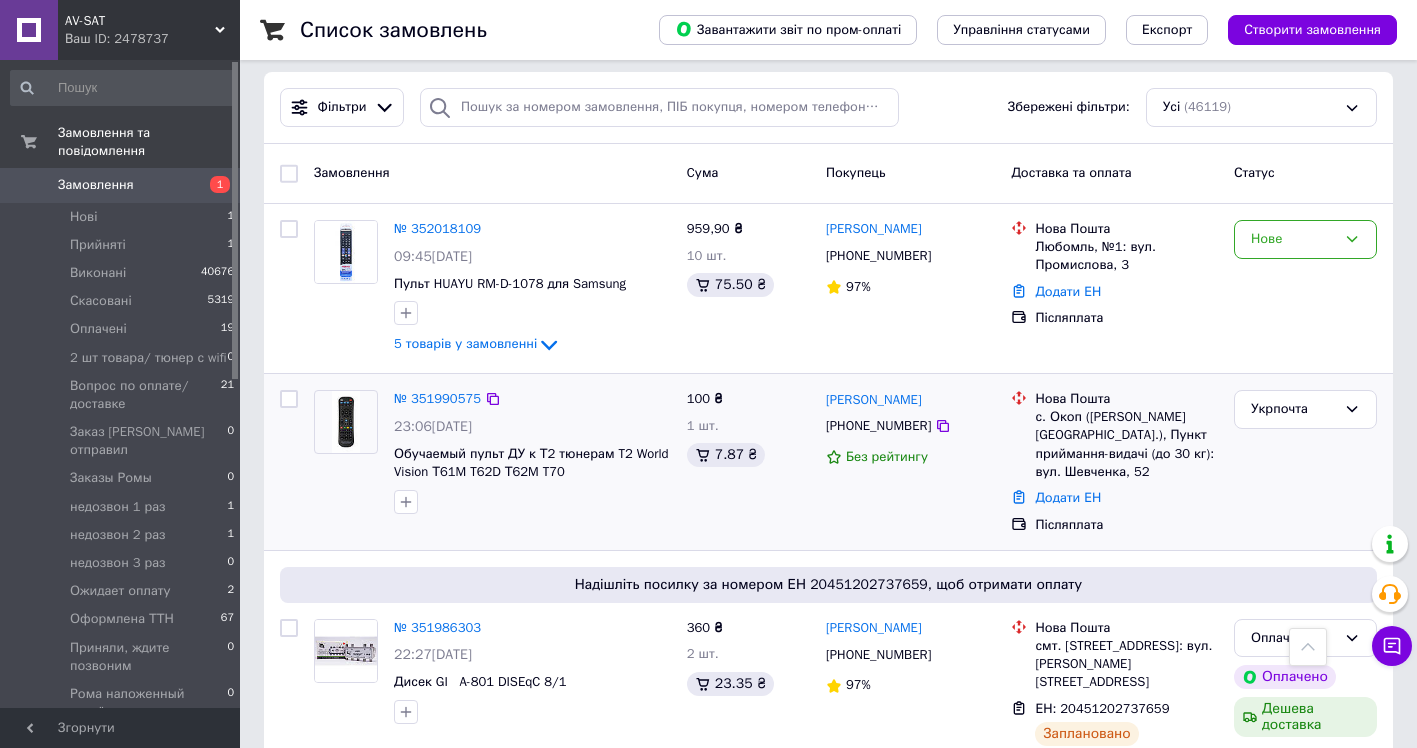 scroll, scrollTop: 123, scrollLeft: 0, axis: vertical 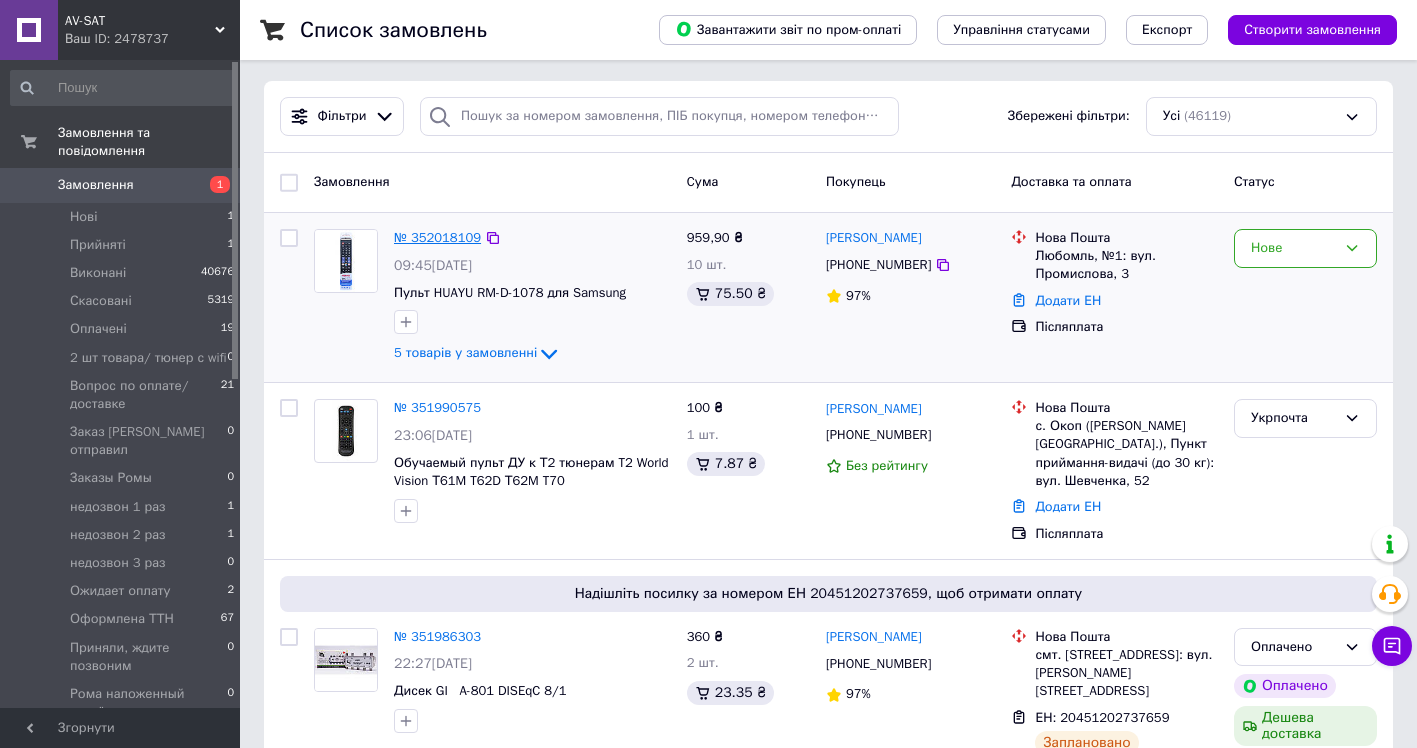 click on "№ 352018109" at bounding box center [437, 237] 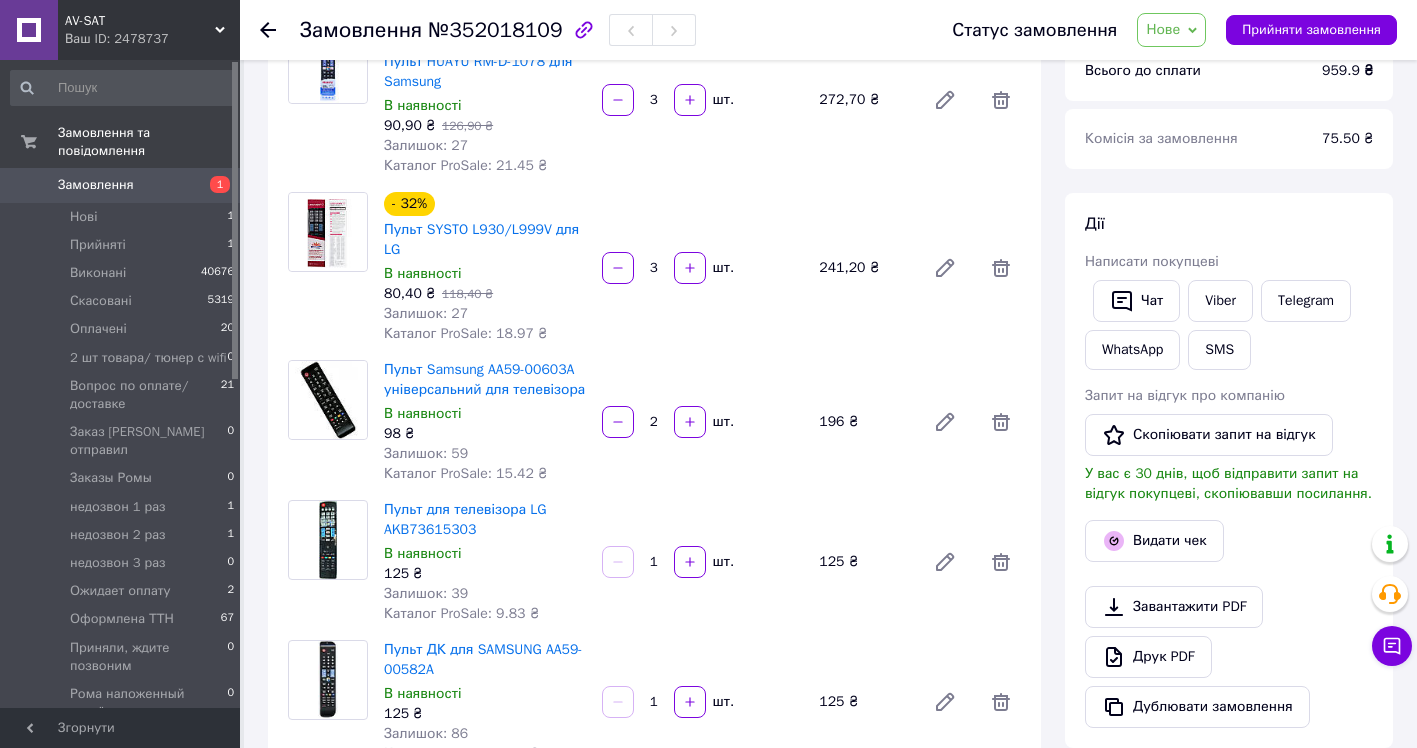 scroll, scrollTop: 300, scrollLeft: 0, axis: vertical 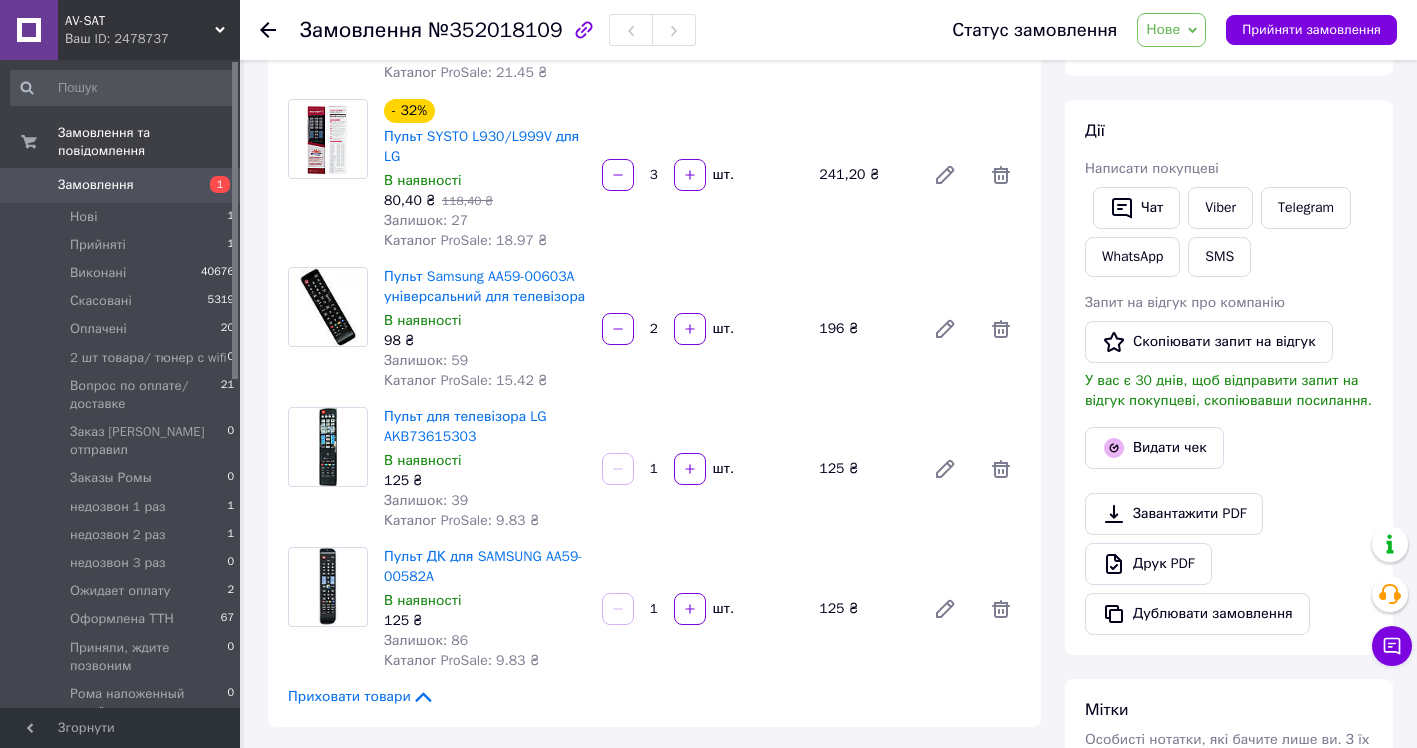 click 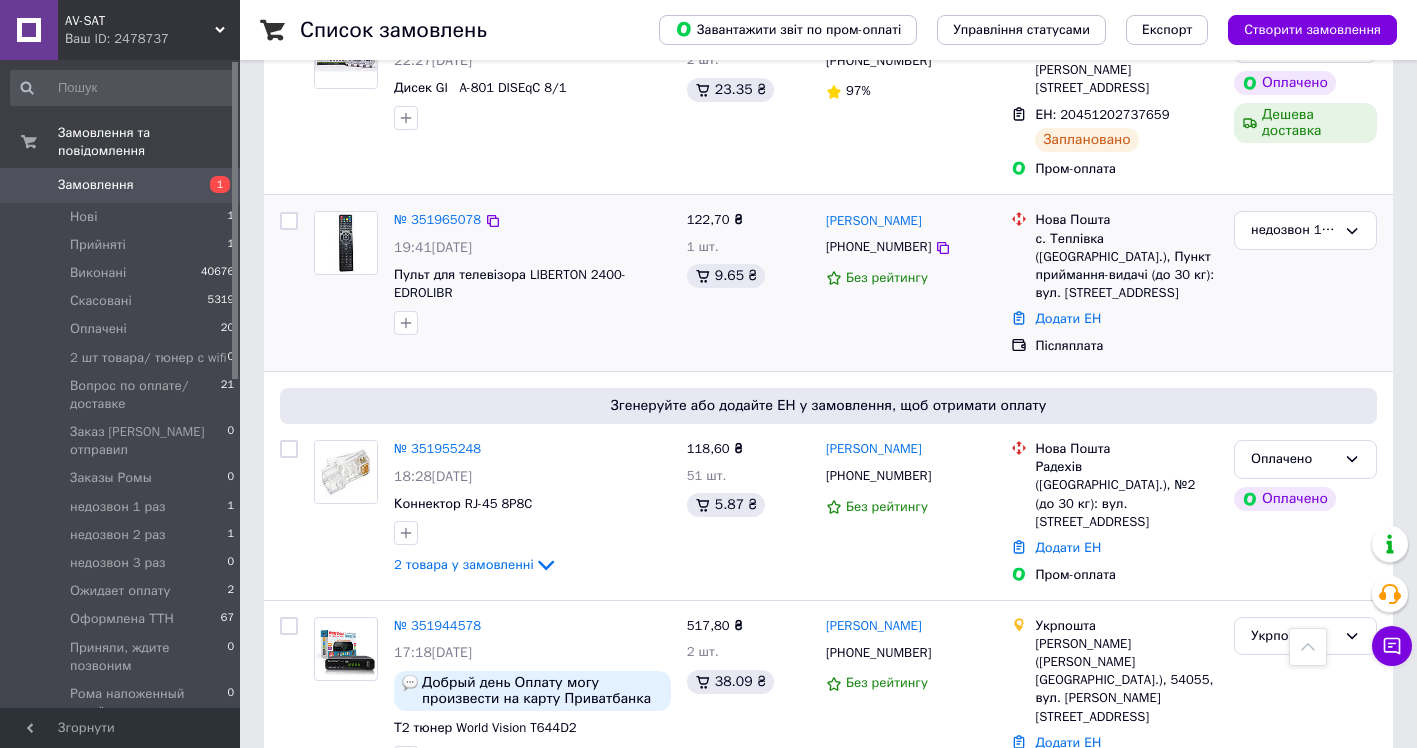 scroll, scrollTop: 821, scrollLeft: 0, axis: vertical 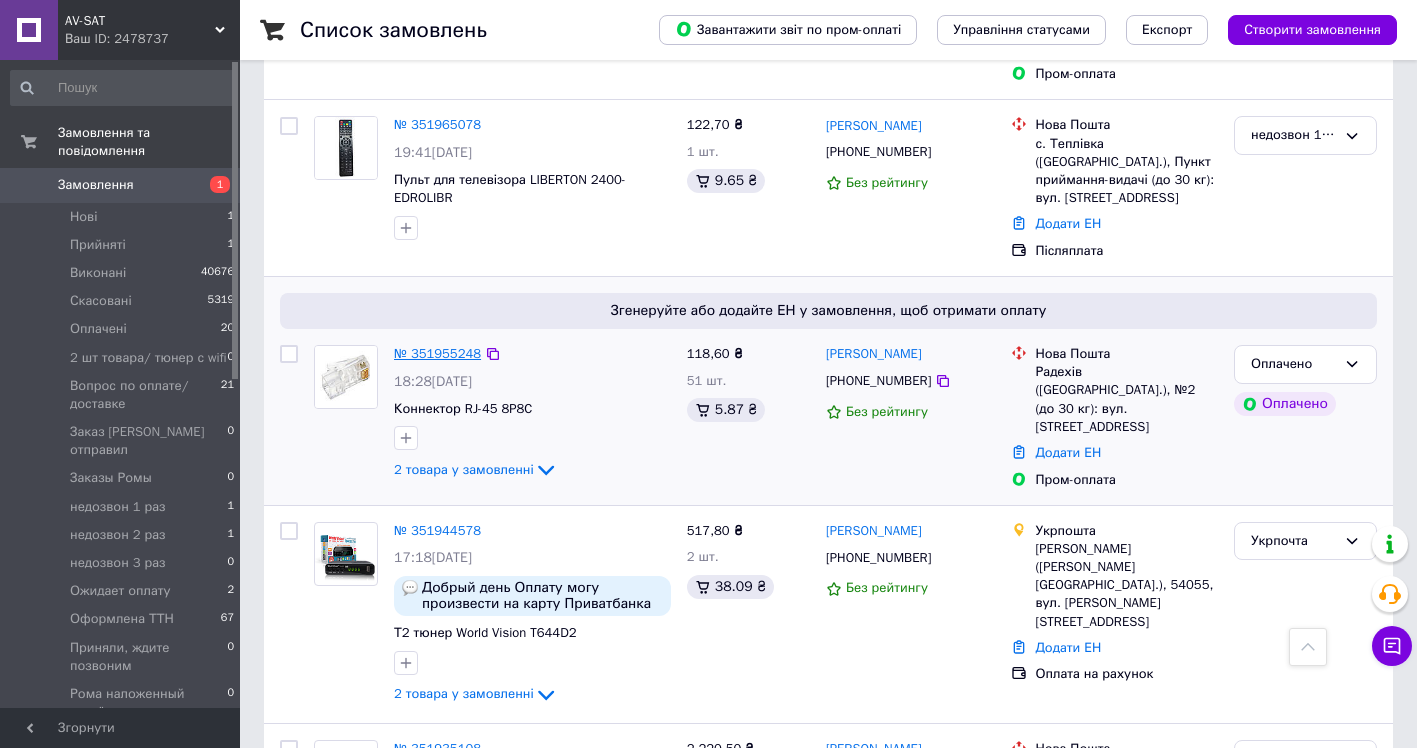 click on "№ 351955248" at bounding box center [437, 353] 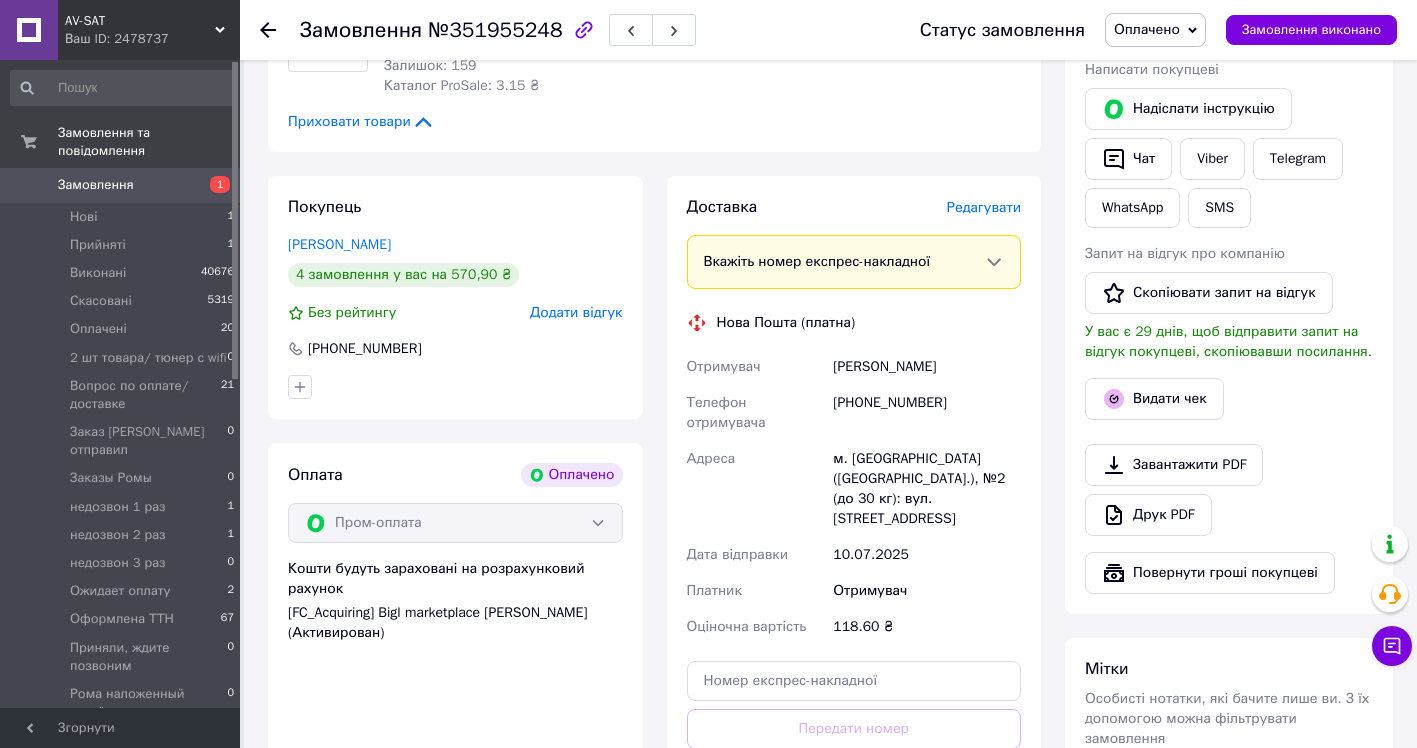 scroll, scrollTop: 921, scrollLeft: 0, axis: vertical 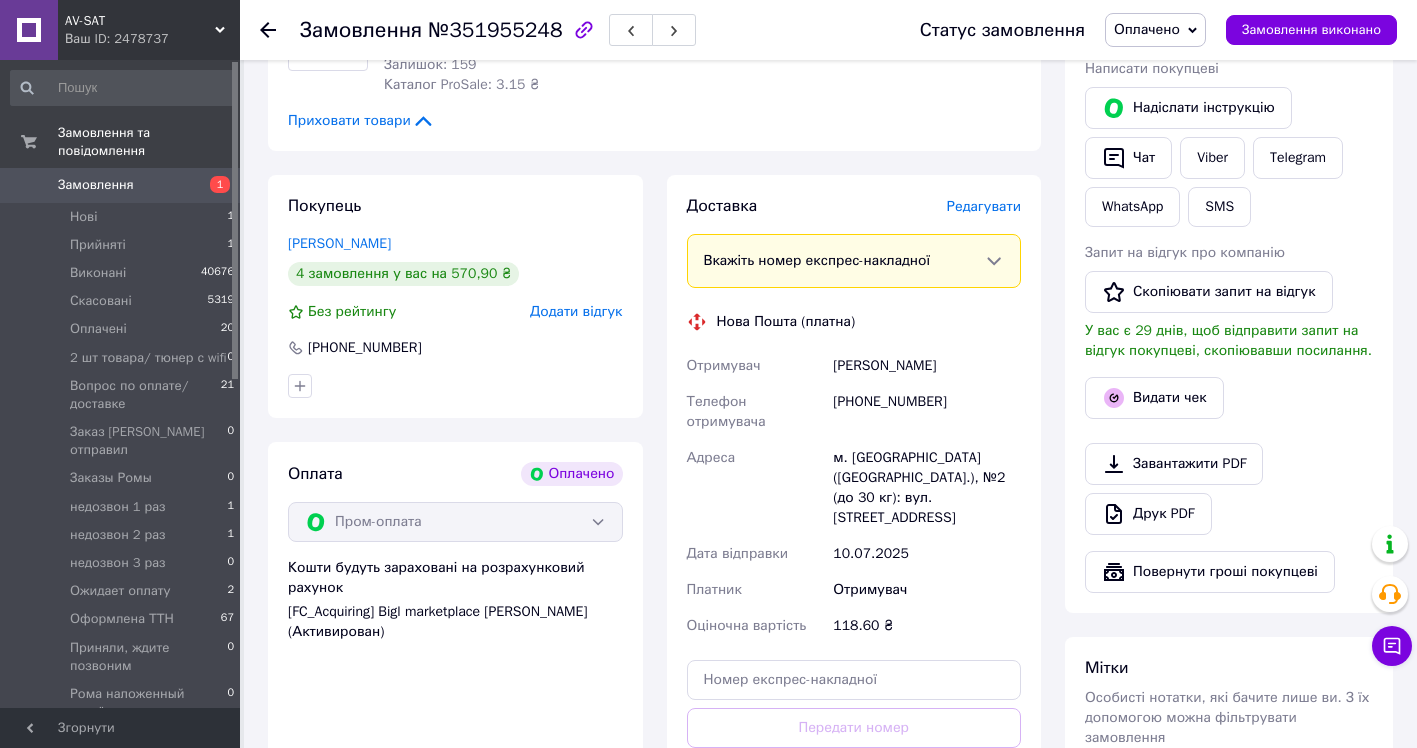 click 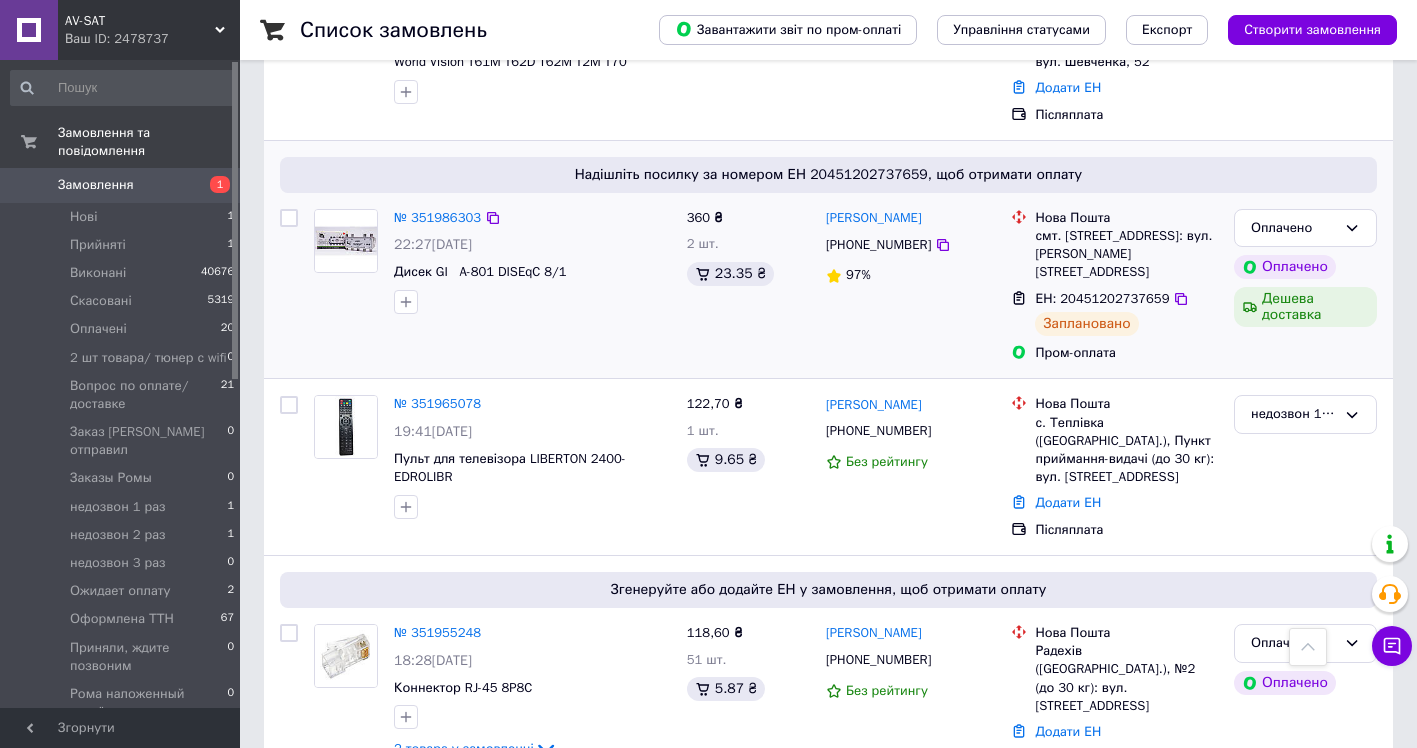 scroll, scrollTop: 600, scrollLeft: 0, axis: vertical 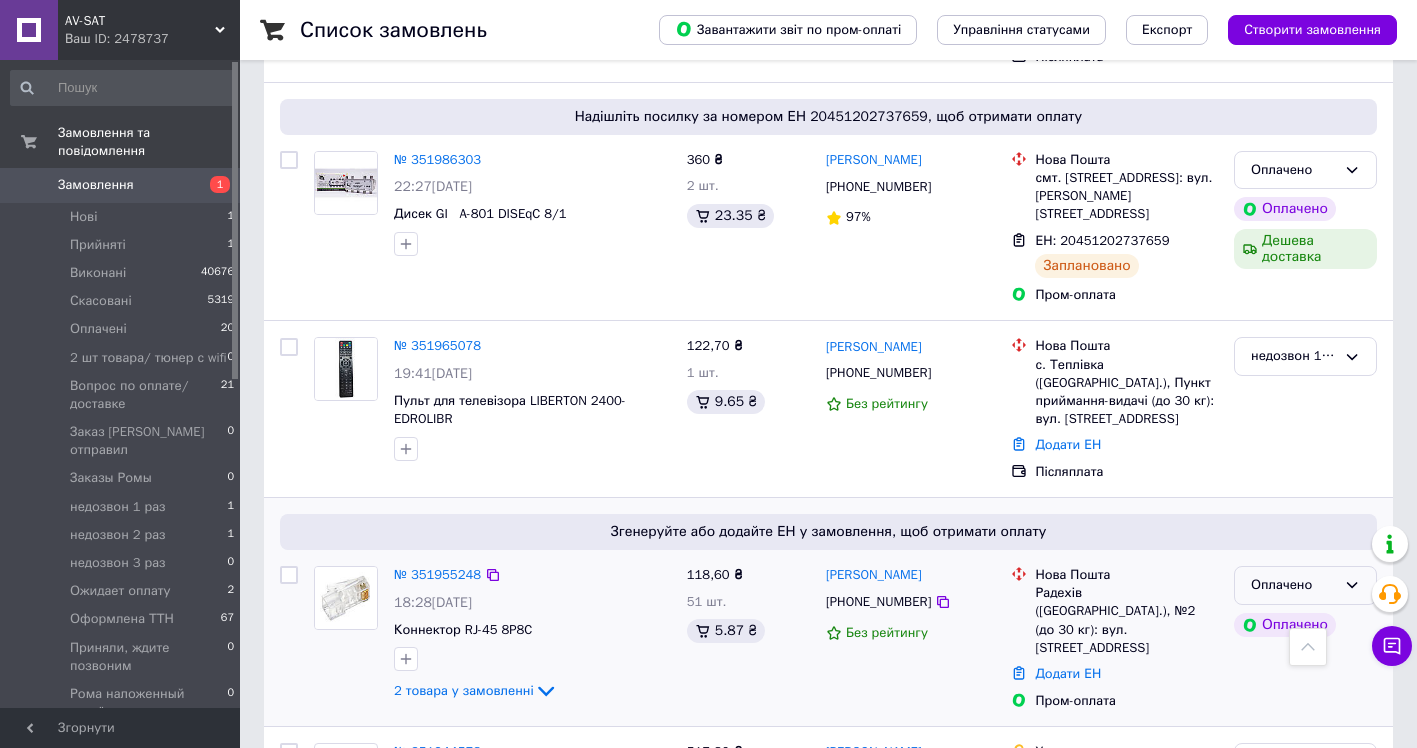 click 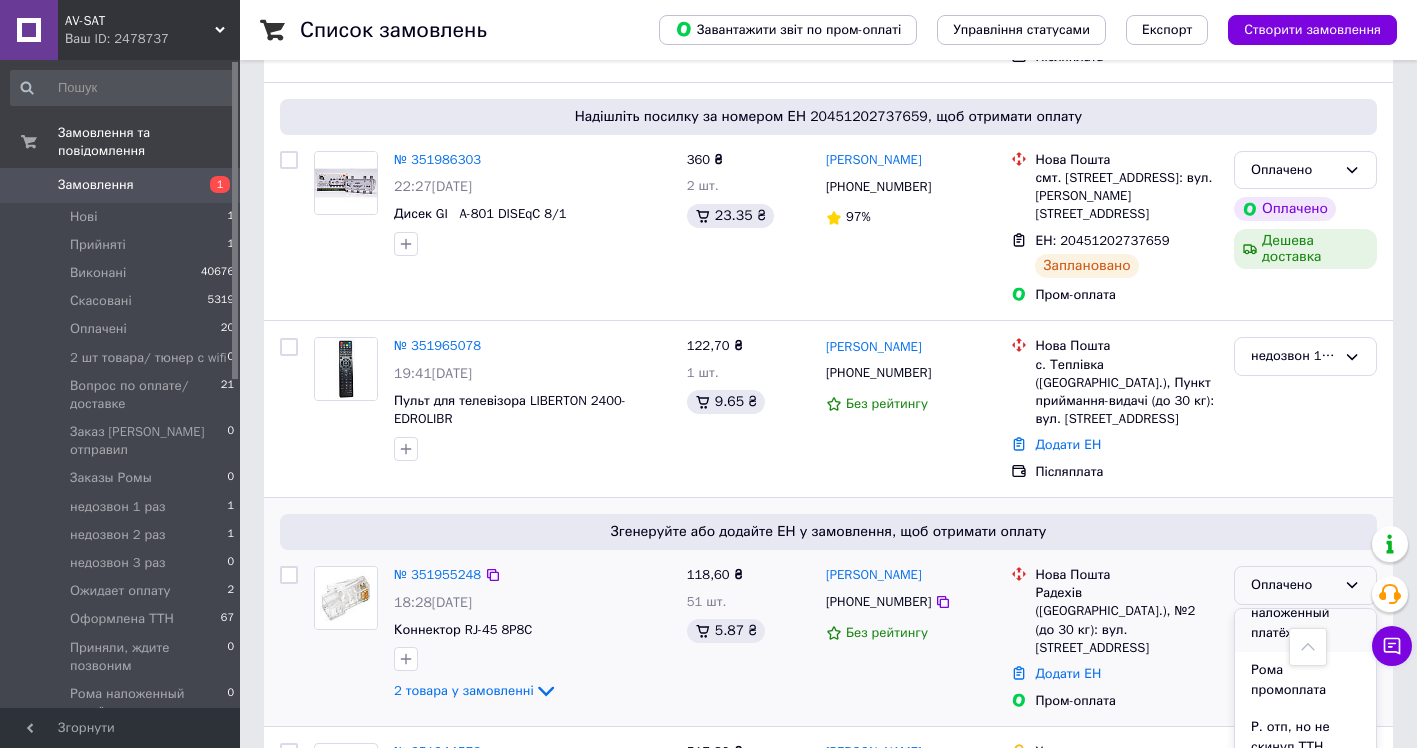 scroll, scrollTop: 678, scrollLeft: 0, axis: vertical 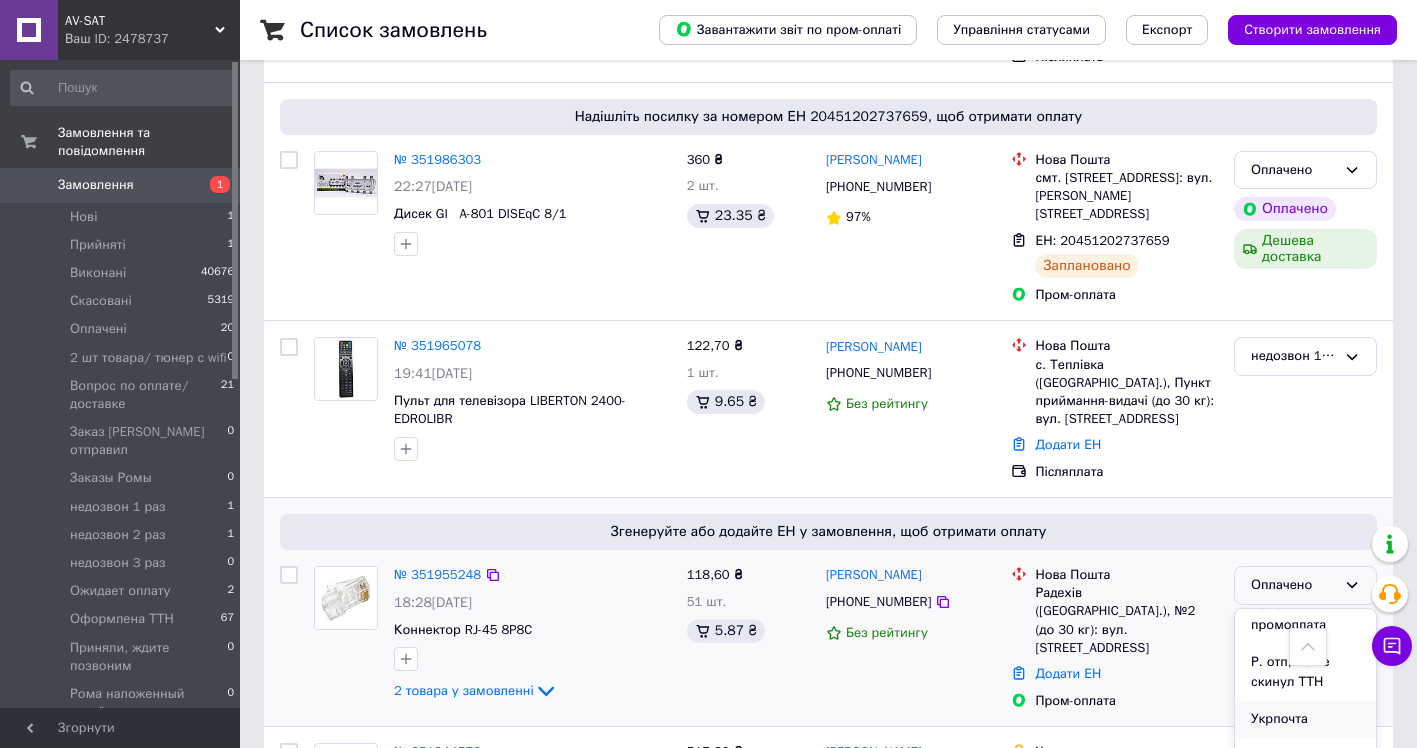 click on "Укрпочта" at bounding box center (1305, 719) 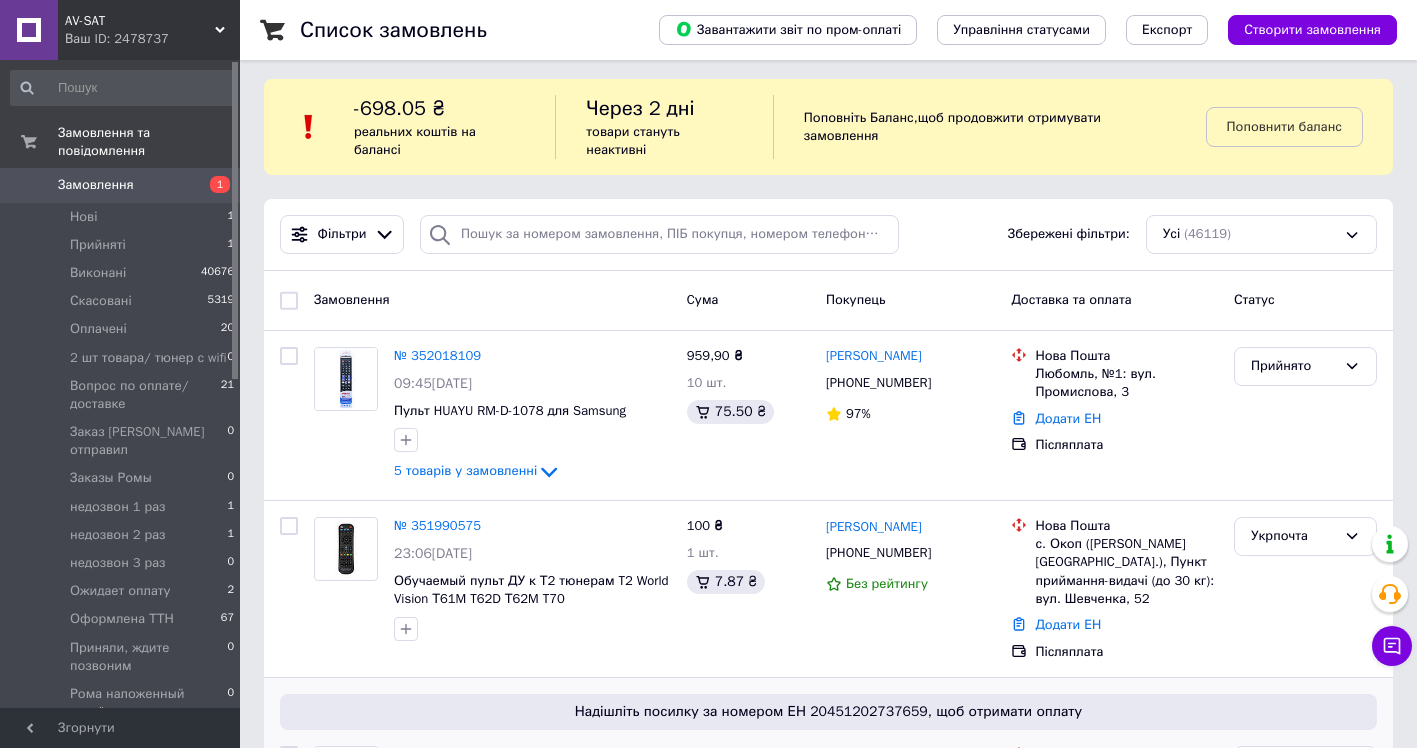 scroll, scrollTop: 0, scrollLeft: 0, axis: both 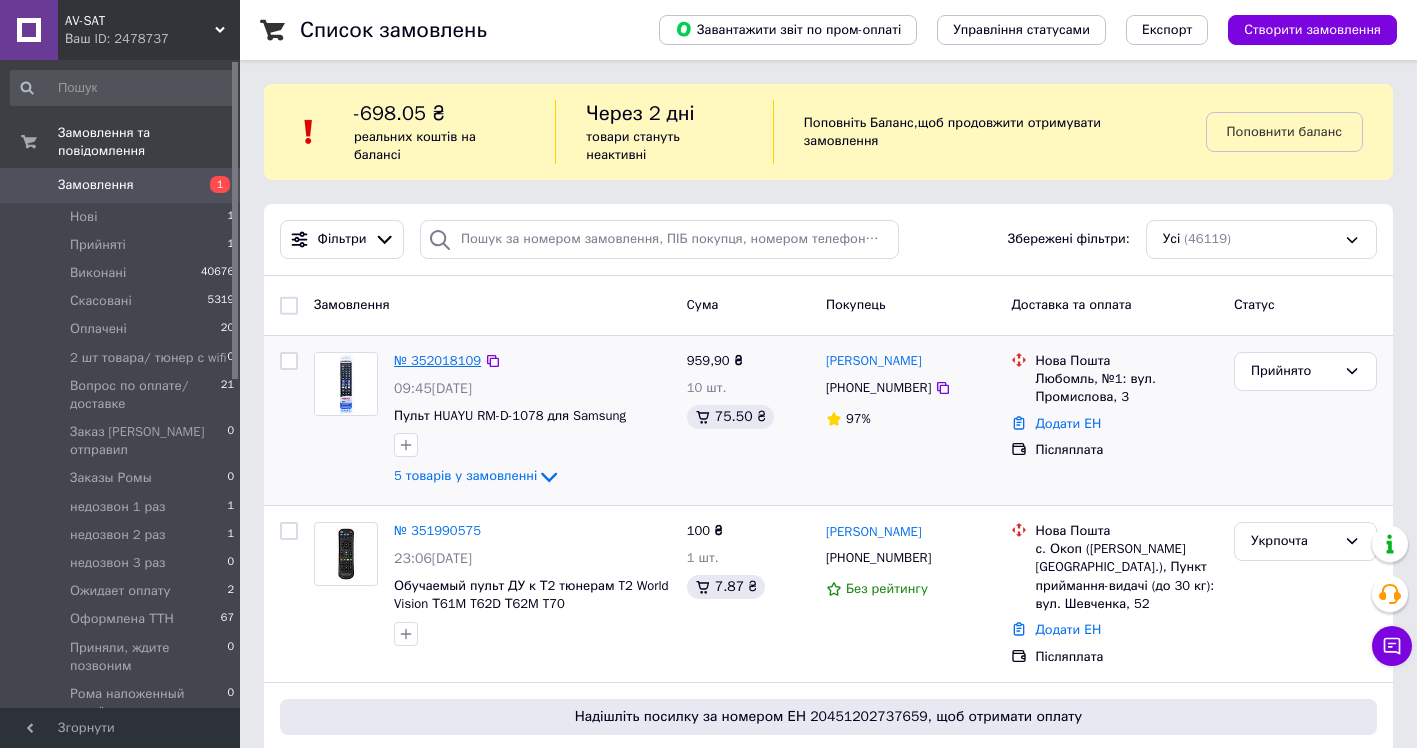 click on "№ 352018109" at bounding box center (437, 360) 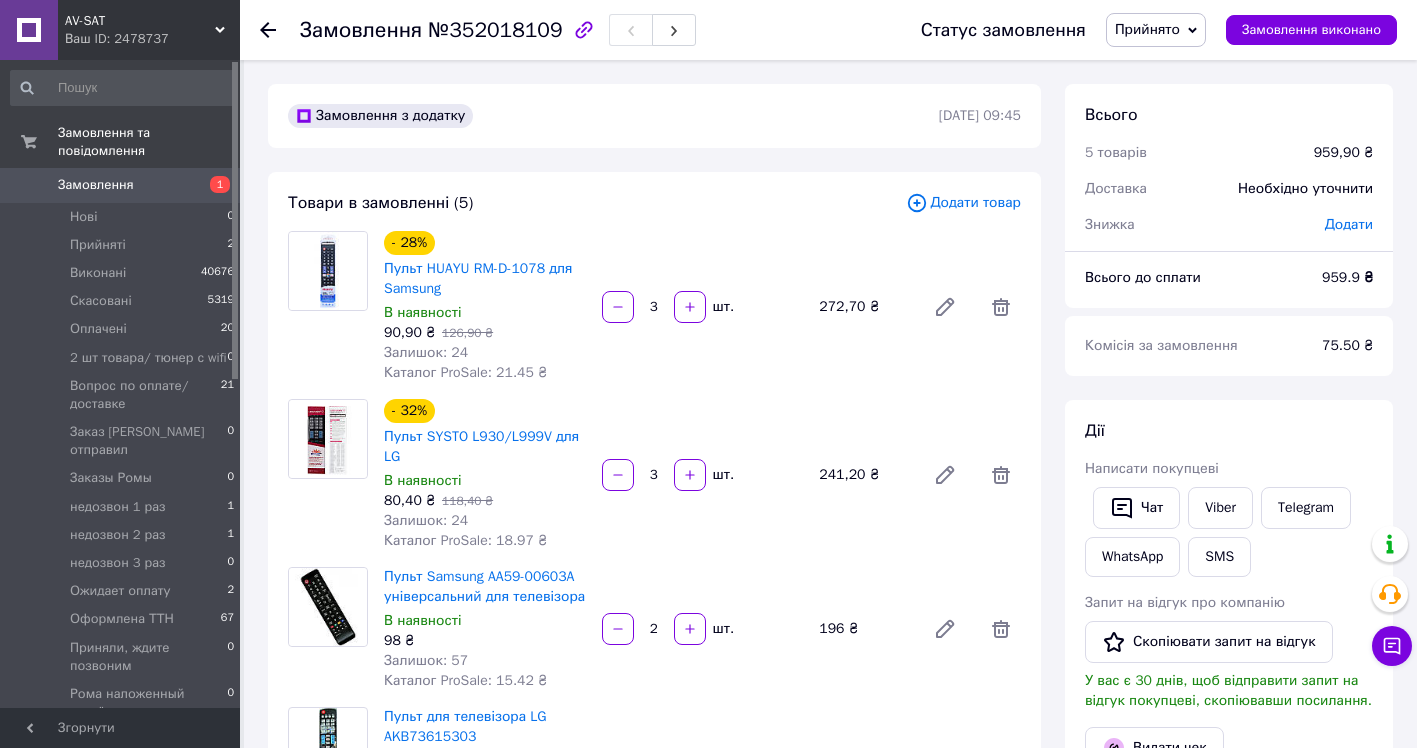 click 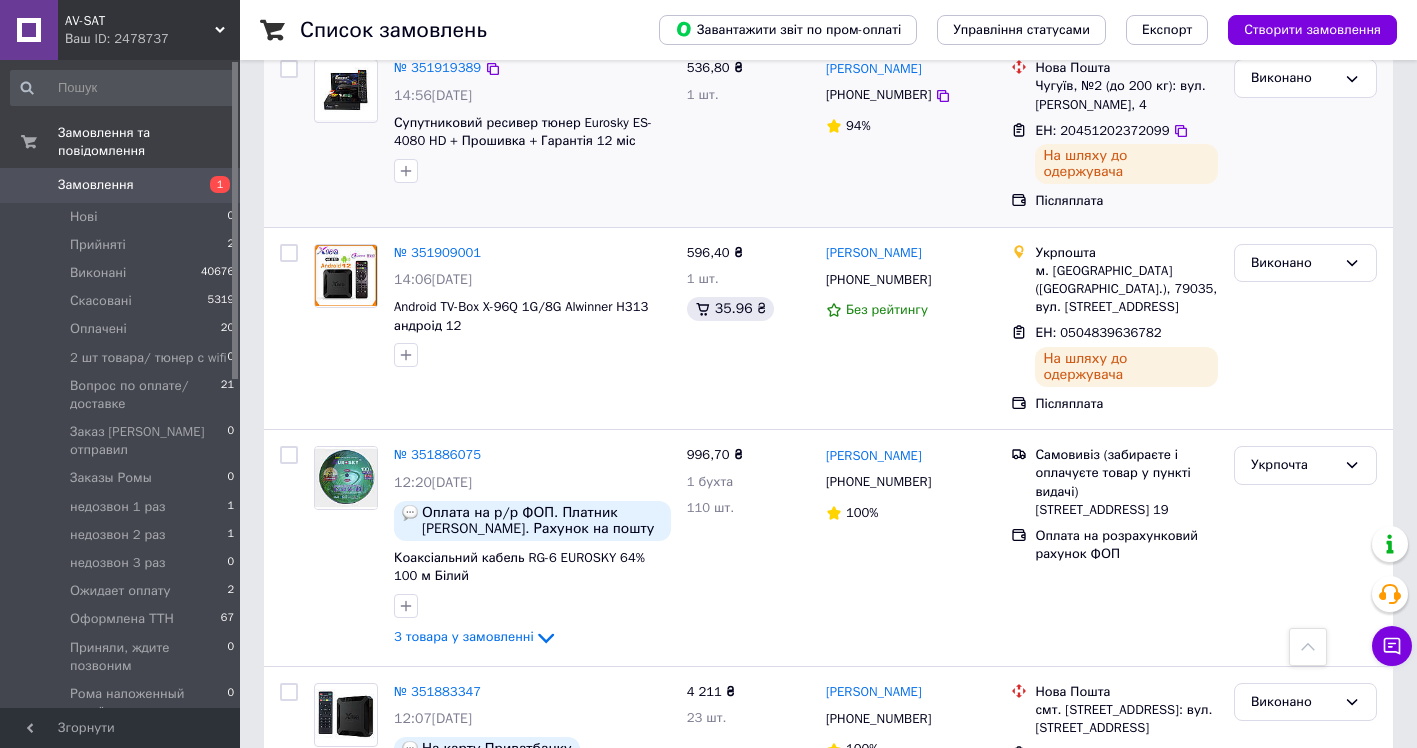scroll, scrollTop: 1900, scrollLeft: 0, axis: vertical 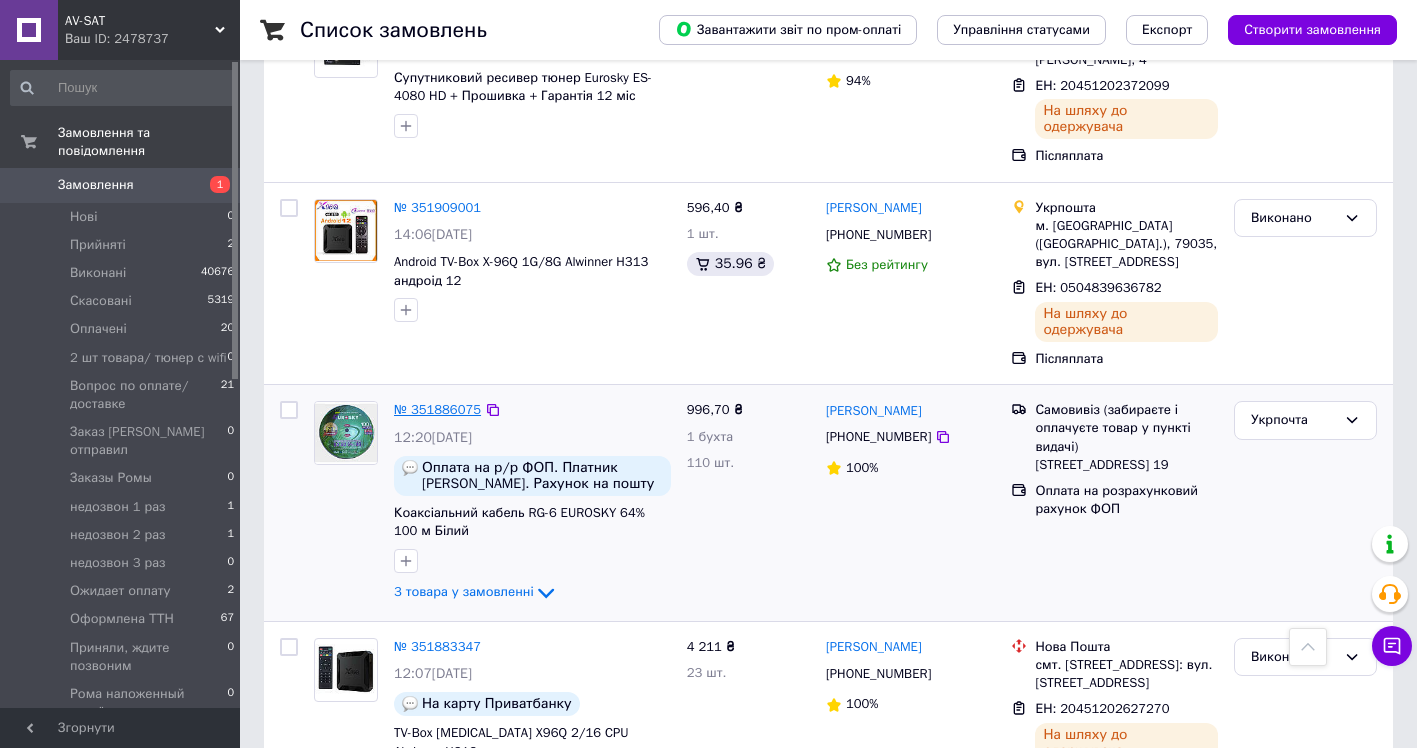 click on "№ 351886075" at bounding box center (437, 409) 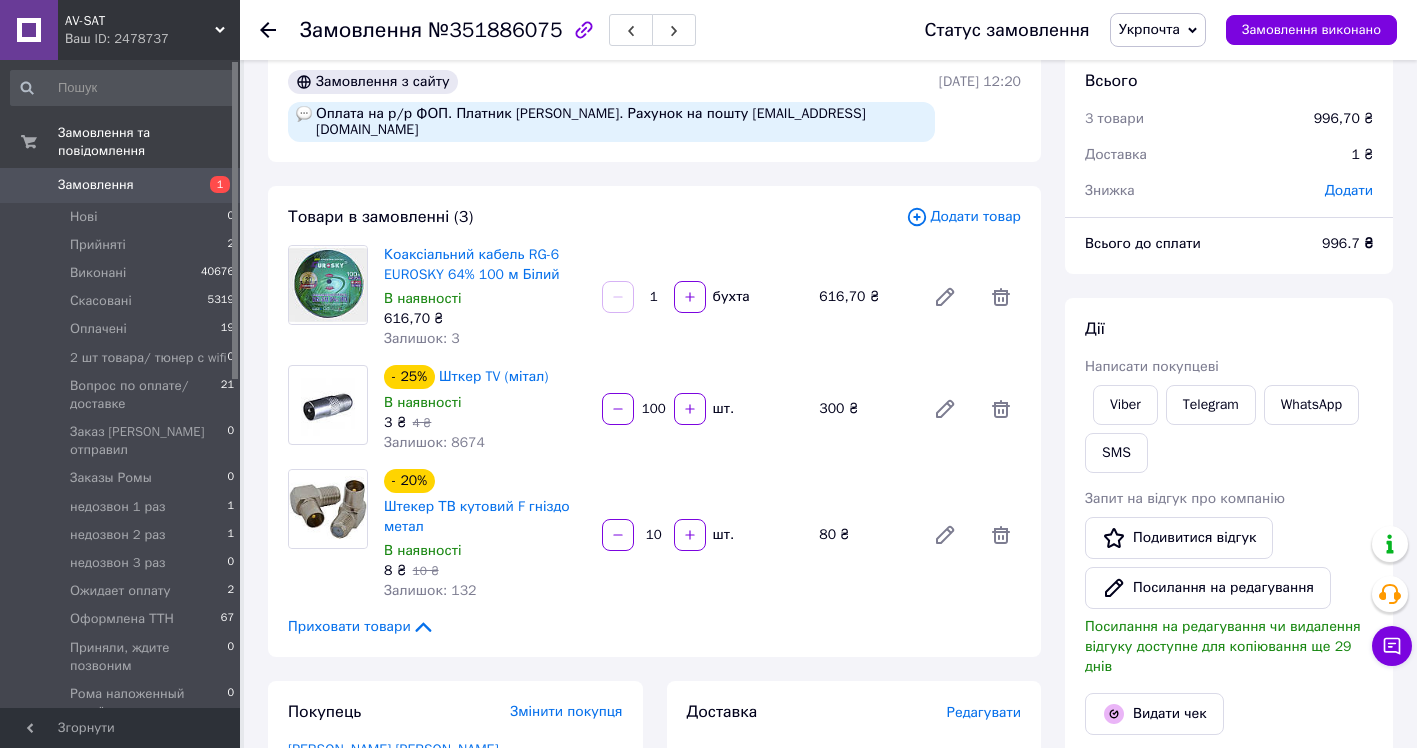 scroll, scrollTop: 0, scrollLeft: 0, axis: both 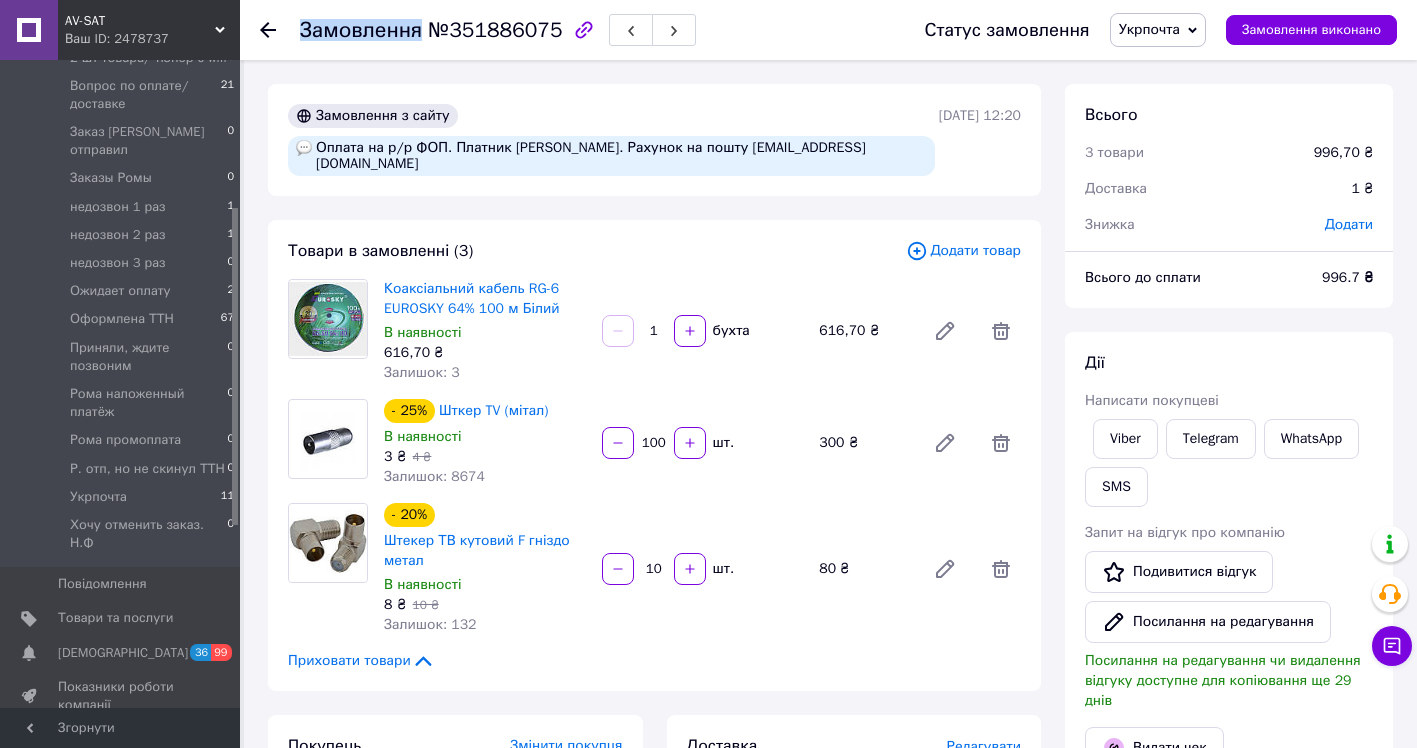 click 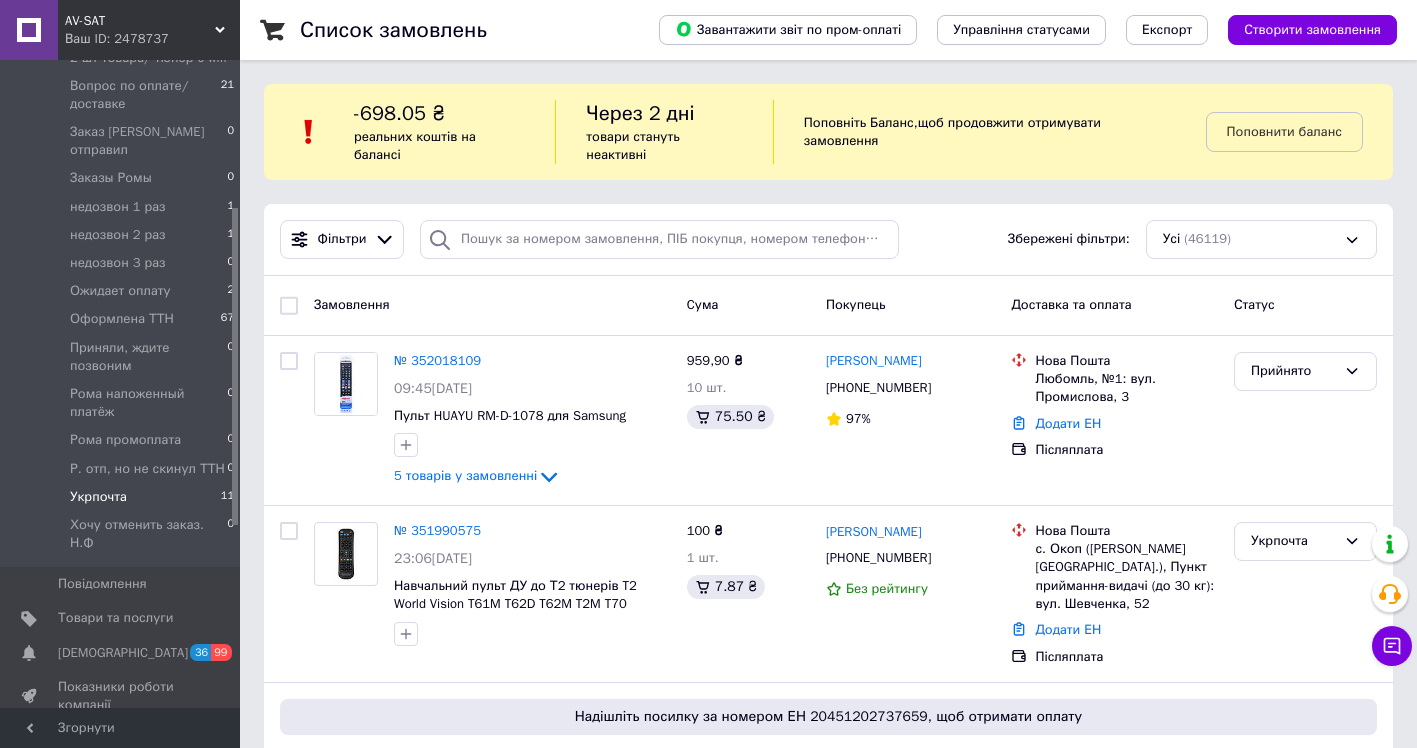 click on "Укрпочта" at bounding box center (98, 497) 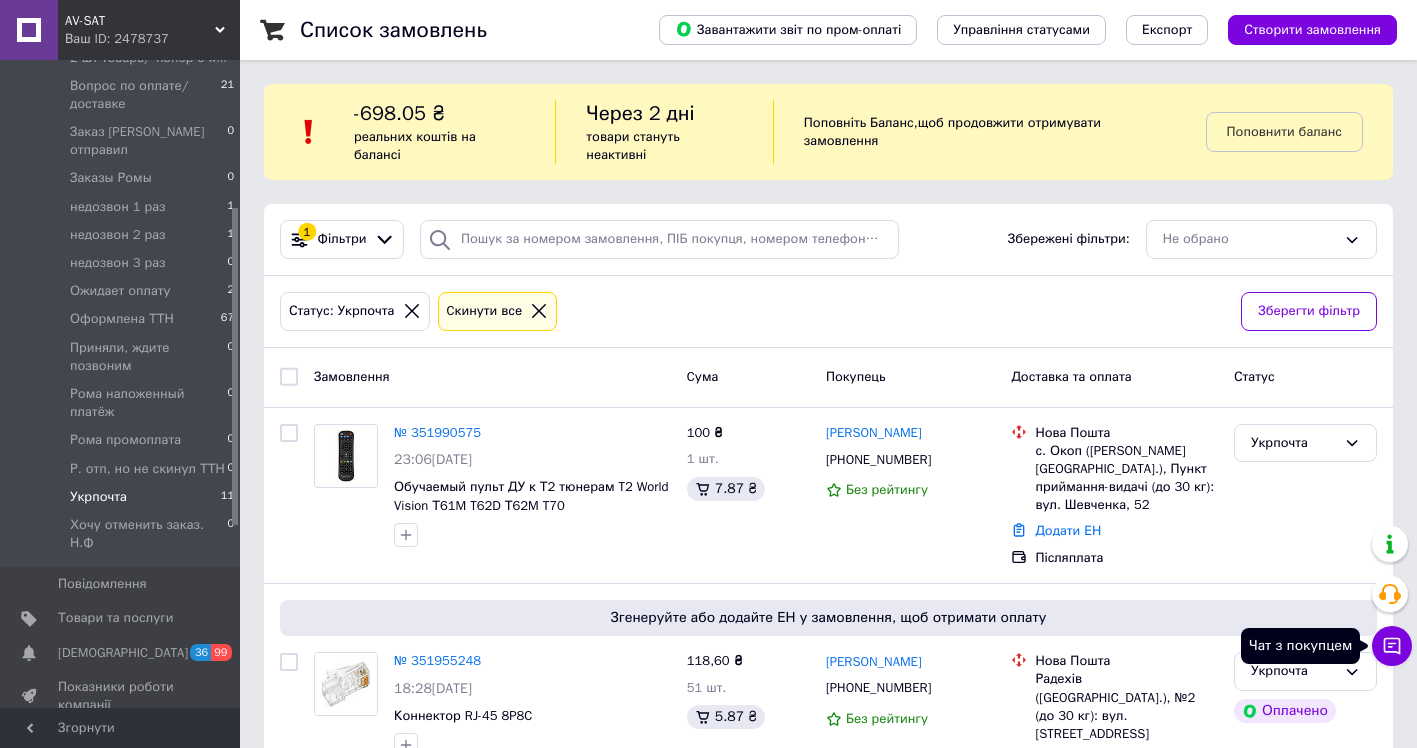 click on "Чат з покупцем" at bounding box center [1392, 646] 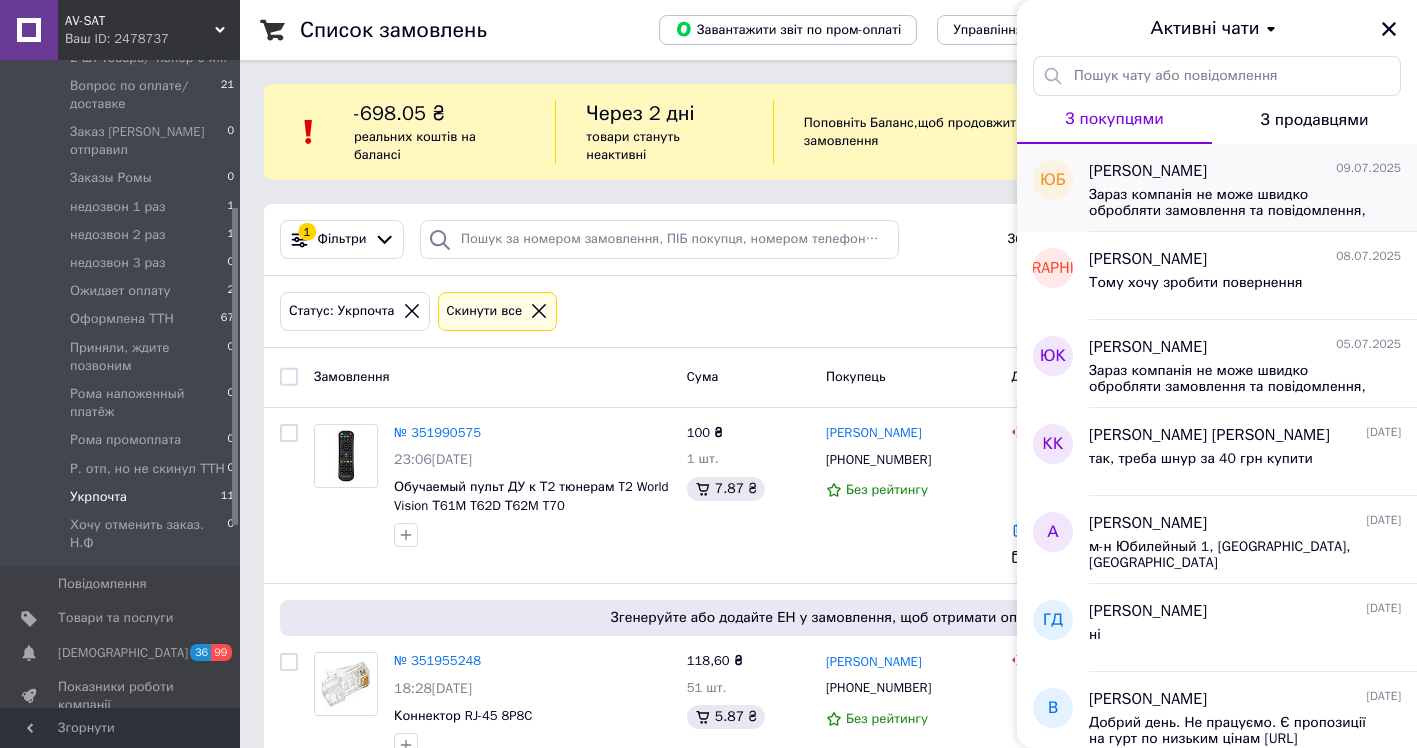 click on "[PERSON_NAME]" at bounding box center (1148, 171) 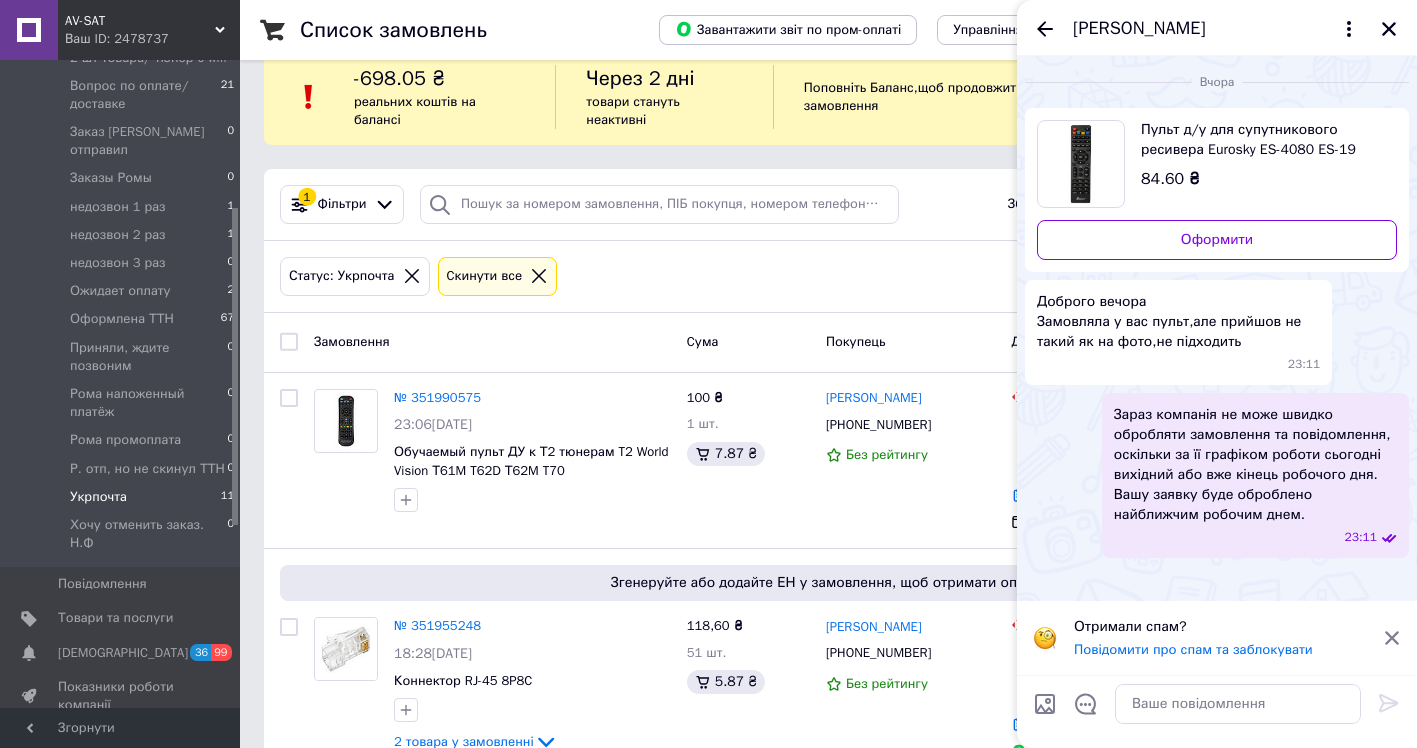 scroll, scrollTop: 0, scrollLeft: 0, axis: both 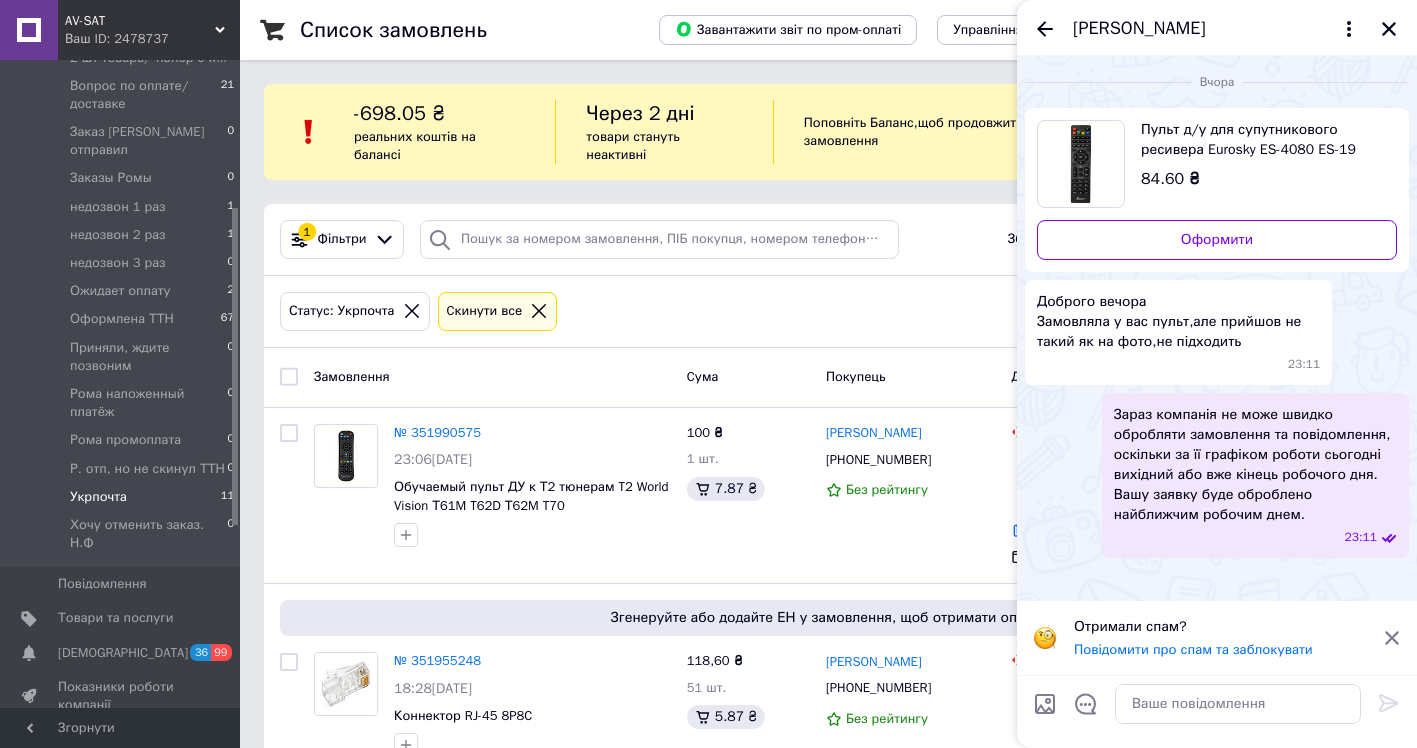 click on "Пульт д/у для супутникового ресивера Eurosky ES-4080 ES-19" at bounding box center [1261, 140] 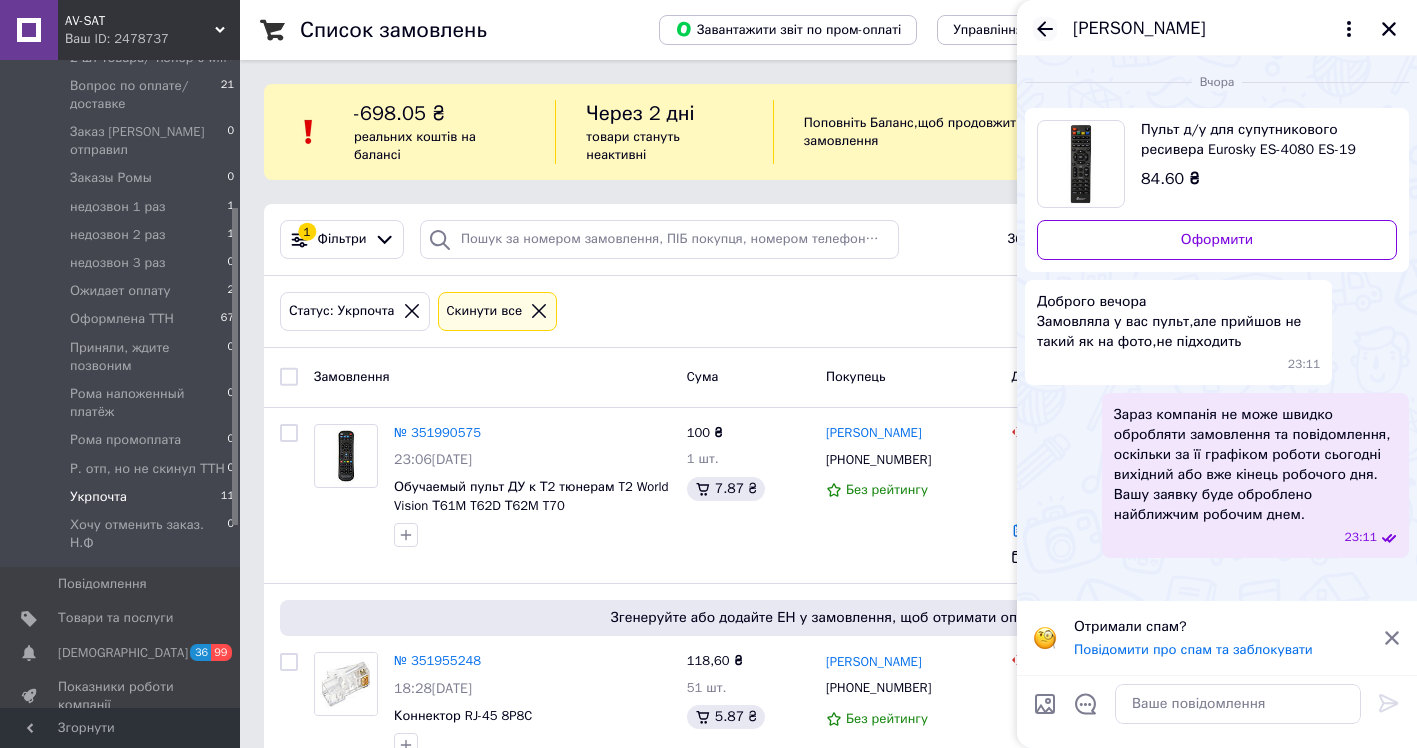 click 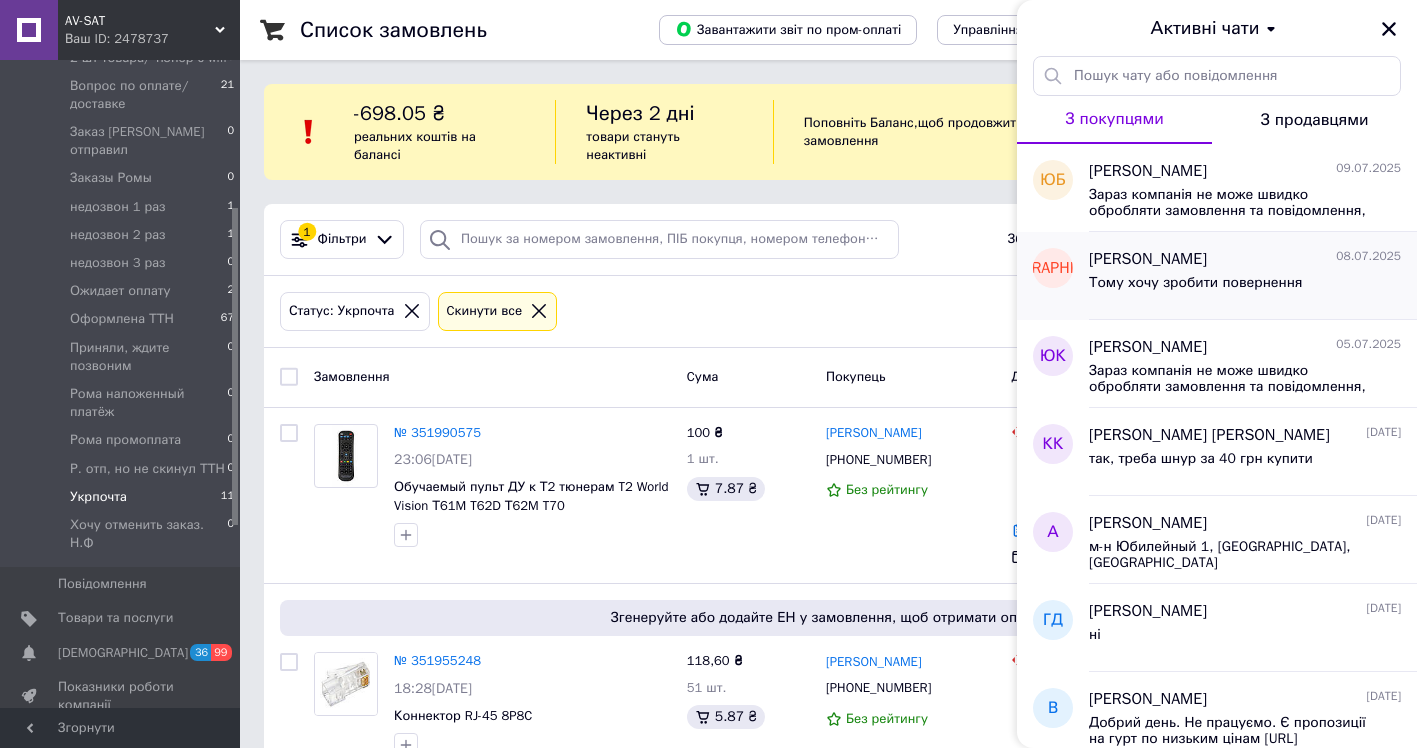 click on "Алина Шматко" at bounding box center (1148, 259) 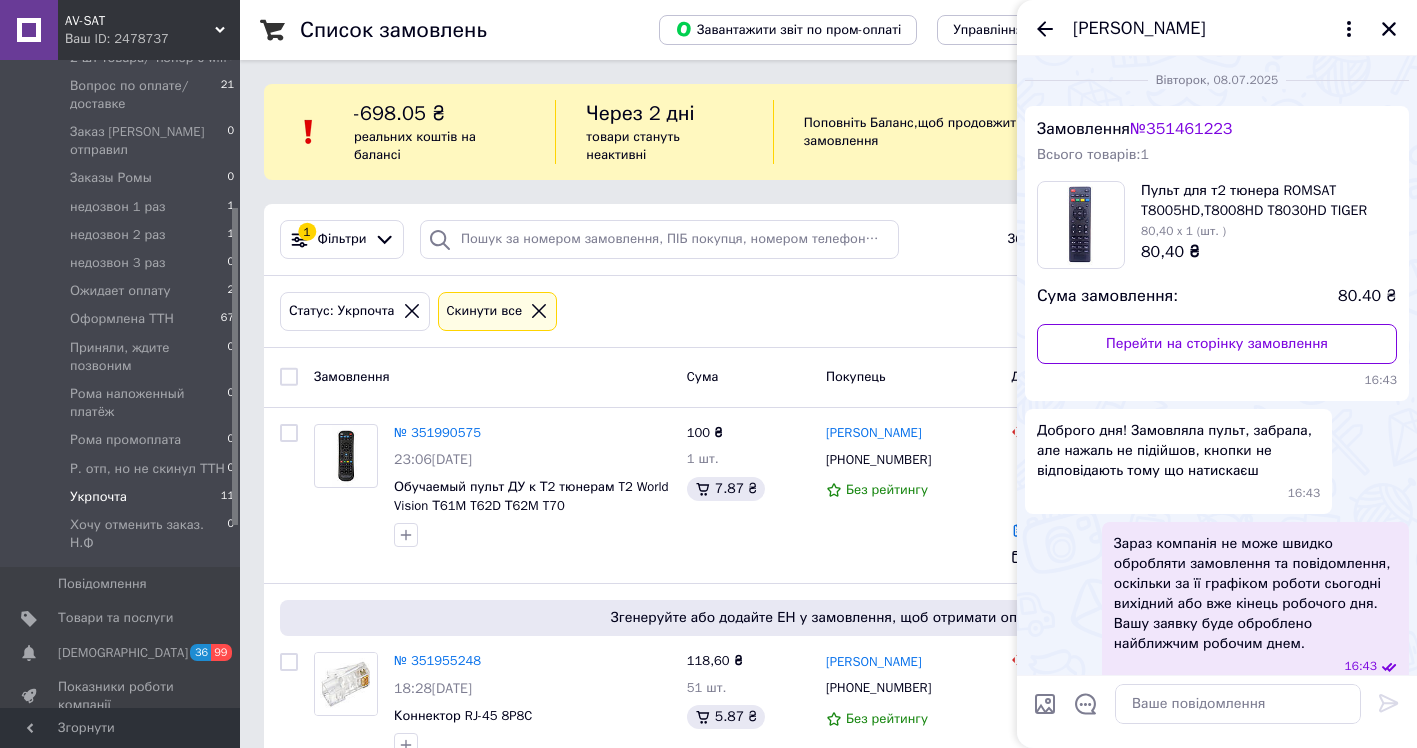 scroll, scrollTop: 0, scrollLeft: 0, axis: both 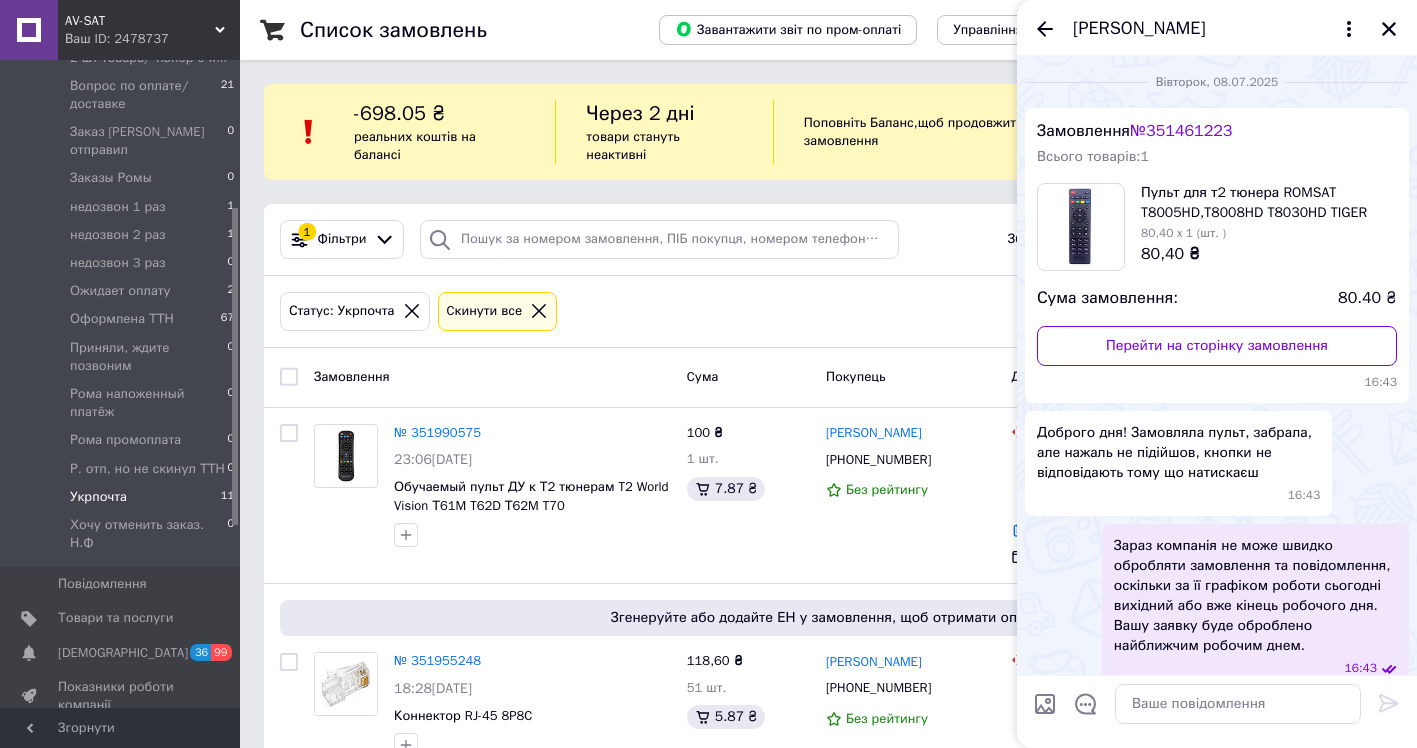 click at bounding box center (1081, 227) 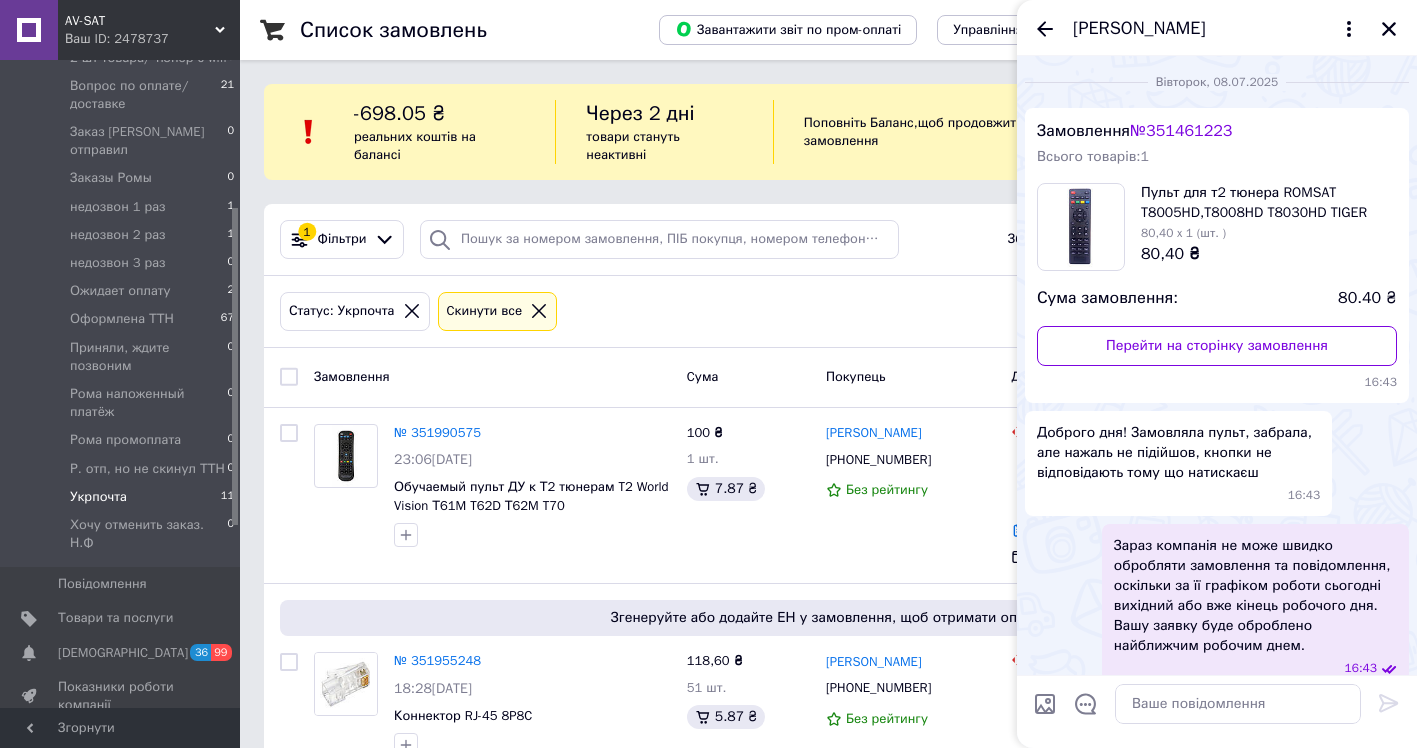 click at bounding box center [1081, 227] 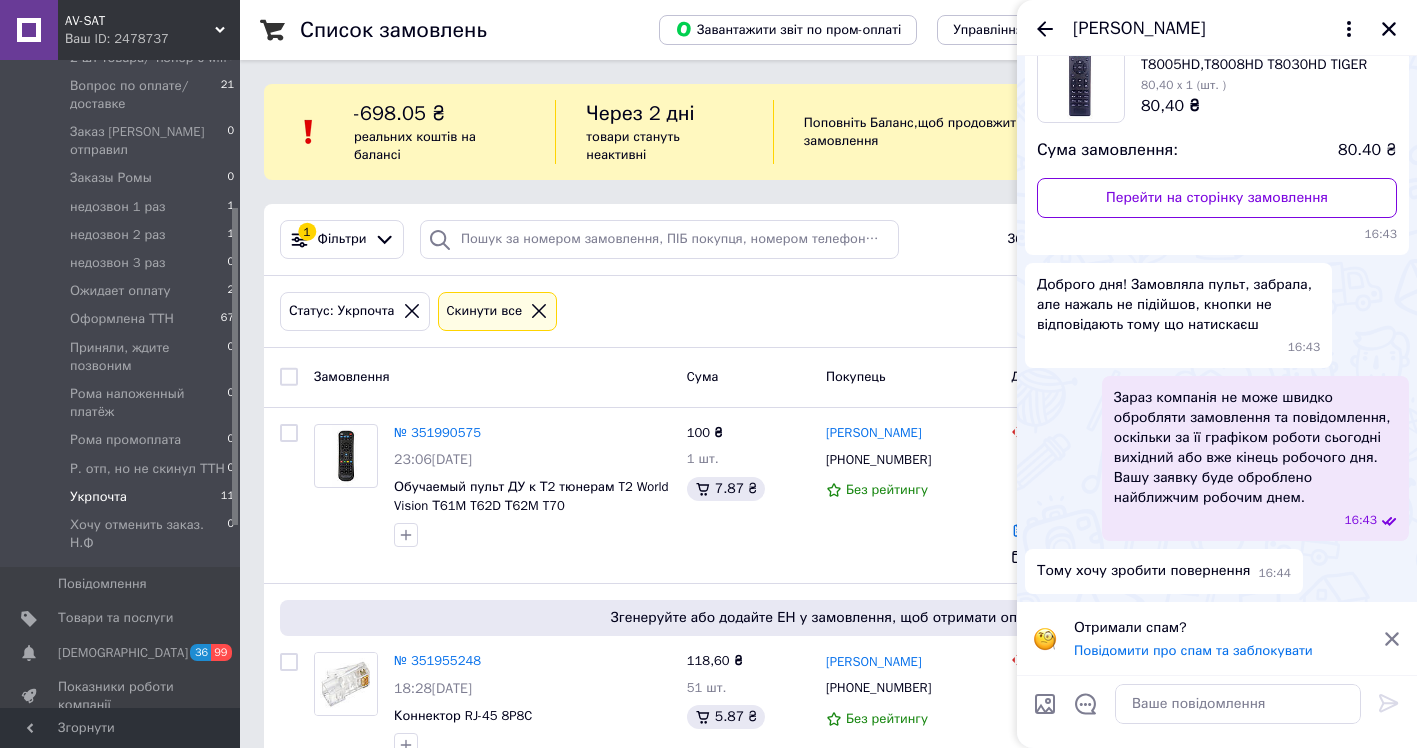 scroll, scrollTop: 0, scrollLeft: 0, axis: both 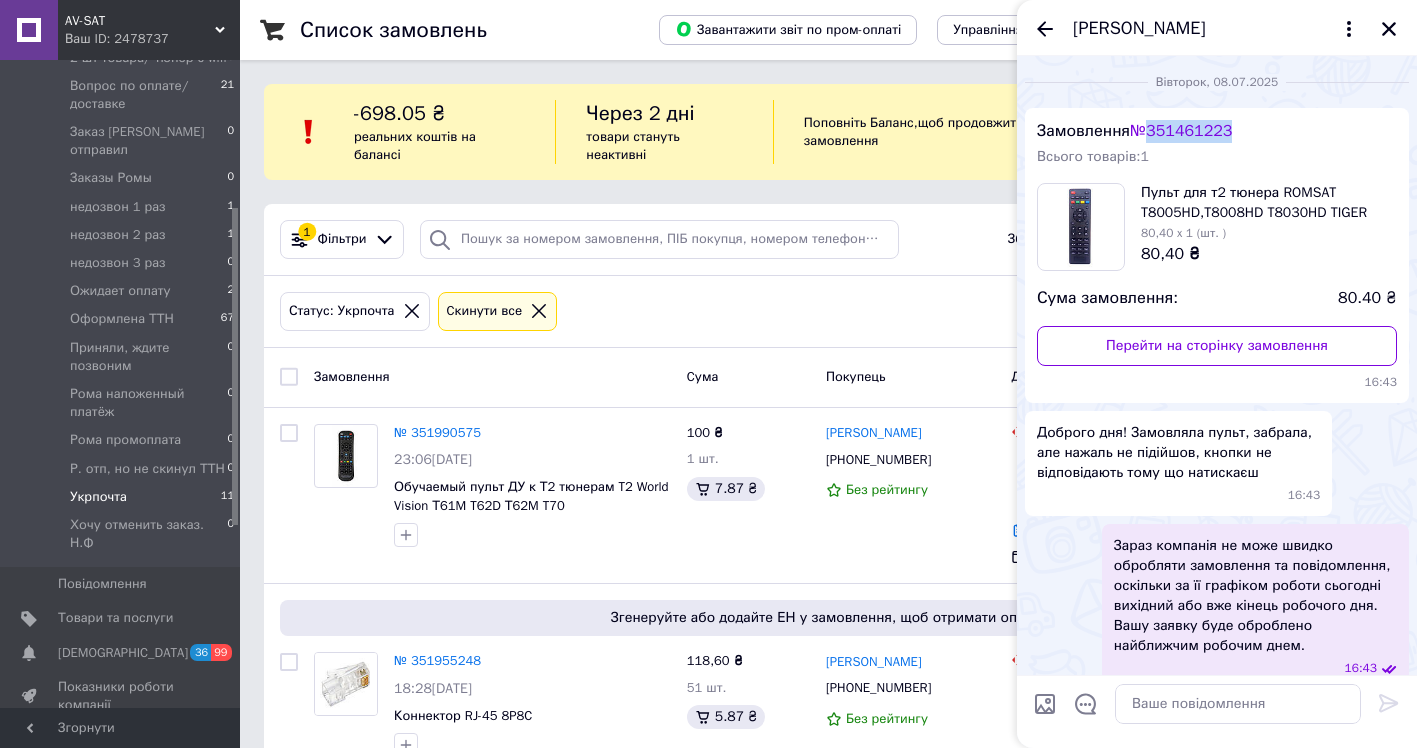 drag, startPoint x: 1157, startPoint y: 130, endPoint x: 1273, endPoint y: 134, distance: 116.06895 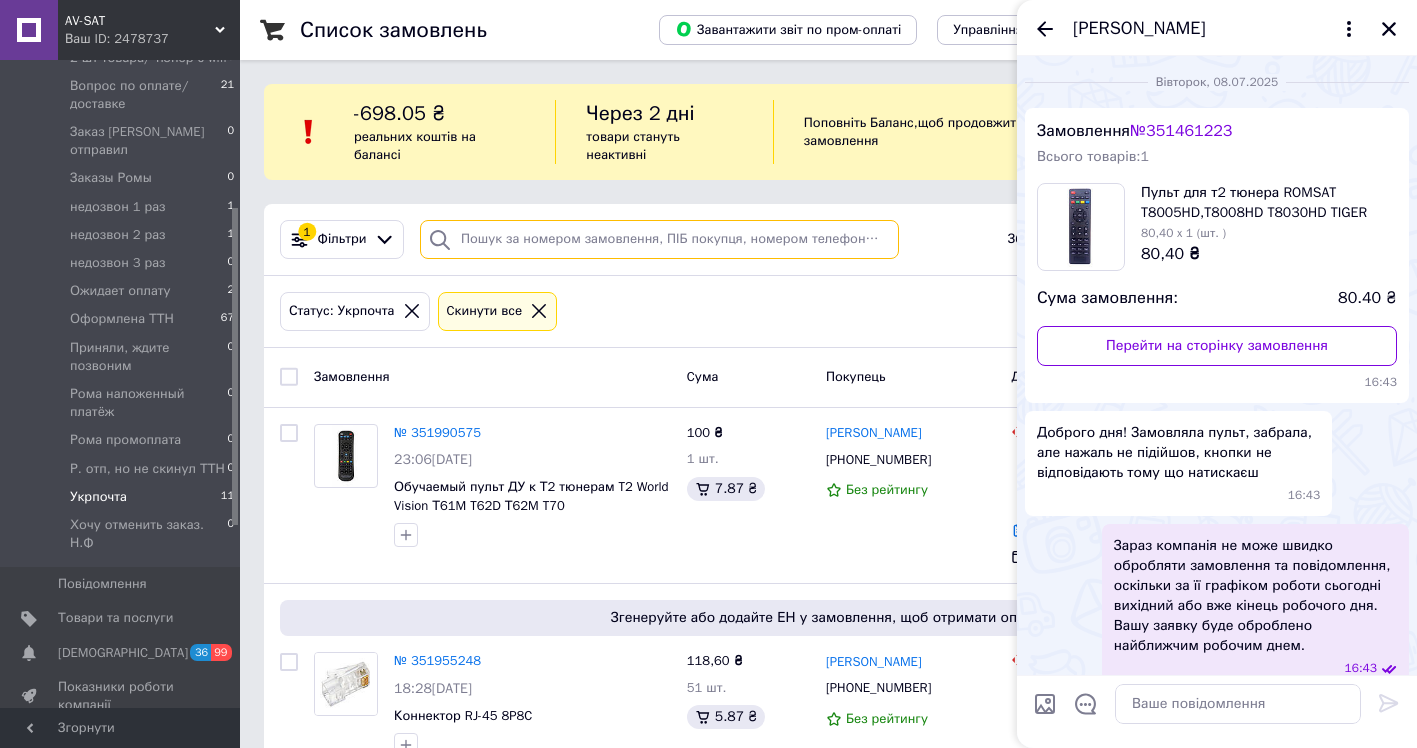 paste on "351461223" 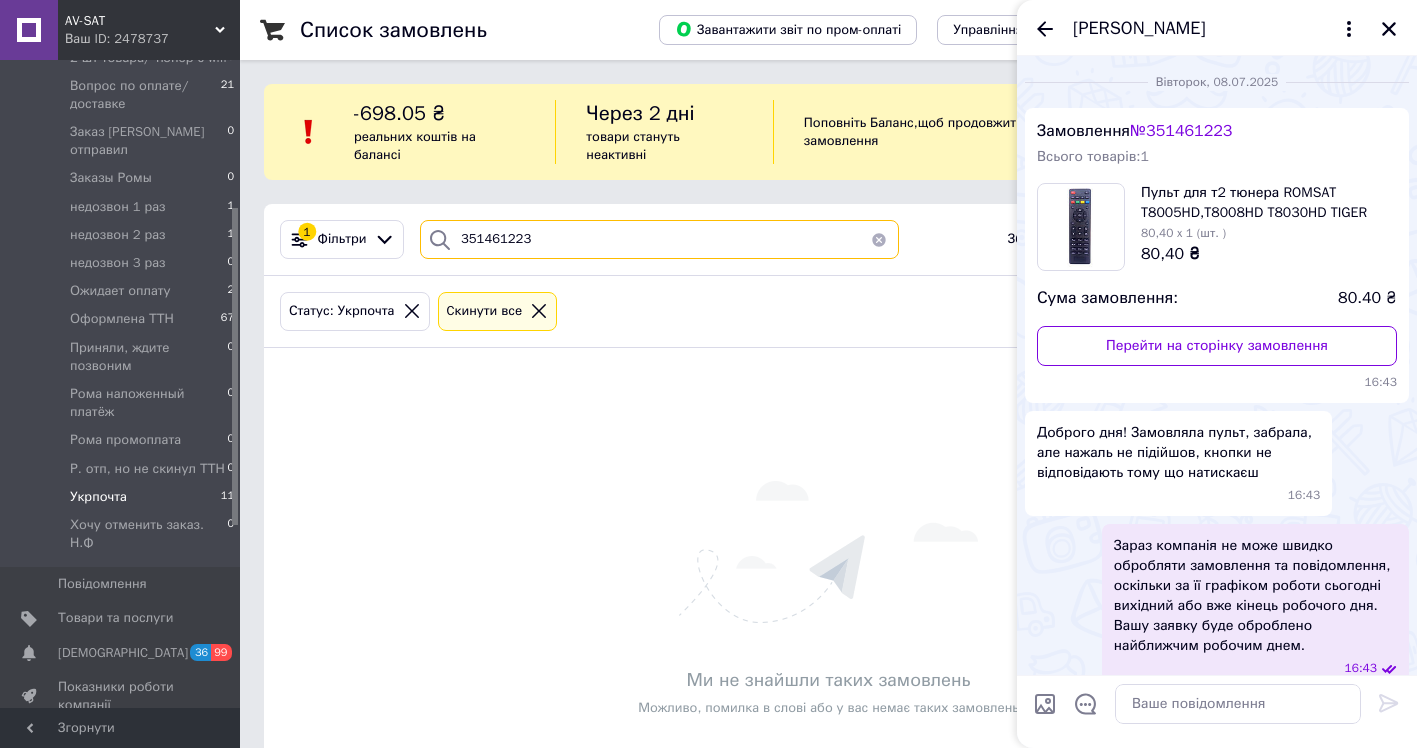 type on "351461223" 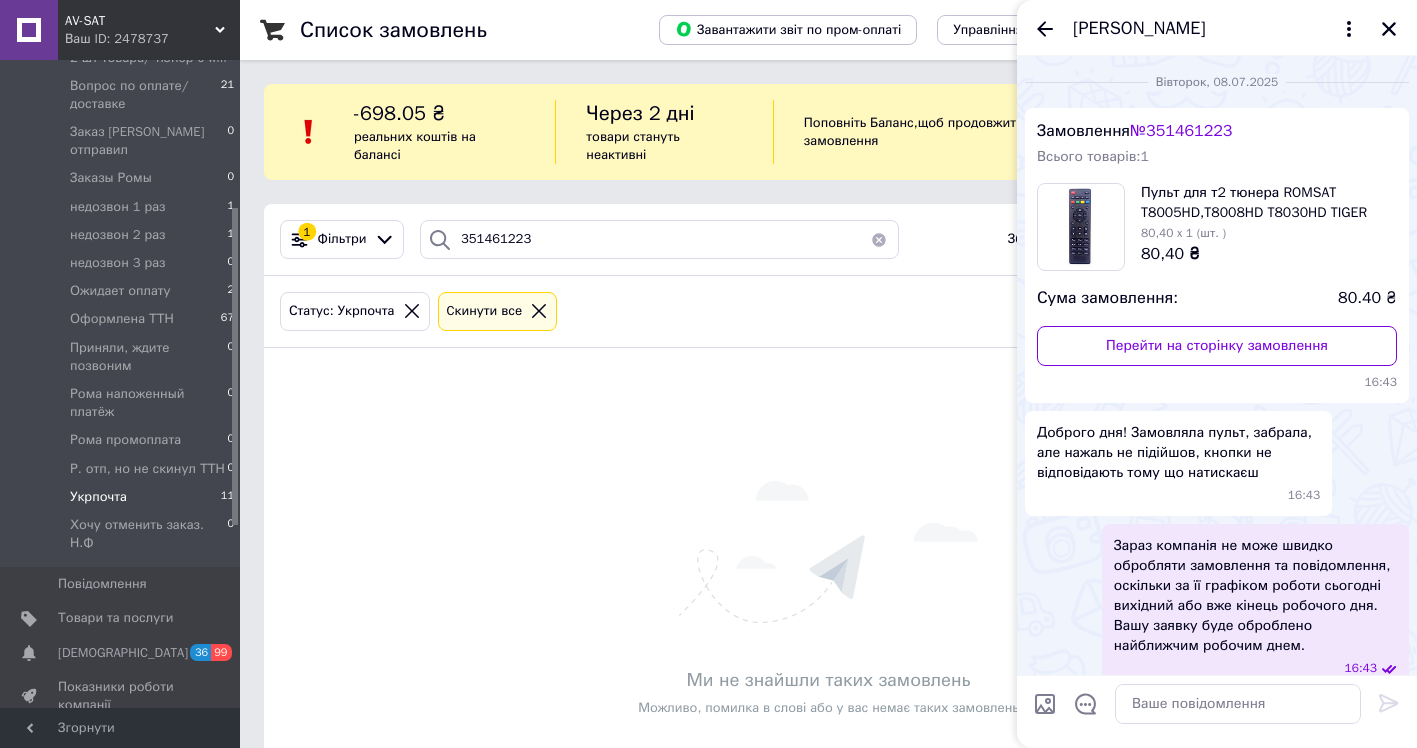 click on "Алина Шматко" at bounding box center [1217, 28] 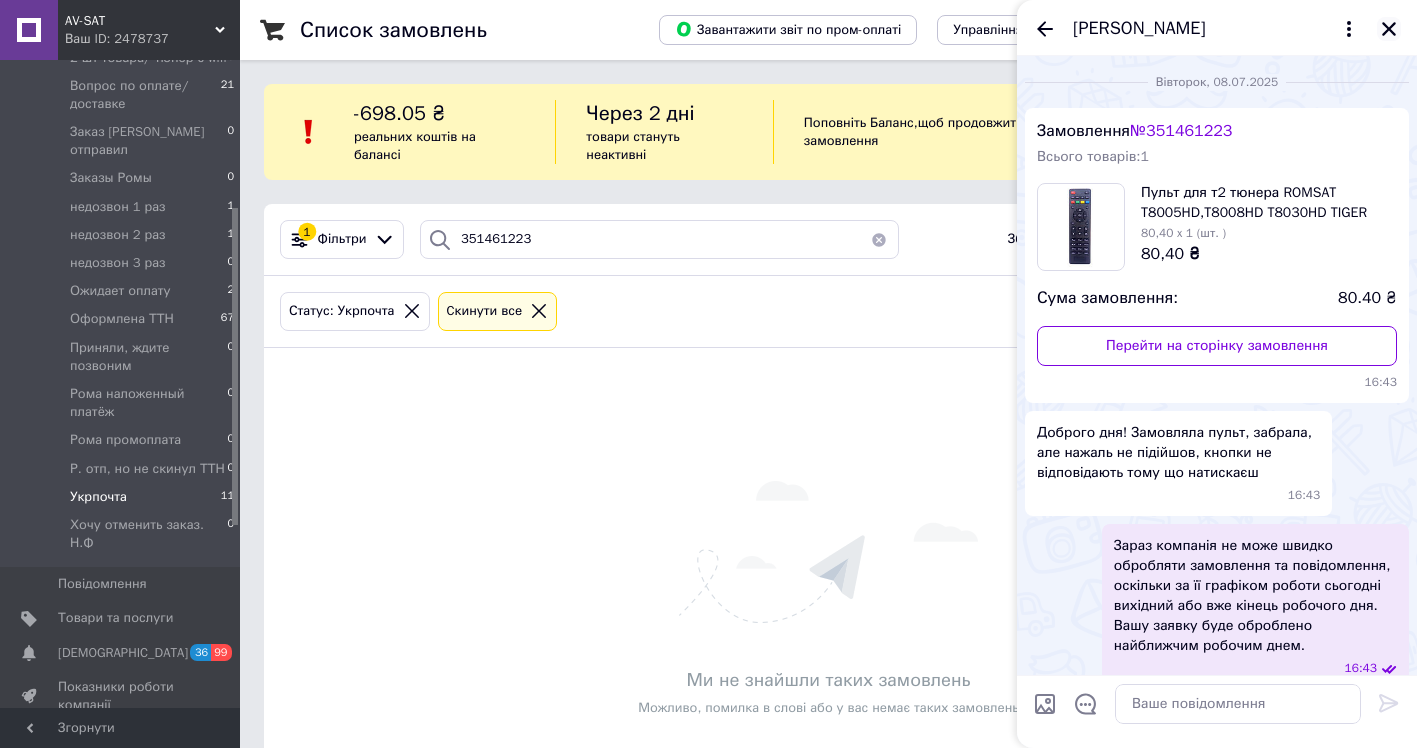 click 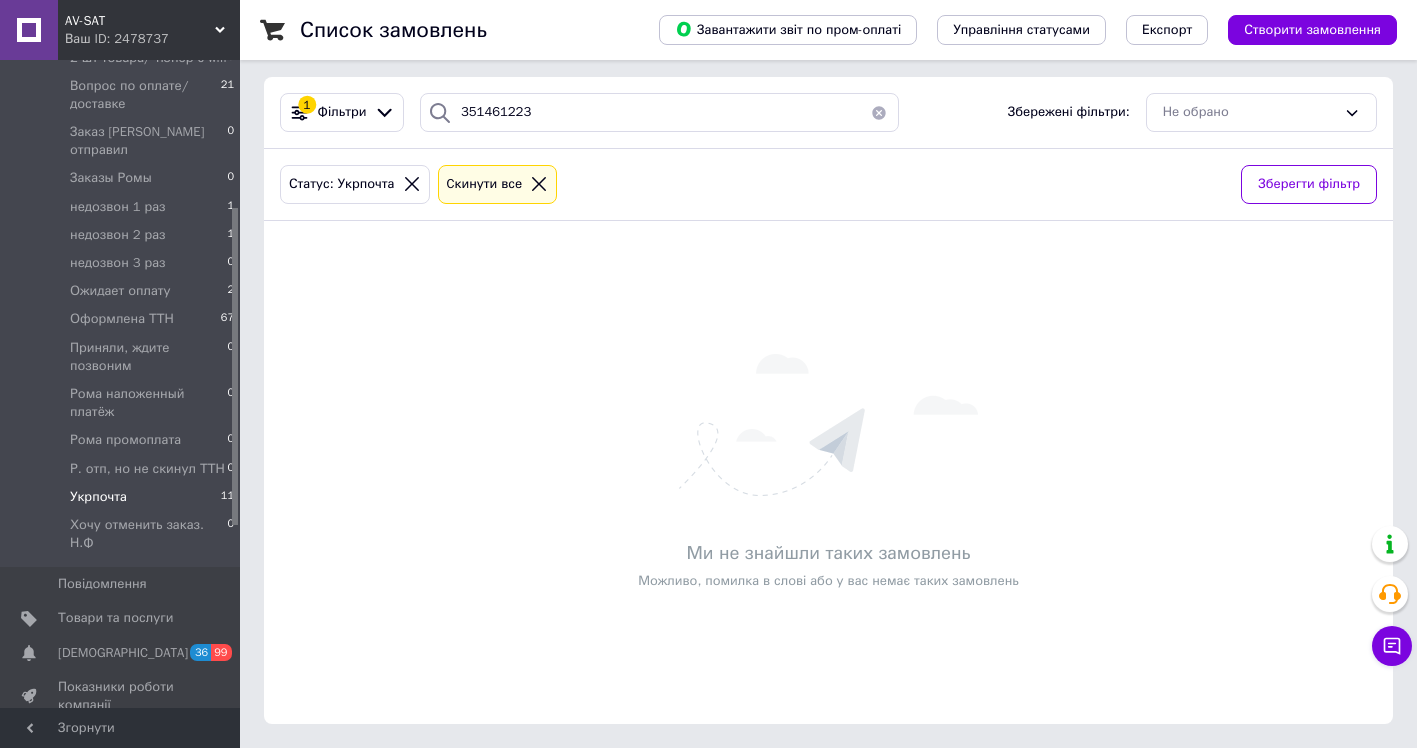 scroll, scrollTop: 0, scrollLeft: 0, axis: both 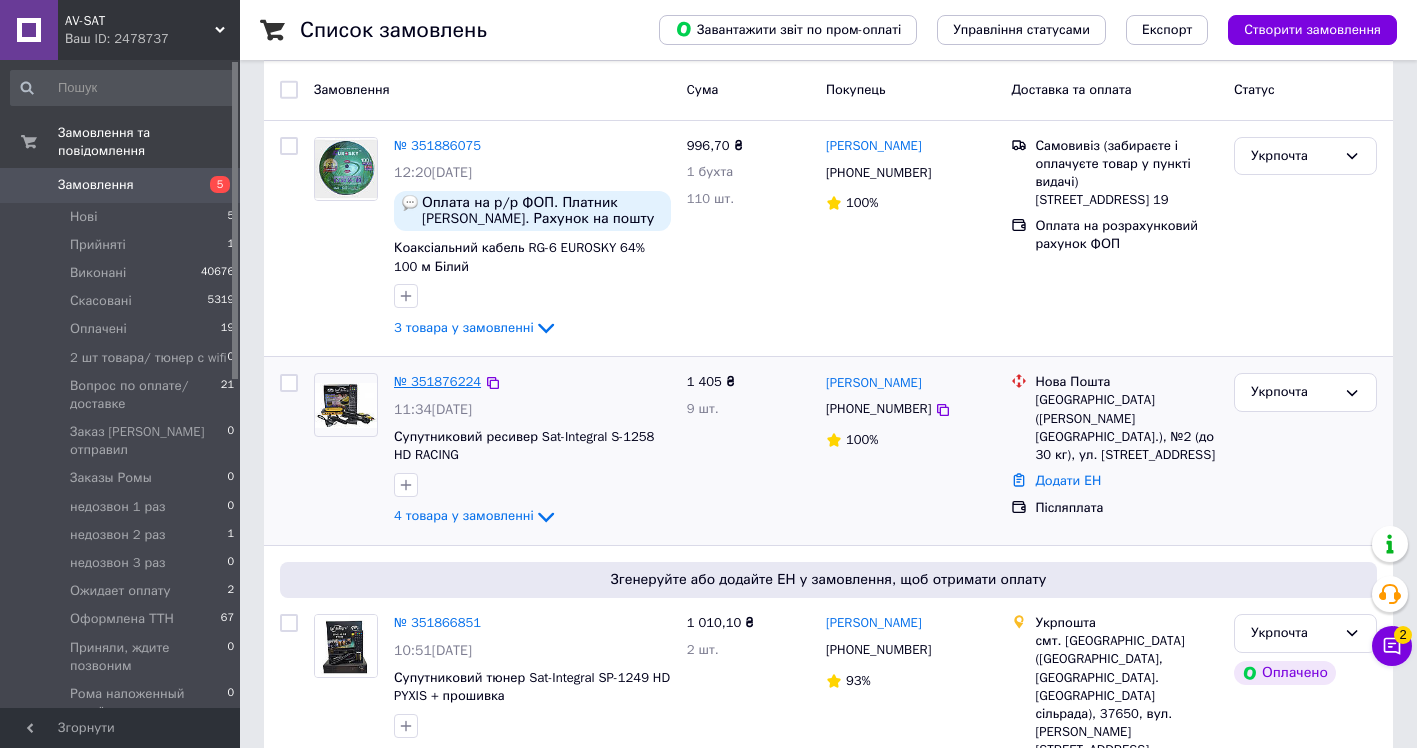 click on "№ 351876224" at bounding box center [437, 381] 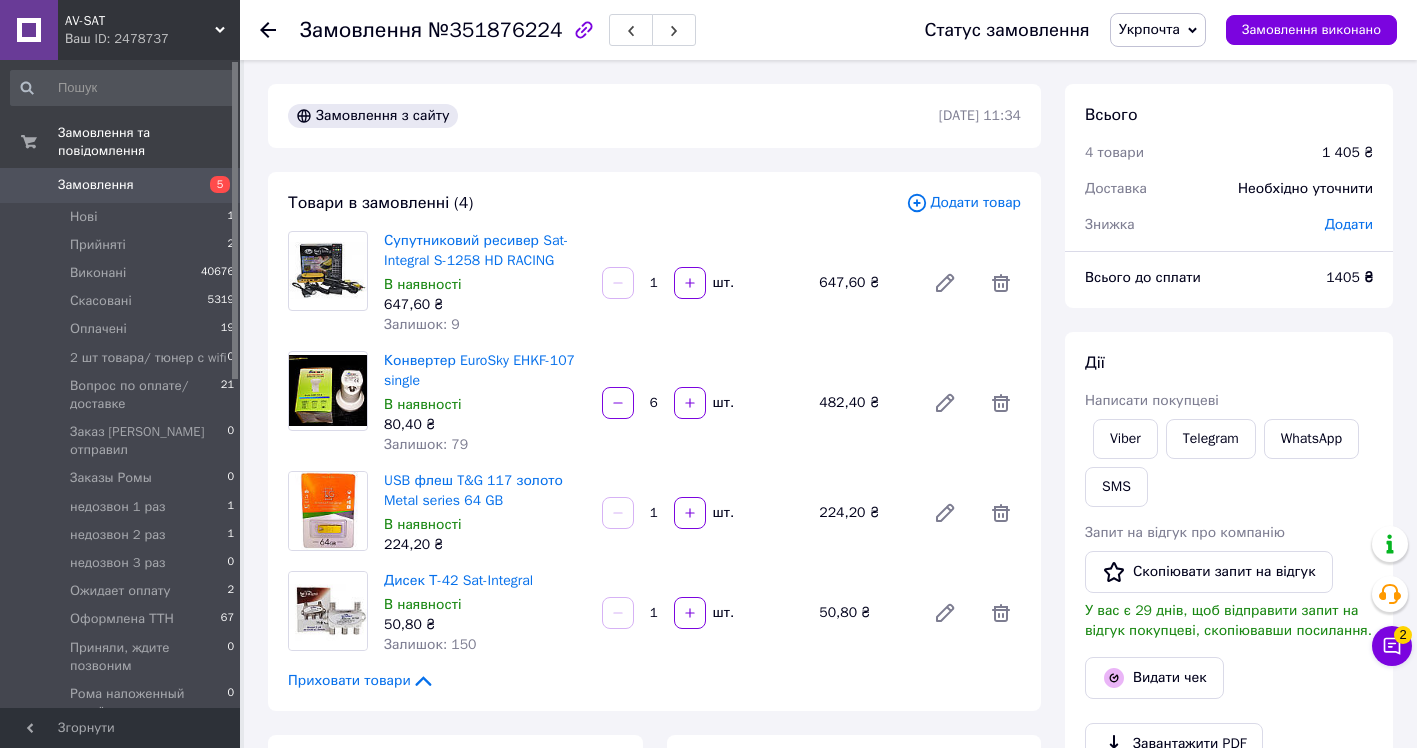 scroll, scrollTop: 100, scrollLeft: 0, axis: vertical 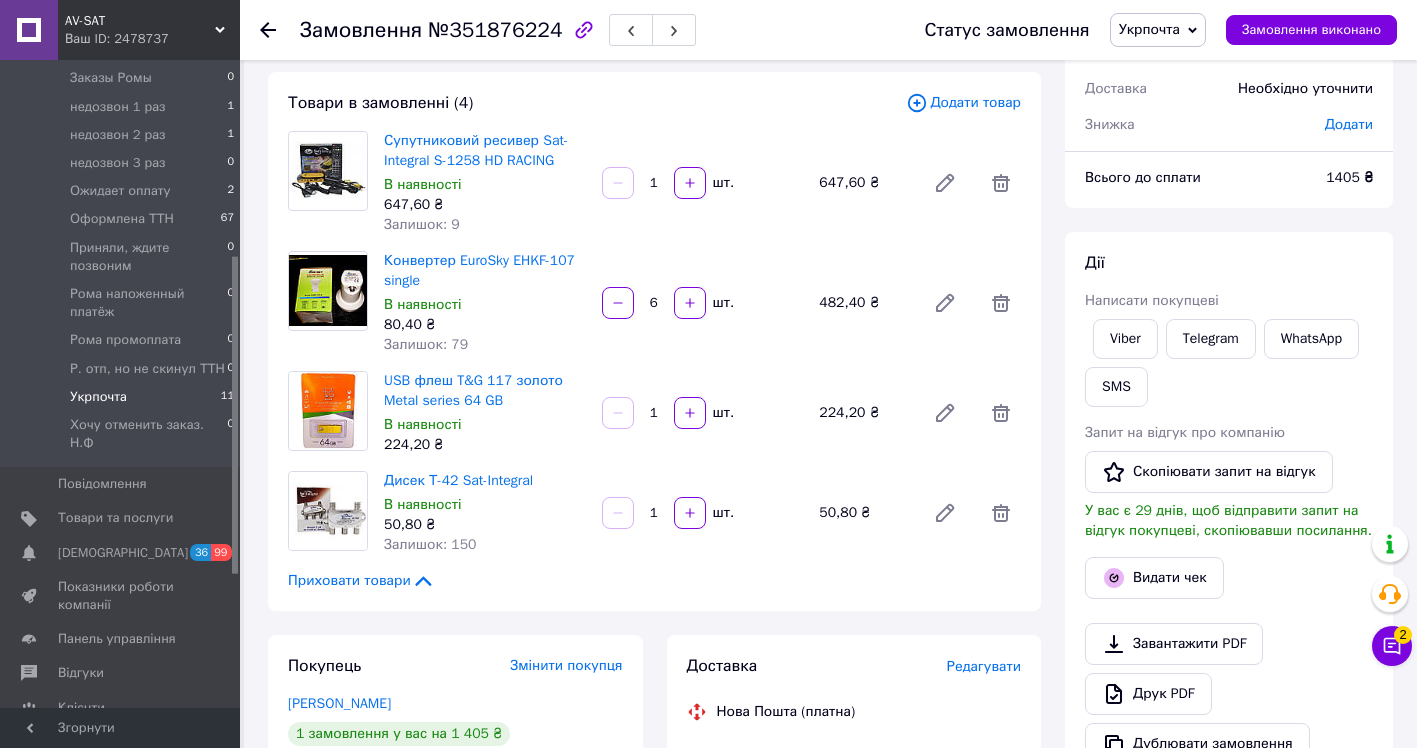 click on "Укрпочта" at bounding box center (98, 397) 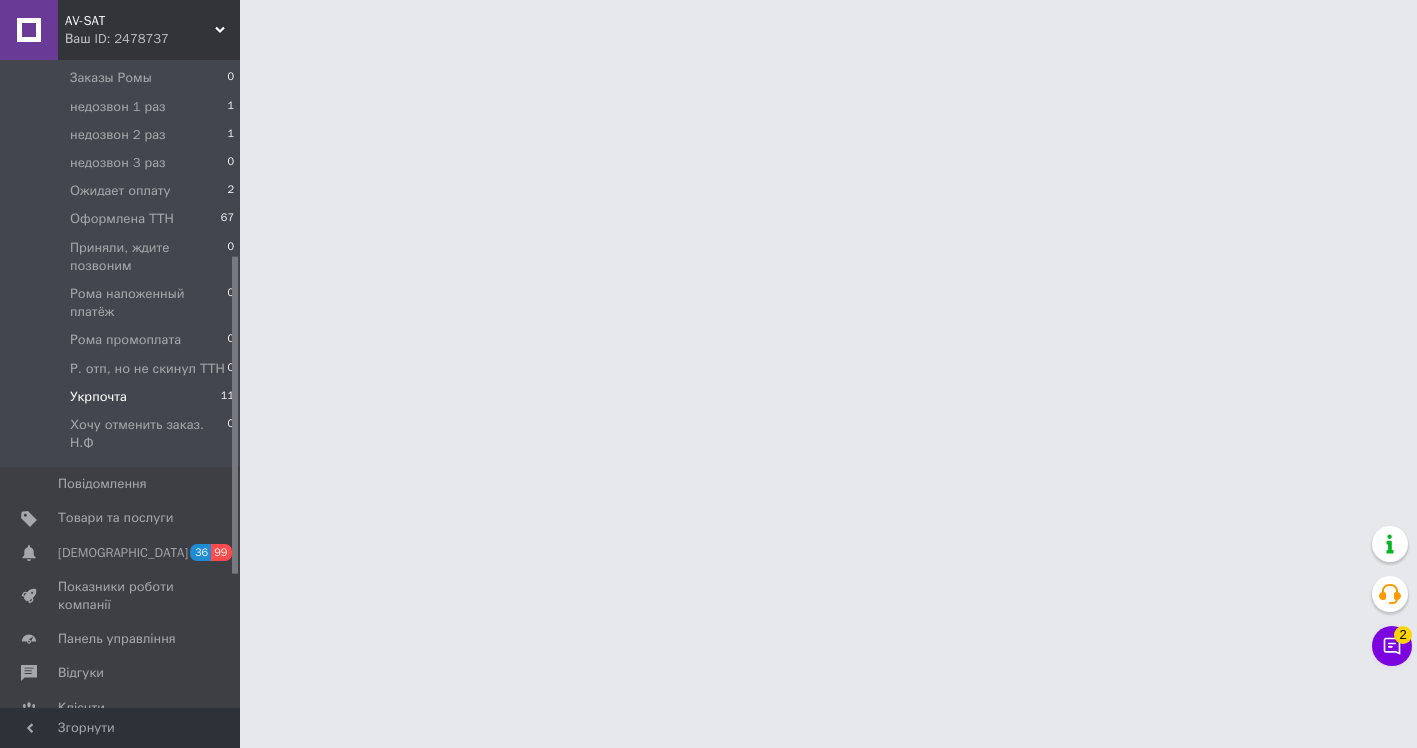 scroll, scrollTop: 0, scrollLeft: 0, axis: both 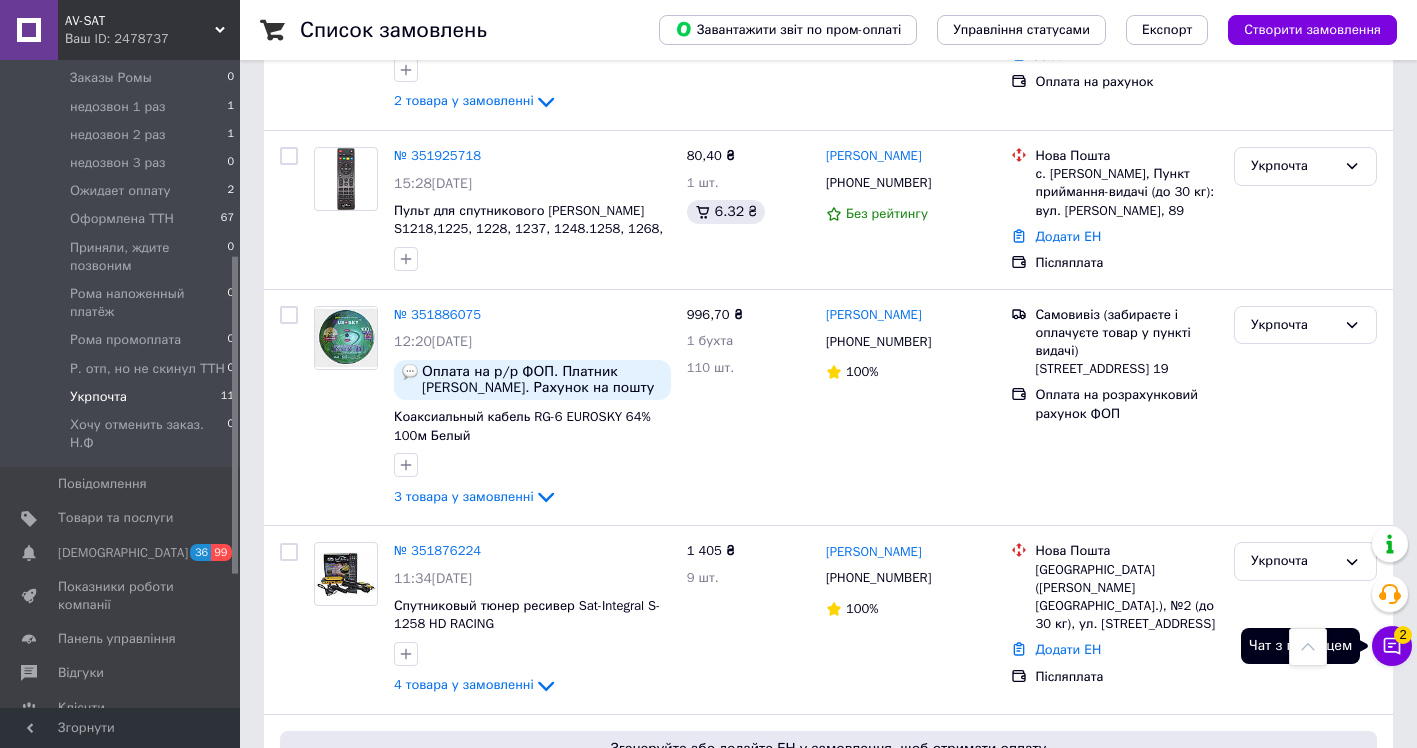 click on "2" at bounding box center [1403, 635] 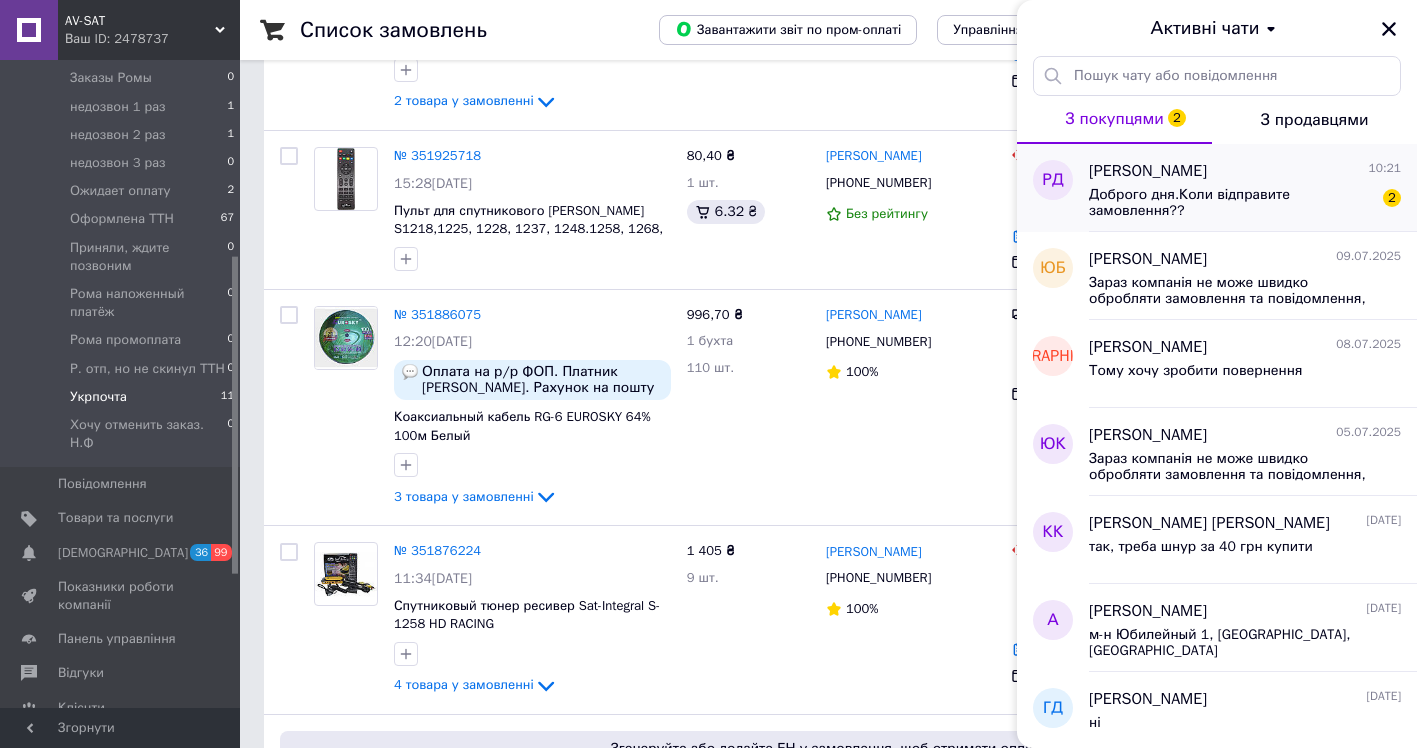 click on "[PERSON_NAME]" at bounding box center (1148, 171) 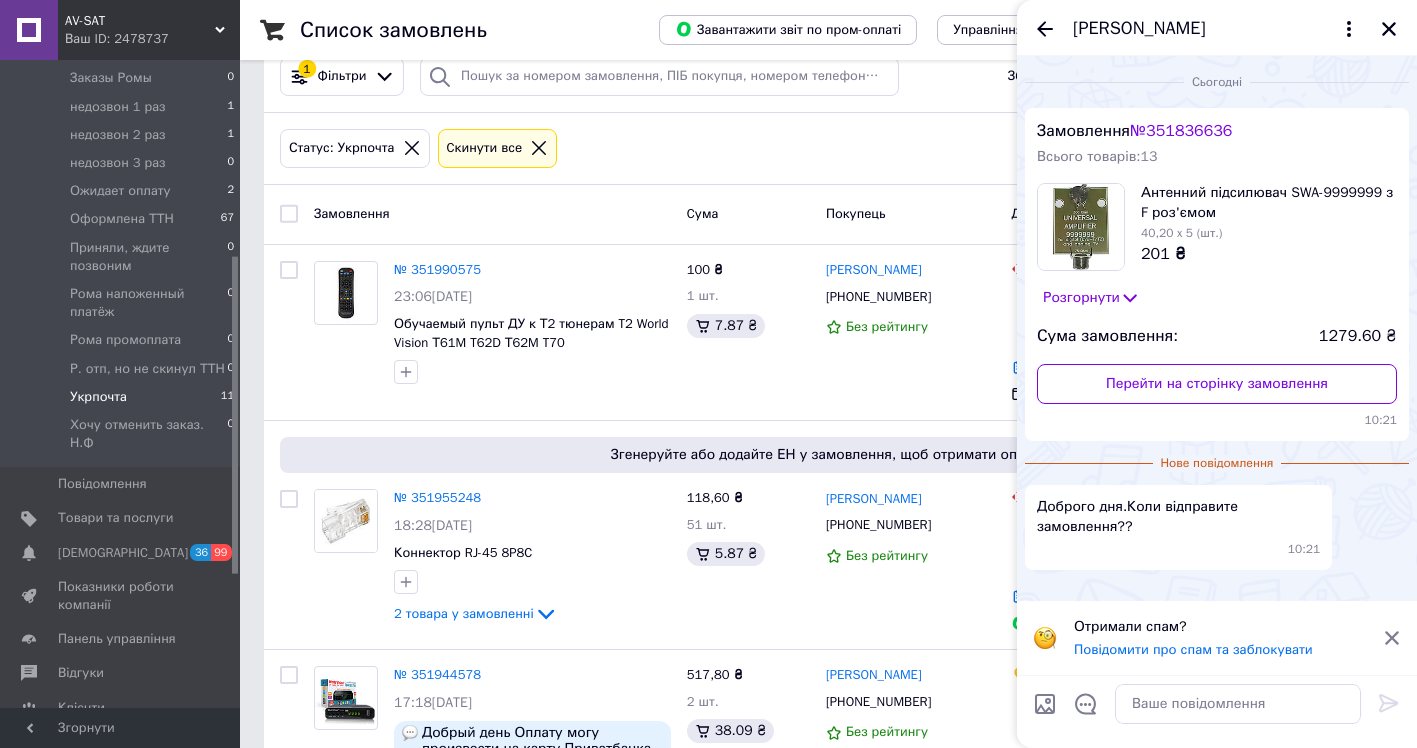 scroll, scrollTop: 0, scrollLeft: 0, axis: both 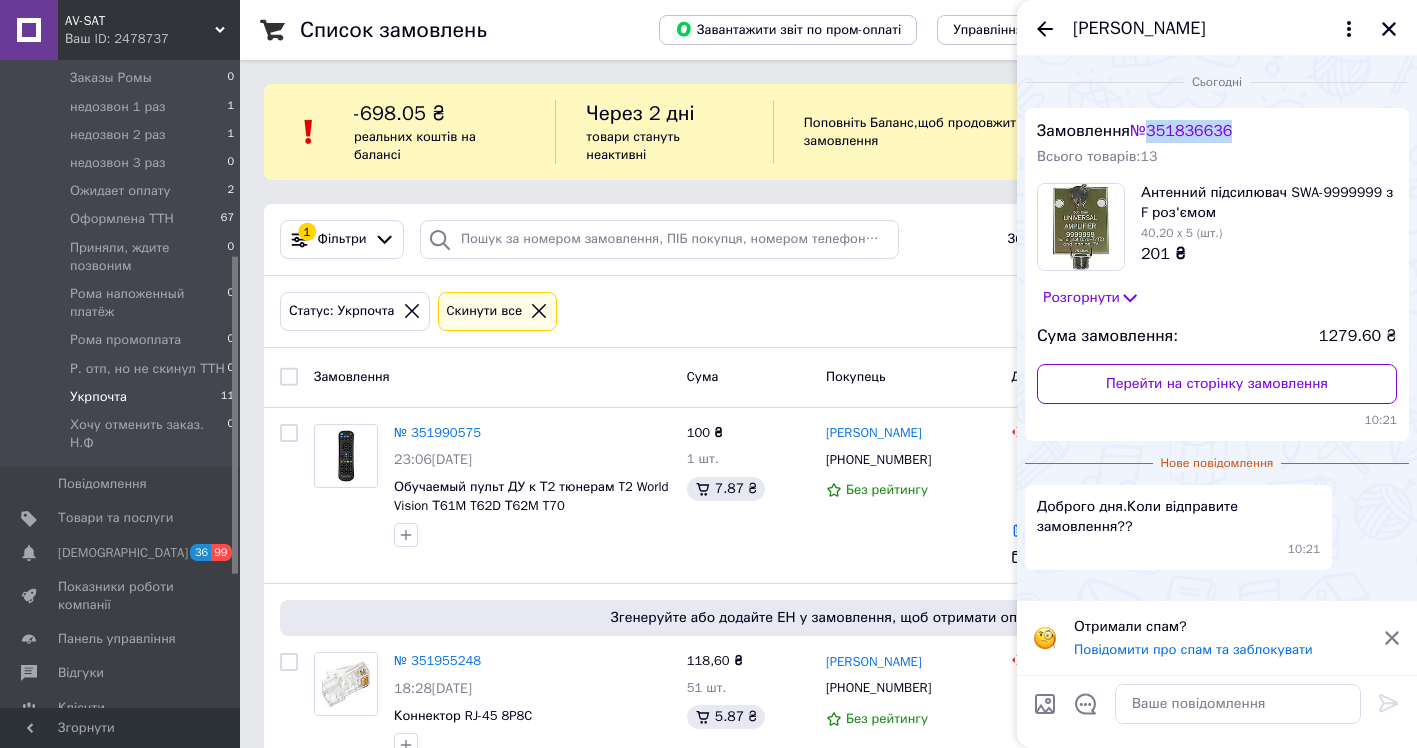 drag, startPoint x: 1154, startPoint y: 133, endPoint x: 1330, endPoint y: 142, distance: 176.22997 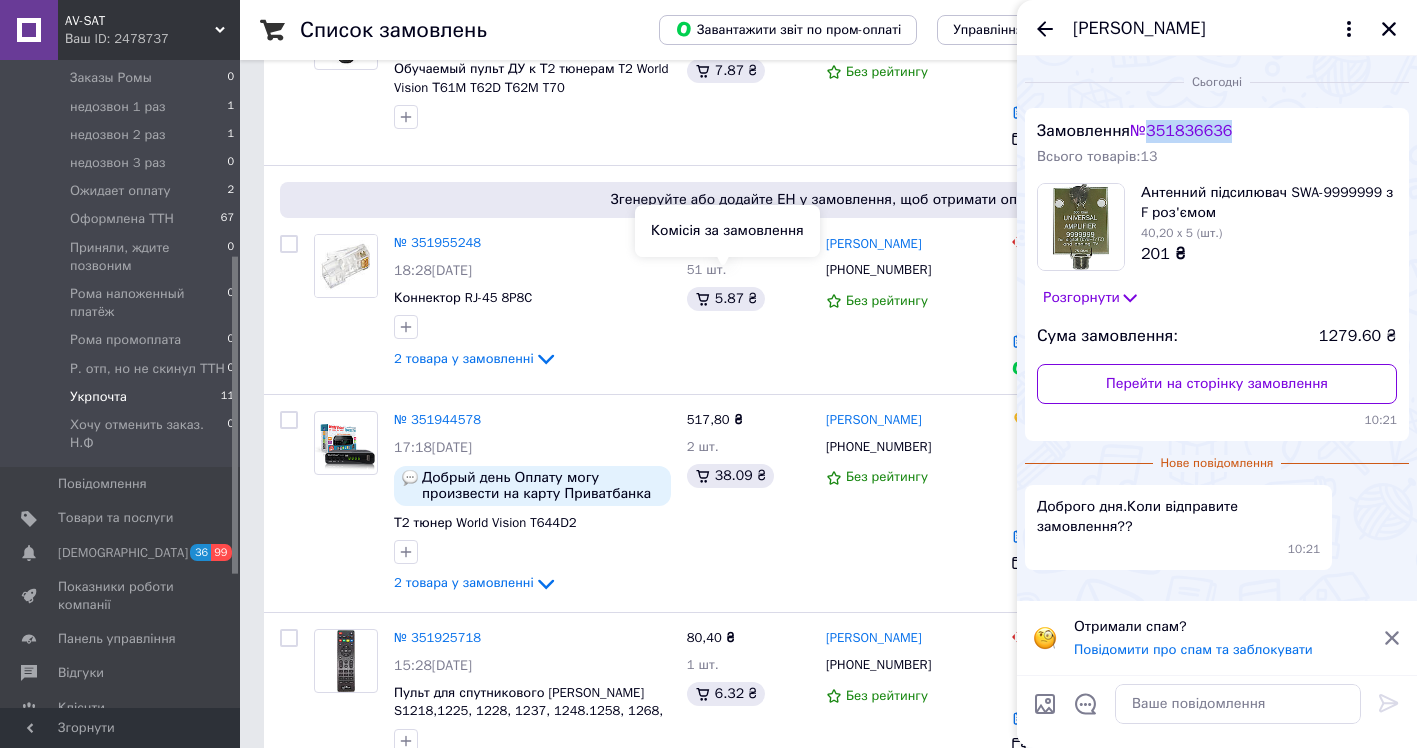 scroll, scrollTop: 245, scrollLeft: 0, axis: vertical 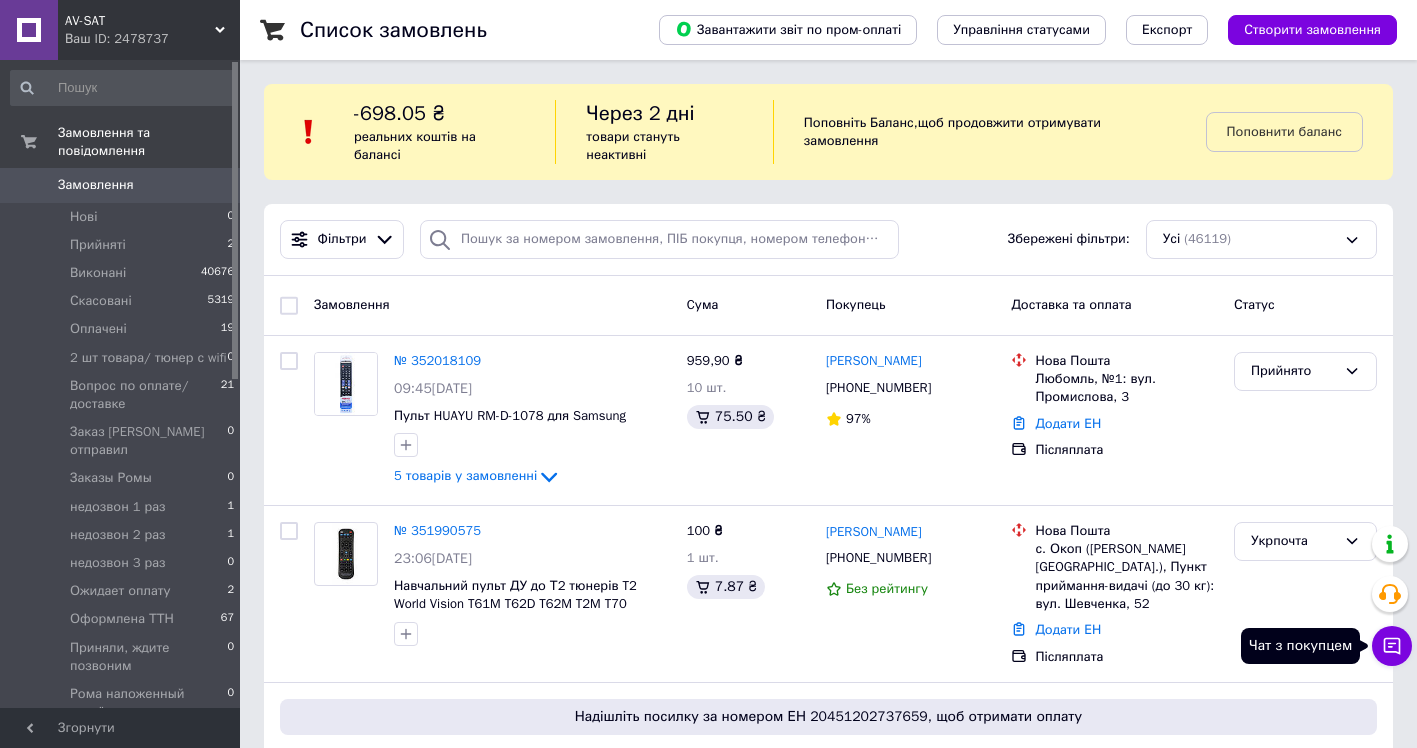 click 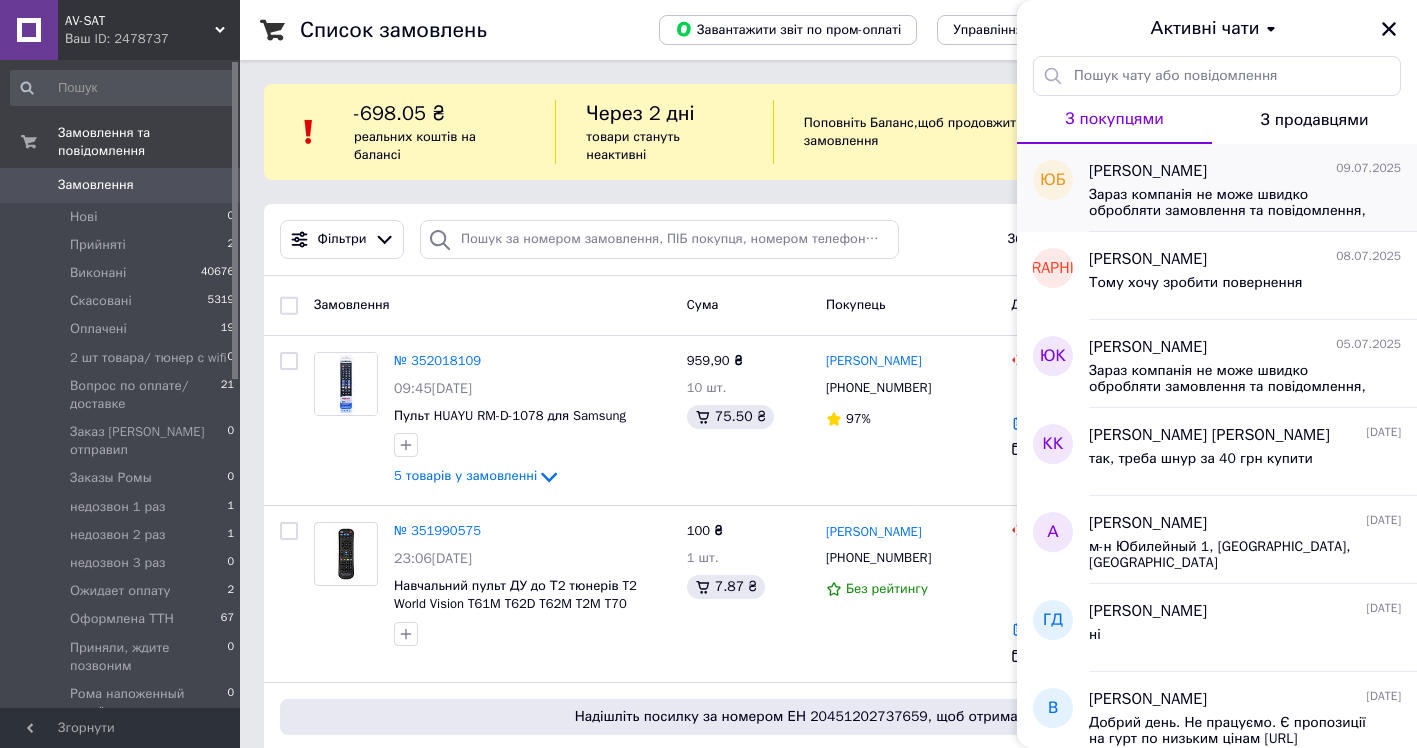 click on "[PERSON_NAME]" at bounding box center [1148, 171] 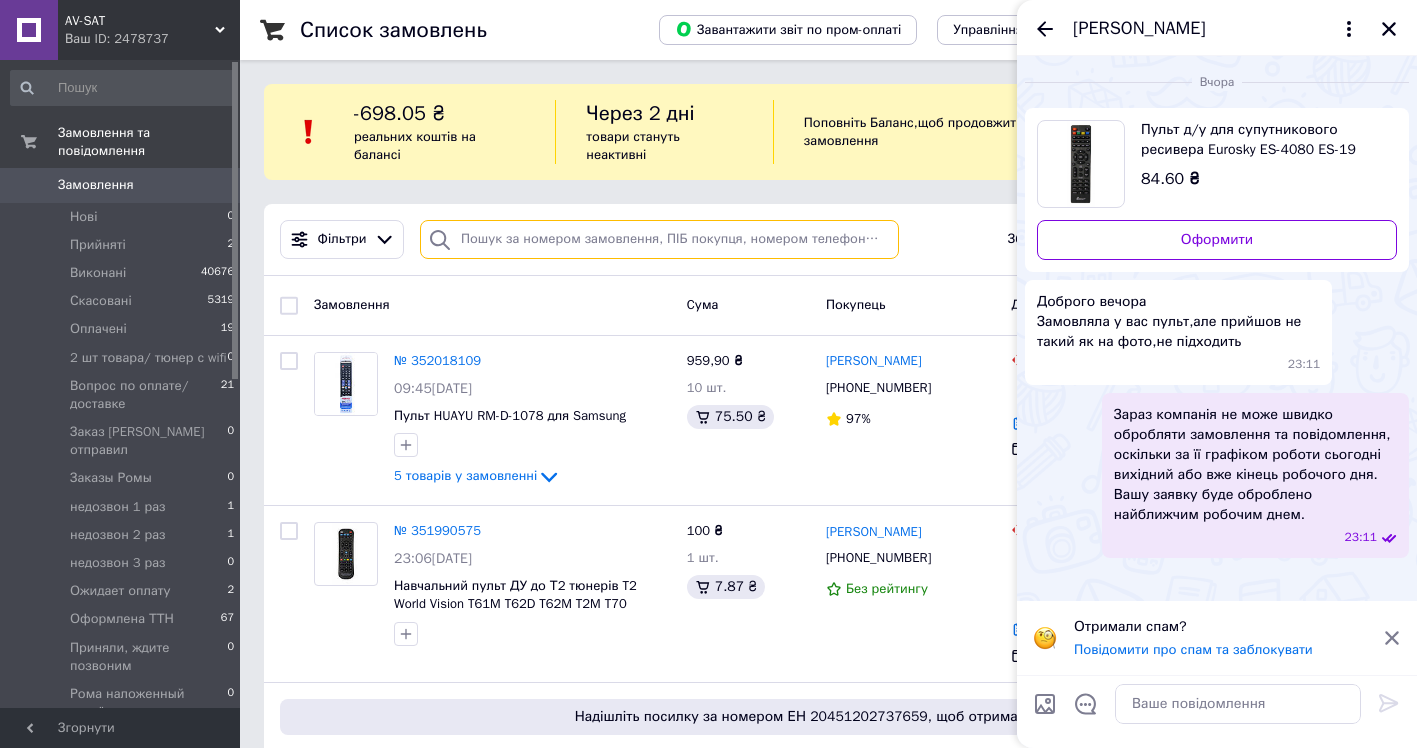click at bounding box center [659, 239] 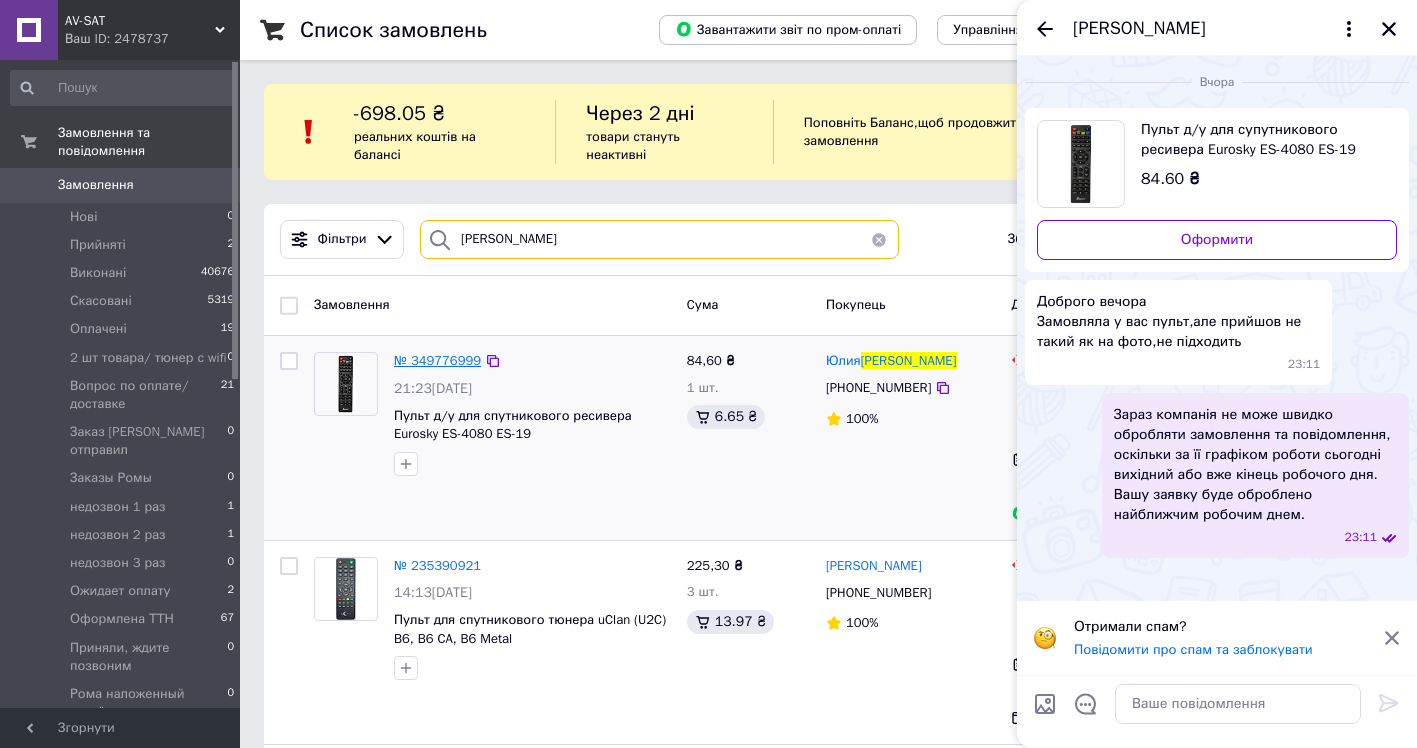 type on "Бочарова" 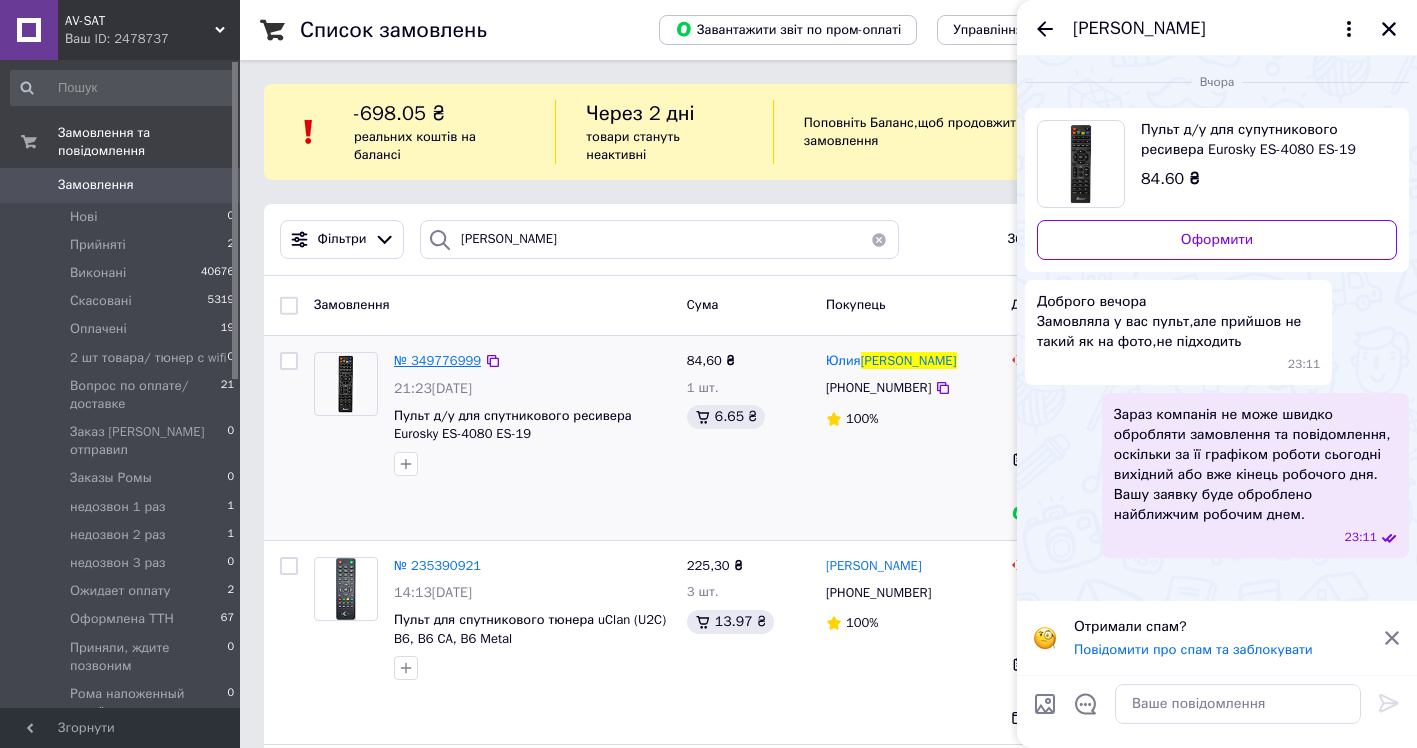 click on "№ 349776999" at bounding box center [437, 360] 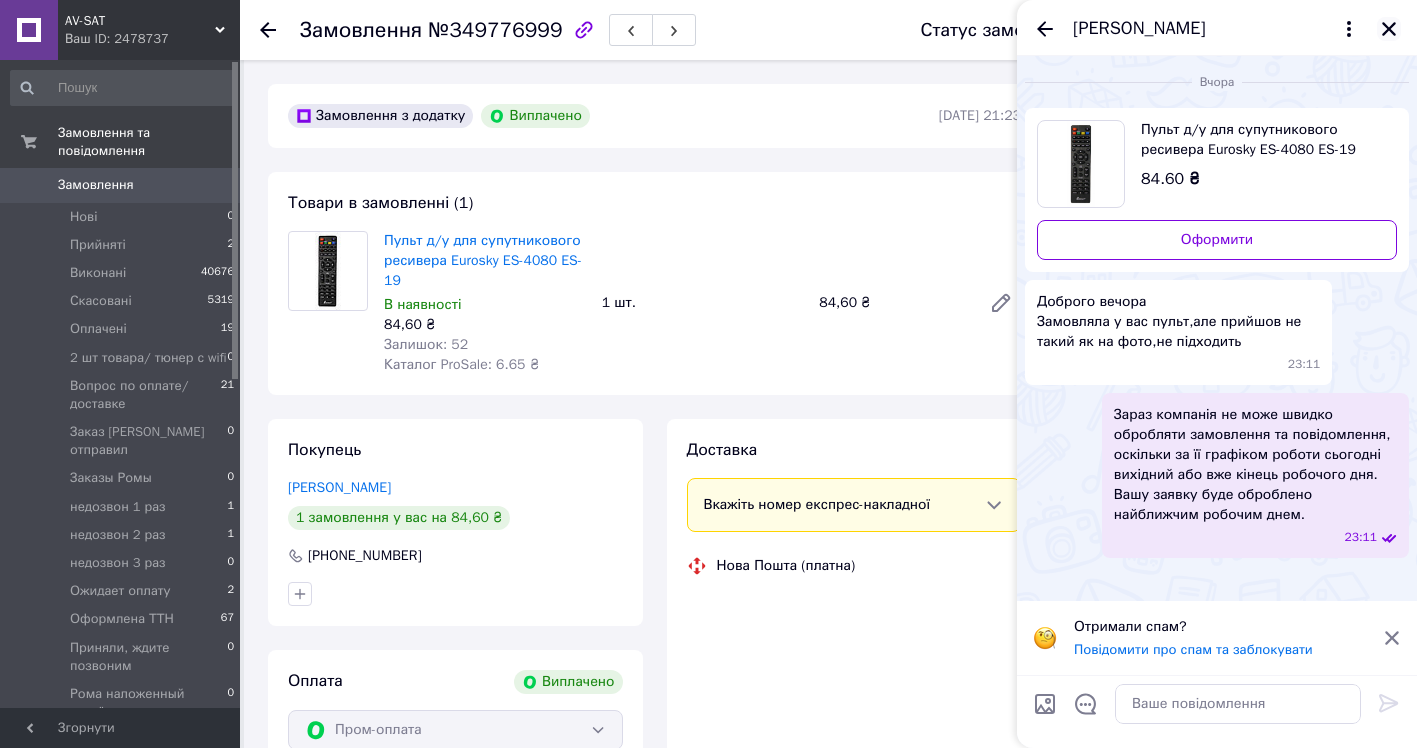 click 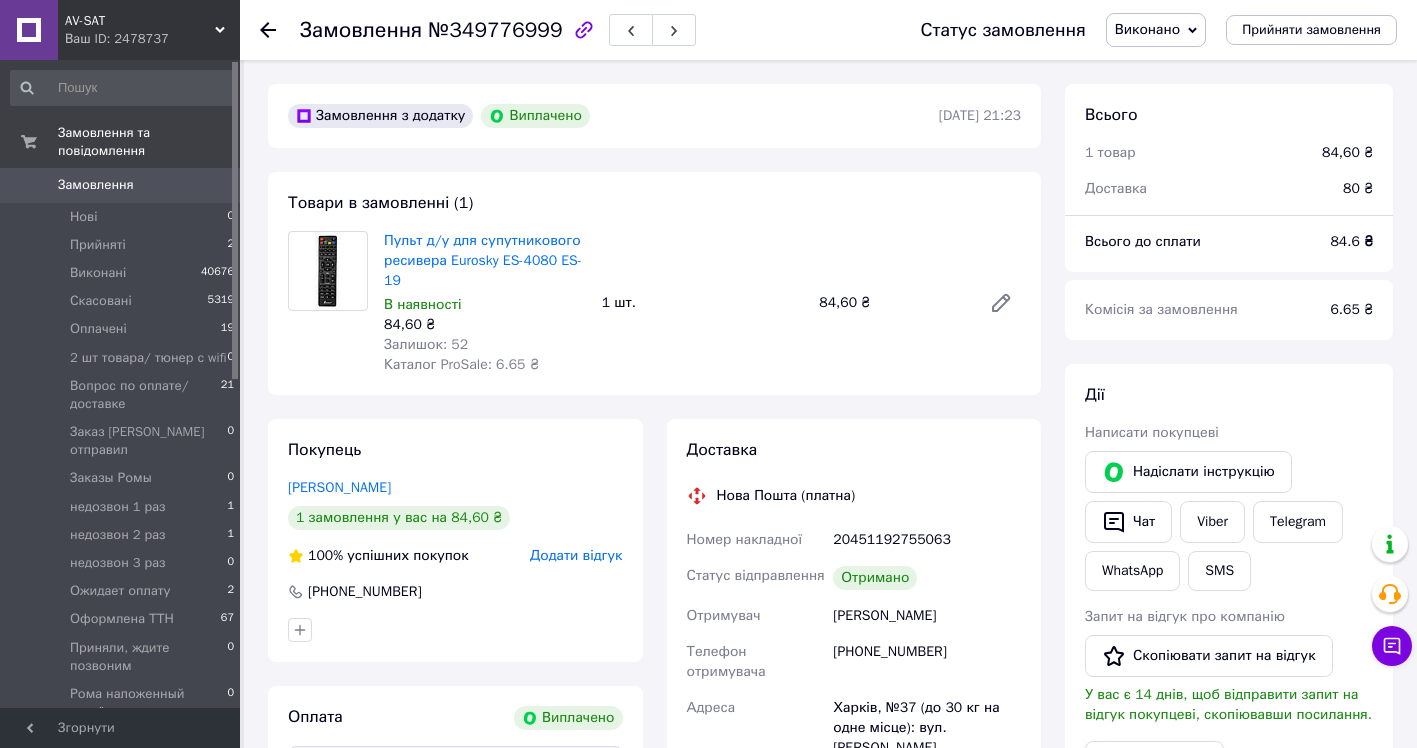 scroll, scrollTop: 116, scrollLeft: 0, axis: vertical 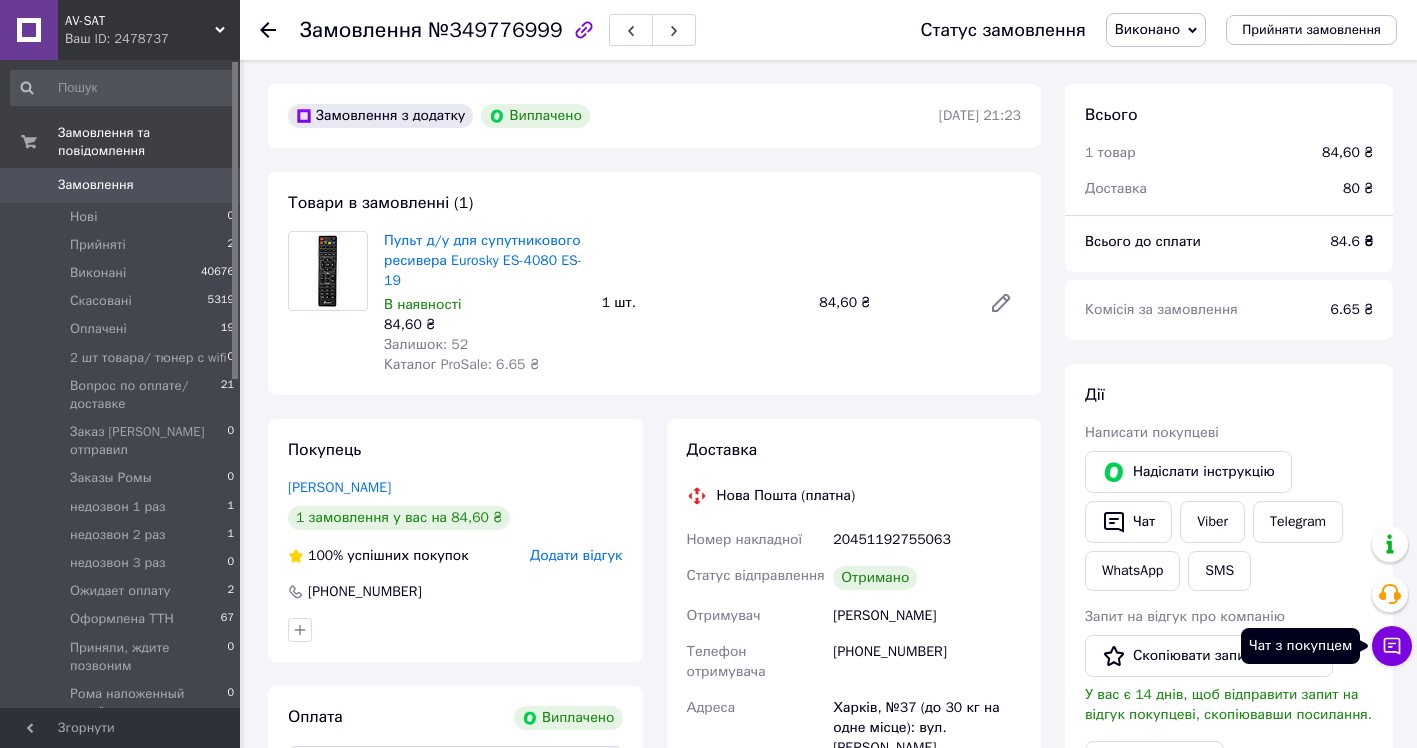 click 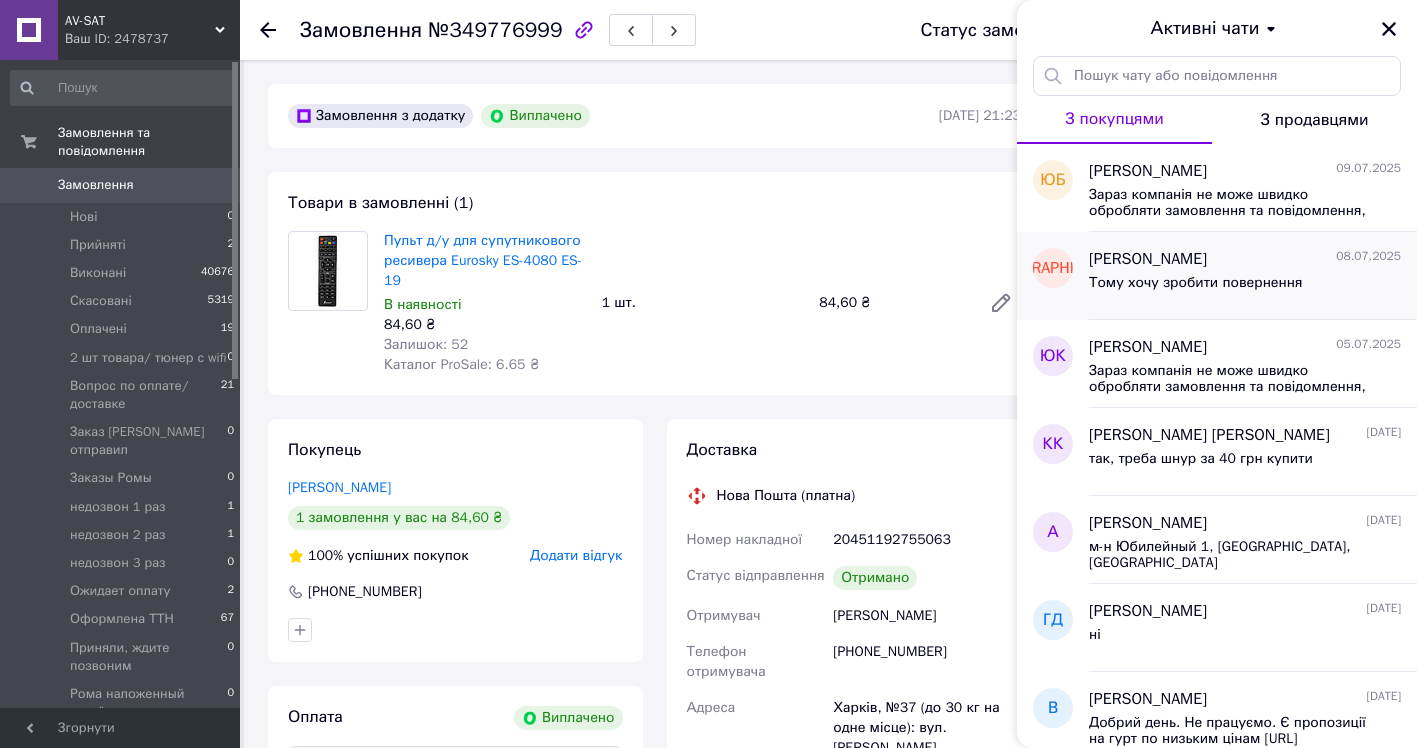 click on "[PERSON_NAME]" at bounding box center (1148, 259) 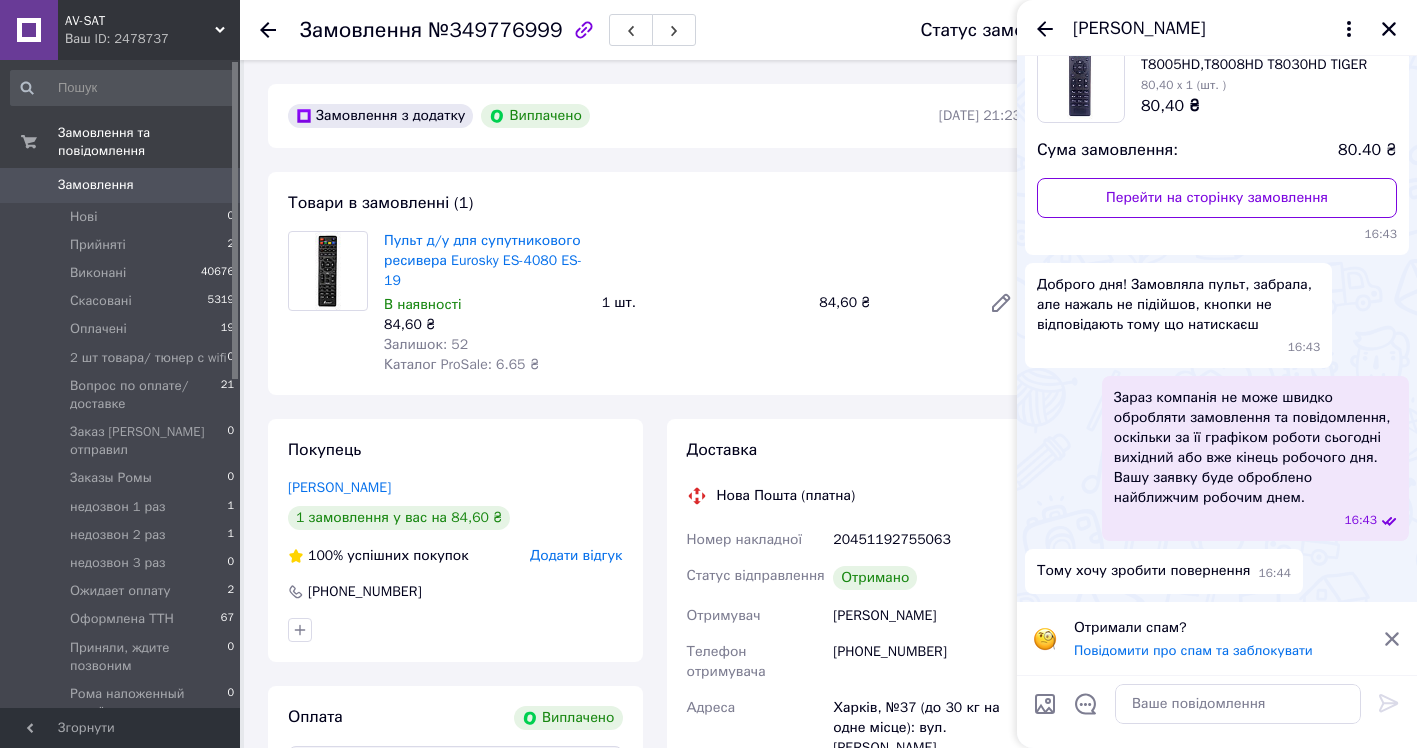 scroll, scrollTop: 0, scrollLeft: 0, axis: both 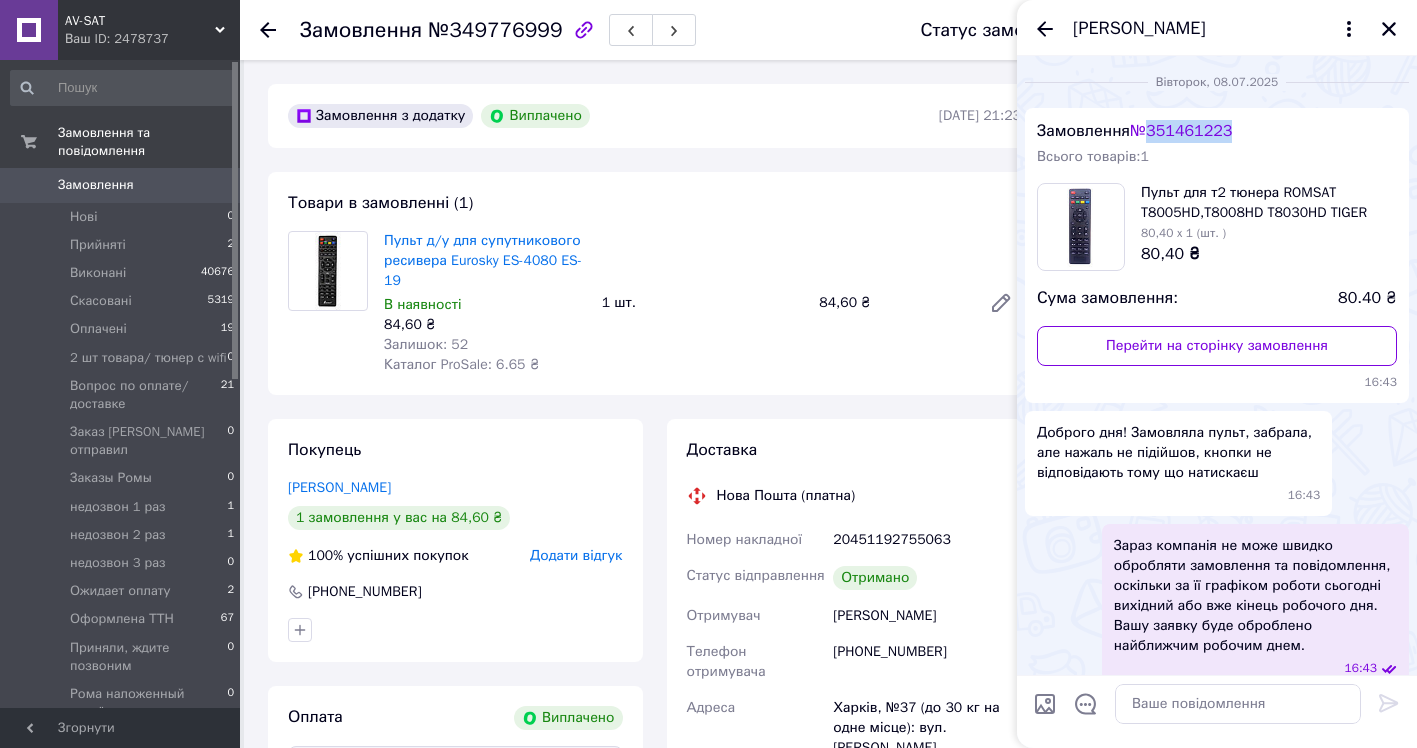 drag, startPoint x: 1139, startPoint y: 130, endPoint x: 1264, endPoint y: 132, distance: 125.016 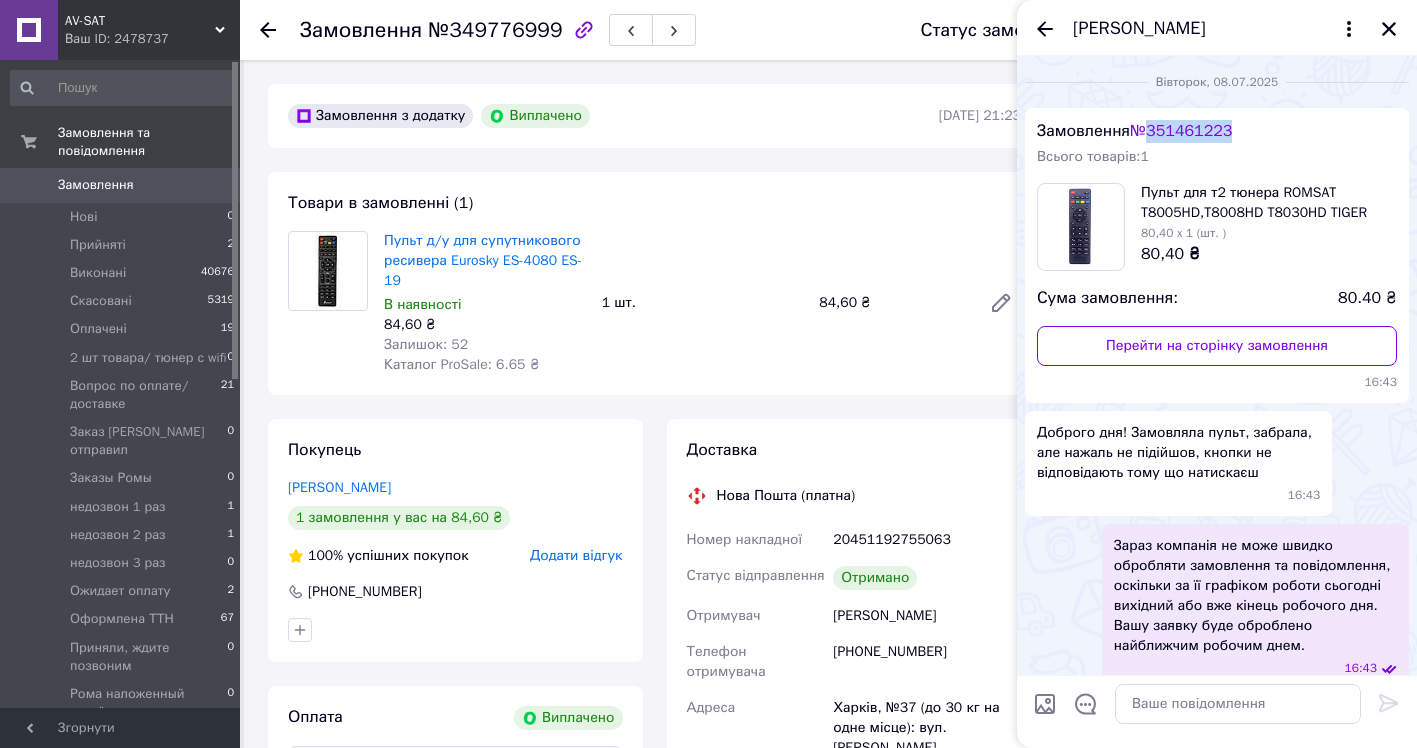 click on "Замовлення  № 351461223 Всього товарів:  1 Пульт для т2 тюнера ROMSAT T8005HD,T8008HD T8030HD TIGER IPTV MINI 80,40 x 1 (шт. ) 80,40 ₴ Сума замовлення: 80.40 ₴ Перейти на сторінку замовлення 16:43" at bounding box center (1217, 255) 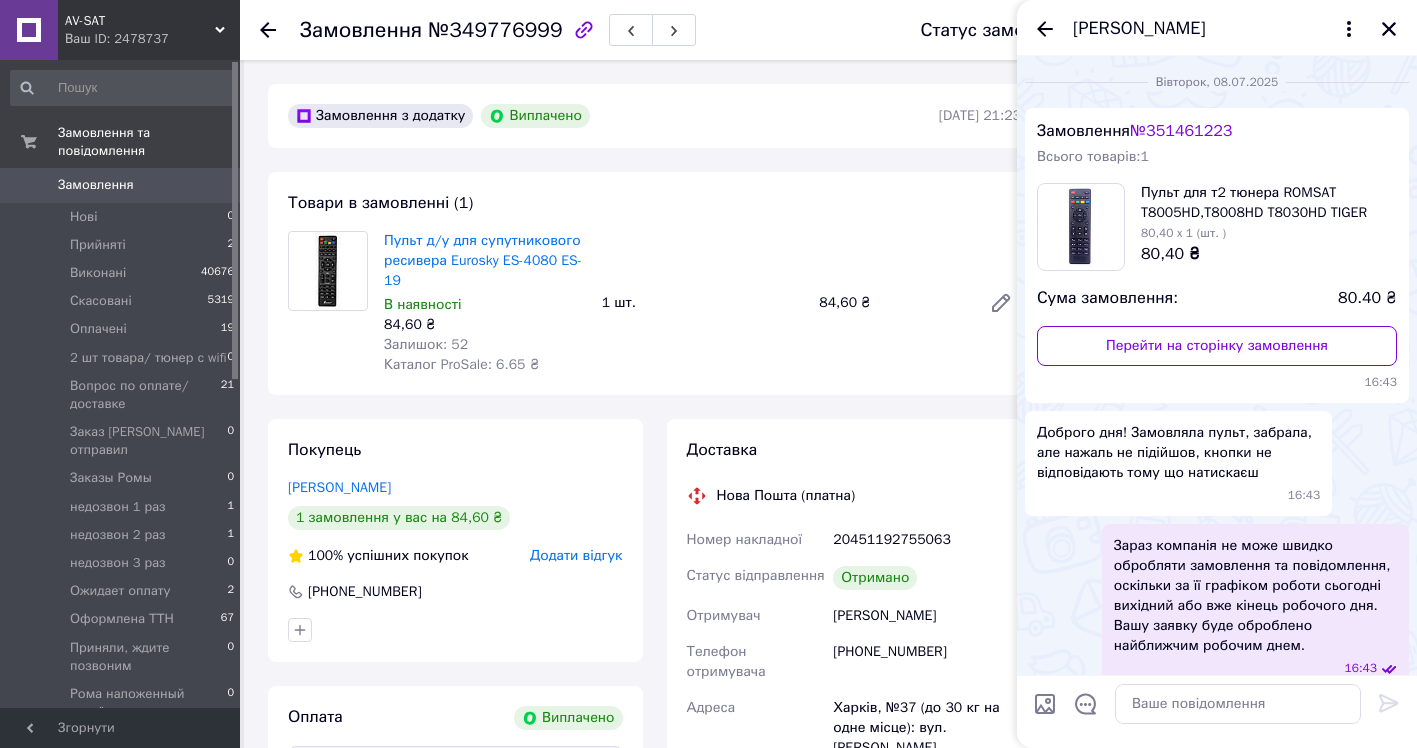 click 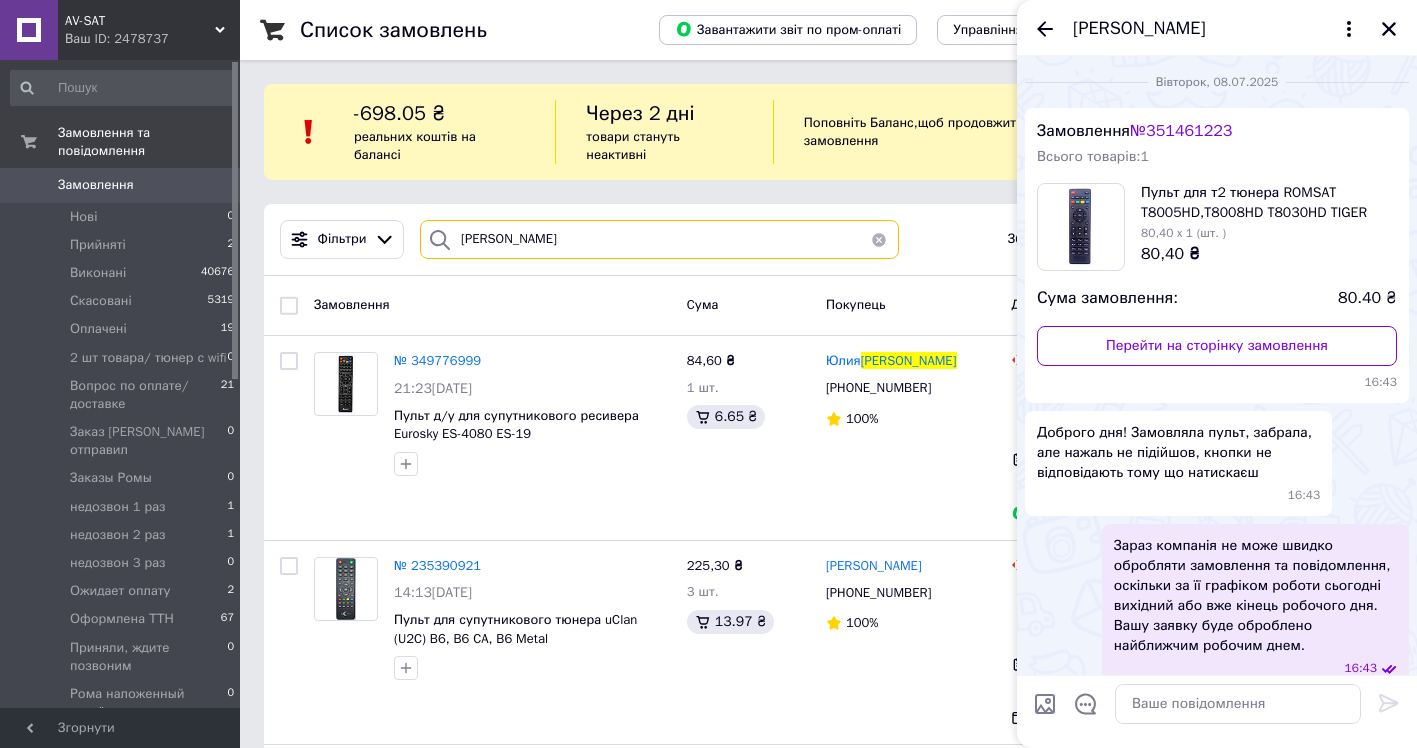 click on "Бочарова" at bounding box center [659, 239] 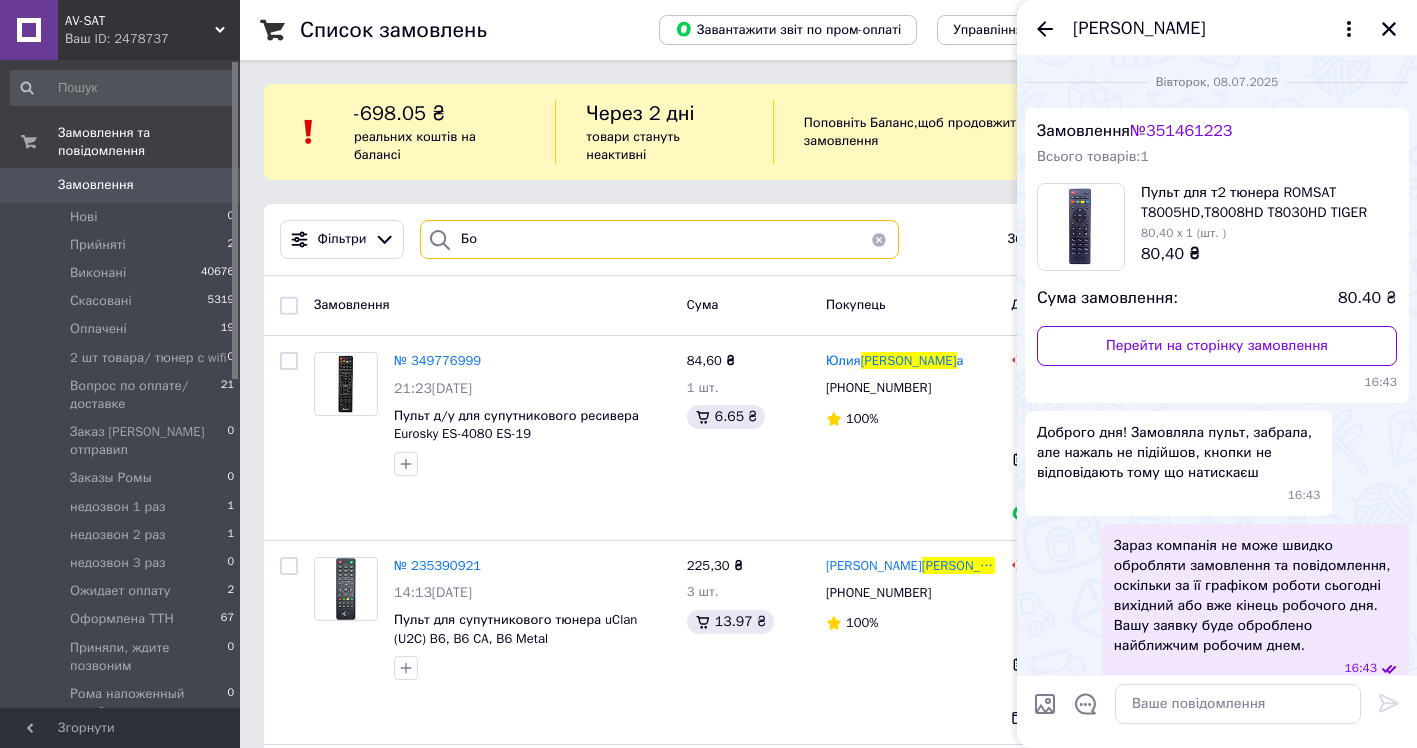 type on "Б" 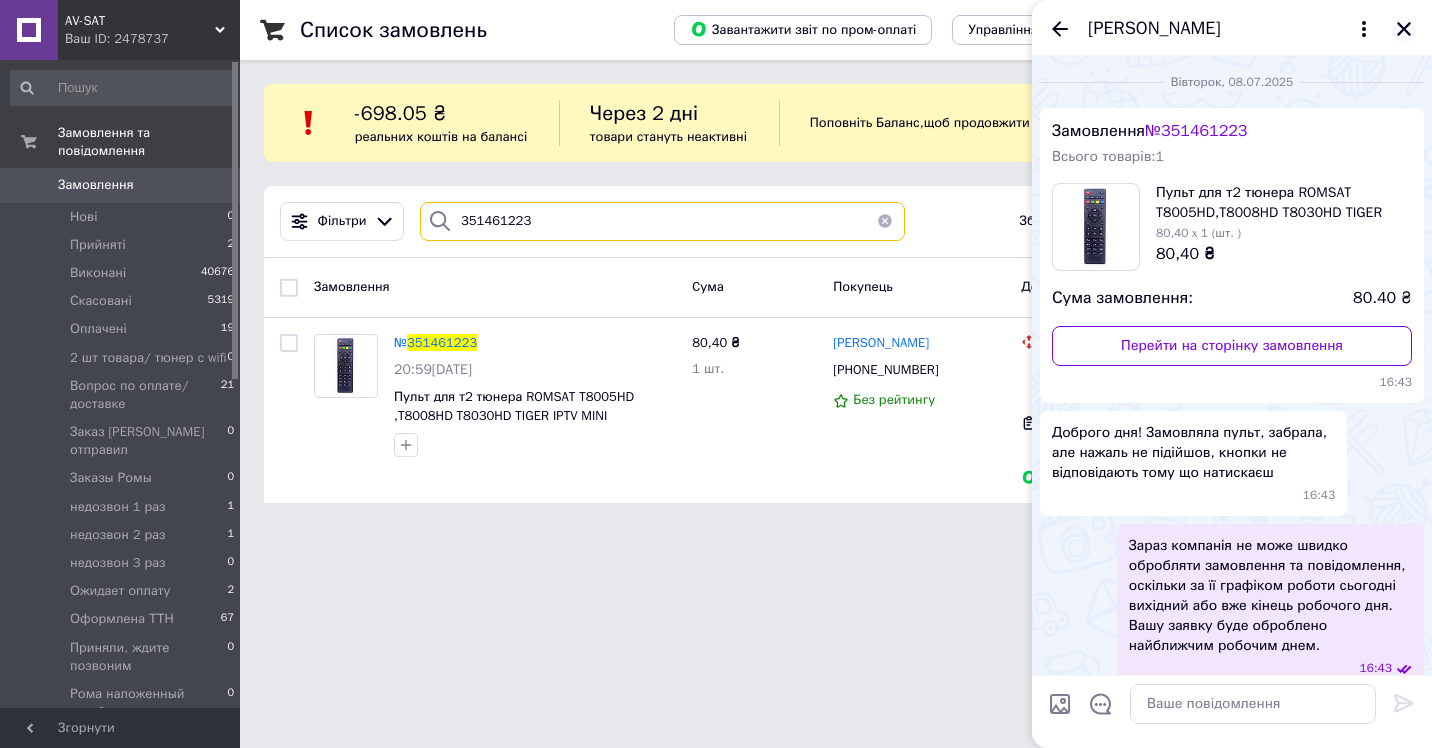 type on "351461223" 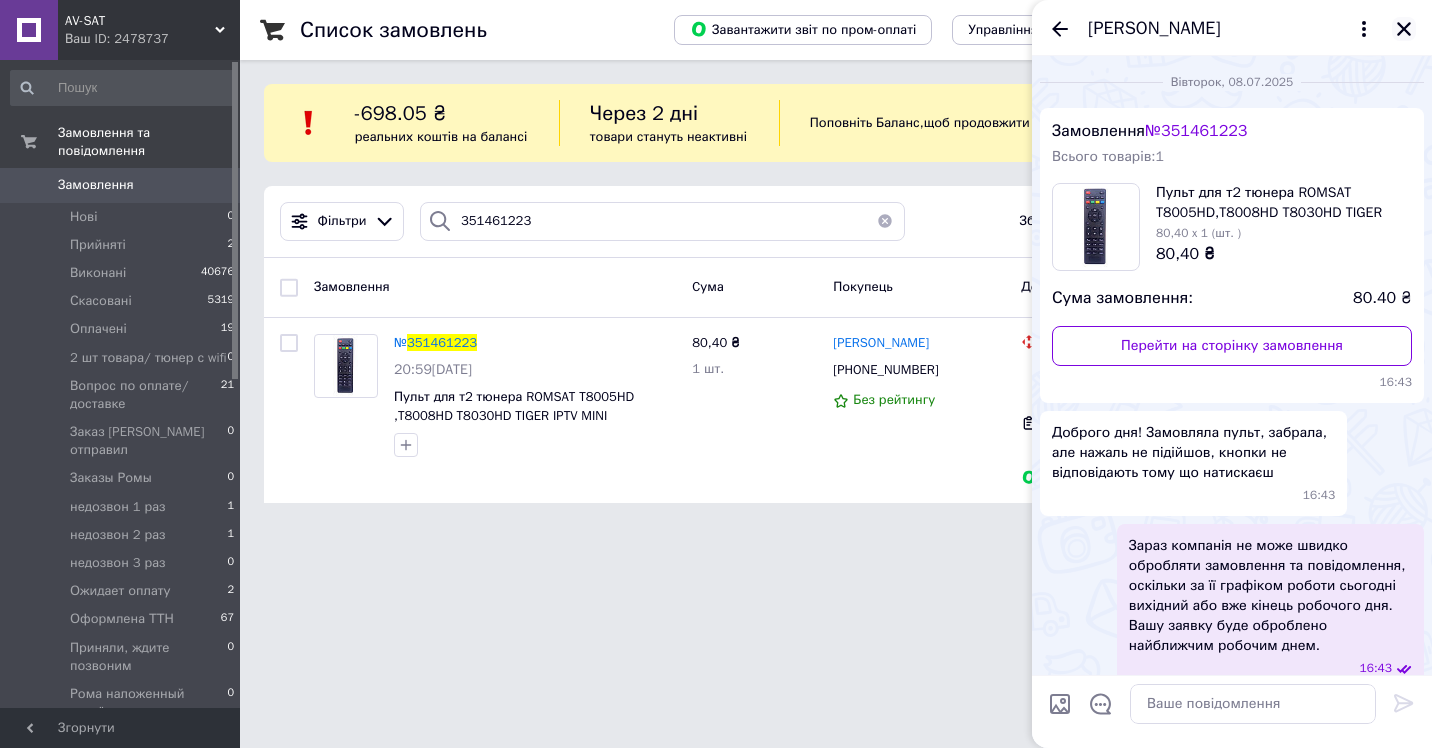 click 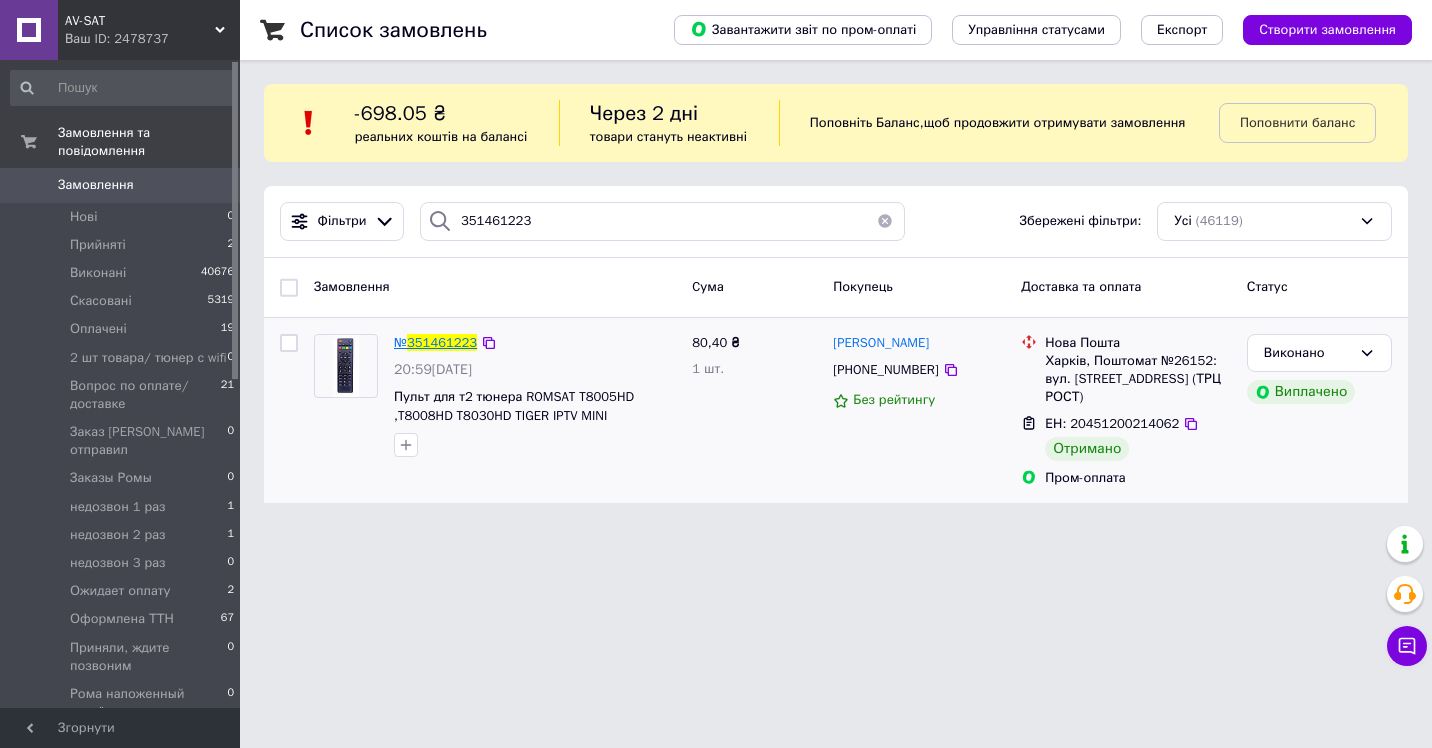 click on "351461223" at bounding box center [442, 342] 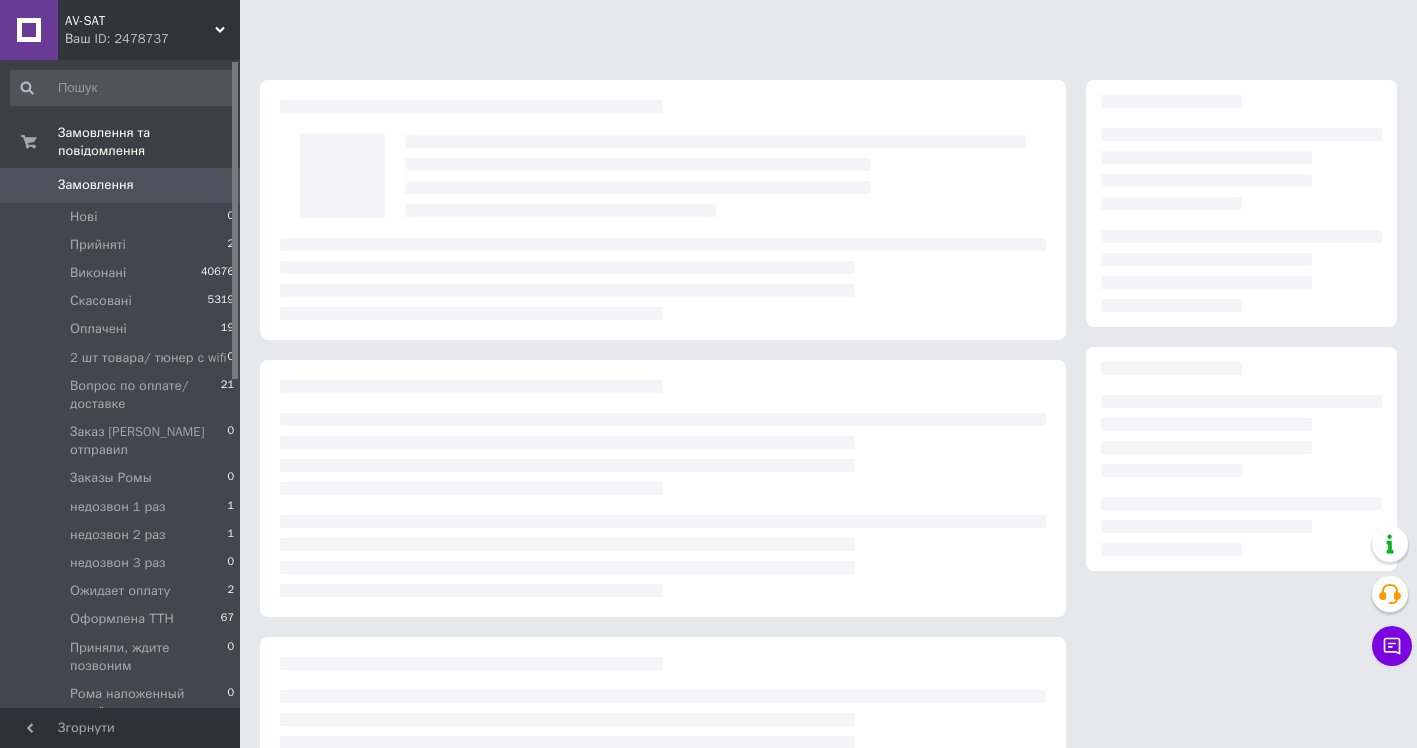 click at bounding box center [663, 488] 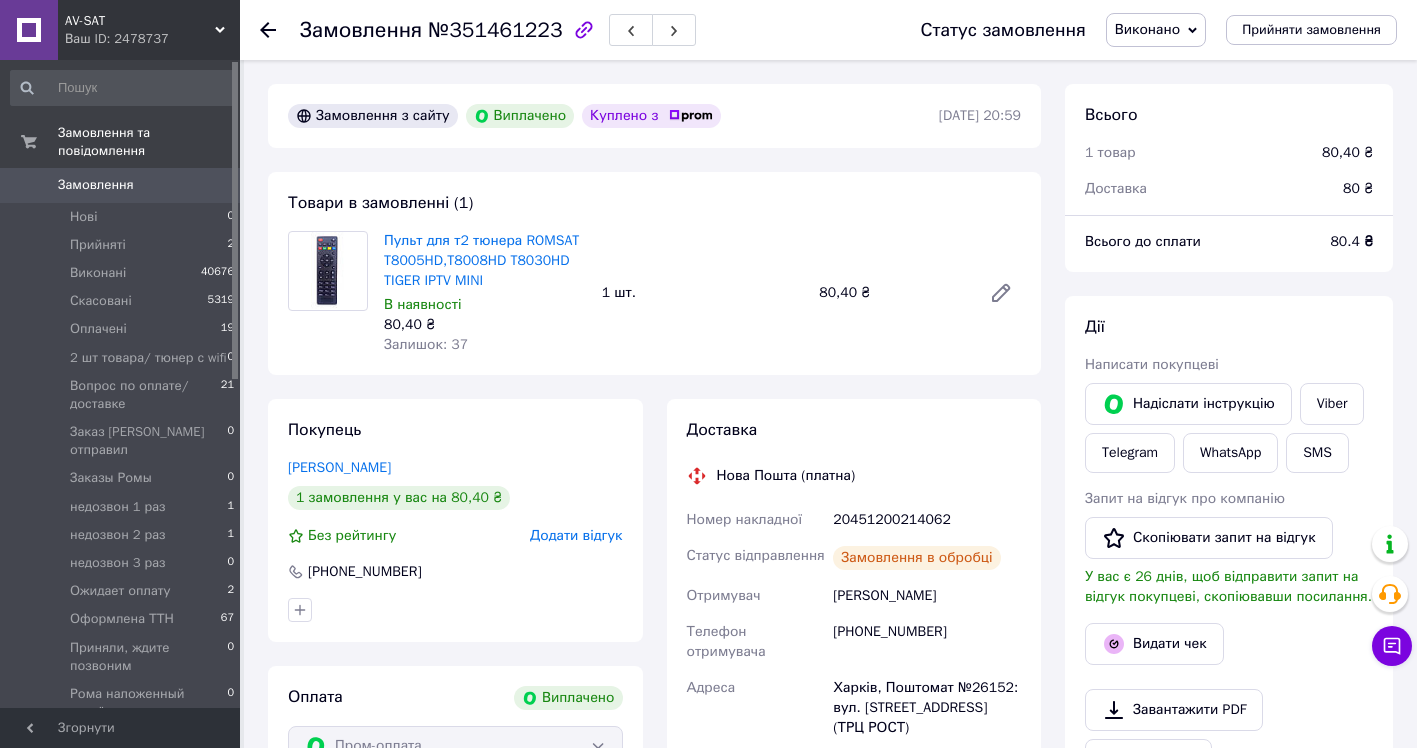 scroll, scrollTop: 68, scrollLeft: 0, axis: vertical 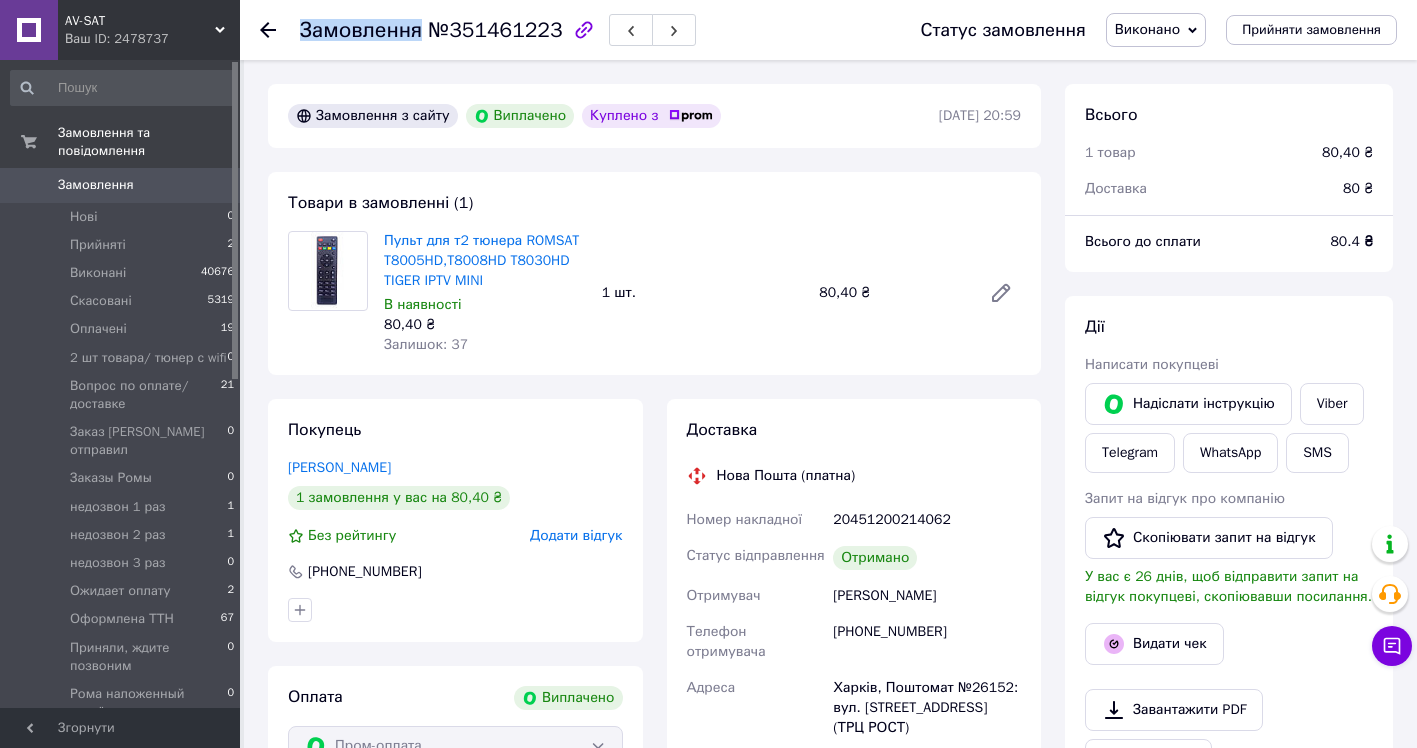 click 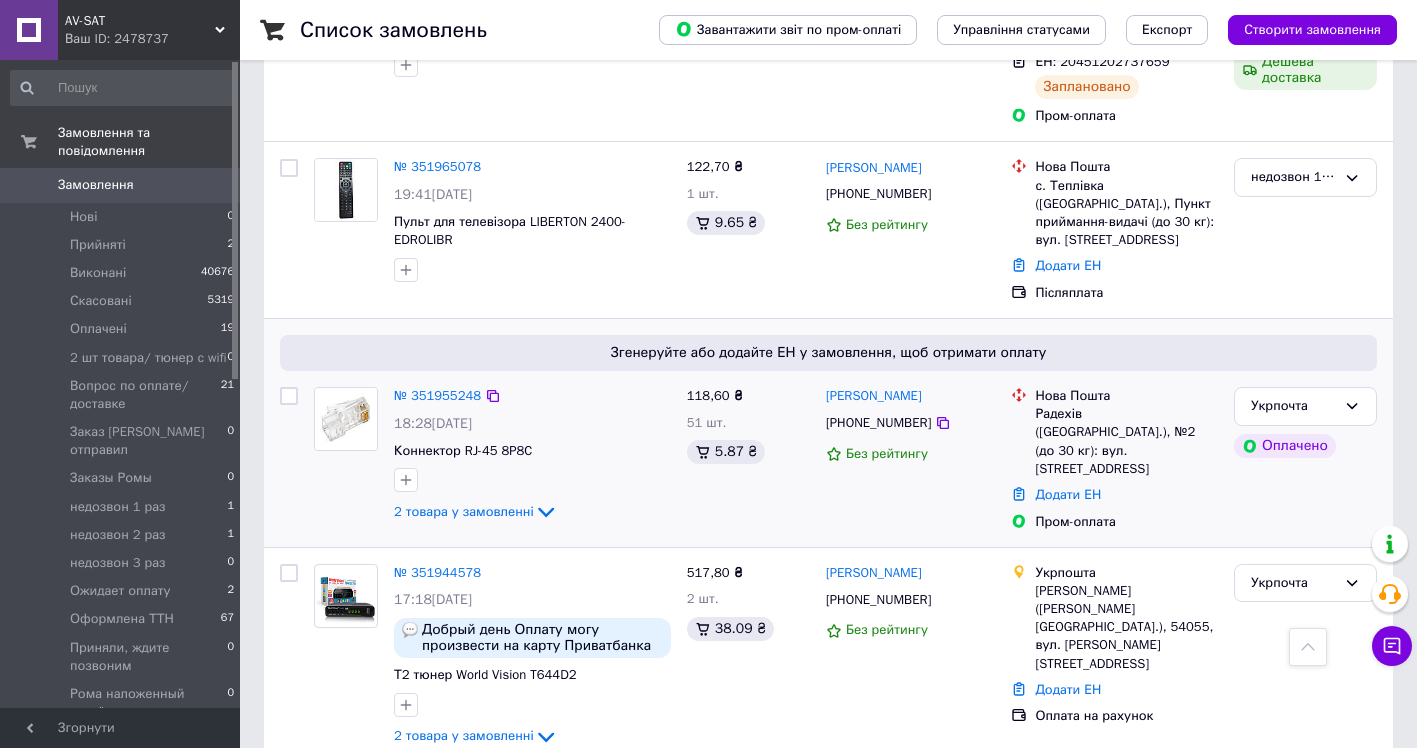 scroll, scrollTop: 800, scrollLeft: 0, axis: vertical 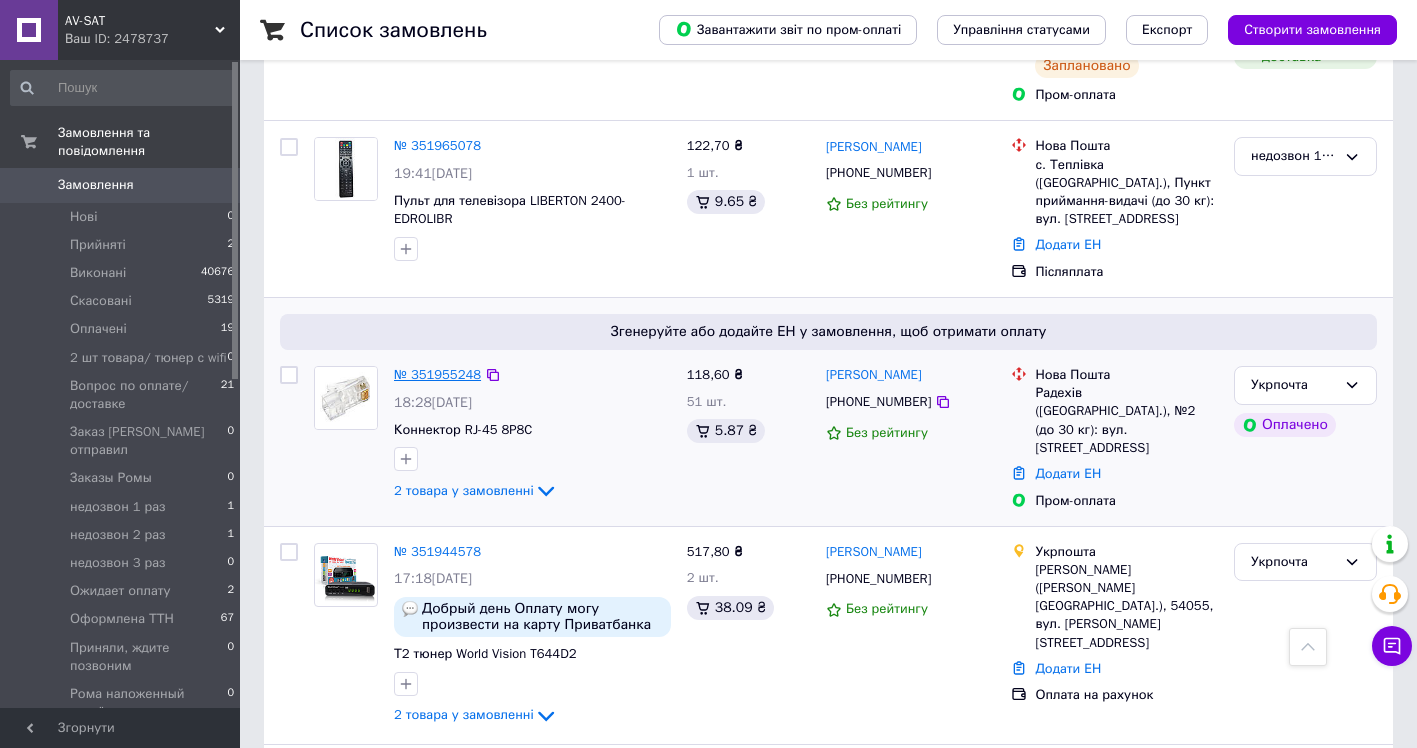 click on "№ 351955248" at bounding box center (437, 374) 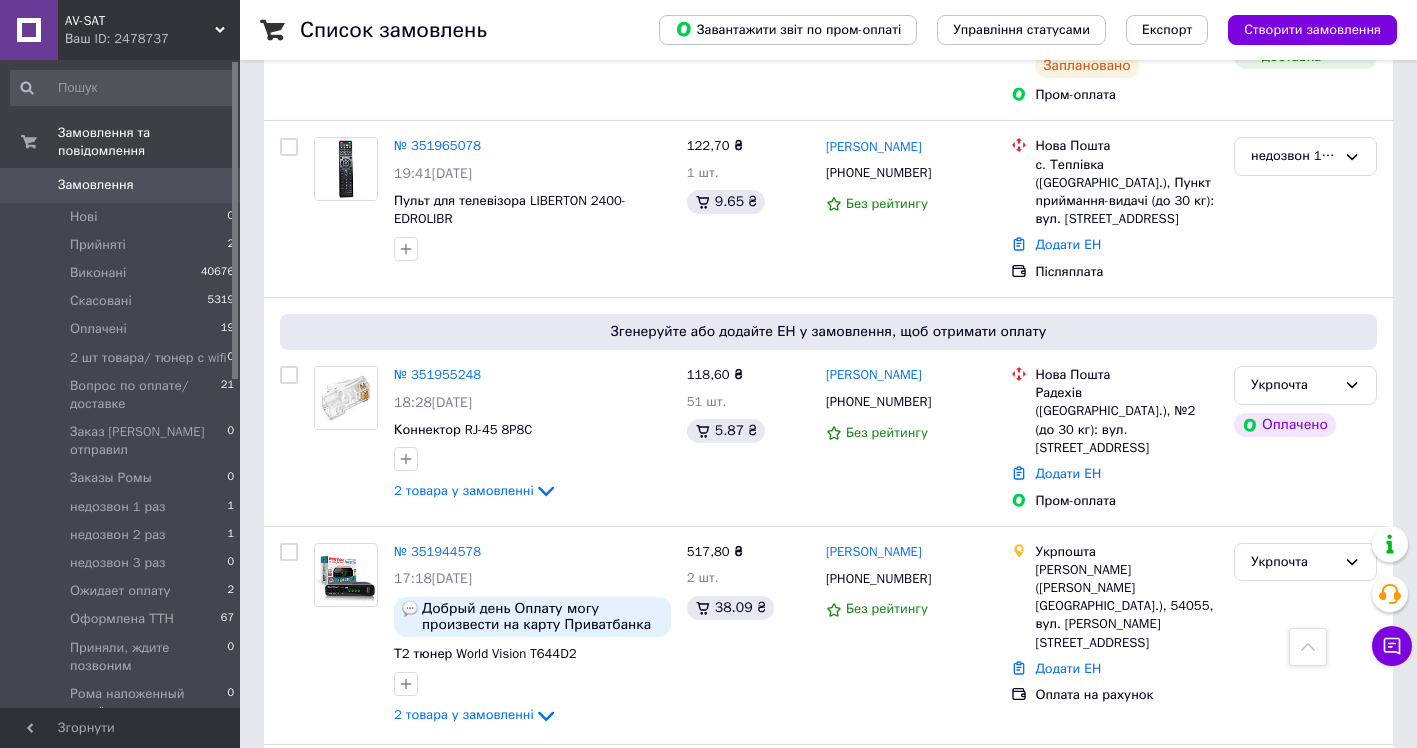 click on "AV-SAT Ваш ID: 2478737 Сайт AV-SAT Кабінет покупця Перевірити стан системи Сторінка на порталі Довідка Вийти Замовлення та повідомлення Замовлення 0 Нові 0 Прийняті 2 Виконані 40676 Скасовані 5319 Оплачені 19 2 шт товара/ тюнер с wifi 0 Вопрос по оплате/доставке 21 Заказ [PERSON_NAME] отправил 0 Заказы Ромы 0 недозвон 1 раз 1 недозвон 2 раз 1 недозвон 3 раз 0 Ожидает оплату 2 Оформлена ТТН 67 Приняли, ждите позвоним 0 [PERSON_NAME] наложенный платёж 0 [PERSON_NAME] промоплата 0 Р. отп,  но не скинул ТТН 0 Укрпочта  11 Хочу отменить заказ. Н.Ф 0 Повідомлення 0 36 99 Prom топ" at bounding box center (708, 1507) 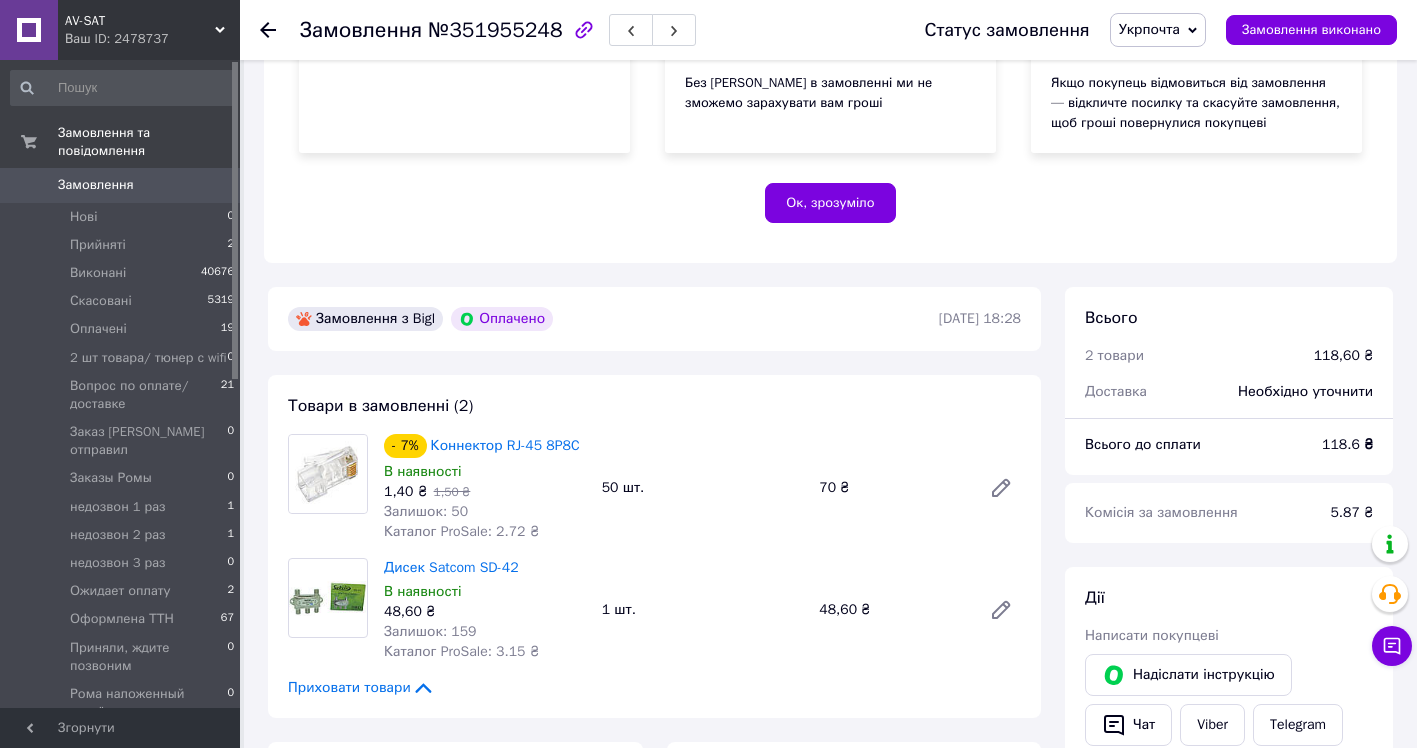 scroll, scrollTop: 355, scrollLeft: 0, axis: vertical 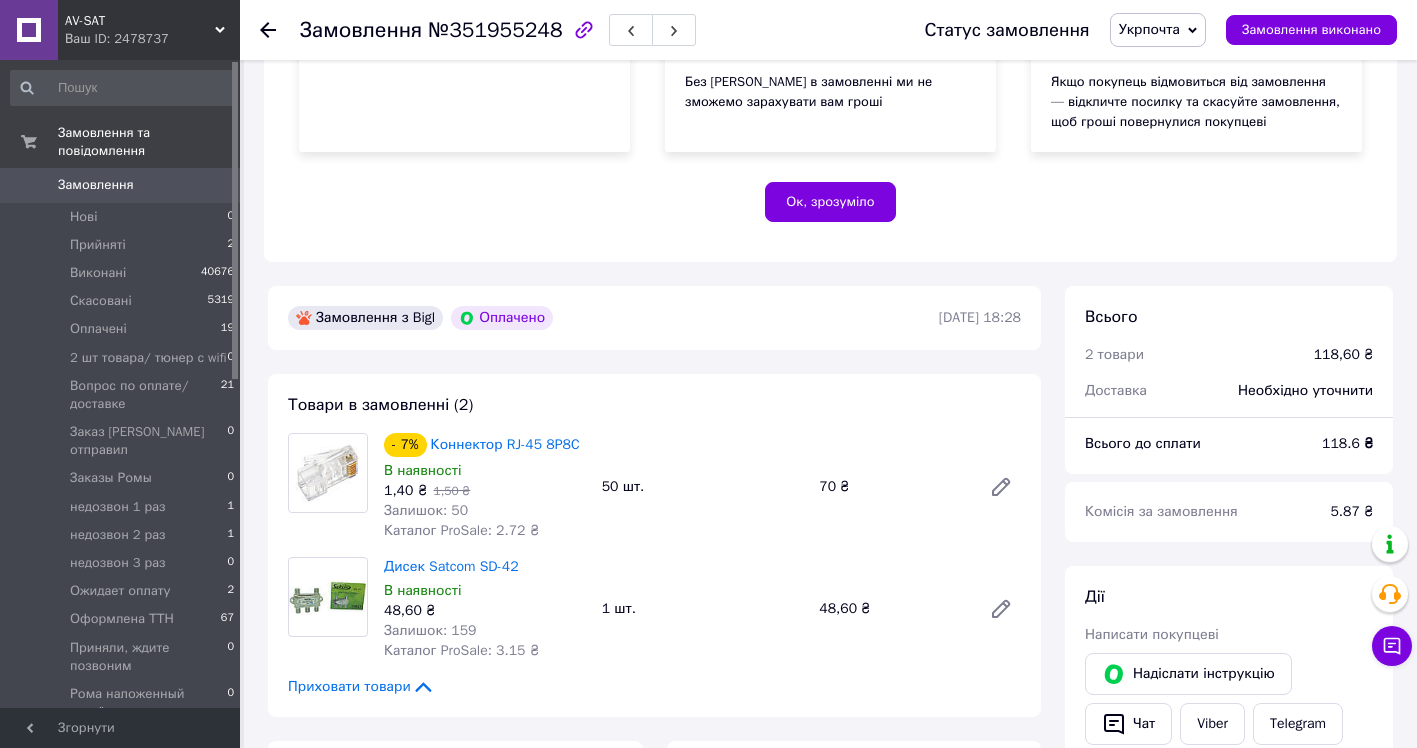 click 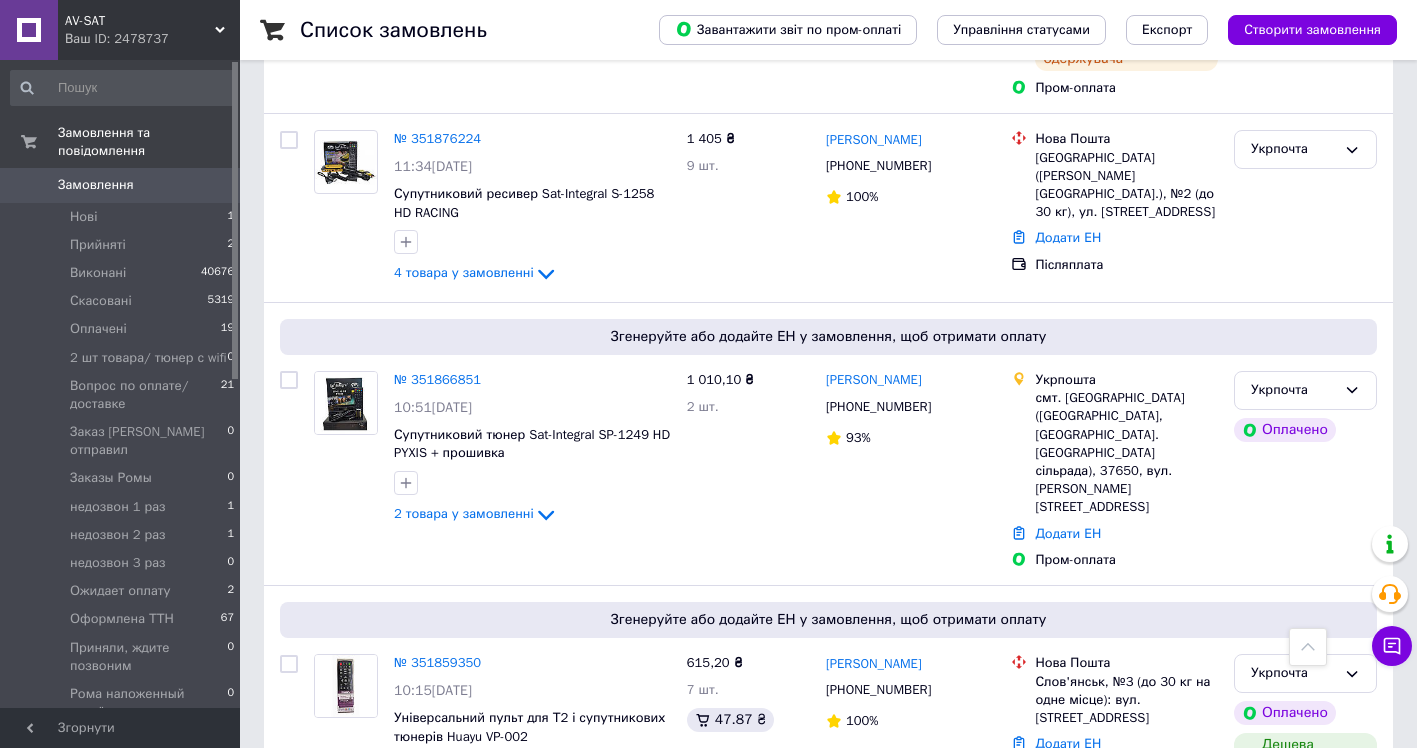 scroll, scrollTop: 3200, scrollLeft: 0, axis: vertical 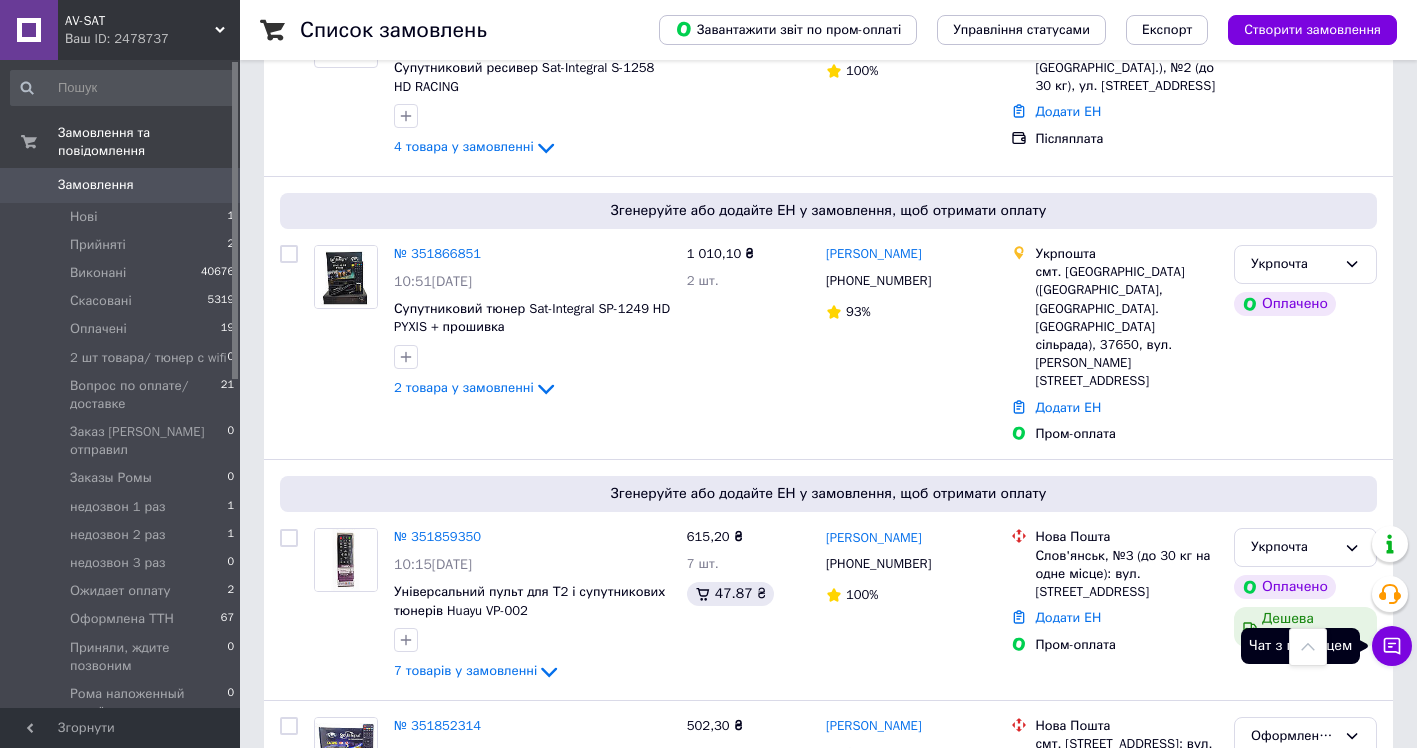 click 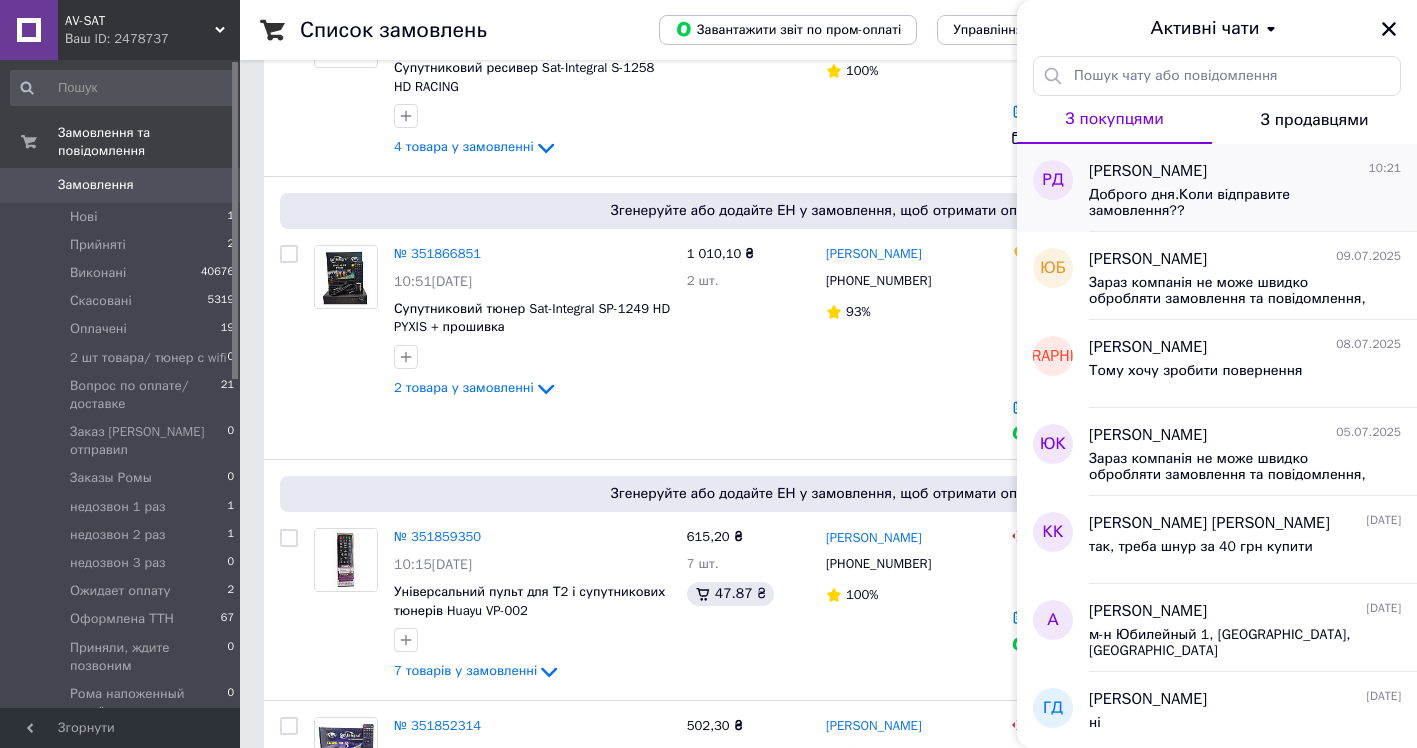 click on "[PERSON_NAME]" at bounding box center (1148, 171) 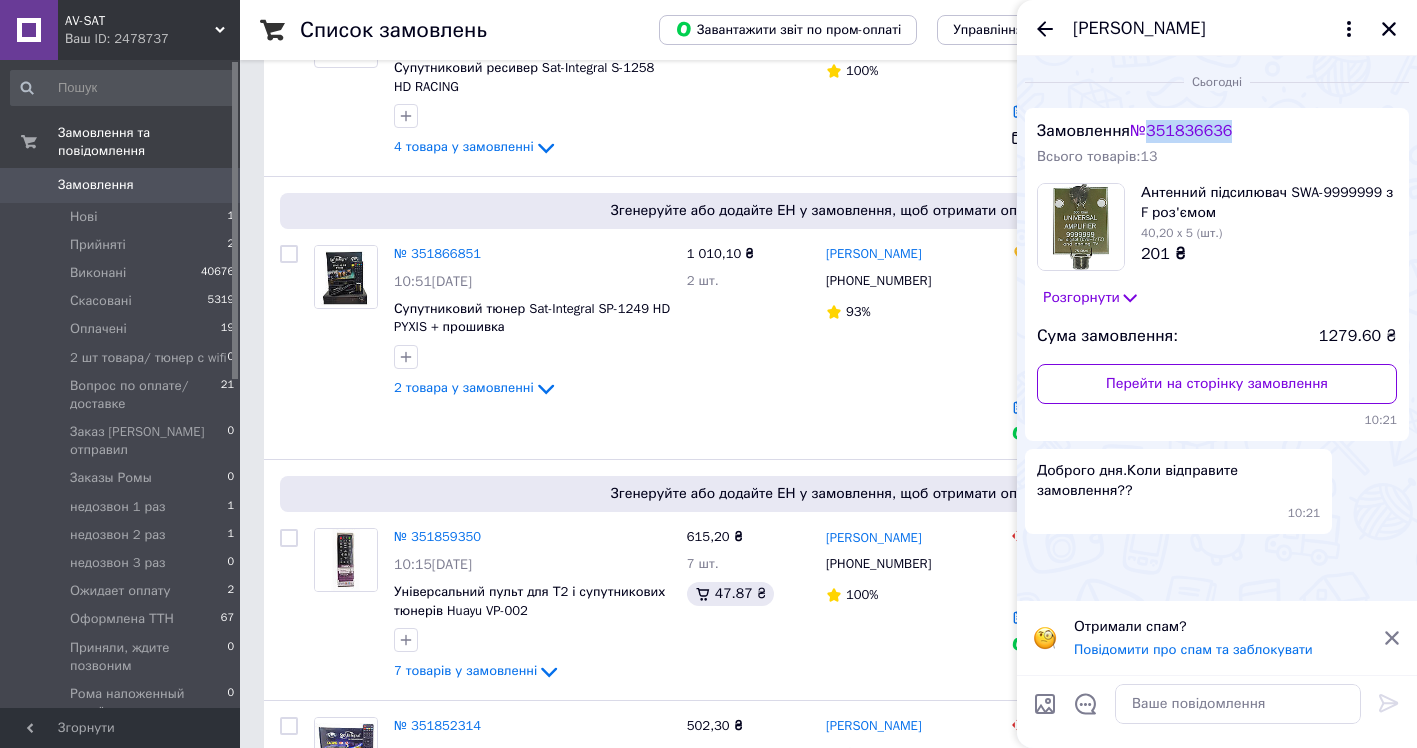 drag, startPoint x: 1158, startPoint y: 131, endPoint x: 1270, endPoint y: 135, distance: 112.0714 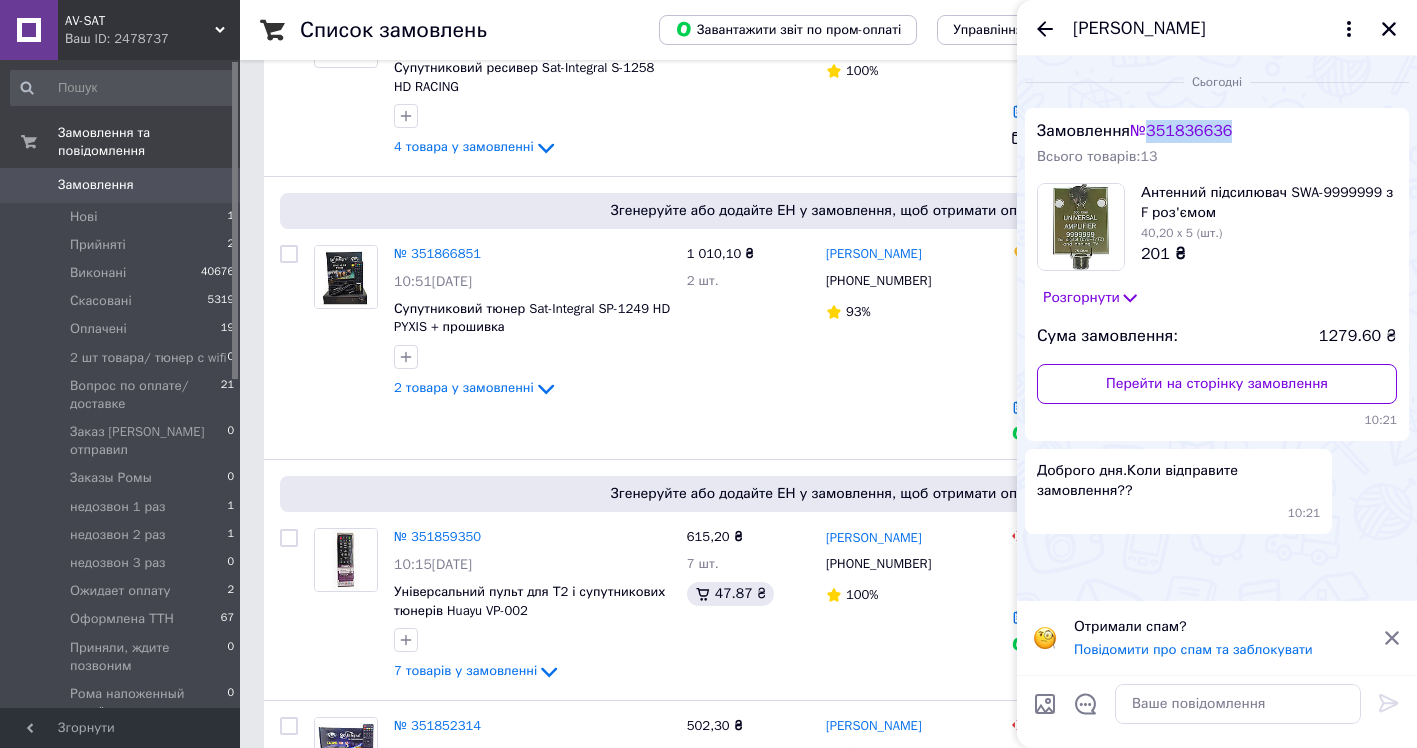 copy on "351836636" 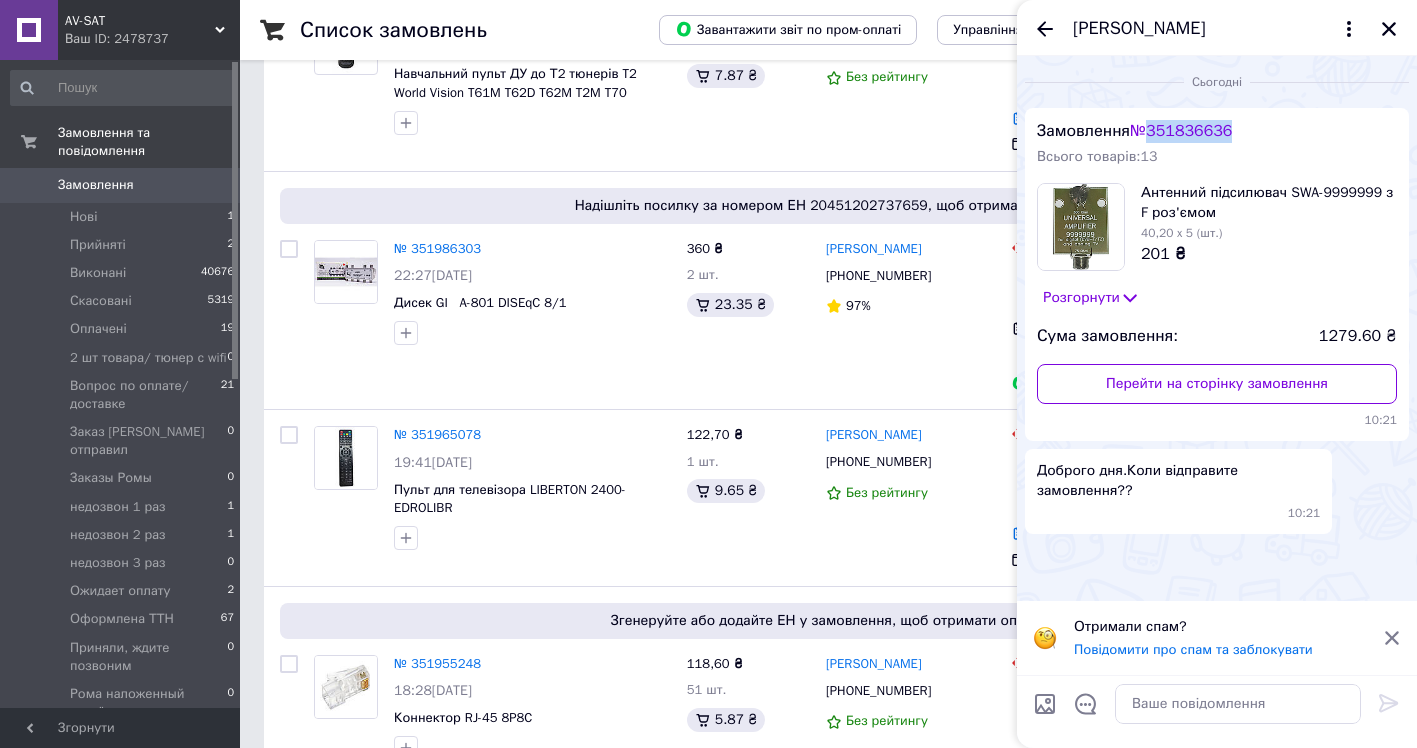 scroll, scrollTop: 0, scrollLeft: 0, axis: both 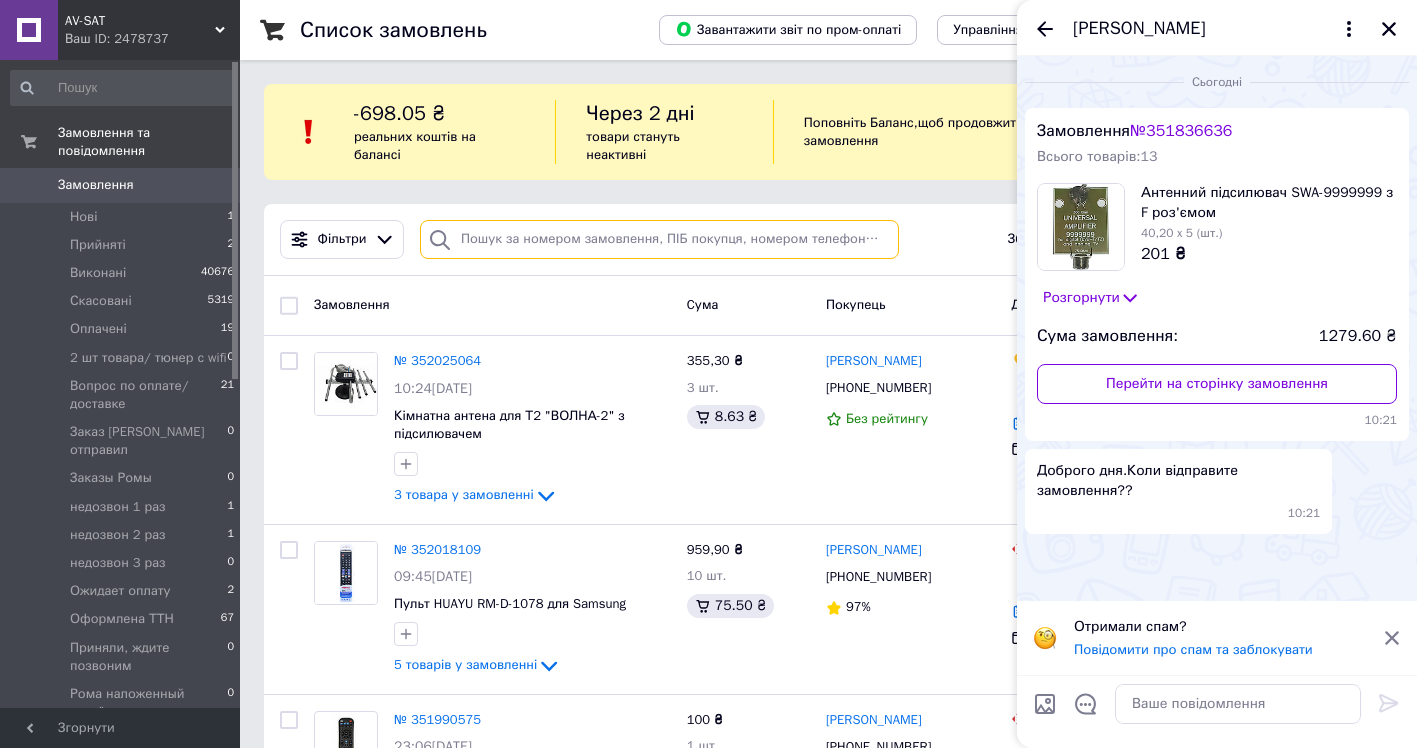 click at bounding box center [659, 239] 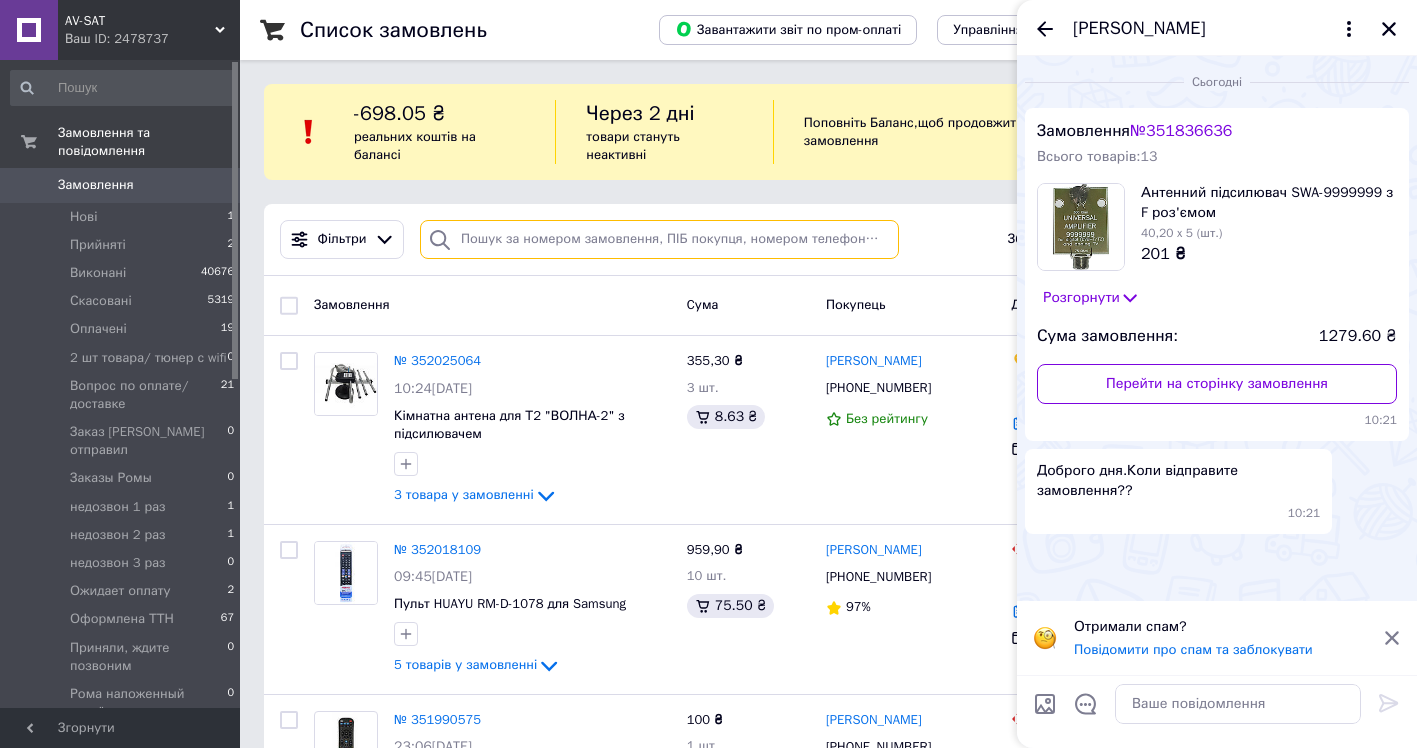 paste on "351836636" 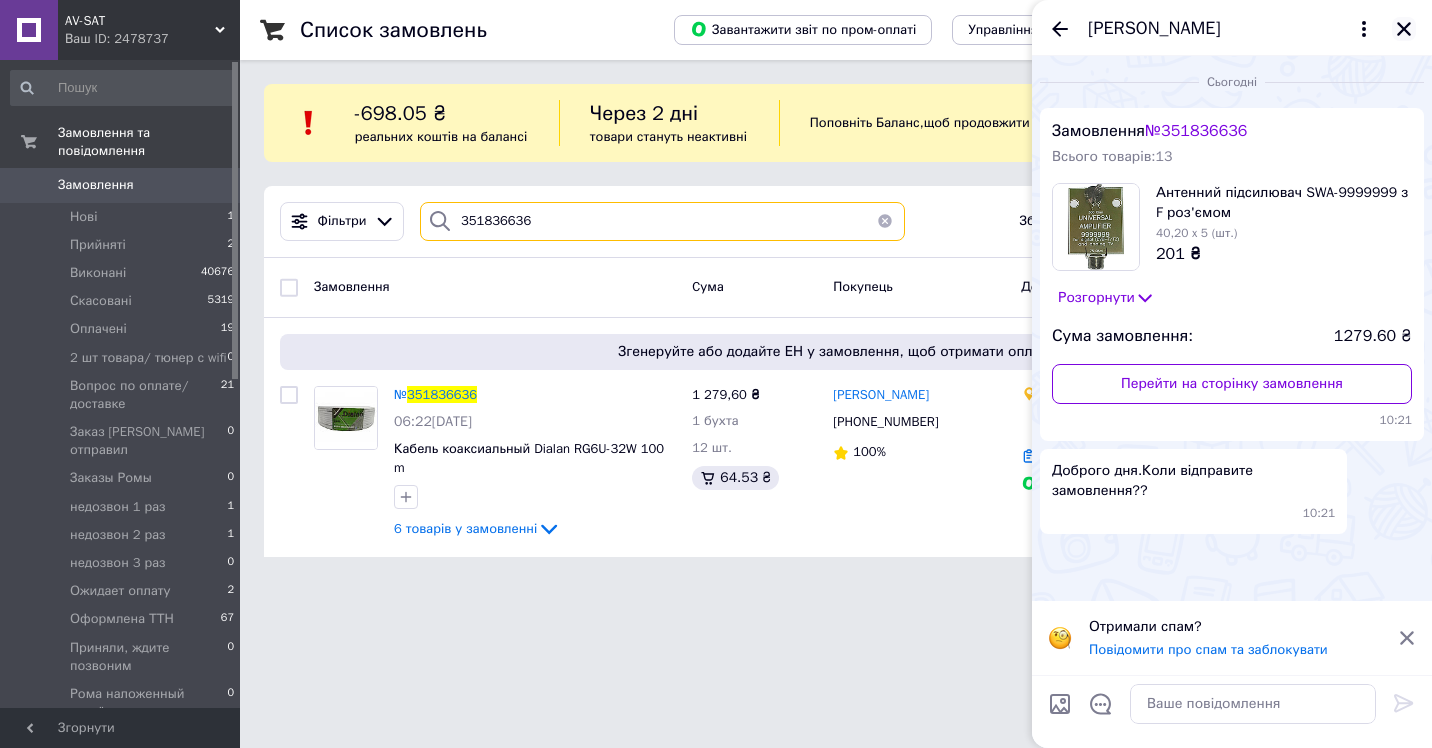 type on "351836636" 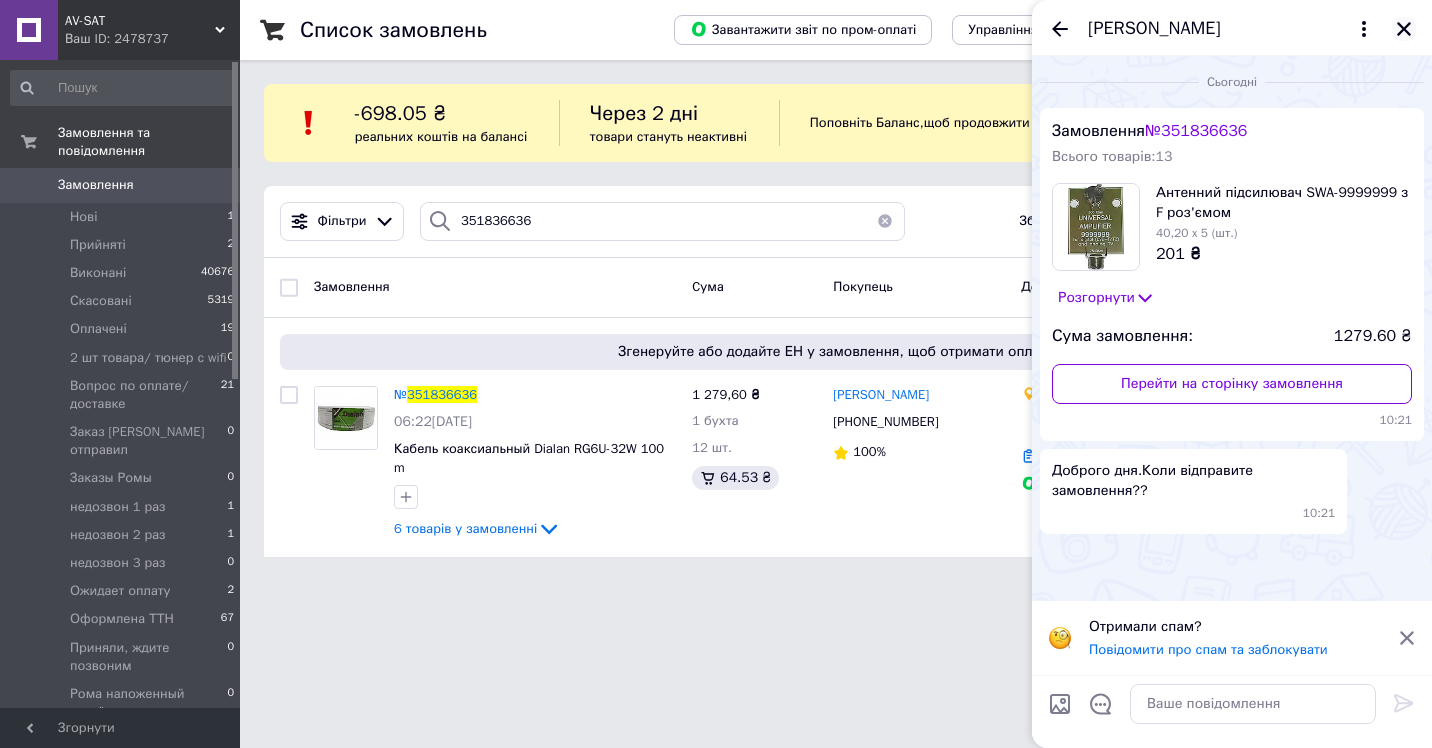 click 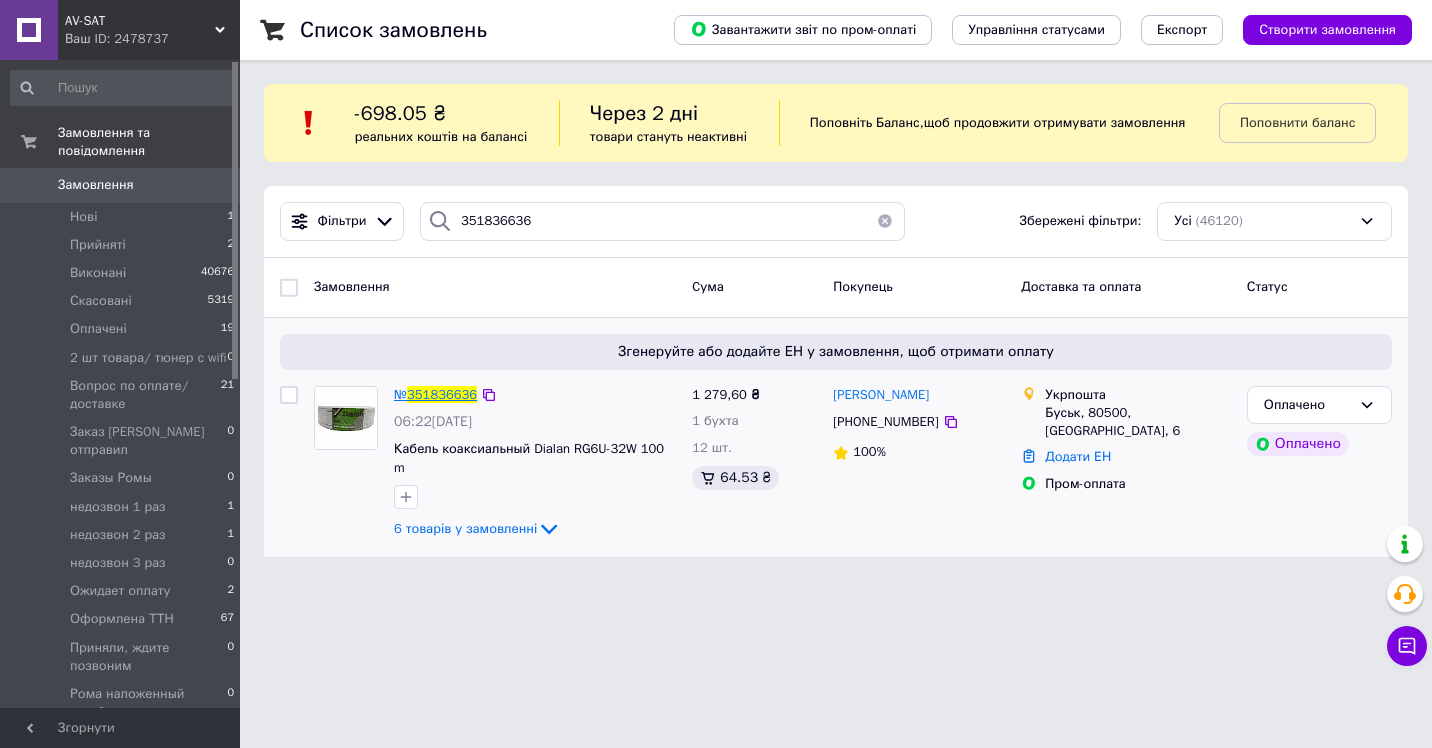 click on "351836636" at bounding box center (442, 394) 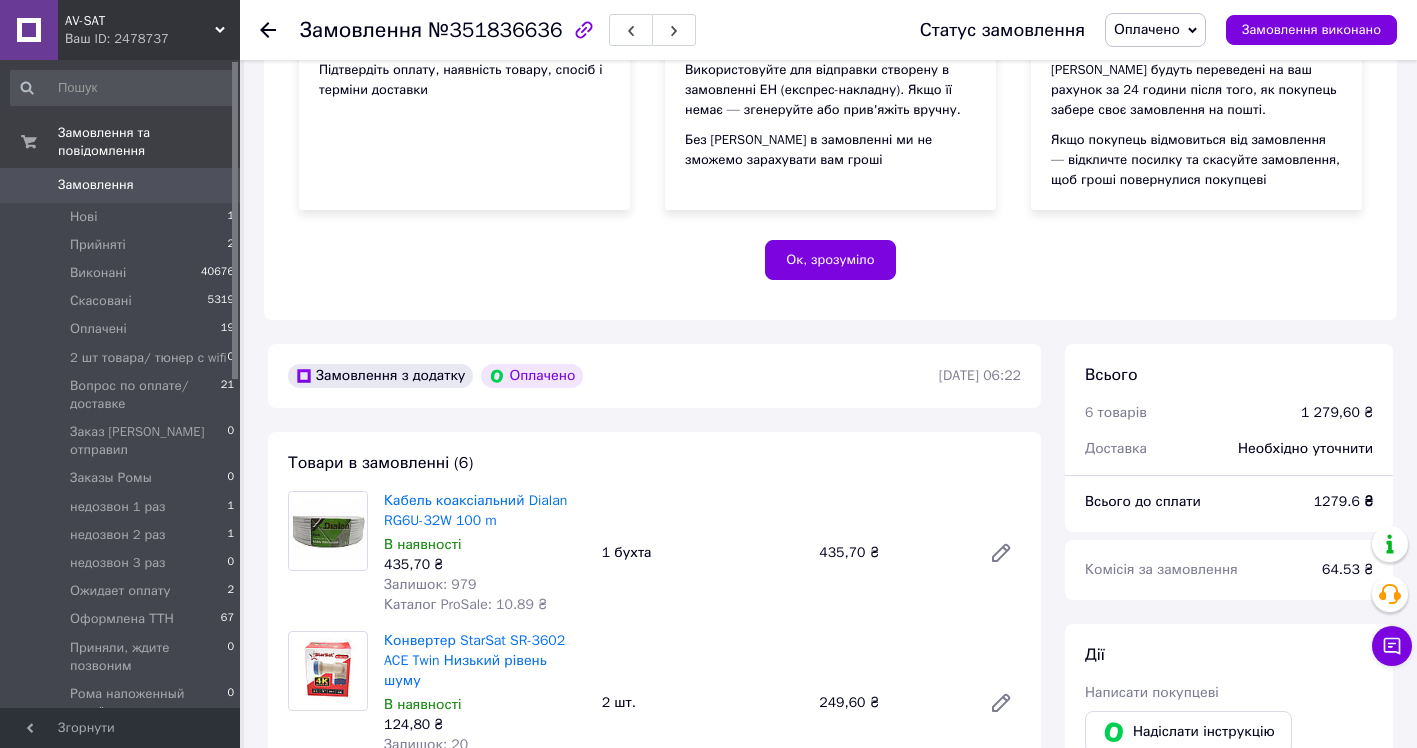 scroll, scrollTop: 0, scrollLeft: 0, axis: both 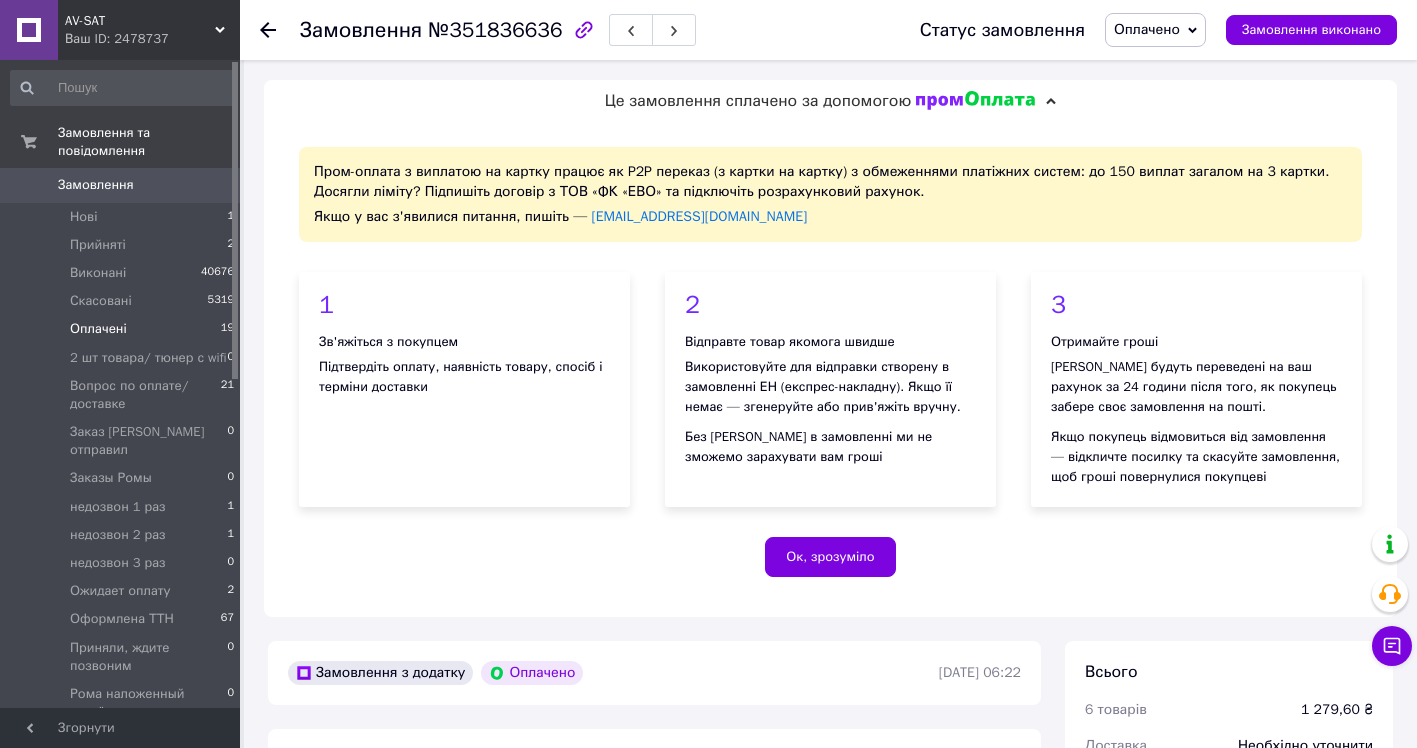 click on "Оплачені" at bounding box center (98, 329) 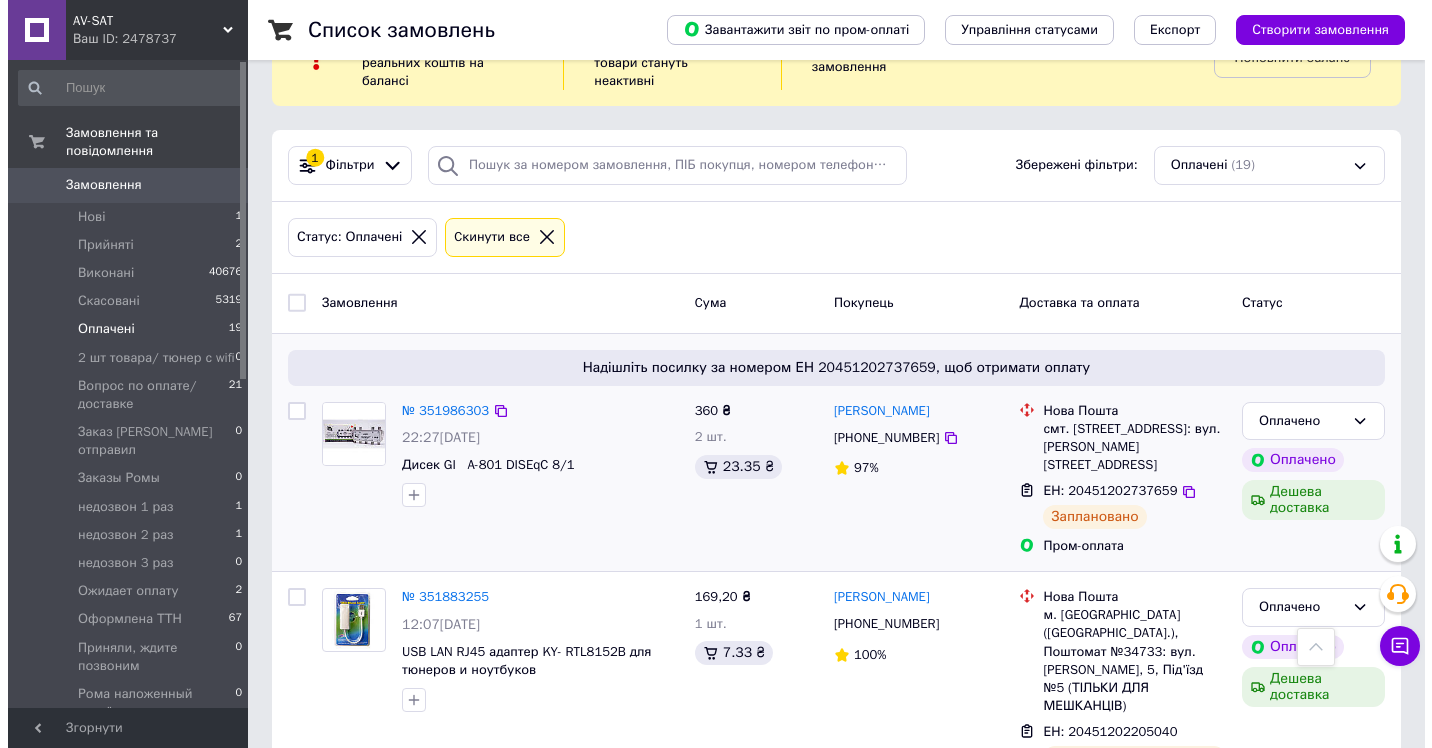 scroll, scrollTop: 0, scrollLeft: 0, axis: both 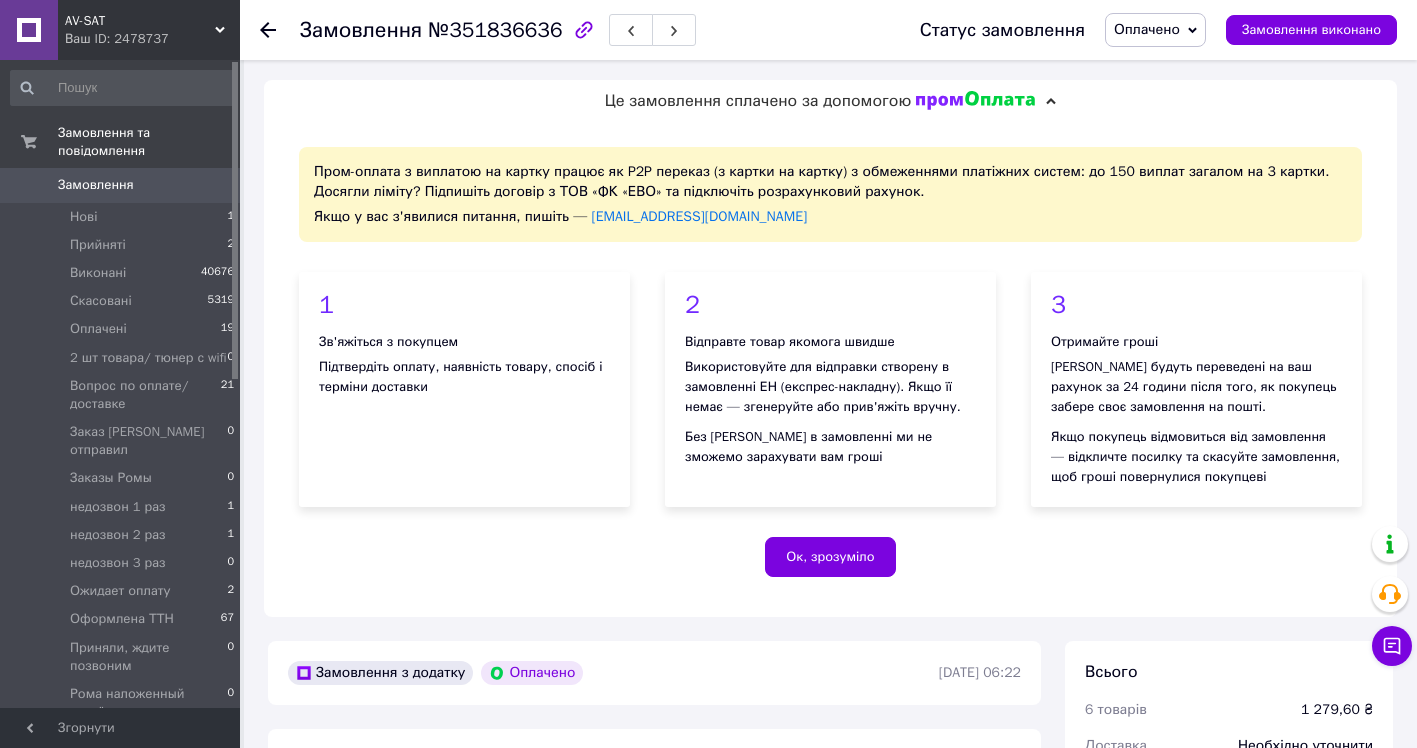 click 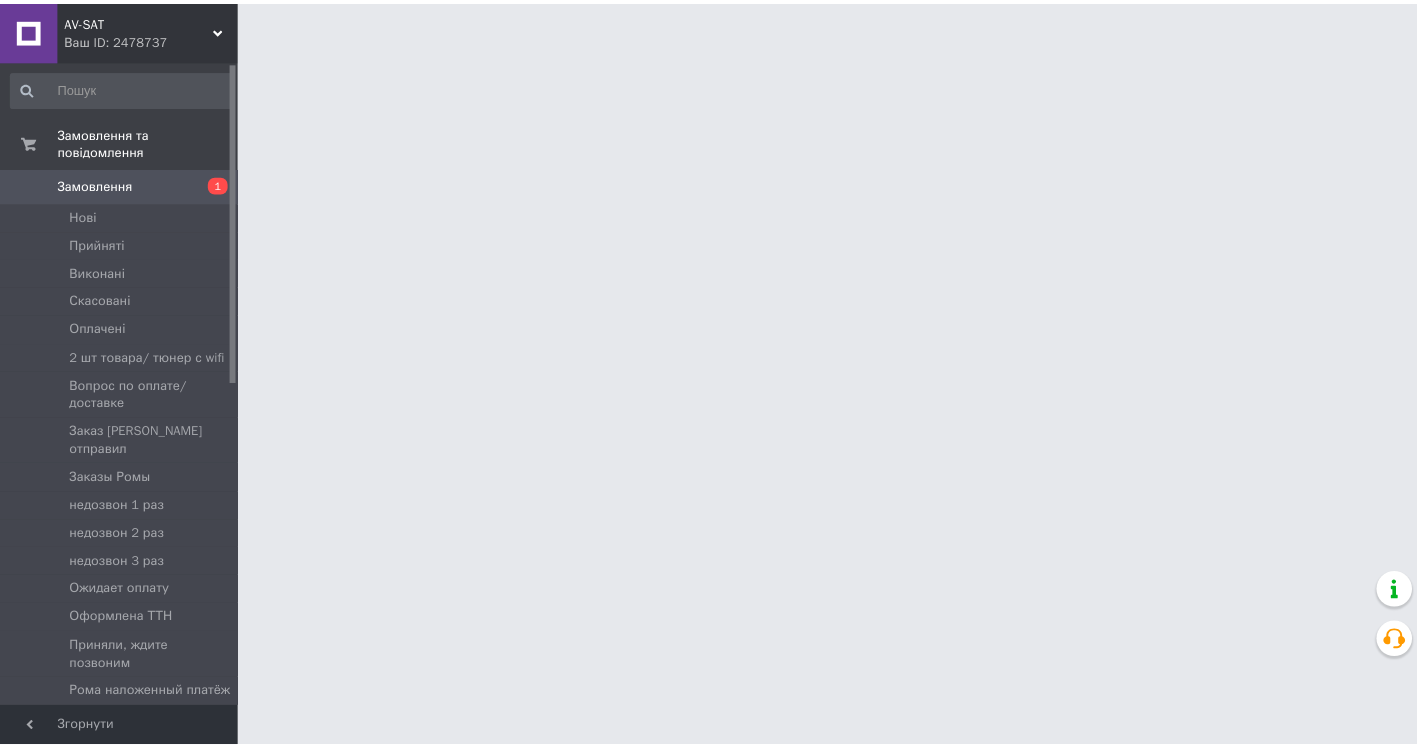scroll, scrollTop: 0, scrollLeft: 0, axis: both 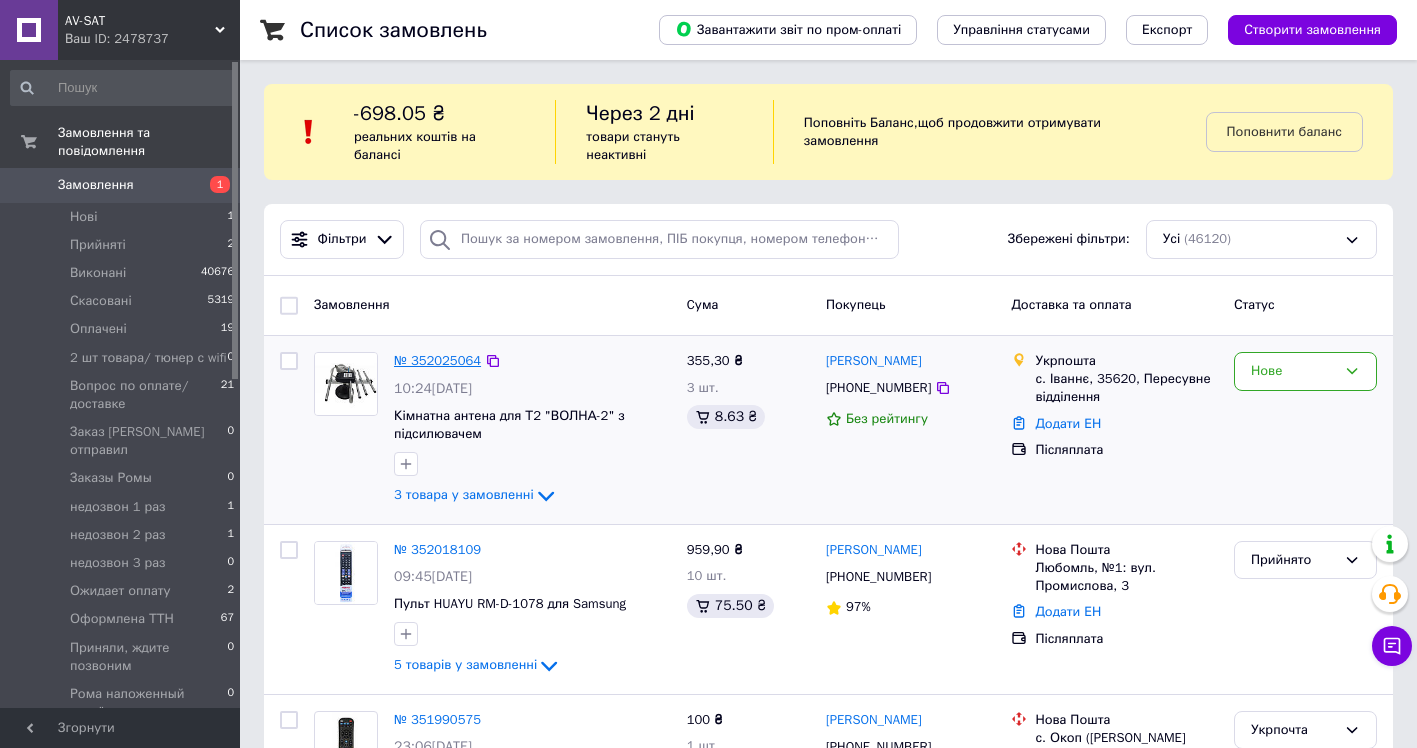 click on "№ 352025064" at bounding box center [437, 360] 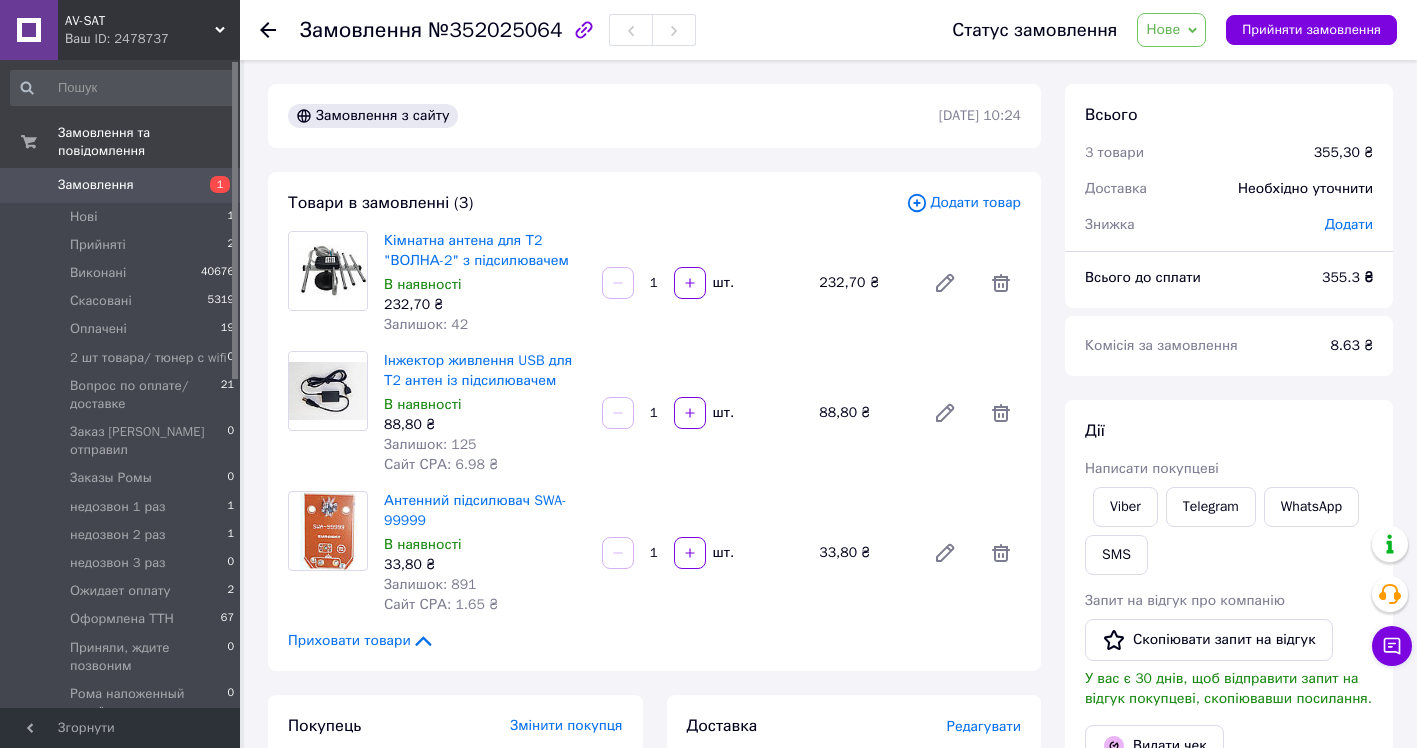 scroll, scrollTop: 100, scrollLeft: 0, axis: vertical 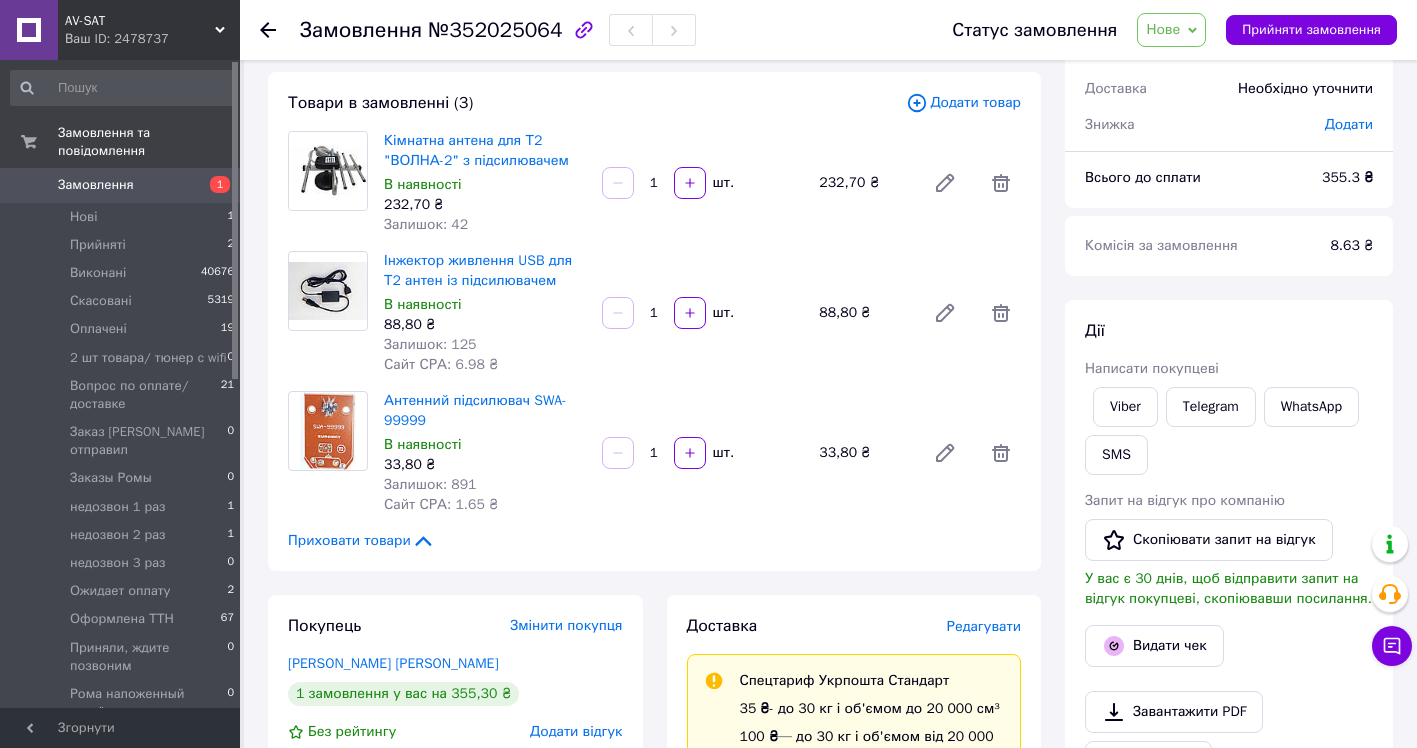 click 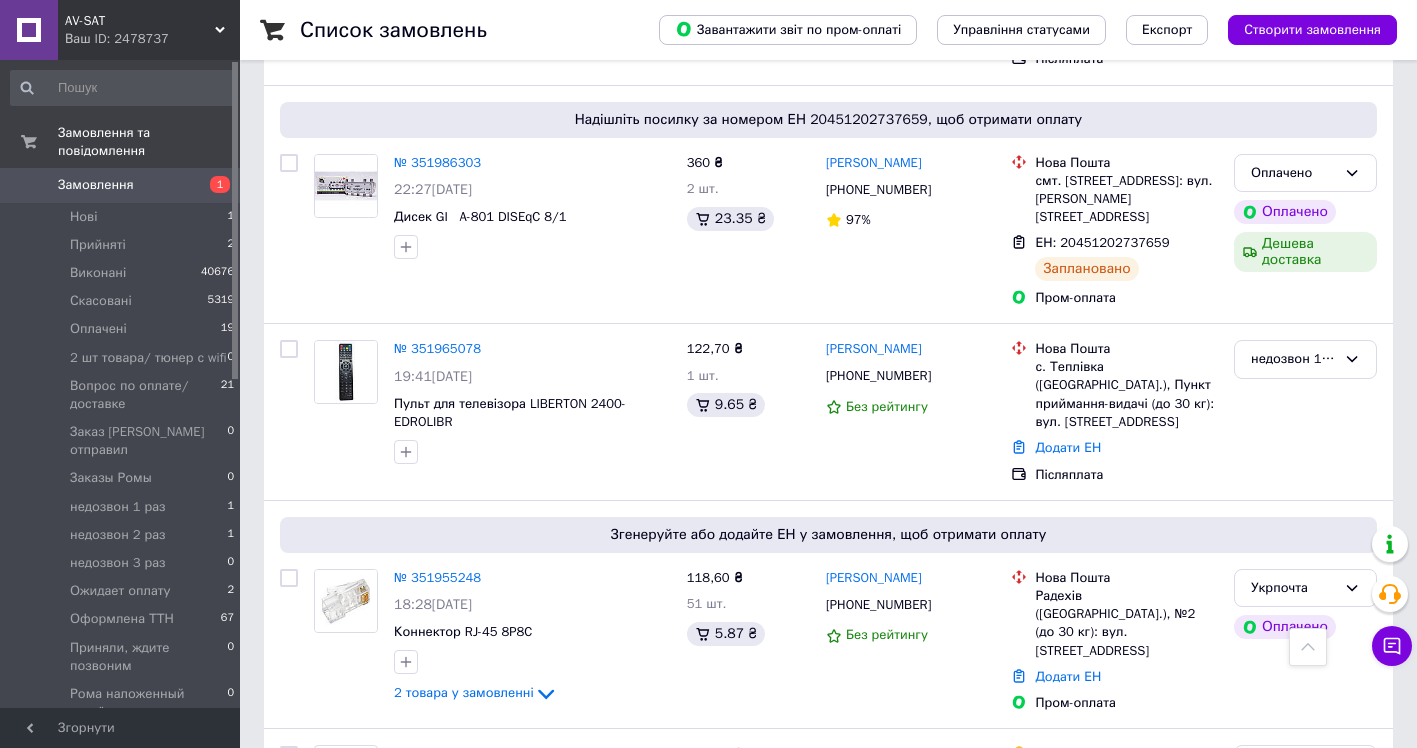 scroll, scrollTop: 800, scrollLeft: 0, axis: vertical 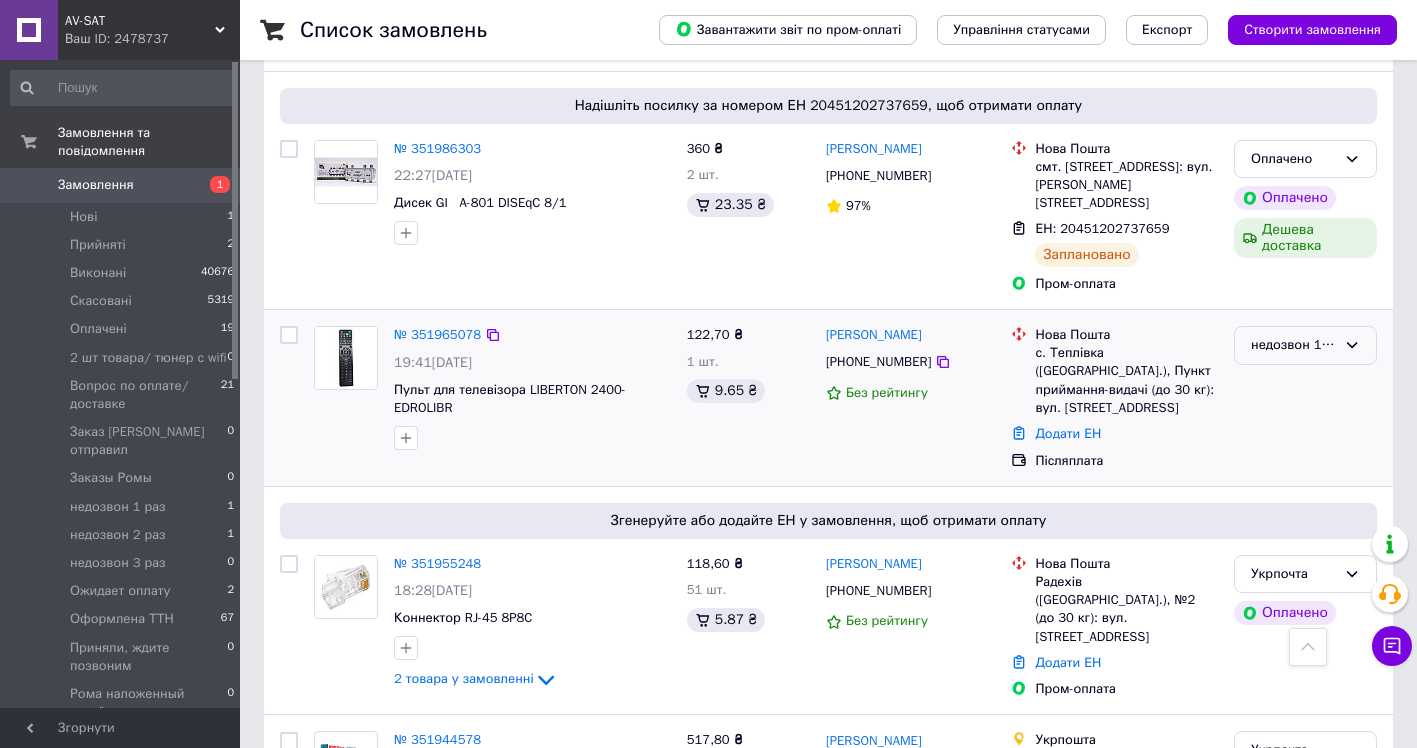 click 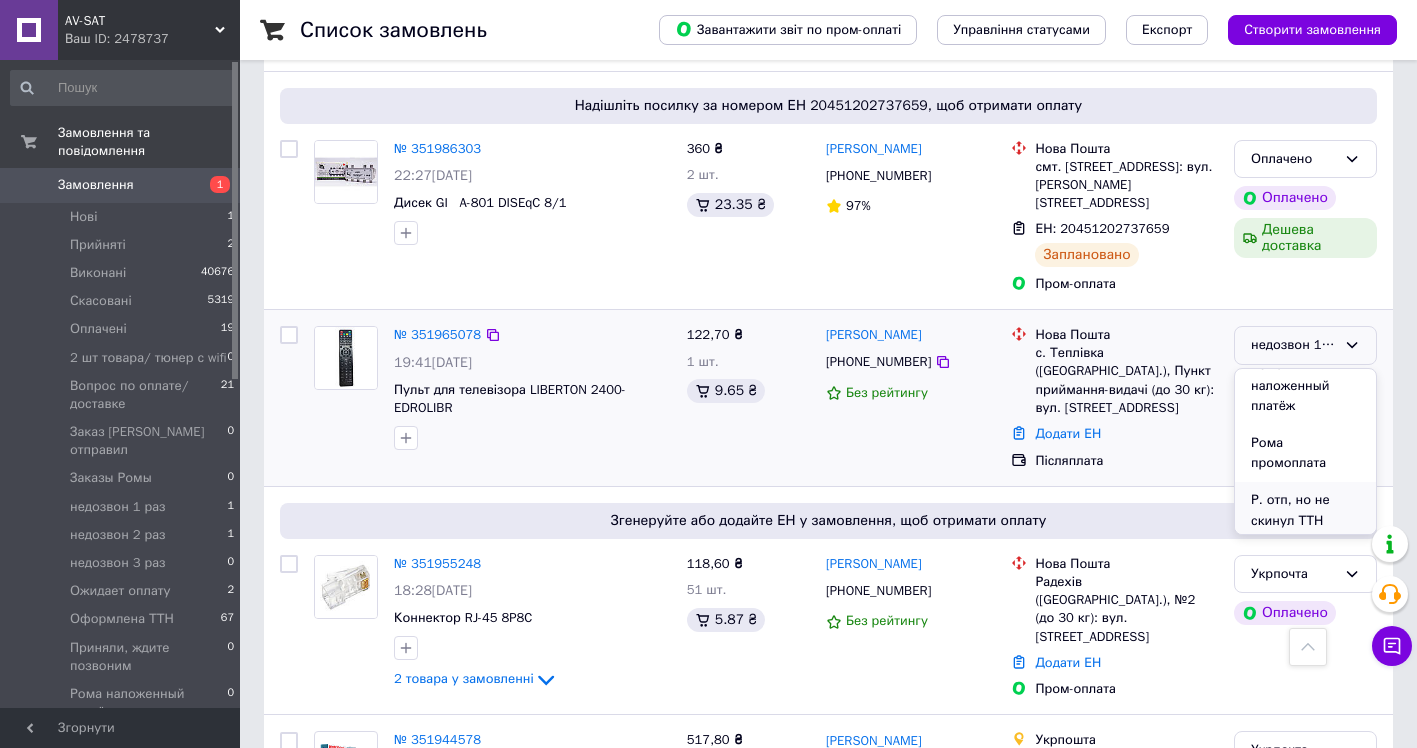 scroll, scrollTop: 678, scrollLeft: 0, axis: vertical 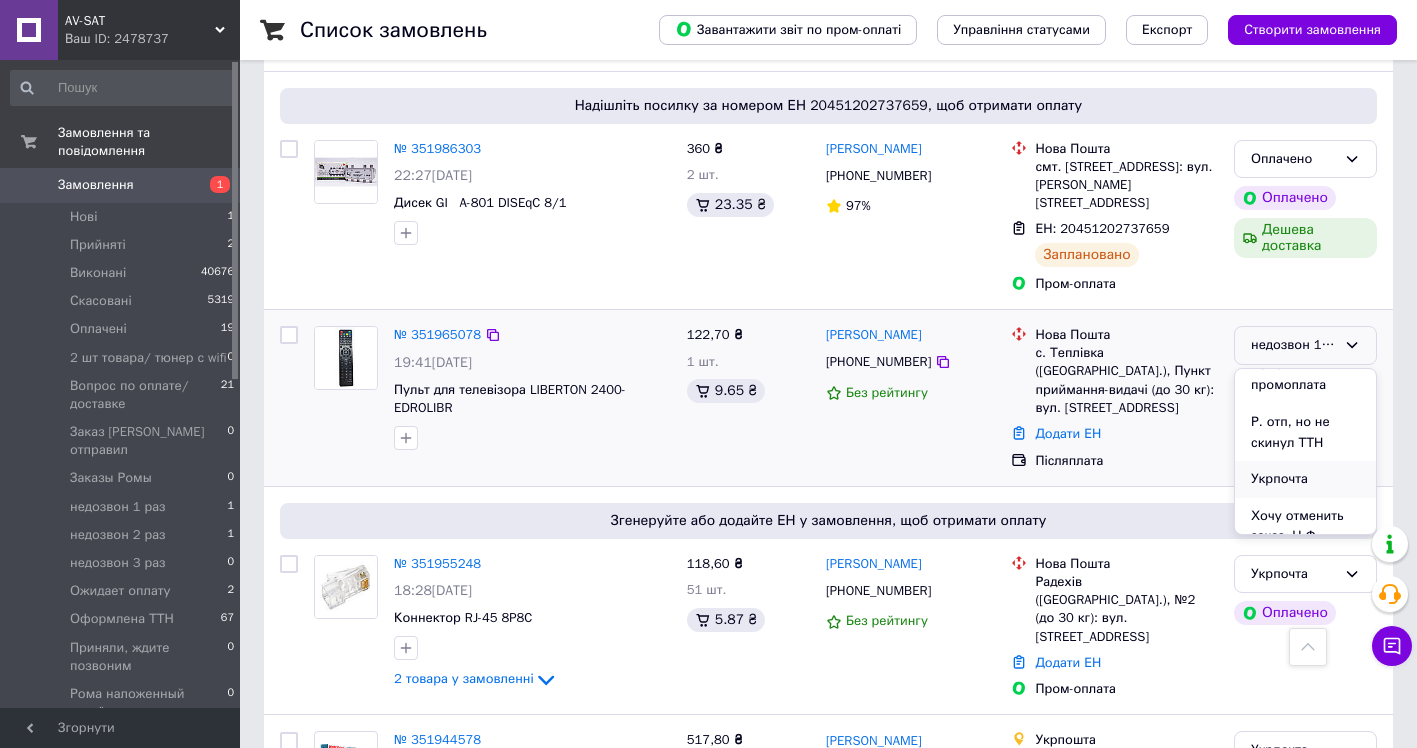 click on "Укрпочта" at bounding box center [1305, 479] 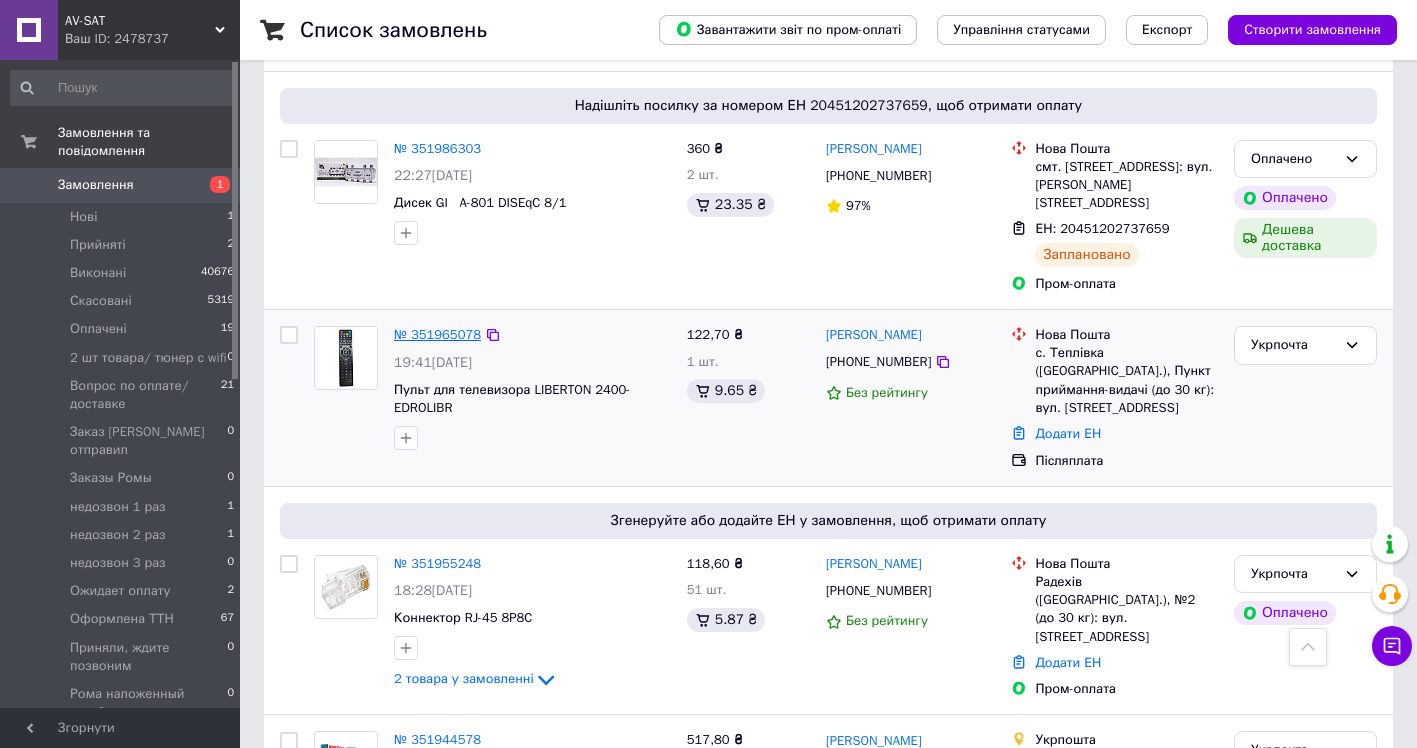 click on "№ 351965078" at bounding box center [437, 334] 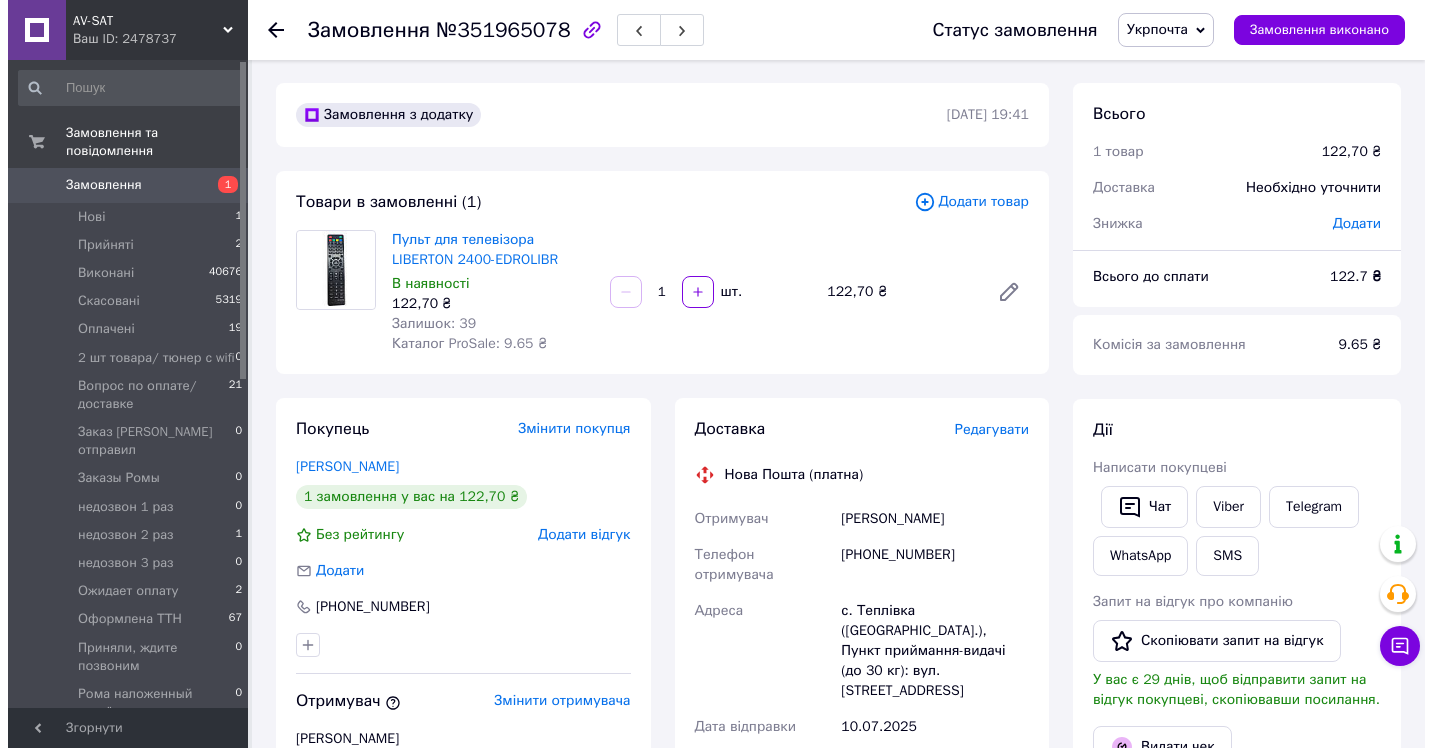 scroll, scrollTop: 0, scrollLeft: 0, axis: both 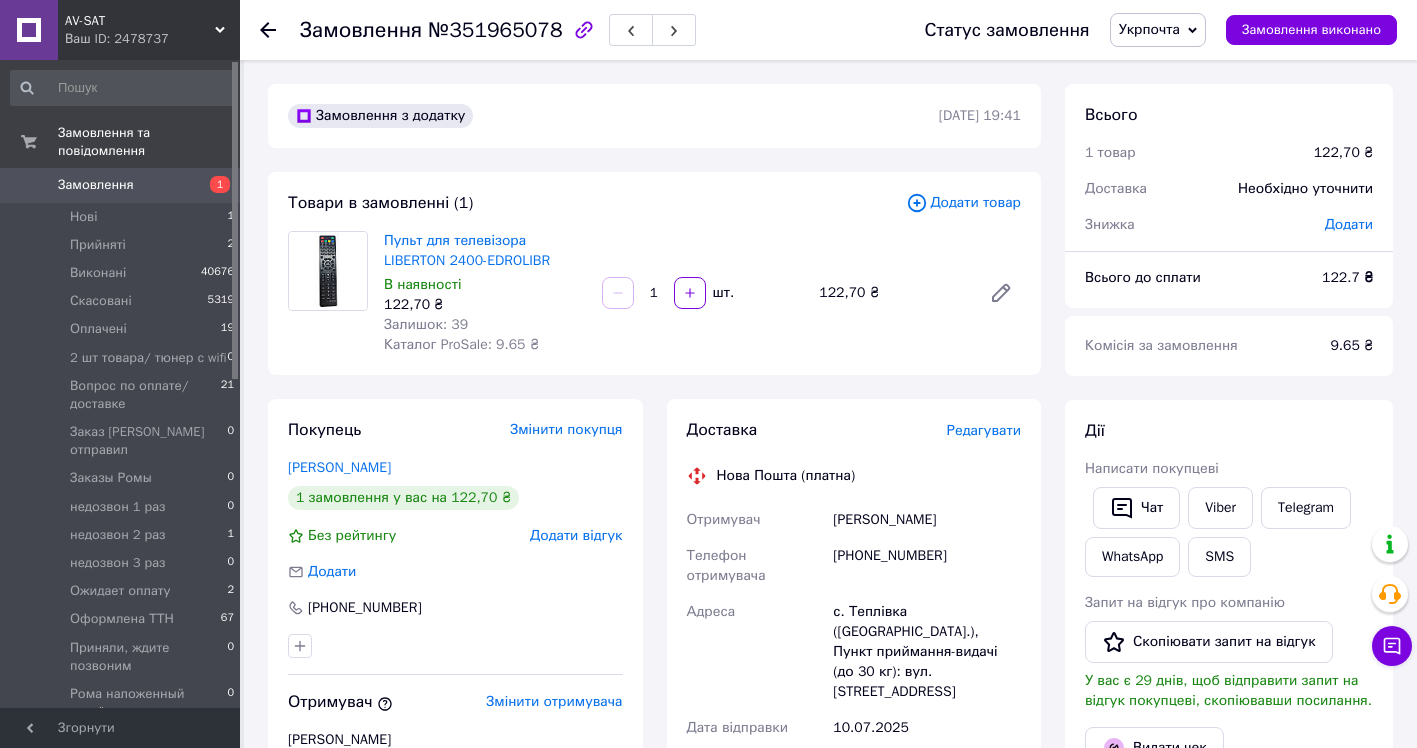 click on "Редагувати" at bounding box center (984, 430) 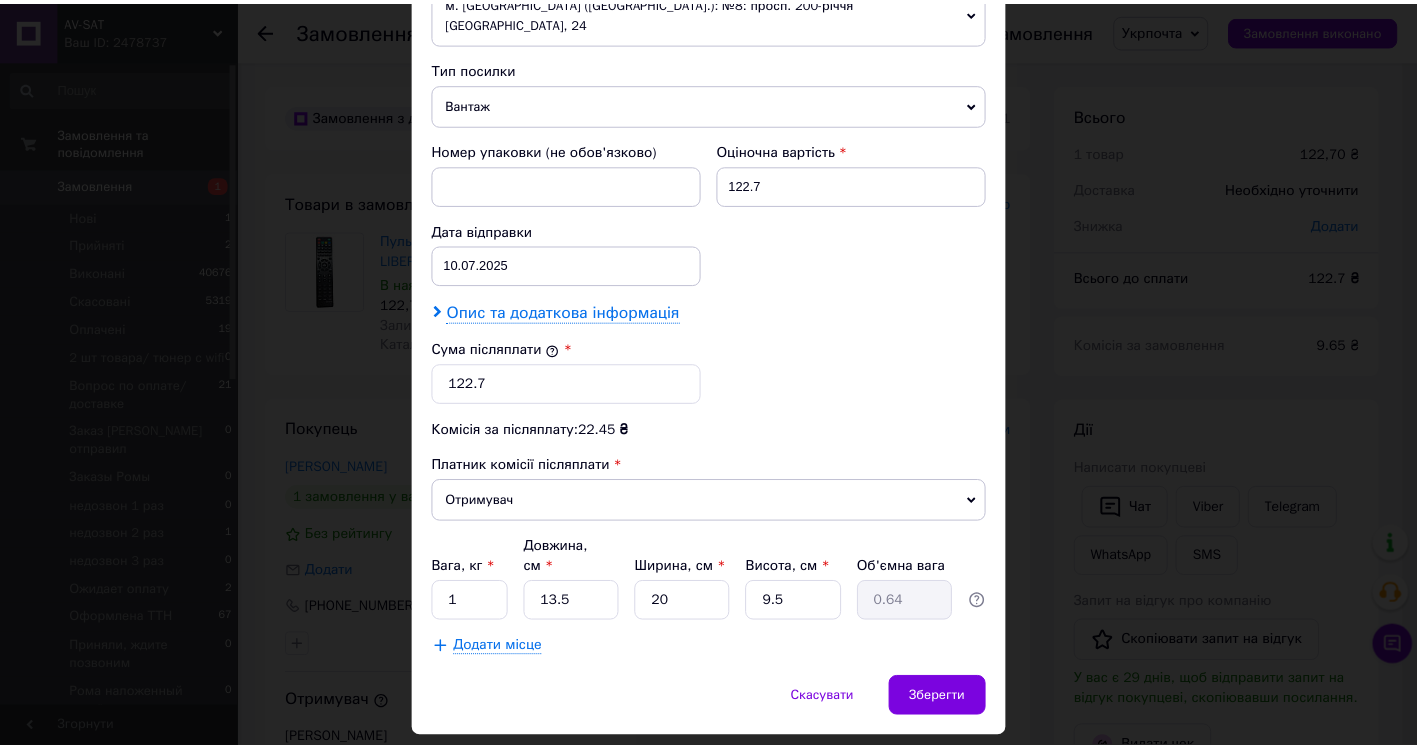 scroll, scrollTop: 778, scrollLeft: 0, axis: vertical 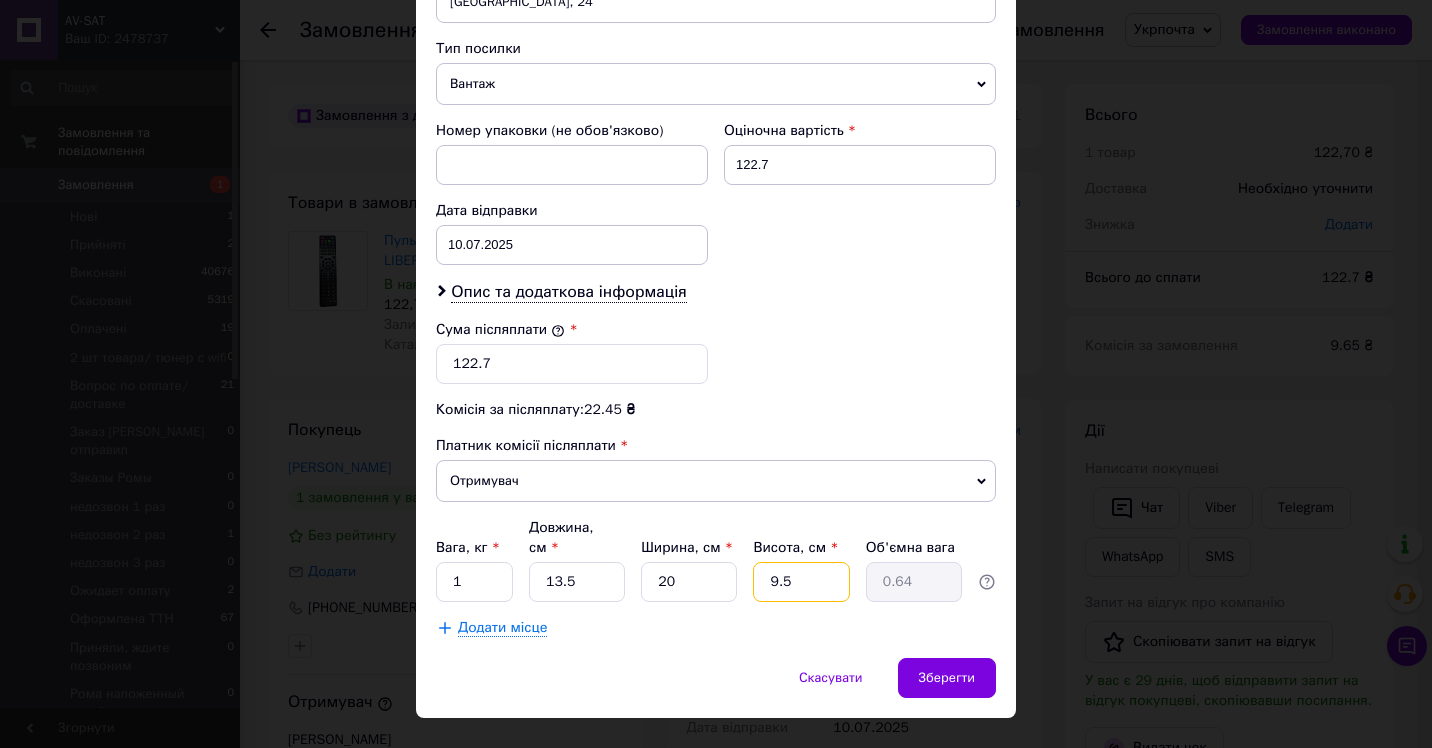 click on "9.5" at bounding box center [801, 582] 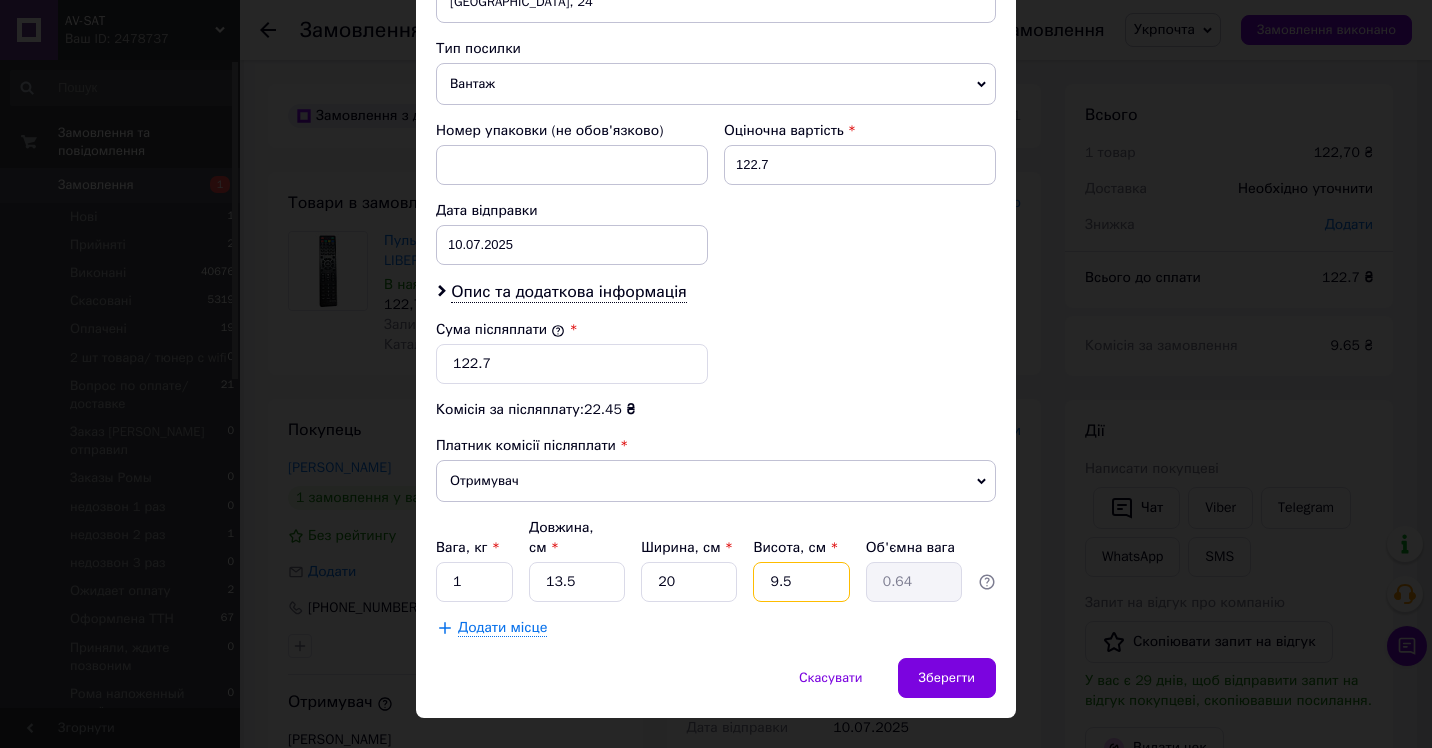 type on "9." 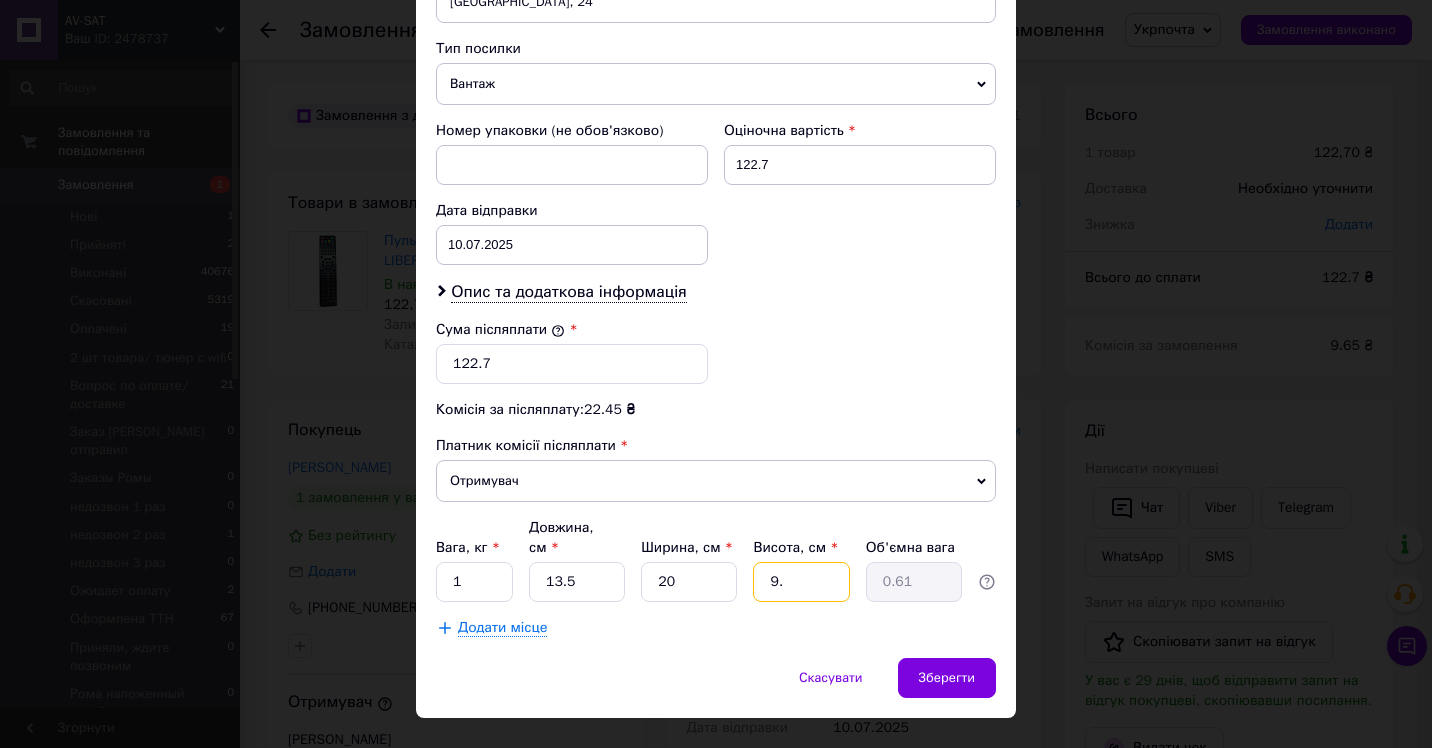 type on "9" 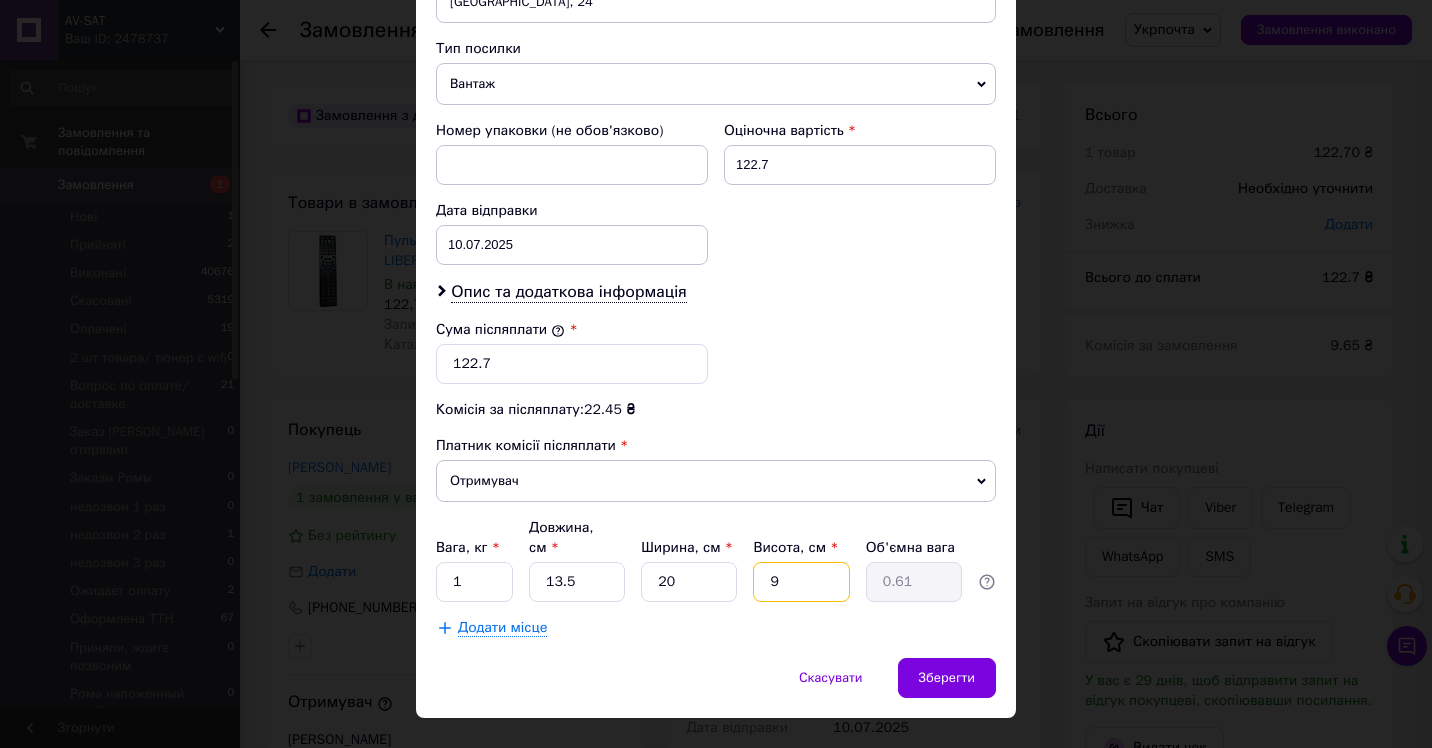 type 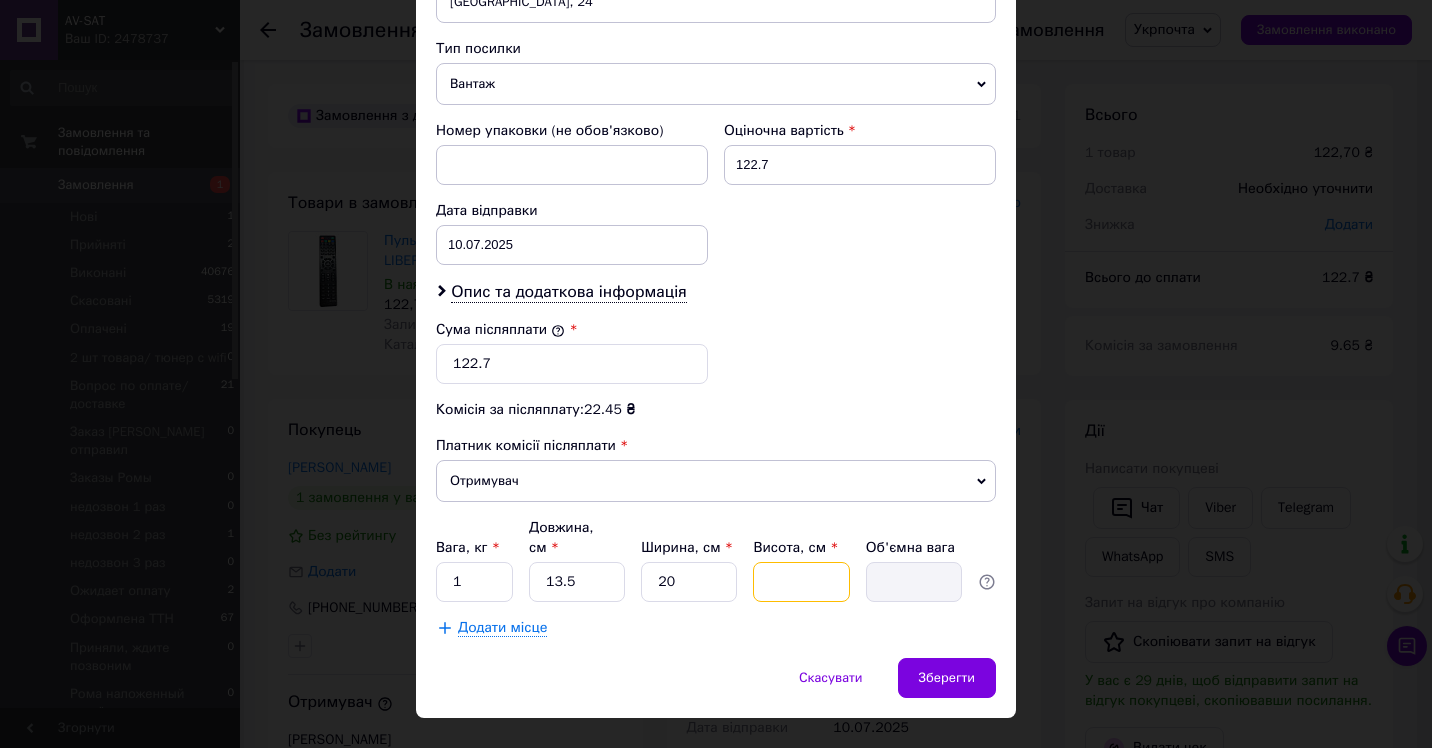 type on "5" 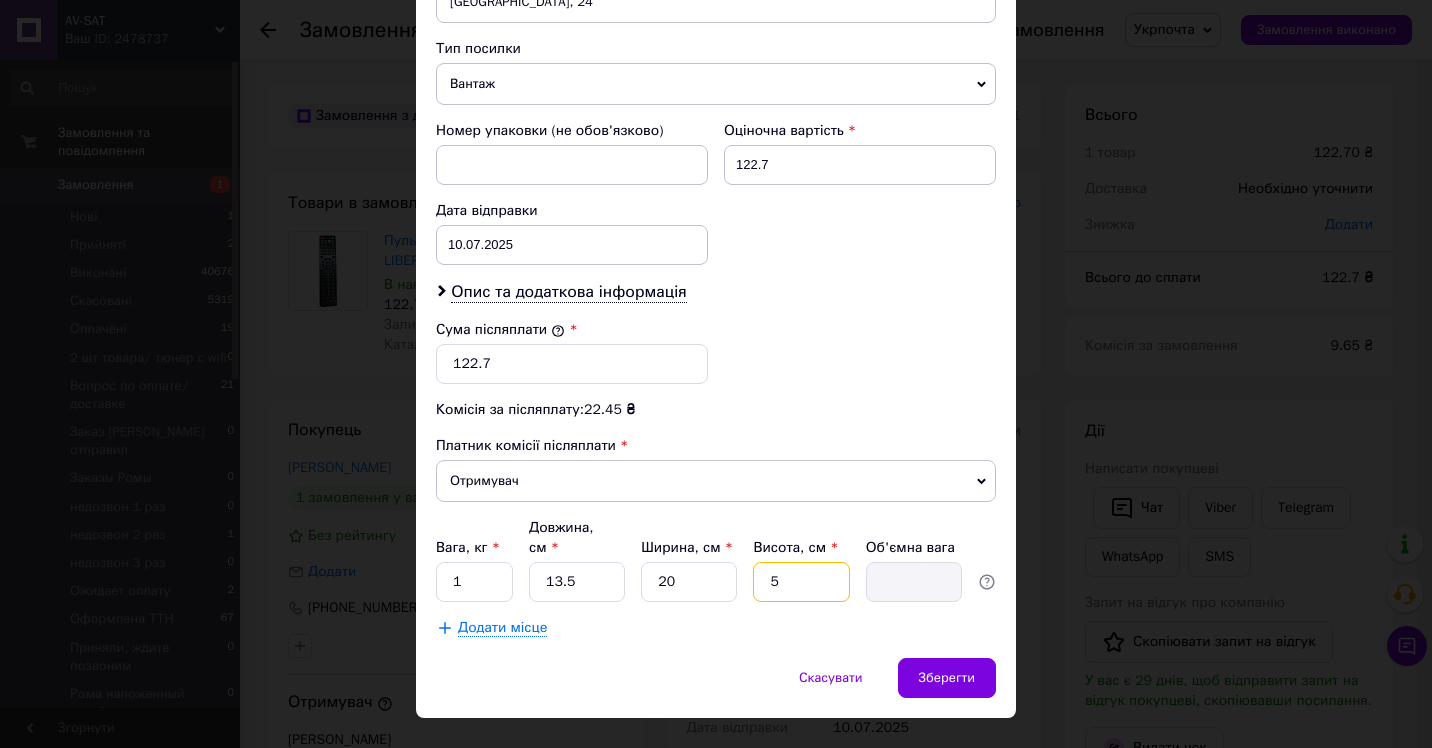 type on "0.34" 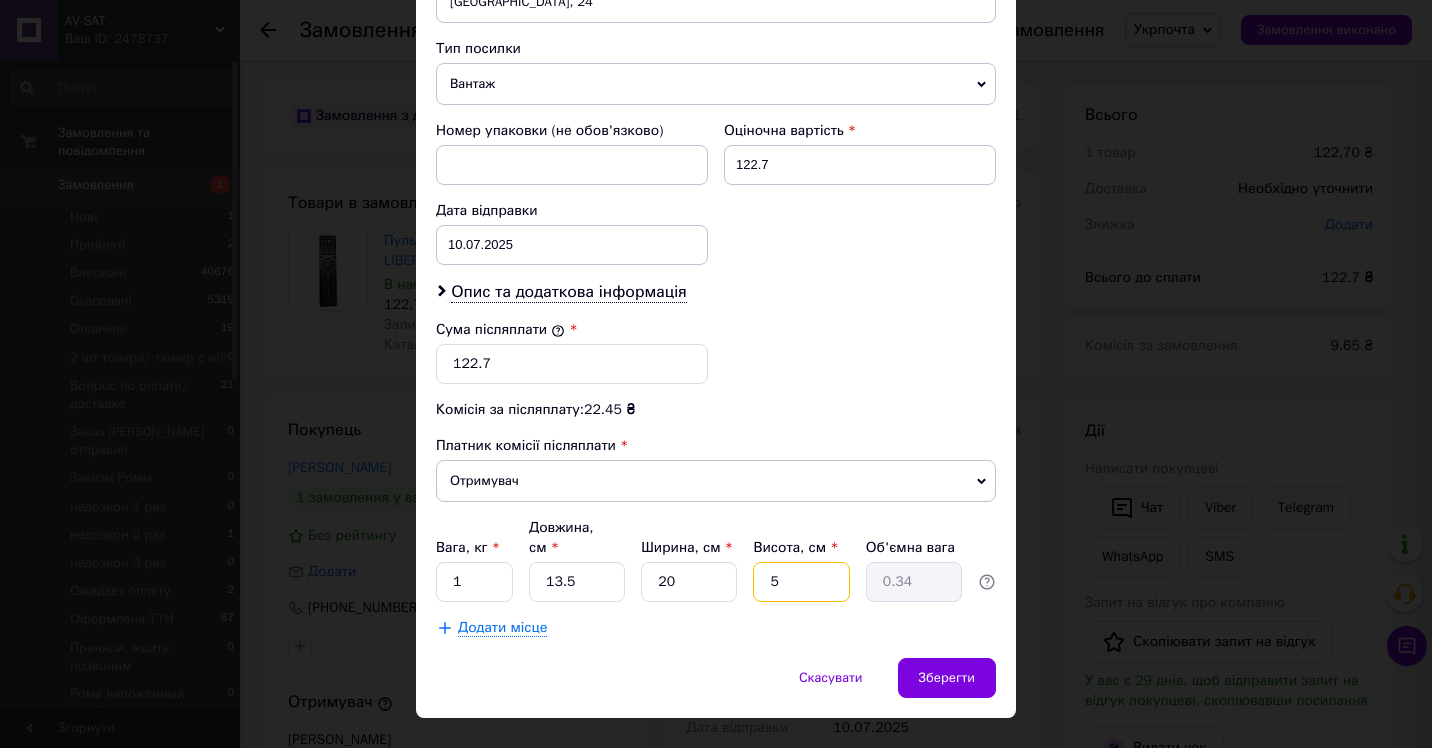 type on "5" 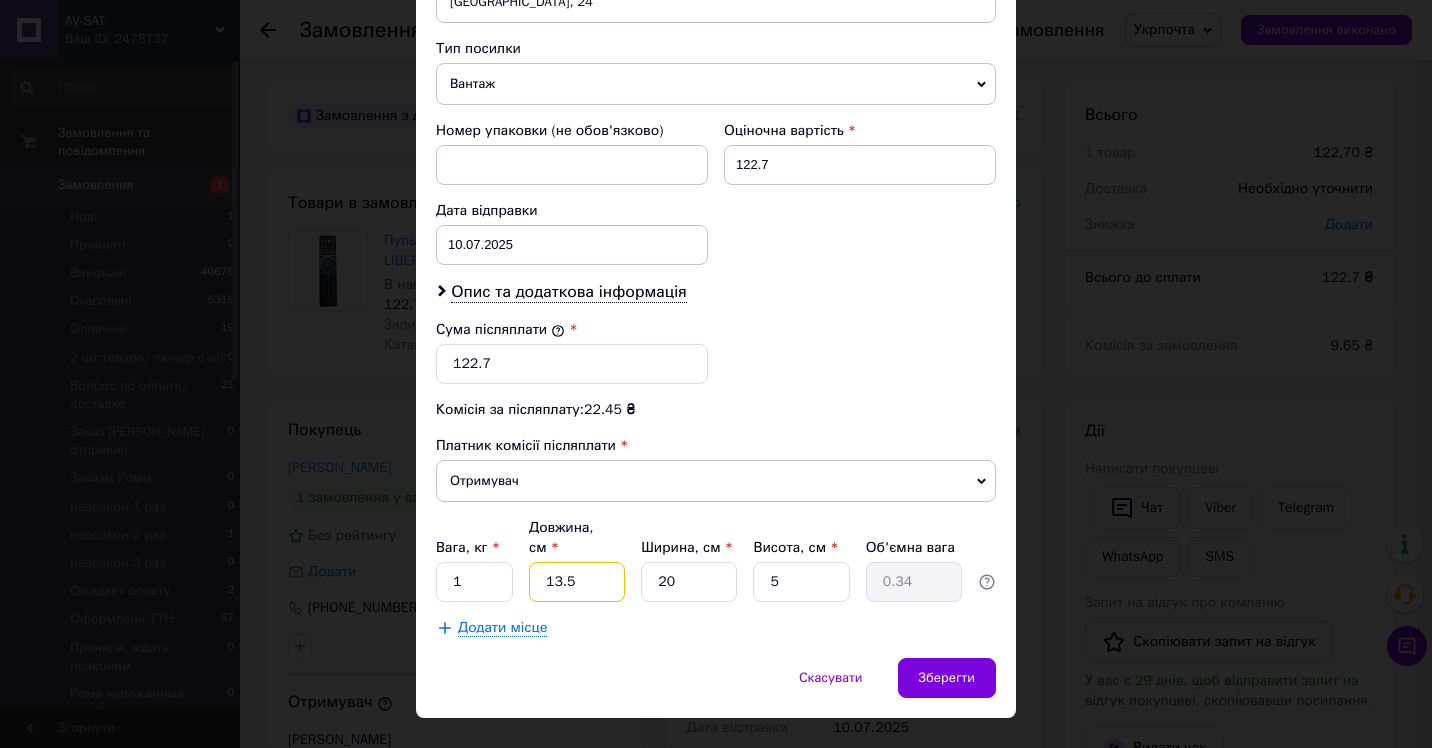 click on "13.5" at bounding box center (577, 582) 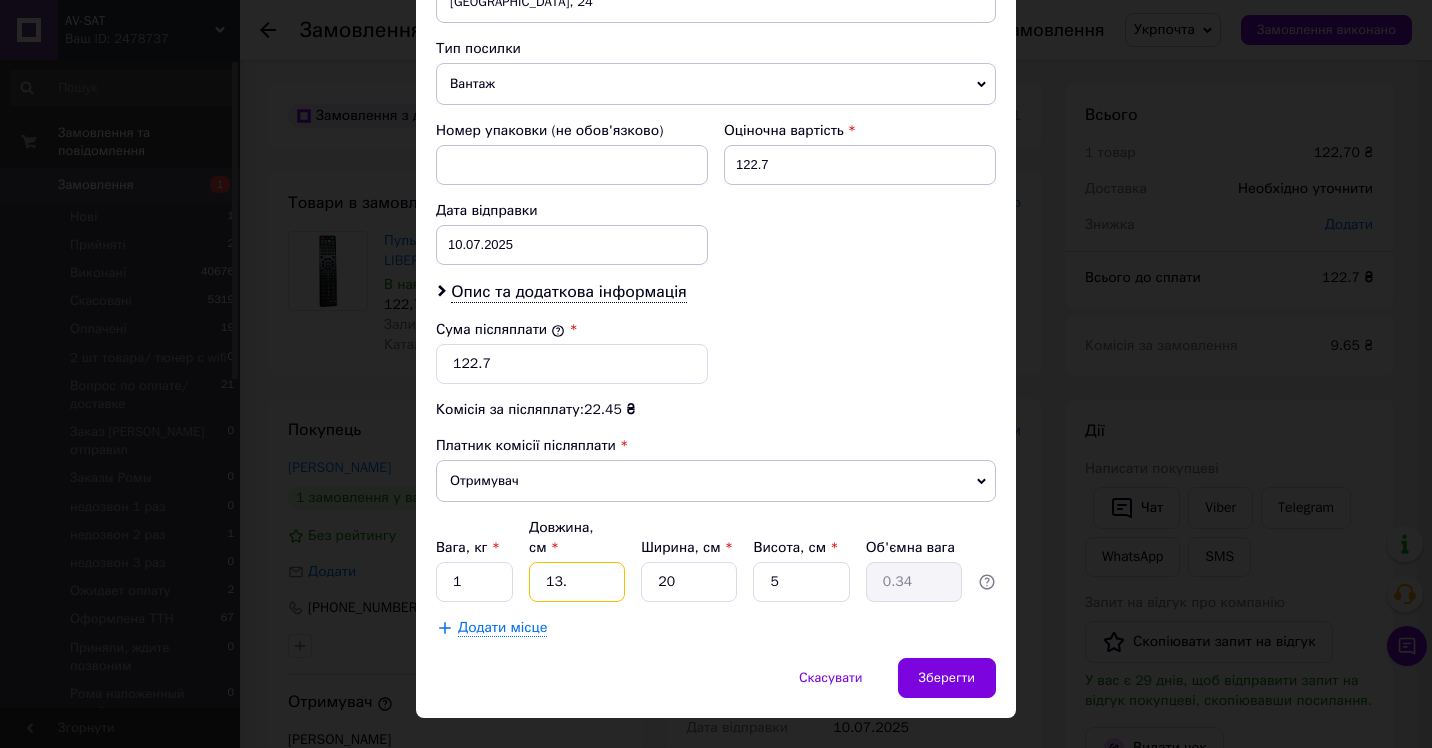 type on "0.33" 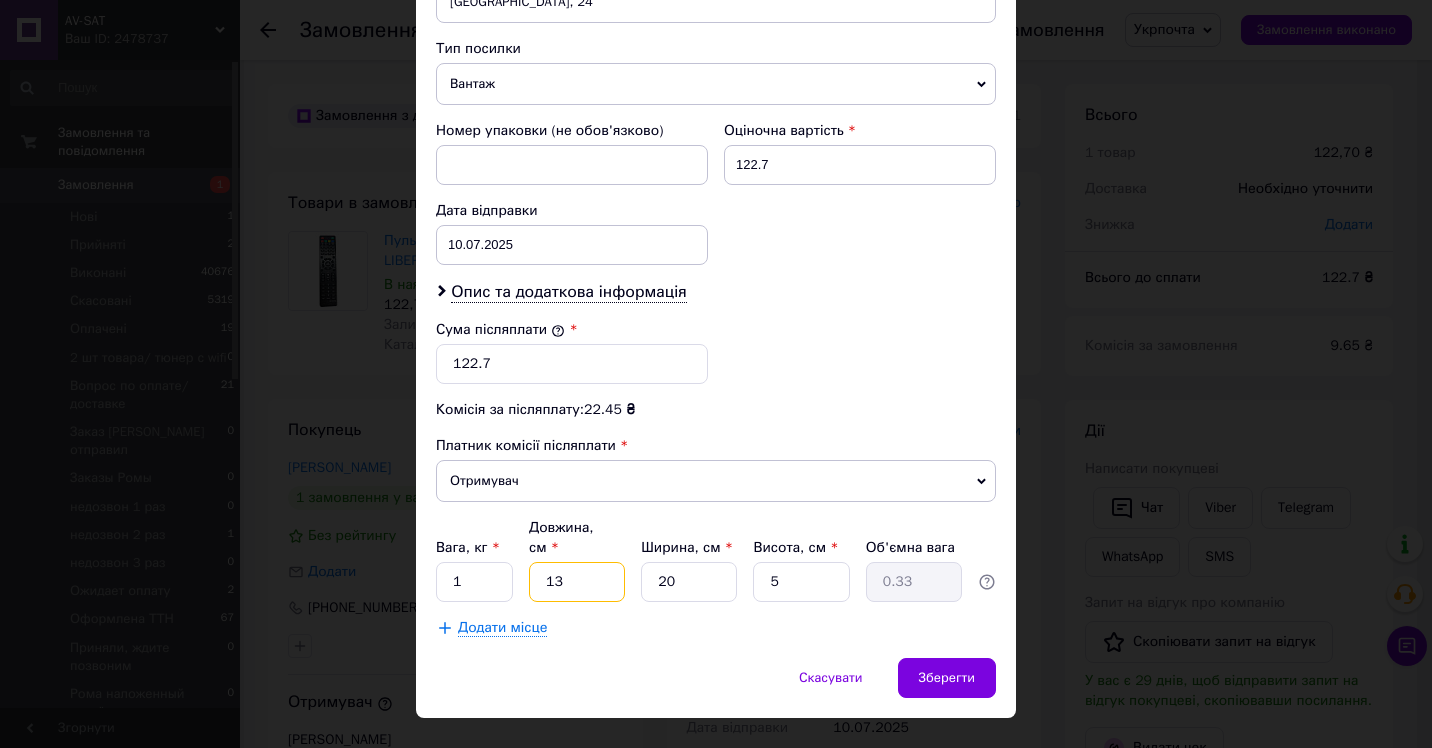 type on "1" 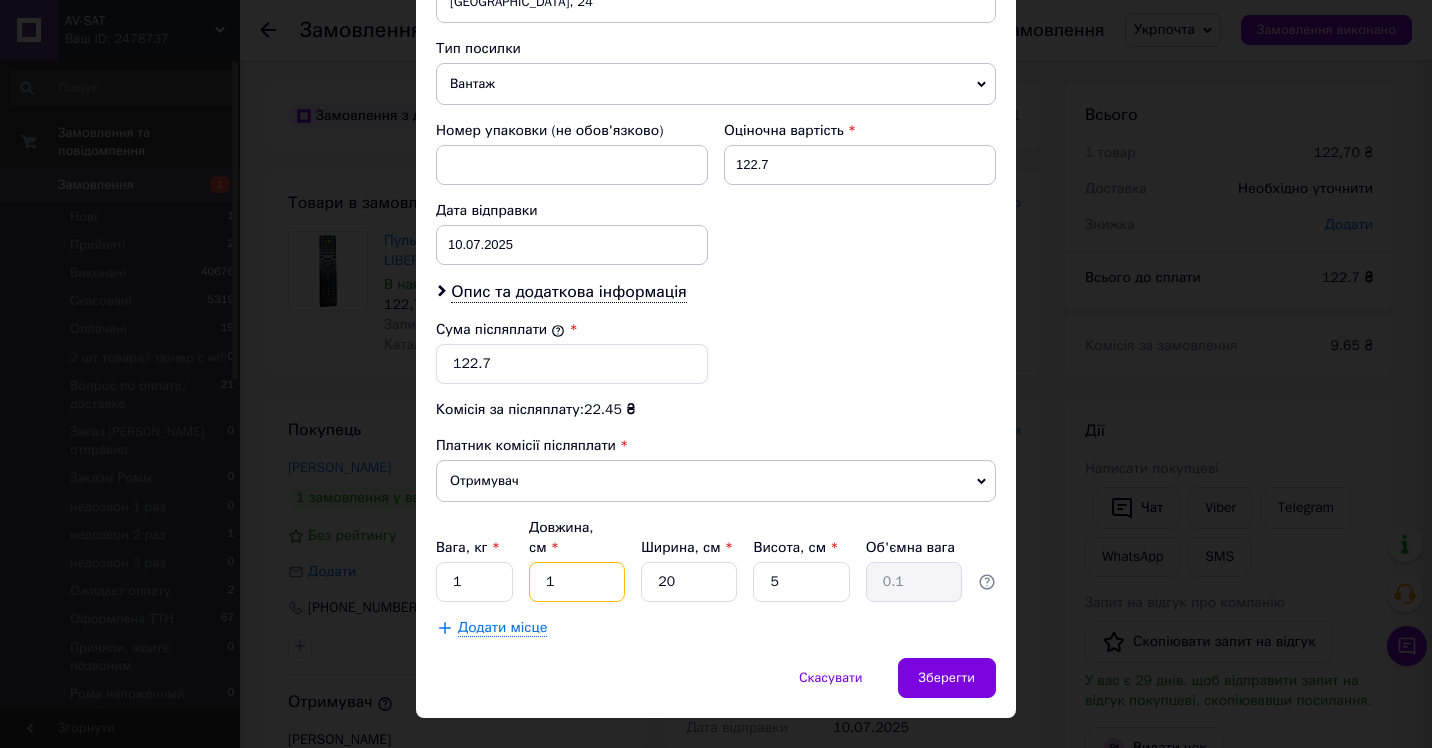 type 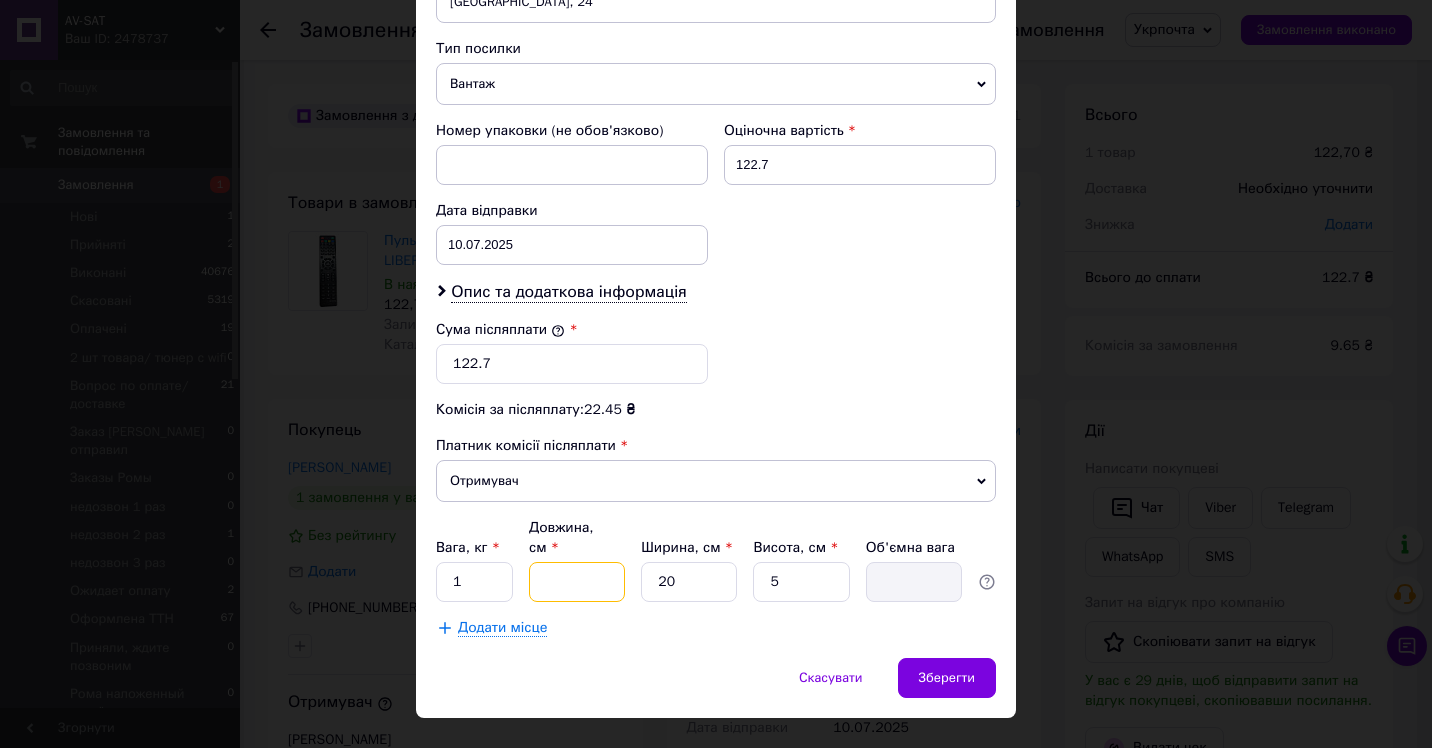 type on "7" 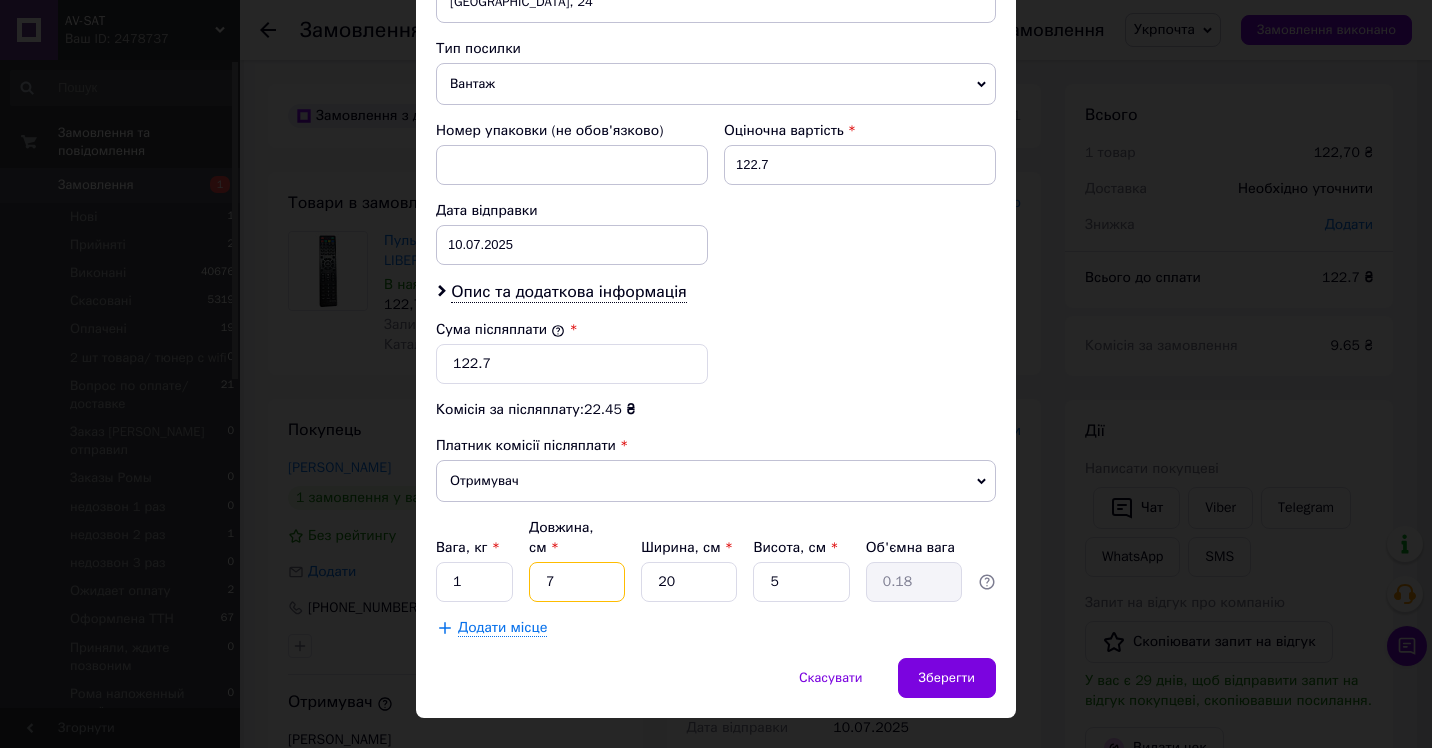 type on "7" 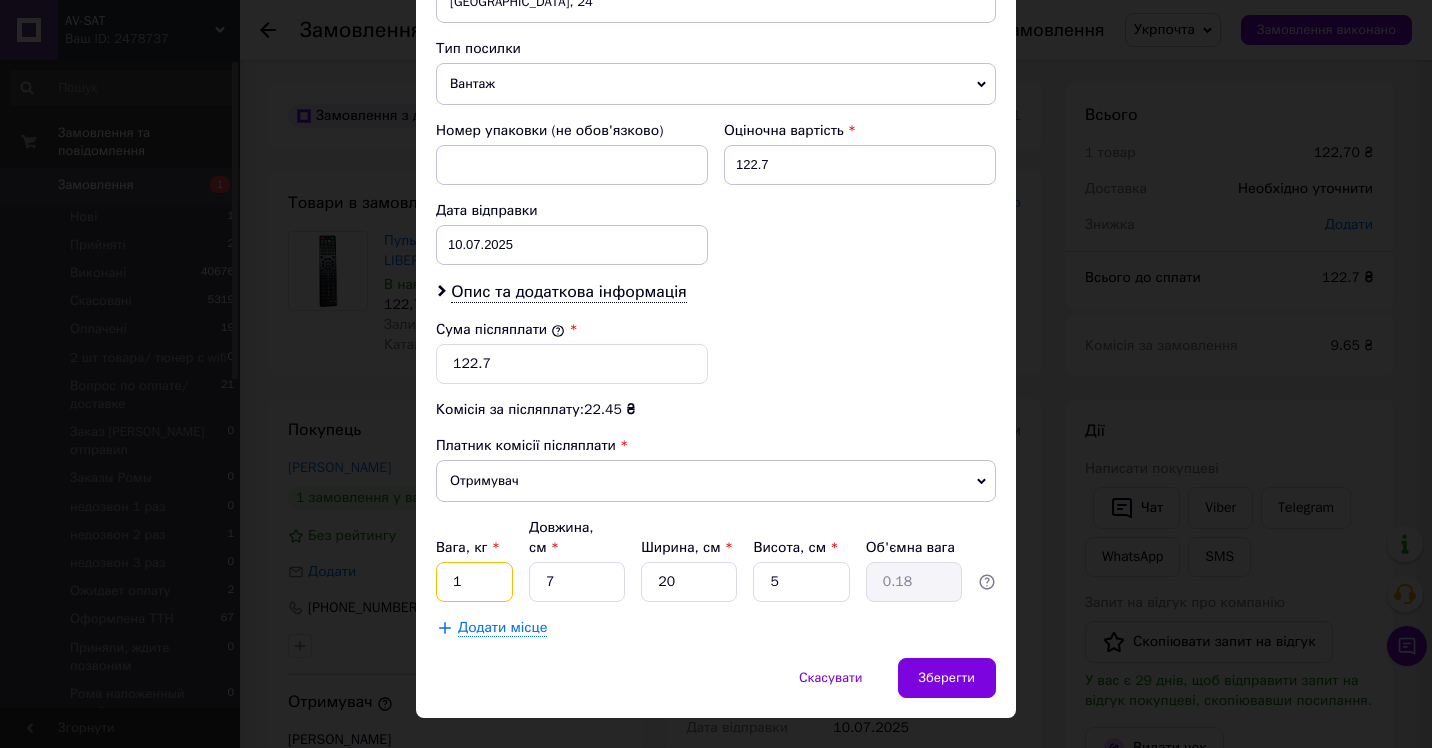 click on "1" at bounding box center (474, 582) 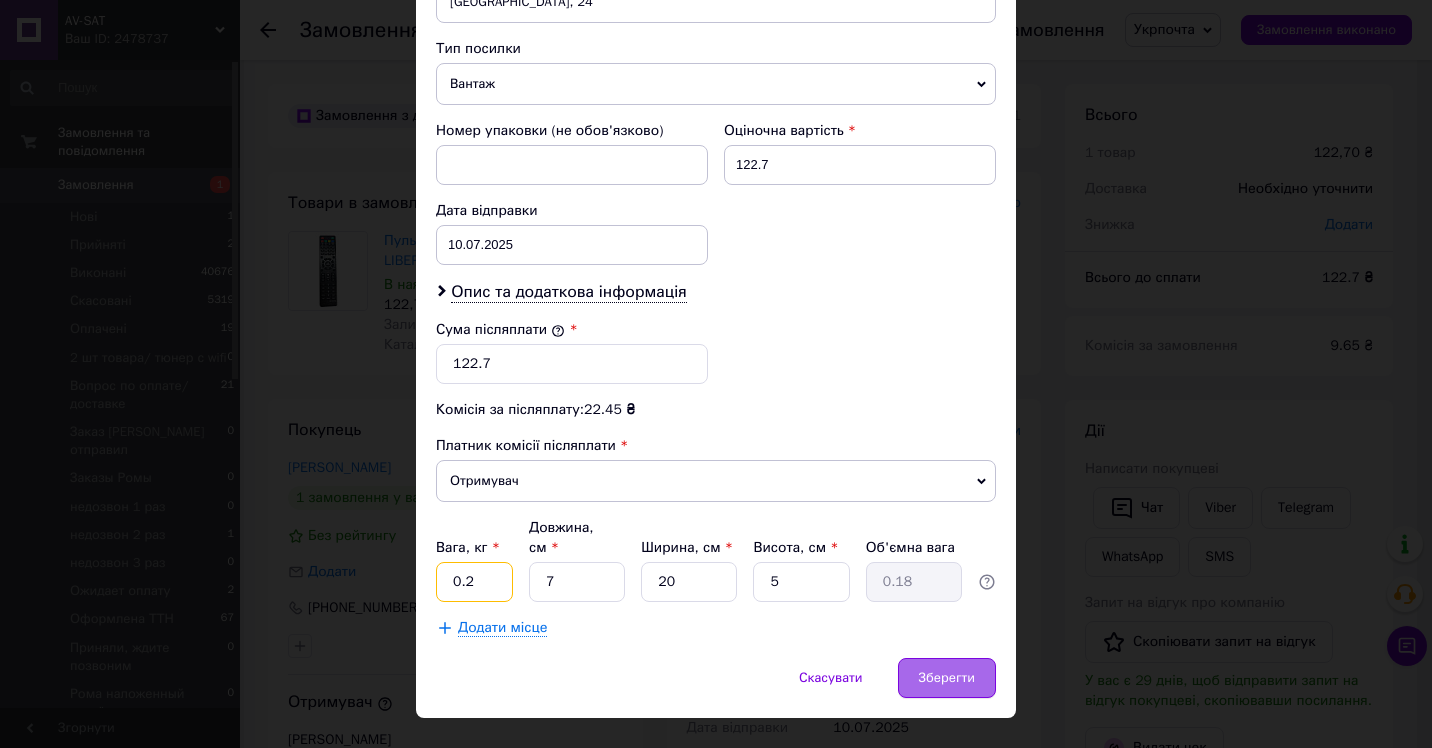 type on "0.2" 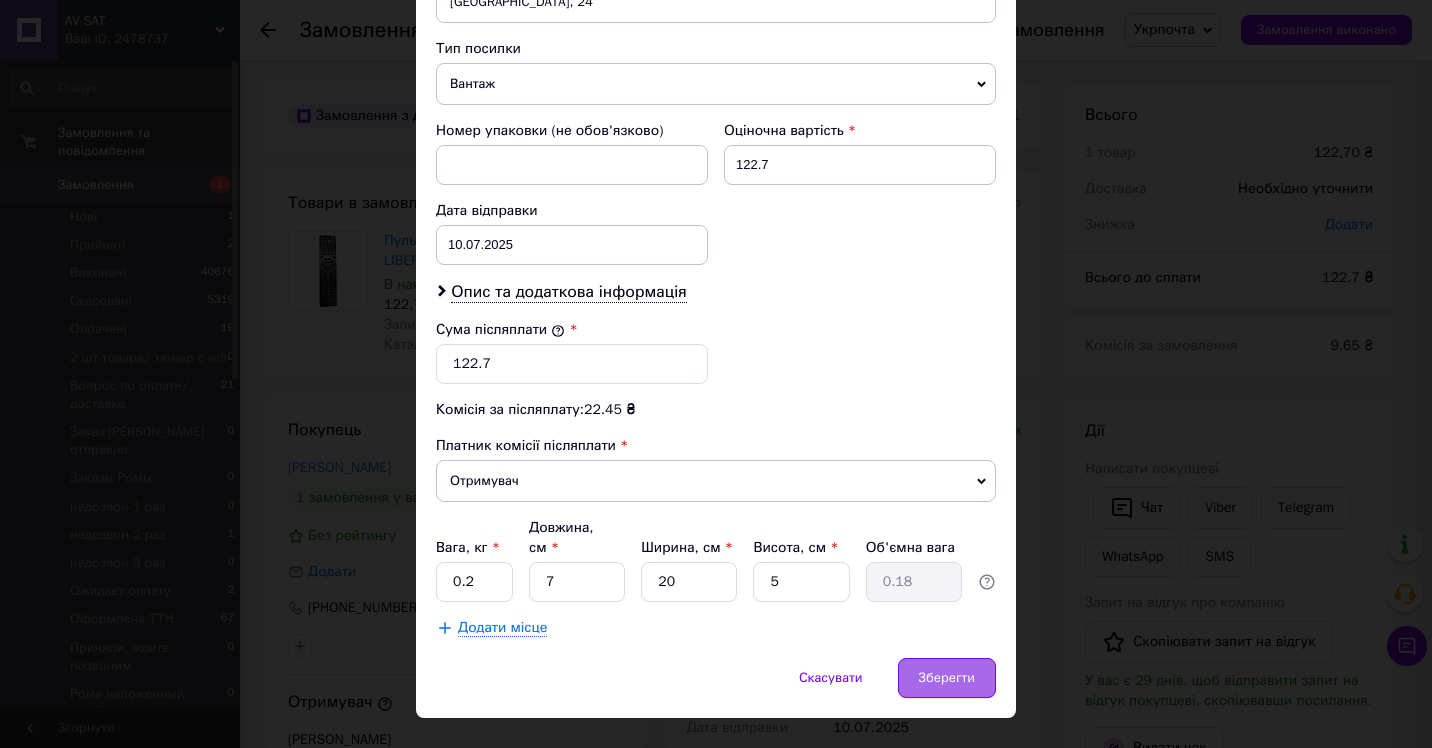 click on "Зберегти" at bounding box center (947, 678) 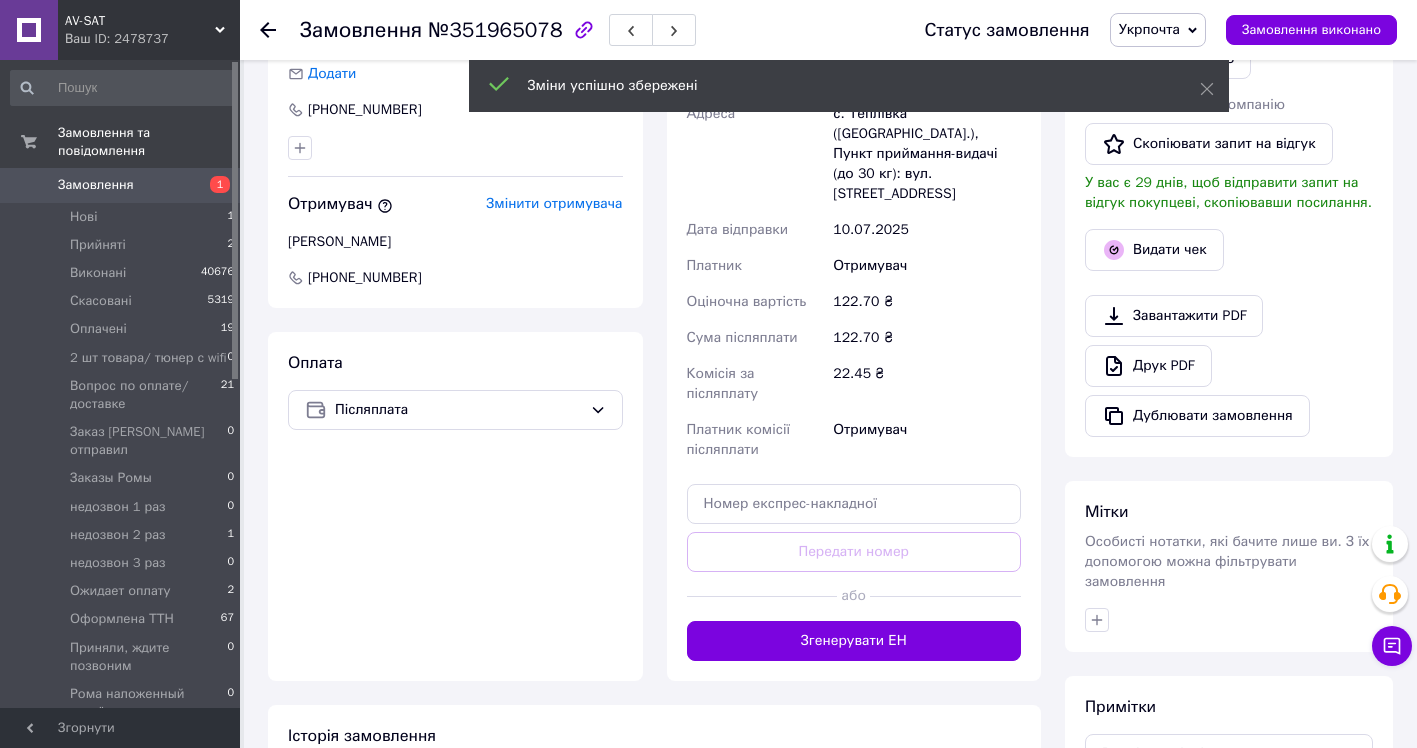 scroll, scrollTop: 500, scrollLeft: 0, axis: vertical 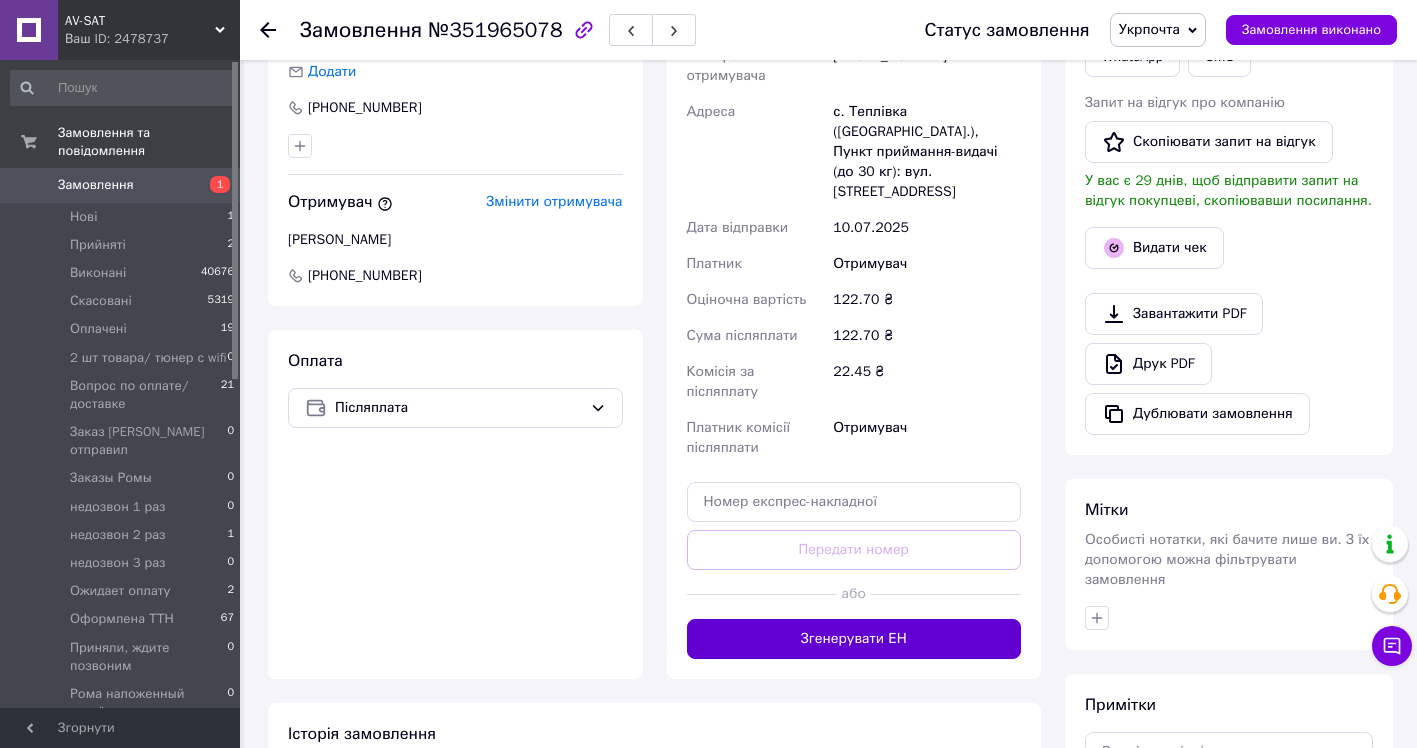 click on "Згенерувати ЕН" at bounding box center (854, 639) 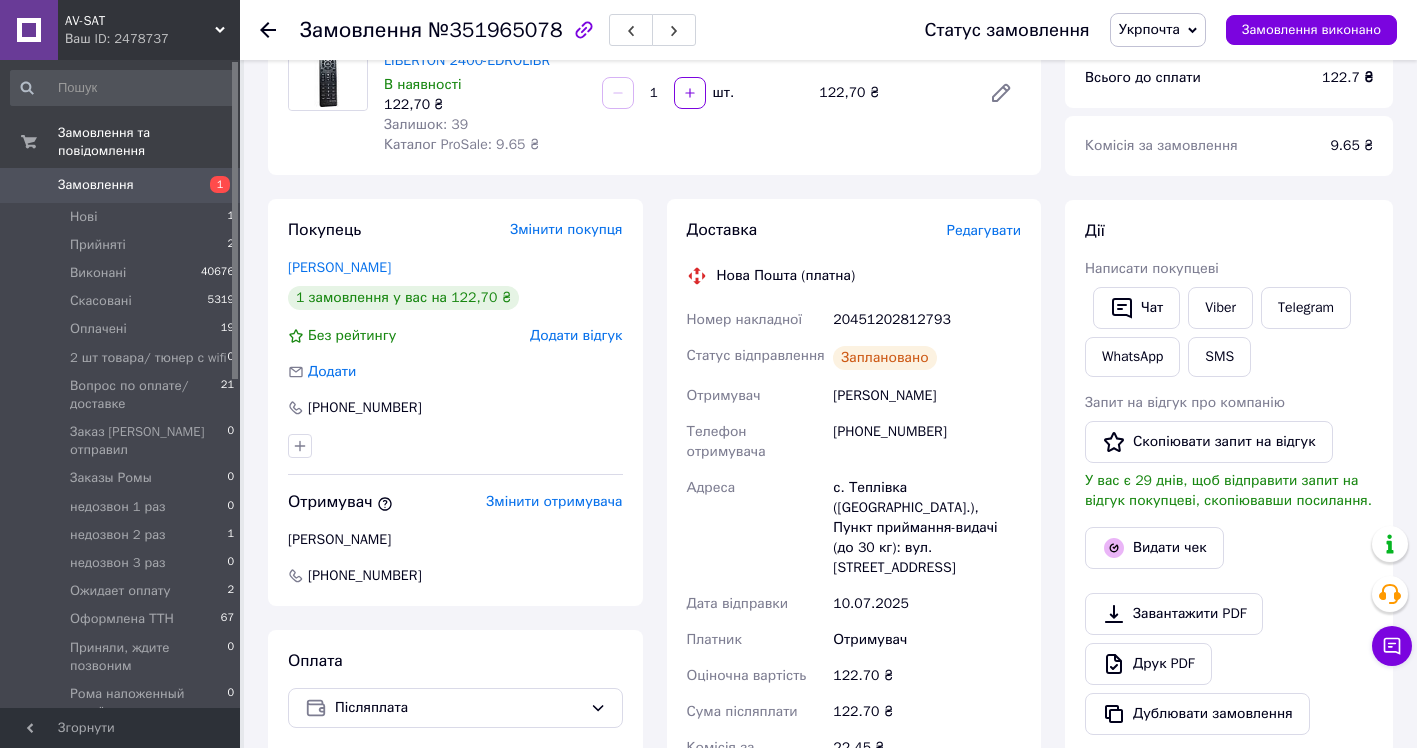 scroll, scrollTop: 0, scrollLeft: 0, axis: both 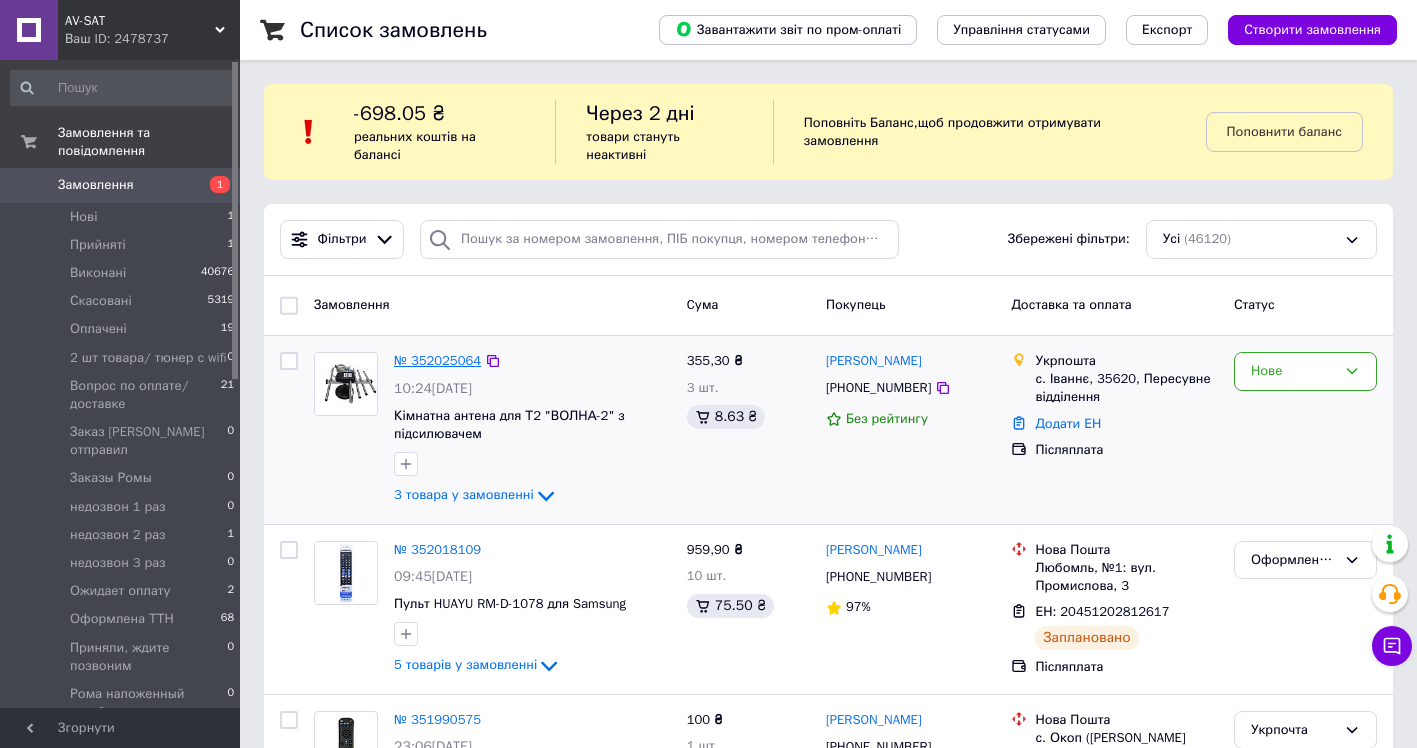 click on "№ 352025064" at bounding box center (437, 360) 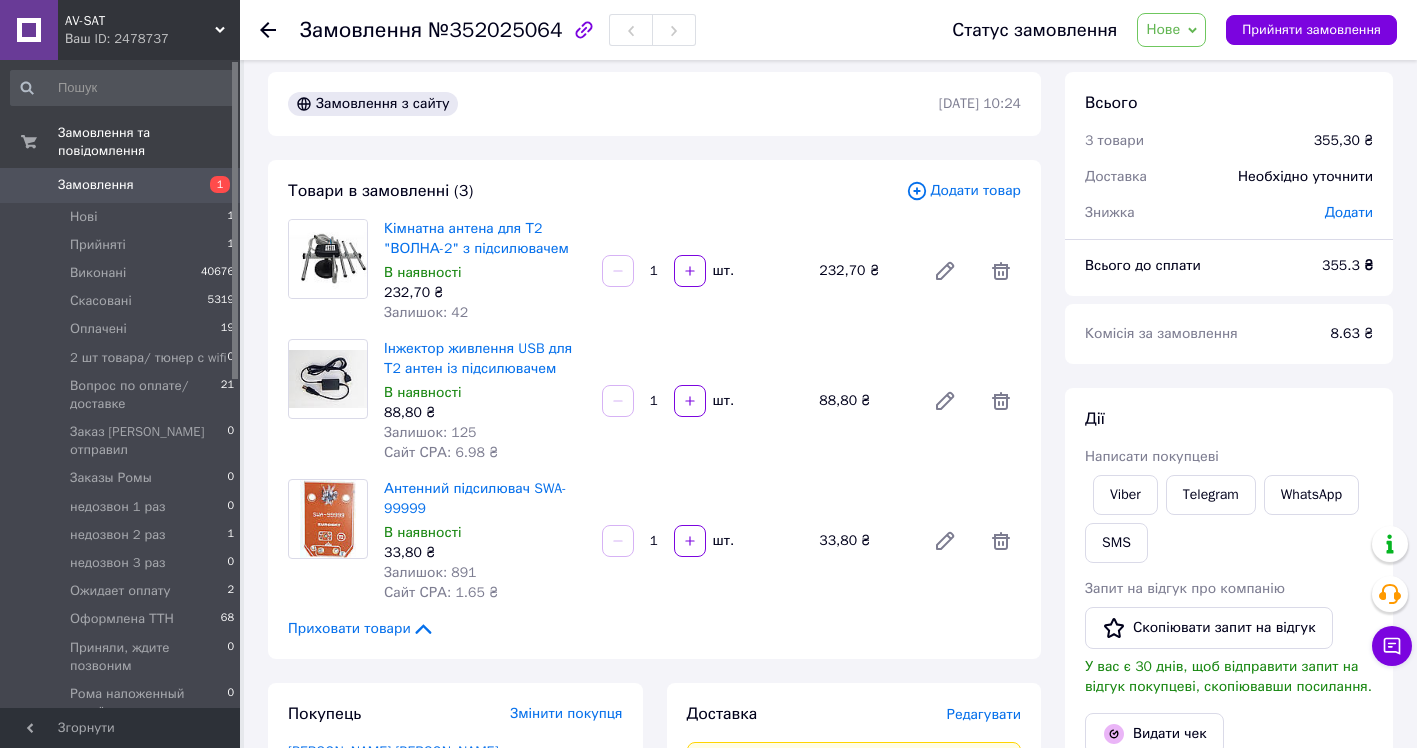 scroll, scrollTop: 0, scrollLeft: 0, axis: both 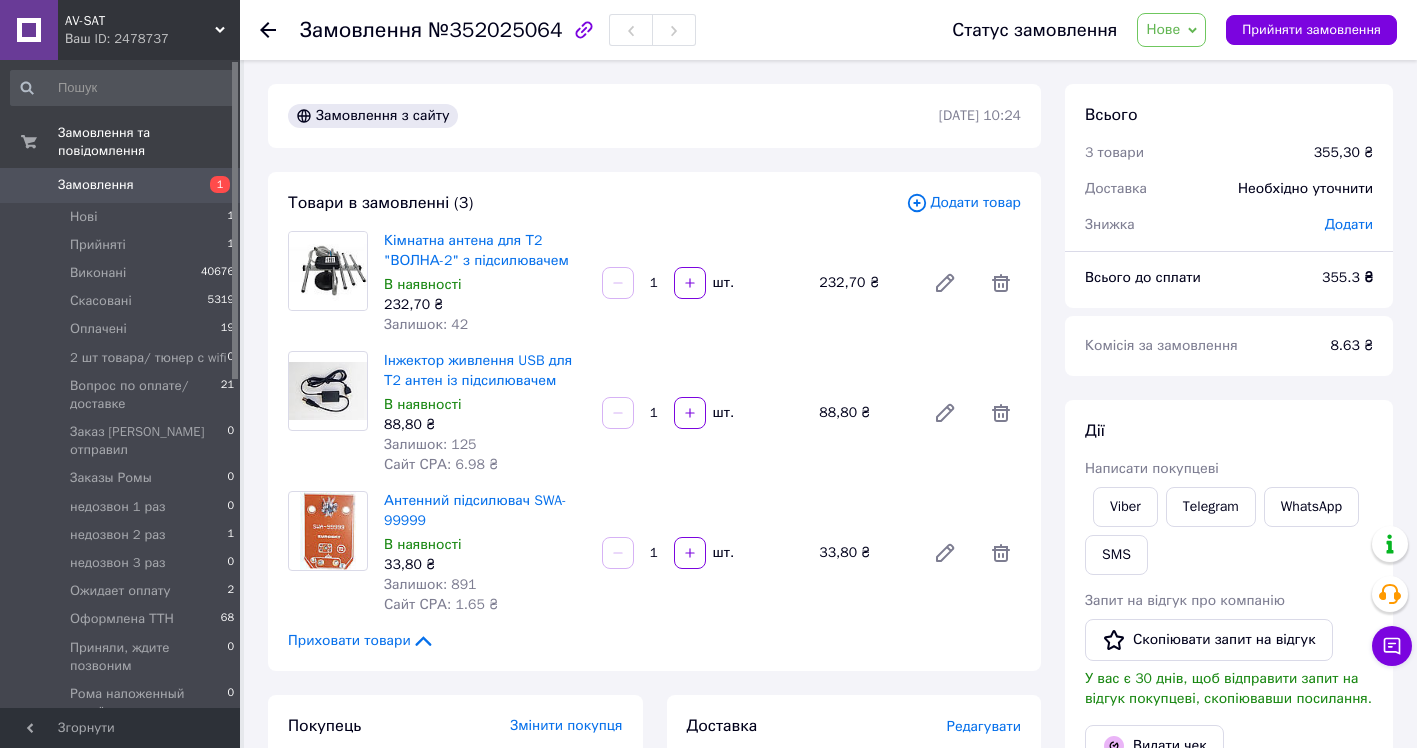 click 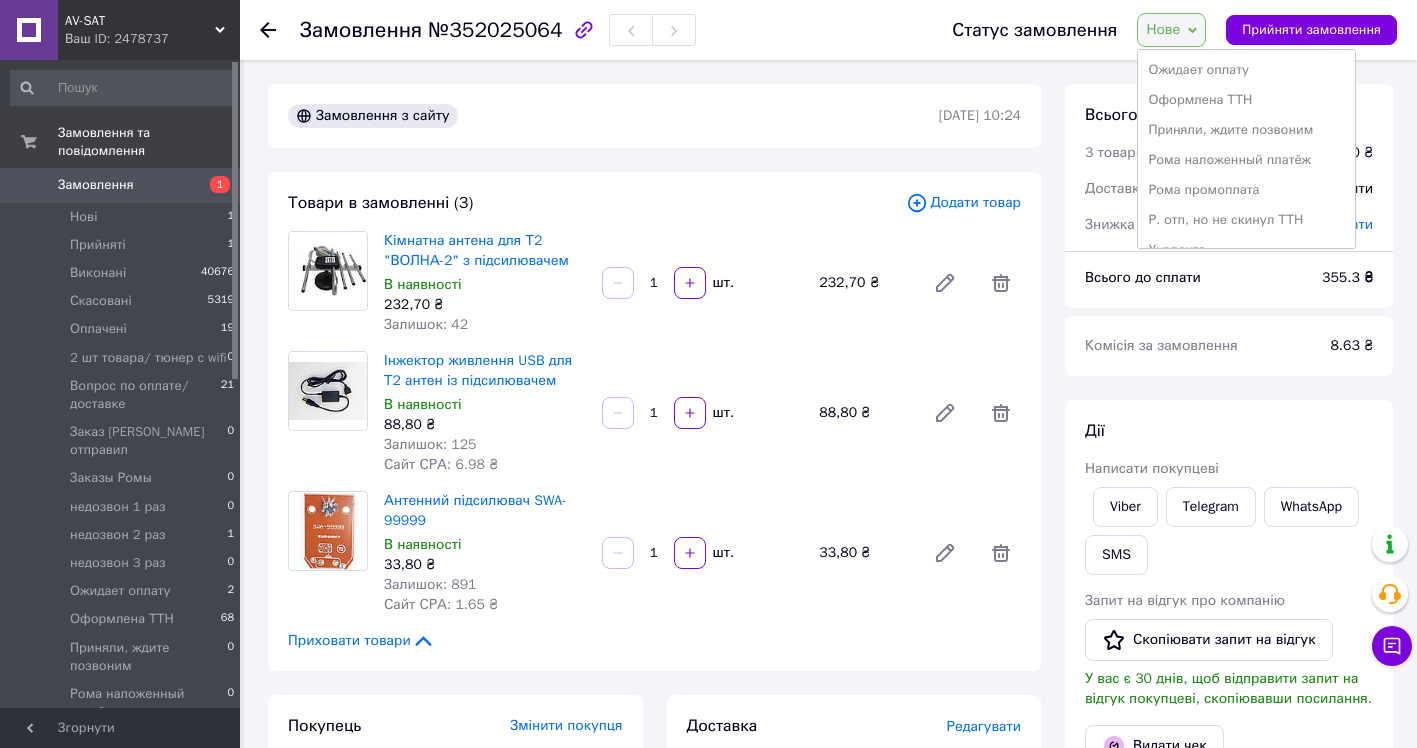 scroll, scrollTop: 382, scrollLeft: 0, axis: vertical 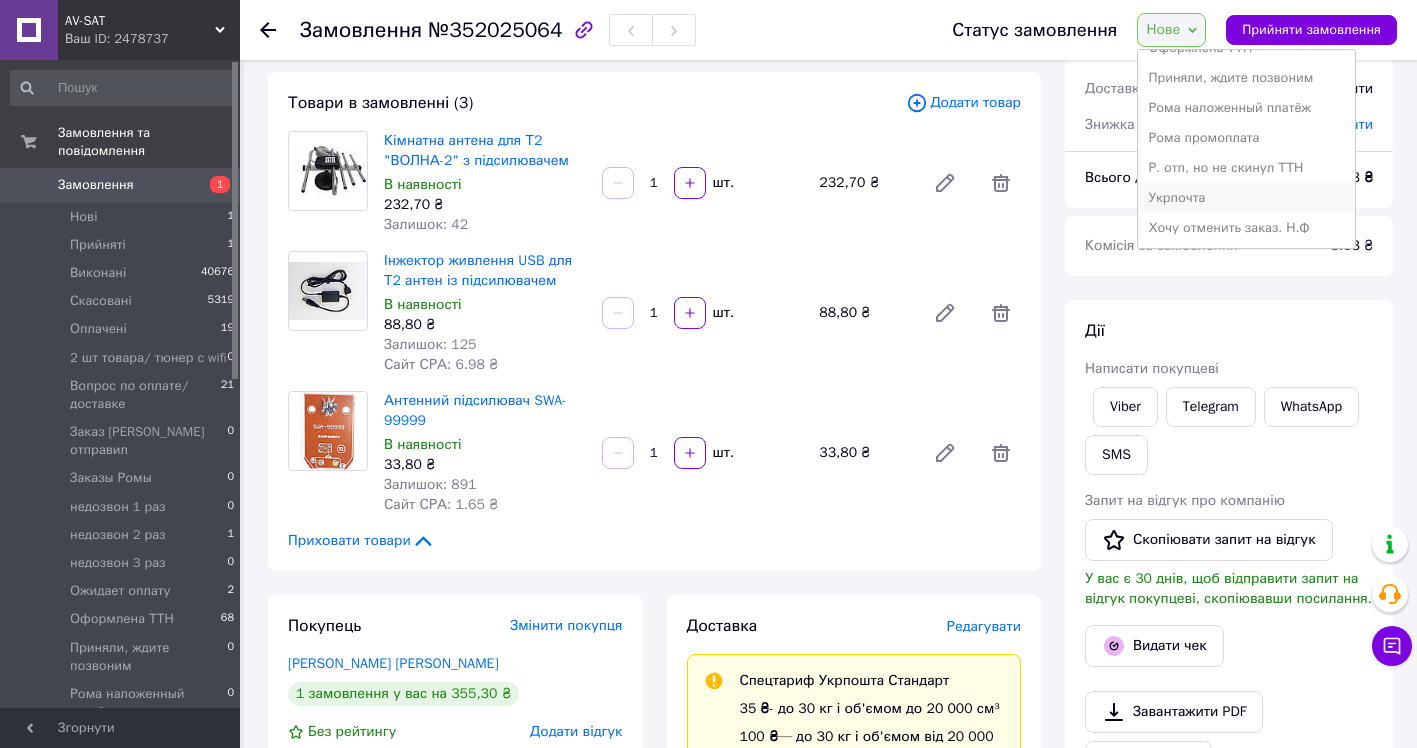 click on "Укрпочта" at bounding box center [1246, 198] 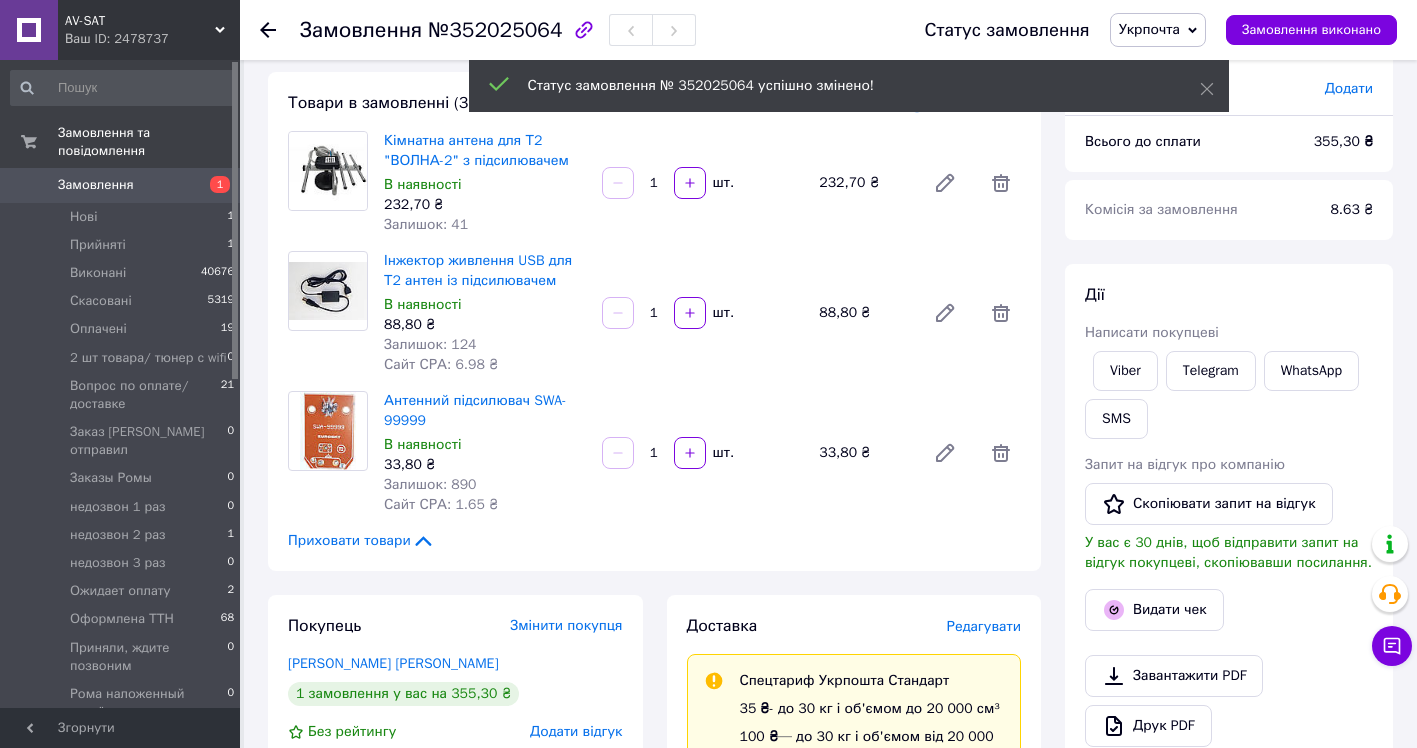click 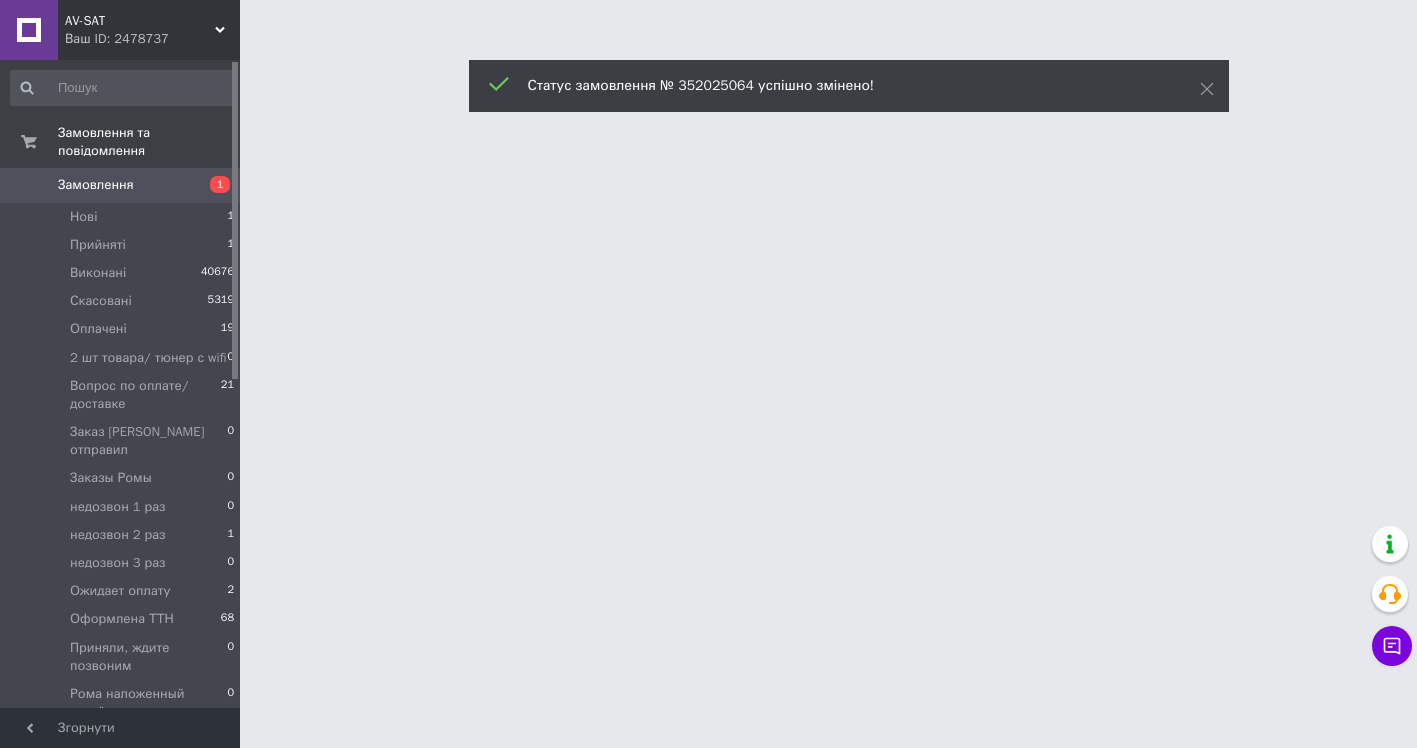 scroll, scrollTop: 0, scrollLeft: 0, axis: both 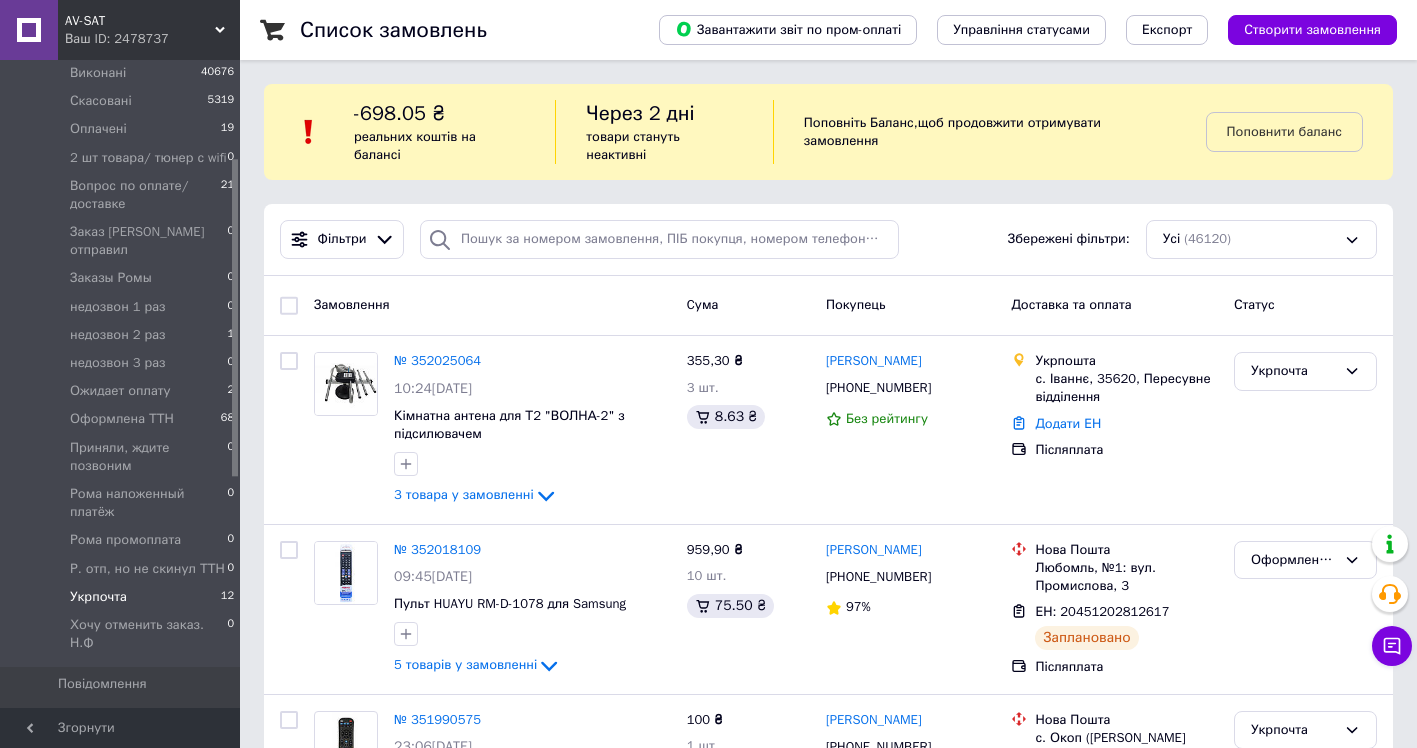 click on "Укрпочта" at bounding box center [98, 597] 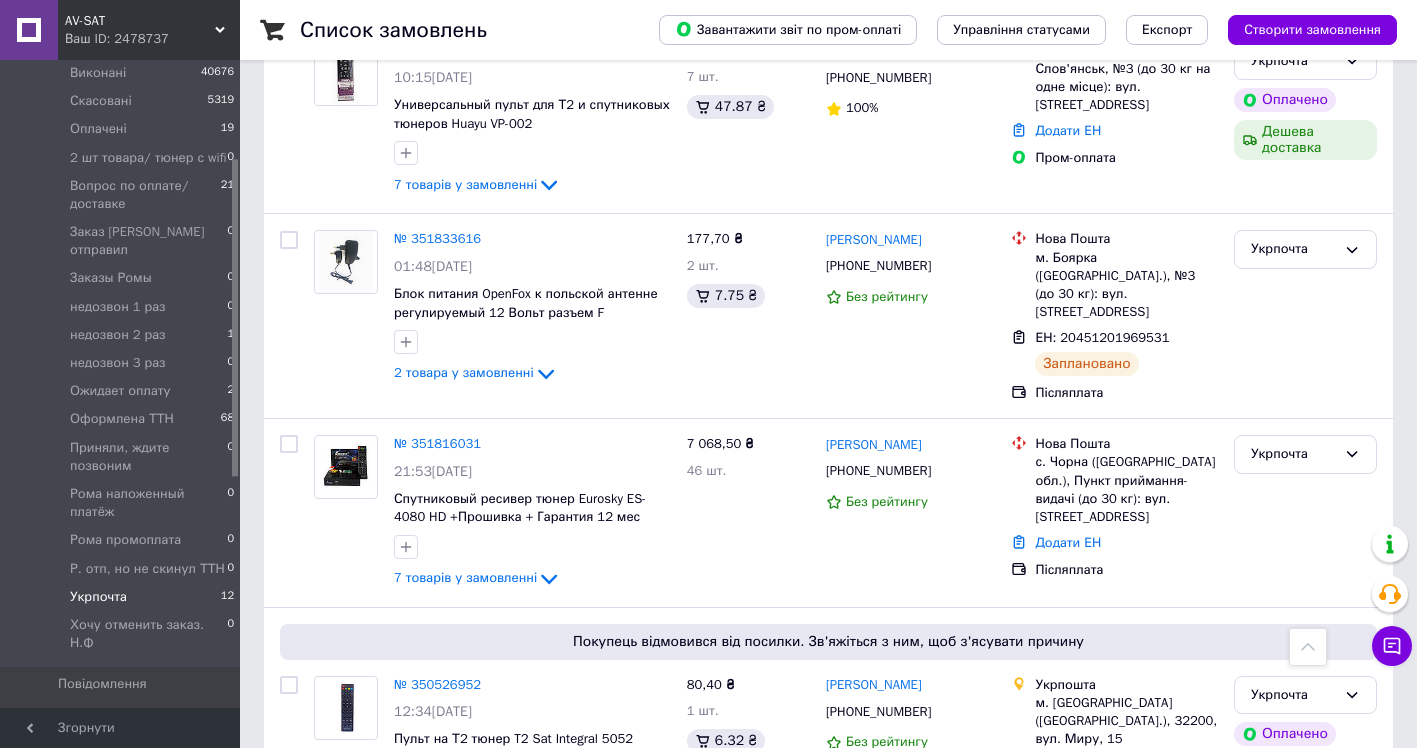 scroll, scrollTop: 2320, scrollLeft: 0, axis: vertical 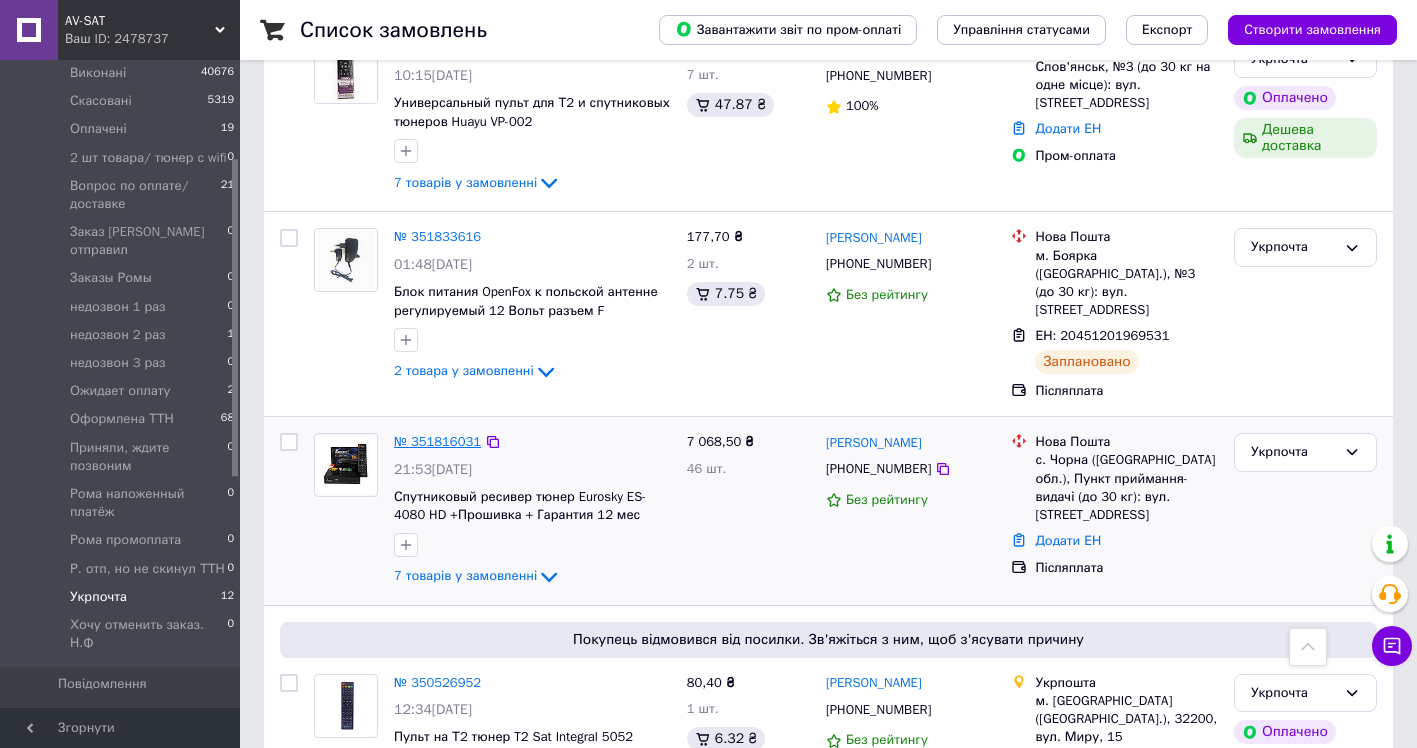 click on "№ 351816031" at bounding box center [437, 441] 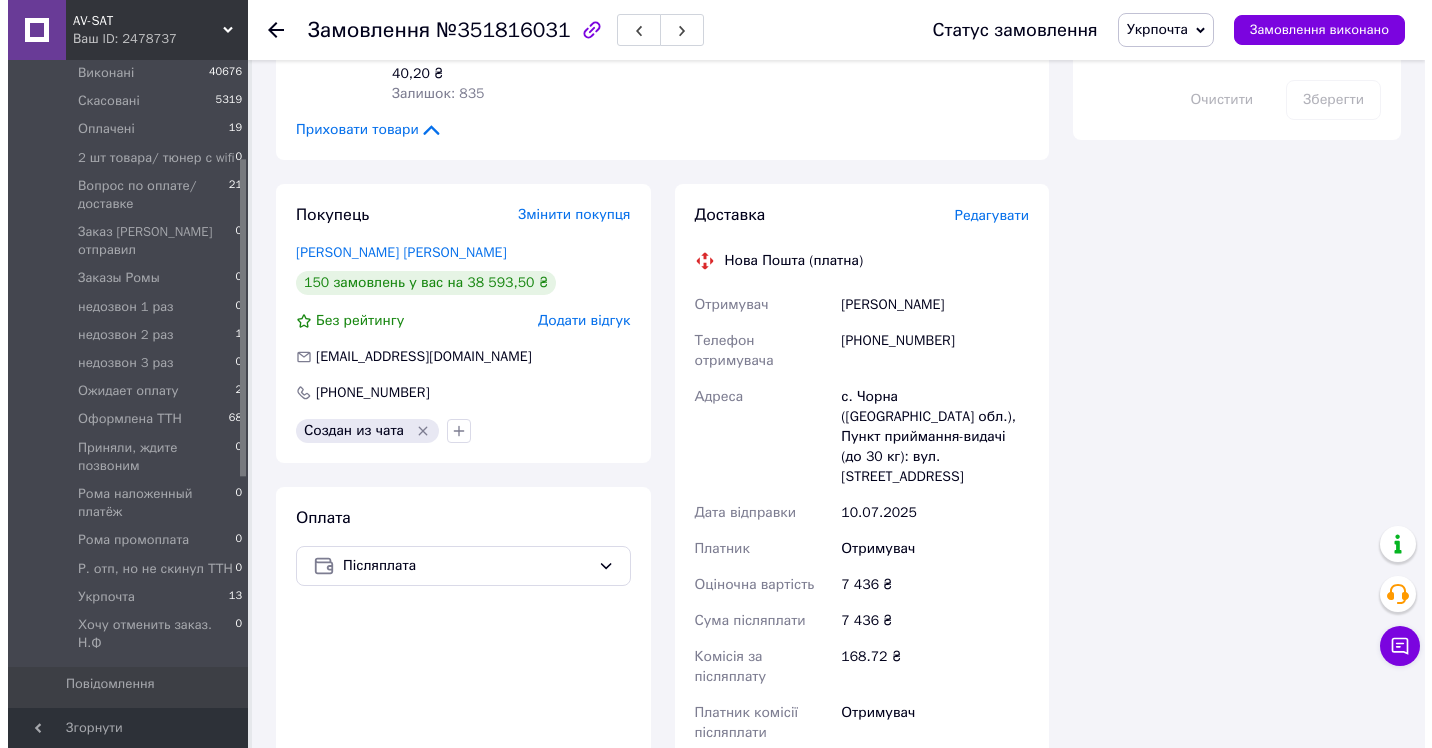 scroll, scrollTop: 1230, scrollLeft: 0, axis: vertical 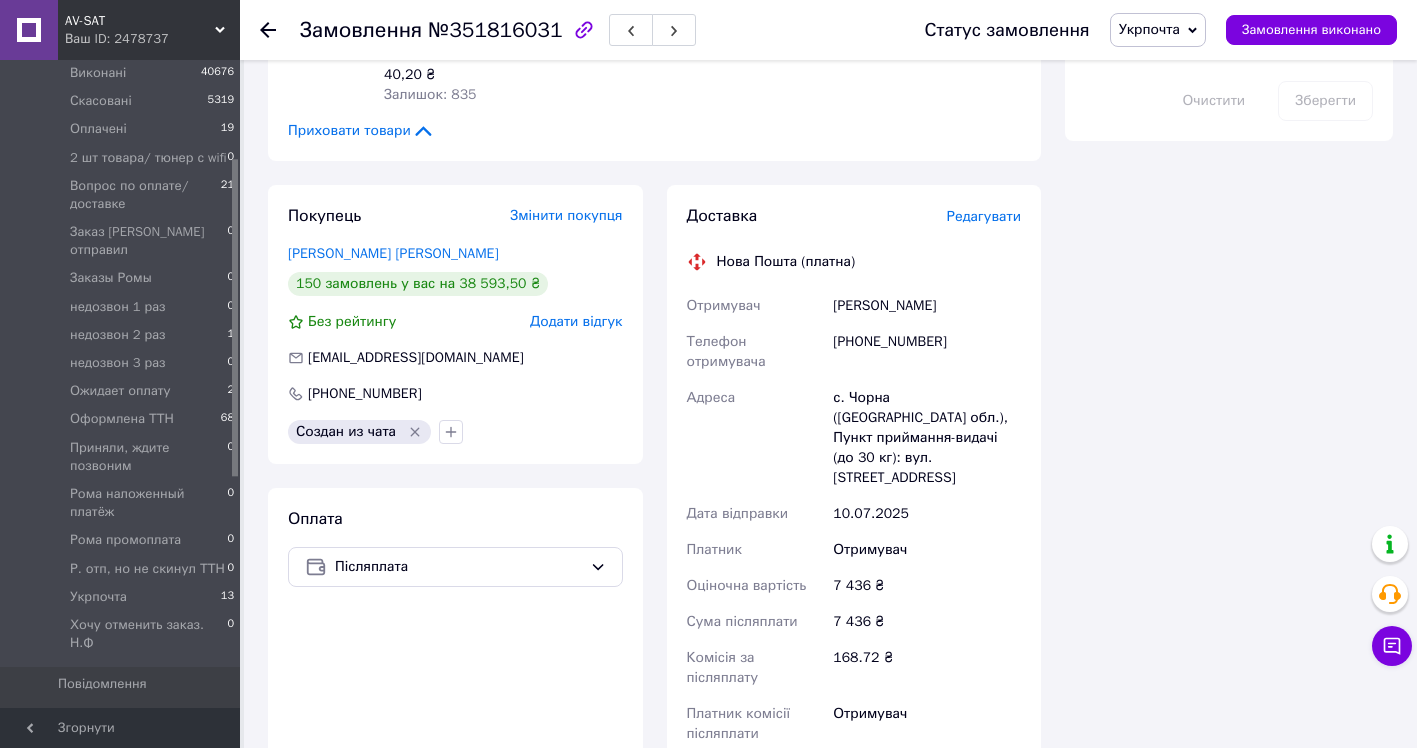 click on "Редагувати" at bounding box center [984, 216] 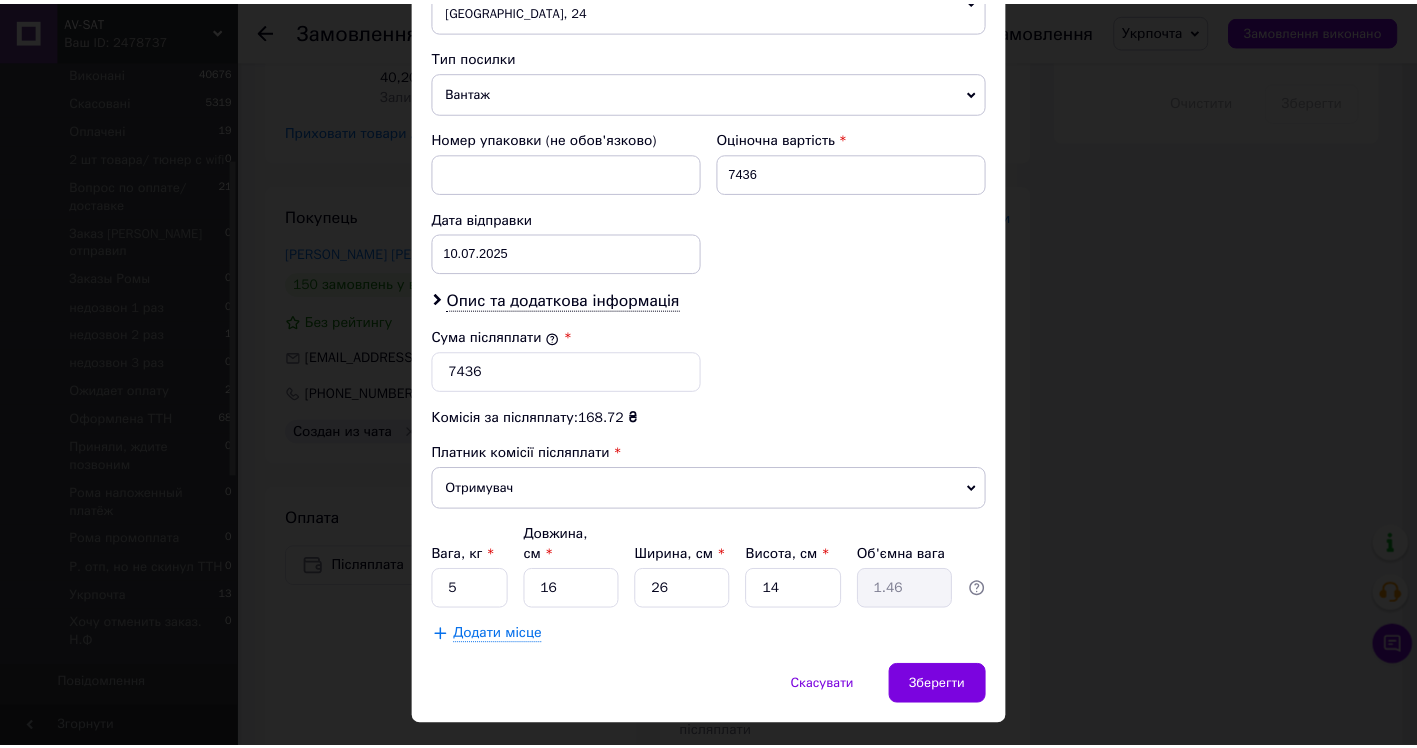 scroll, scrollTop: 778, scrollLeft: 0, axis: vertical 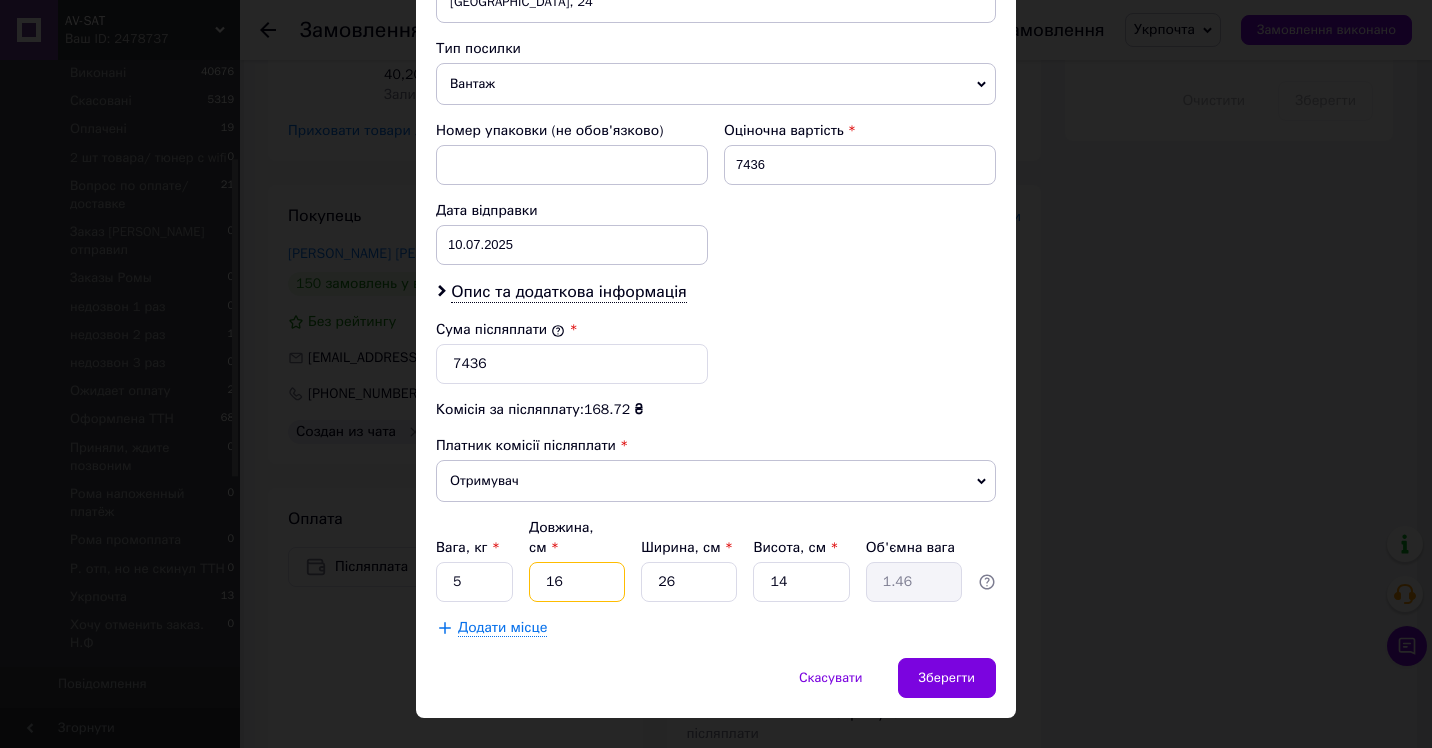click on "16" at bounding box center (577, 582) 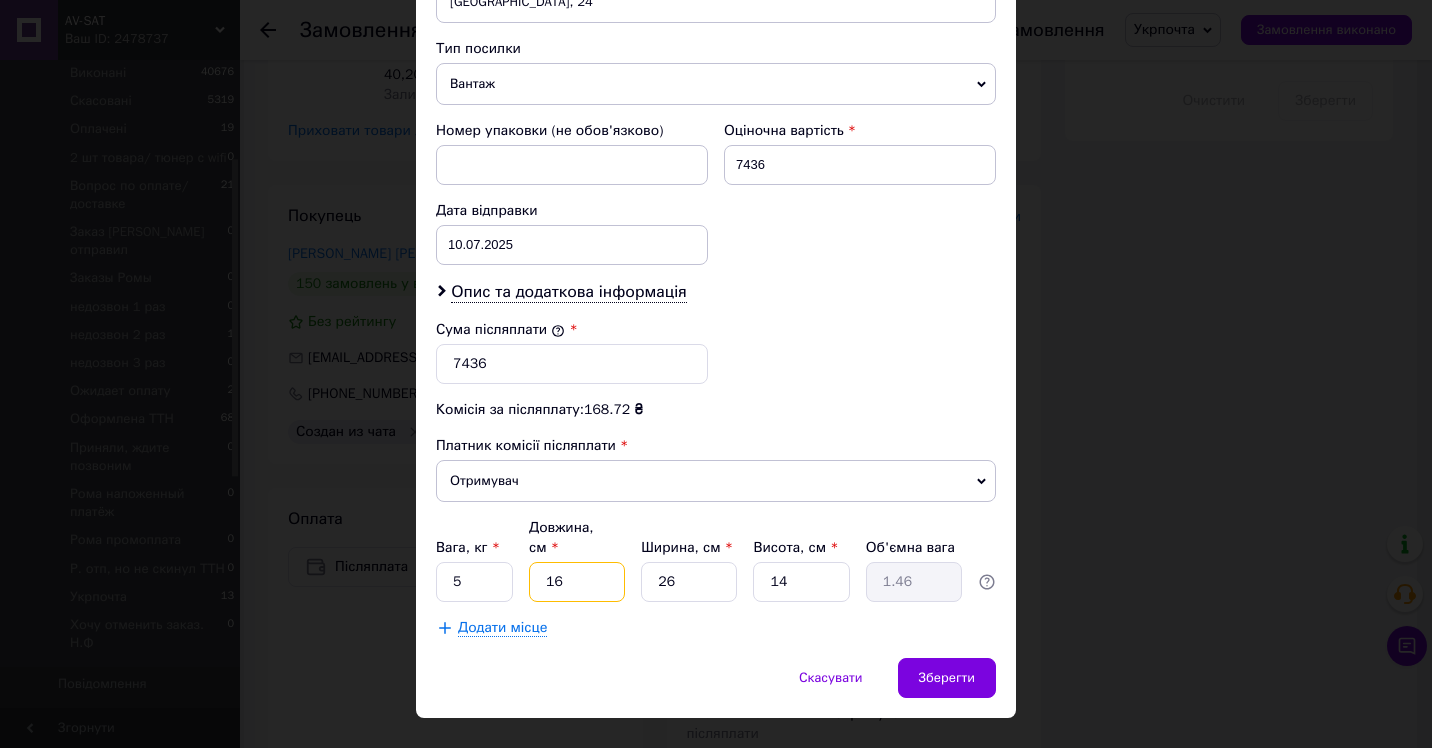 type on "1" 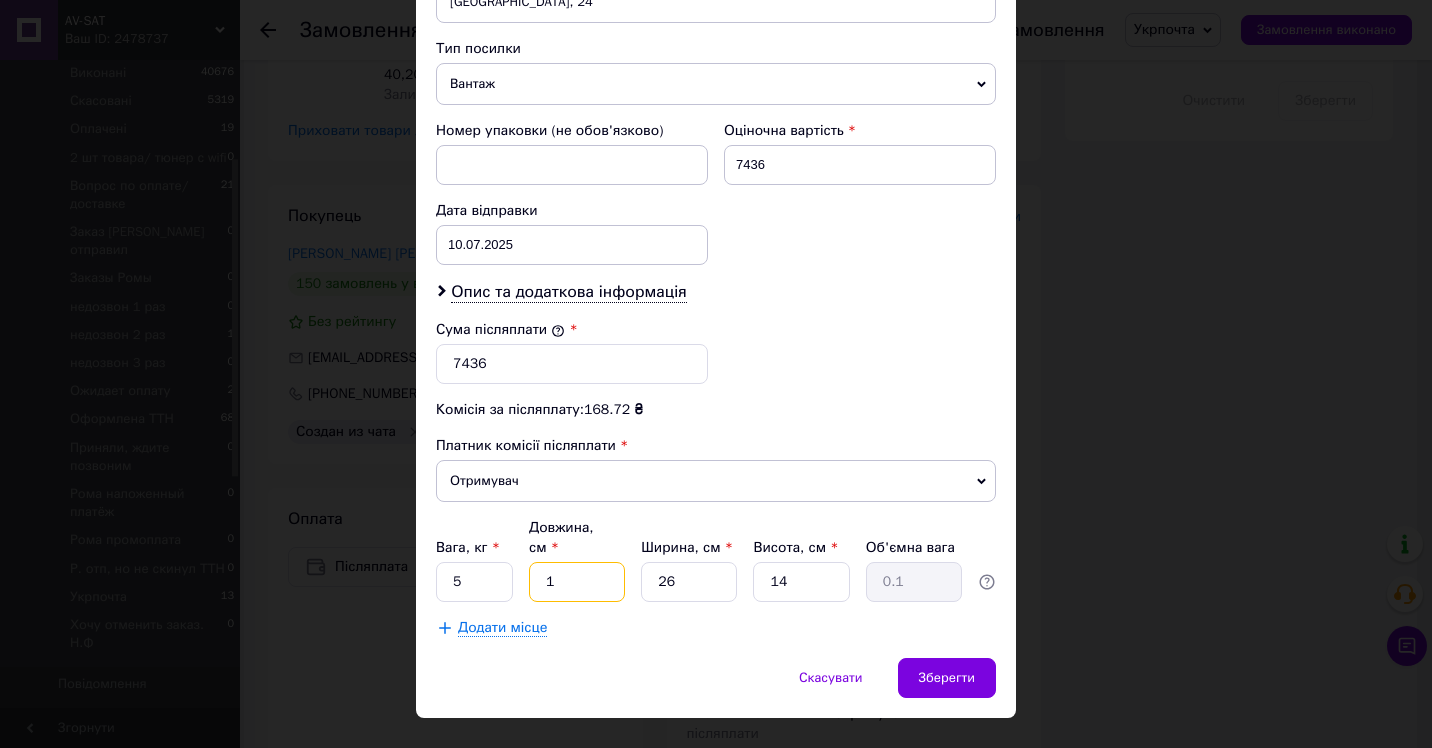 type 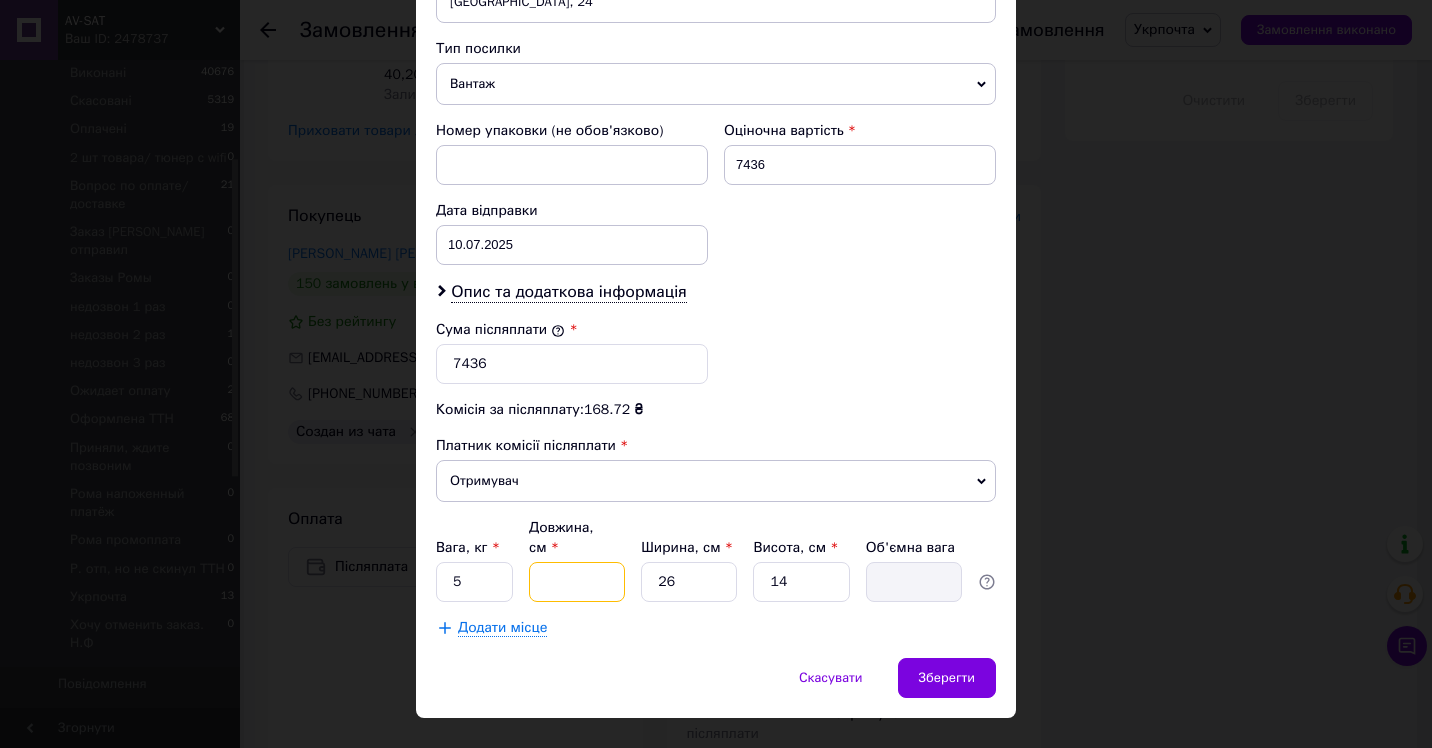 type on "4" 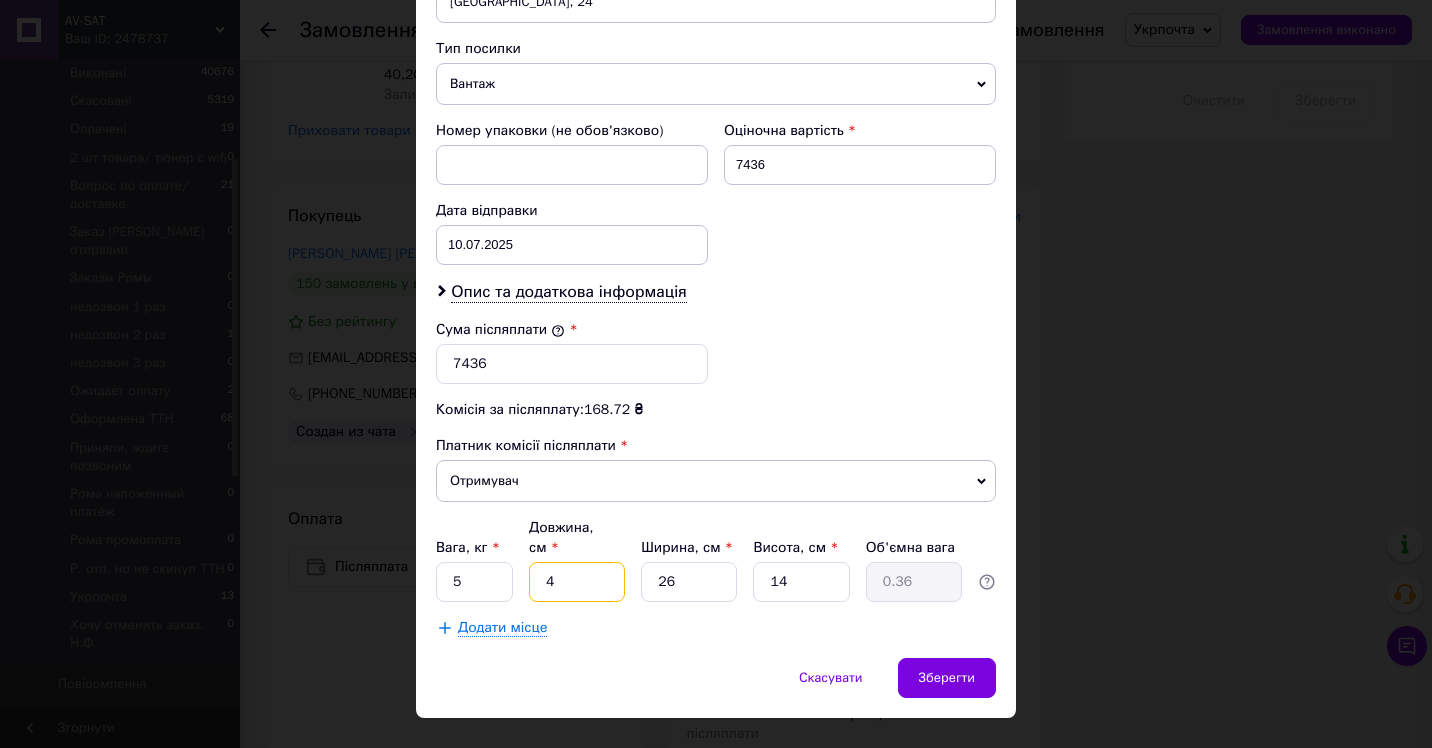 type on "40" 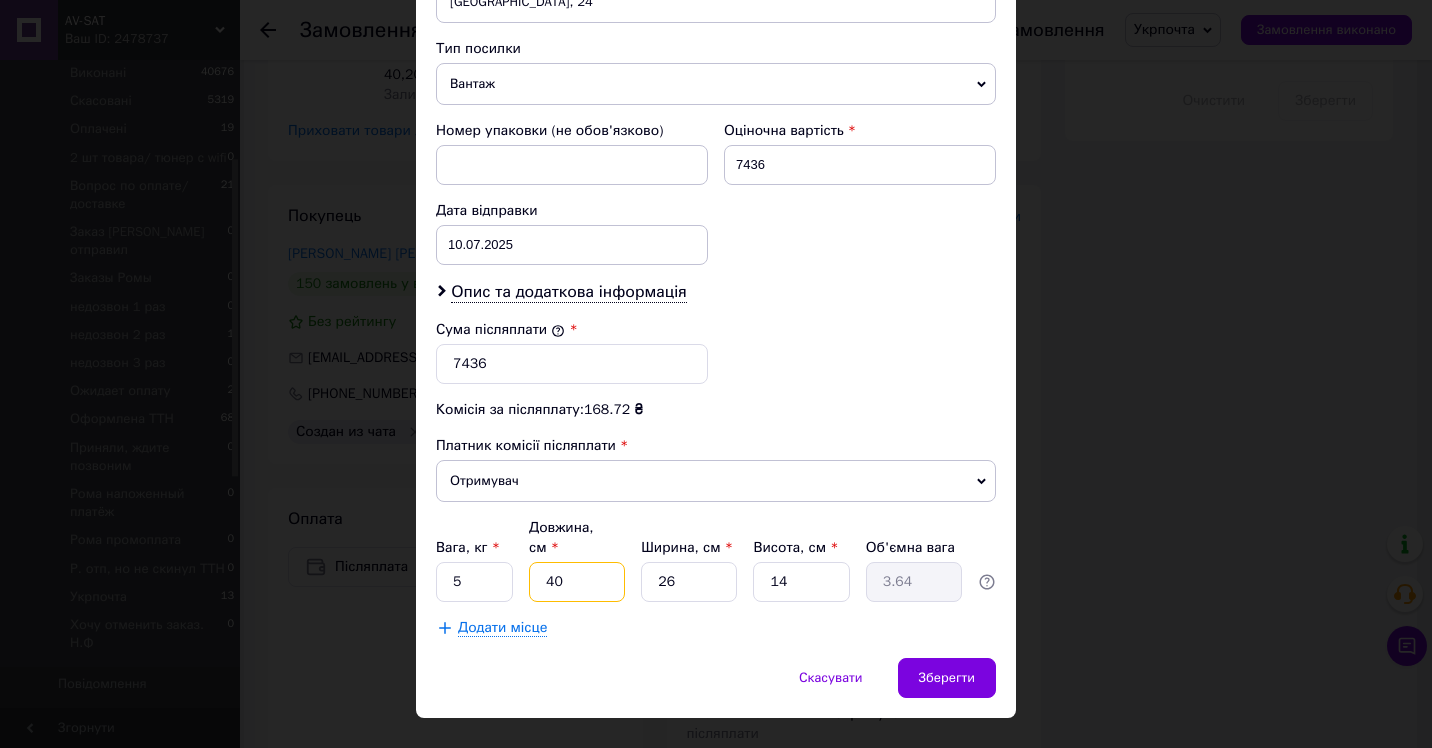 type on "40" 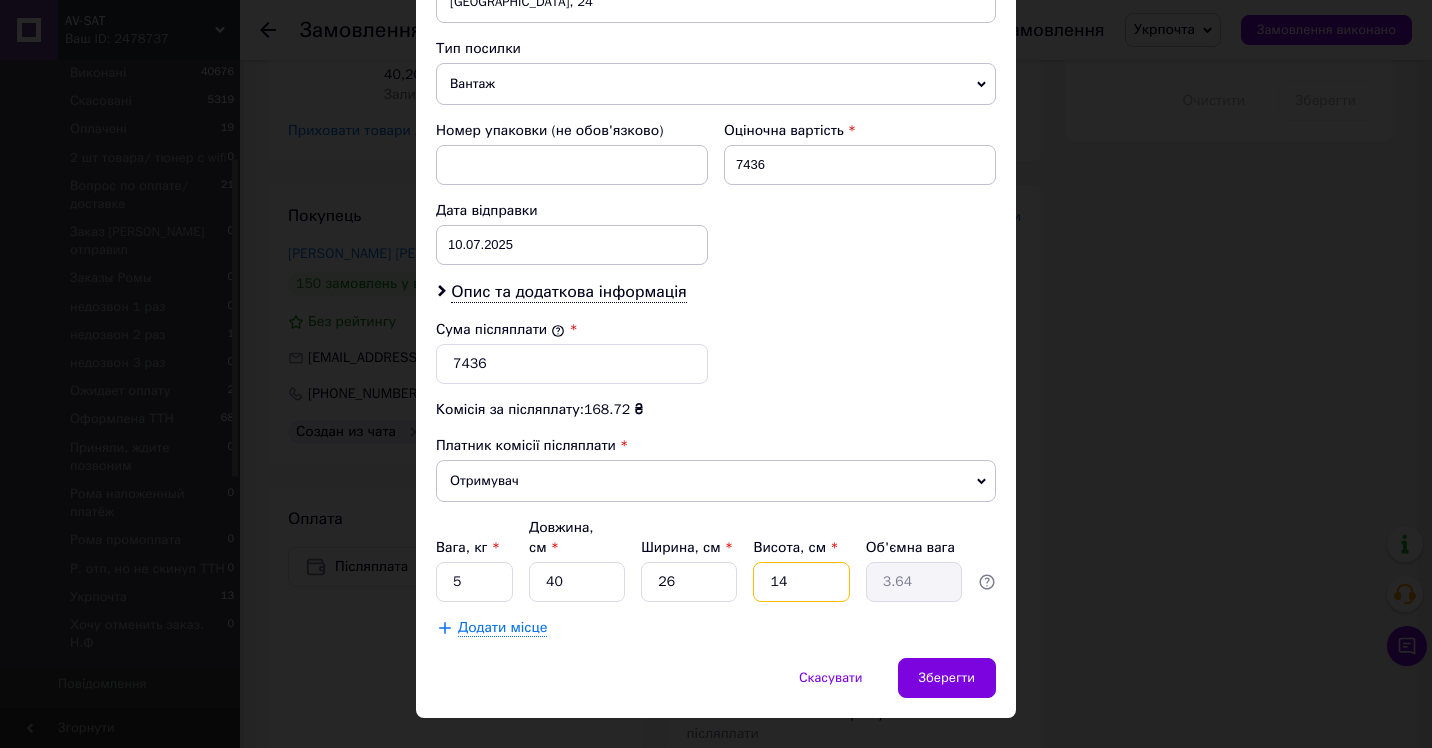 click on "14" at bounding box center [801, 582] 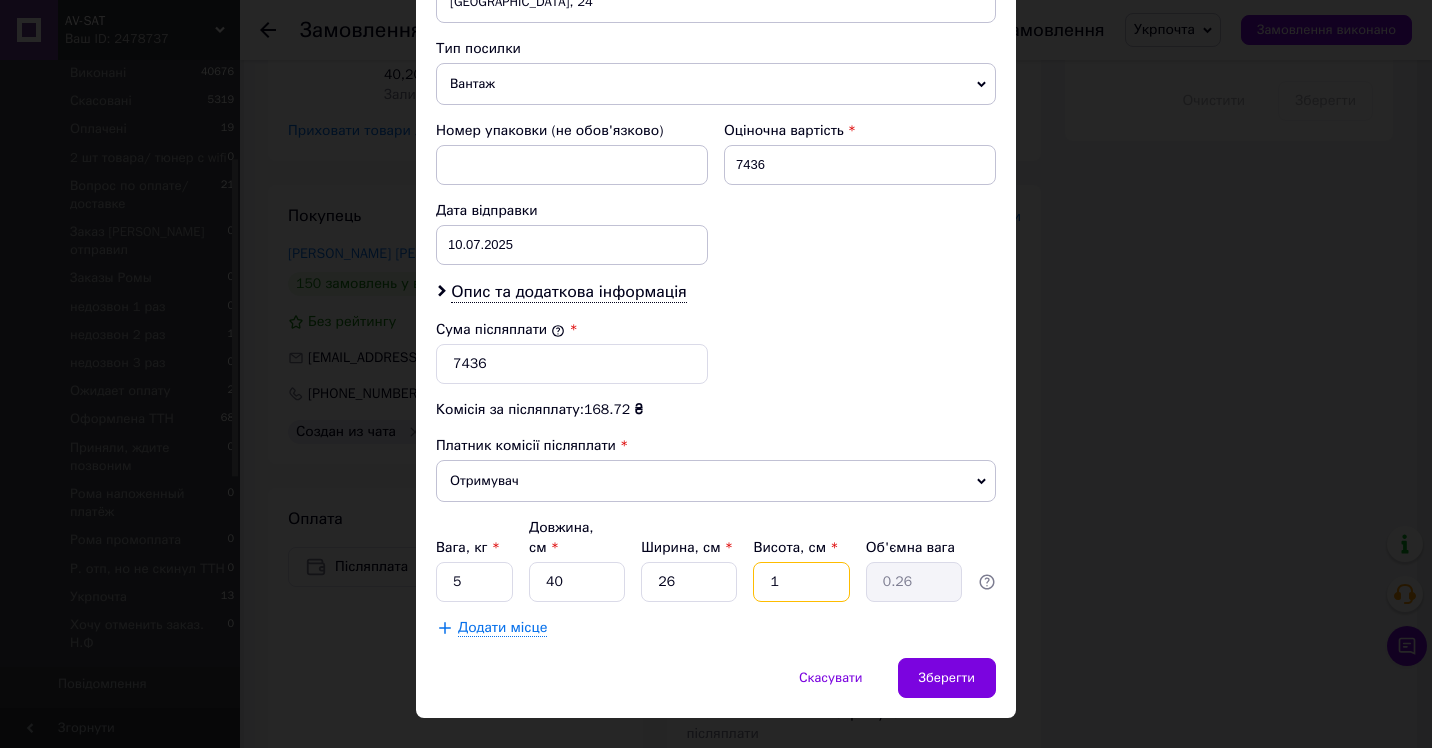 type 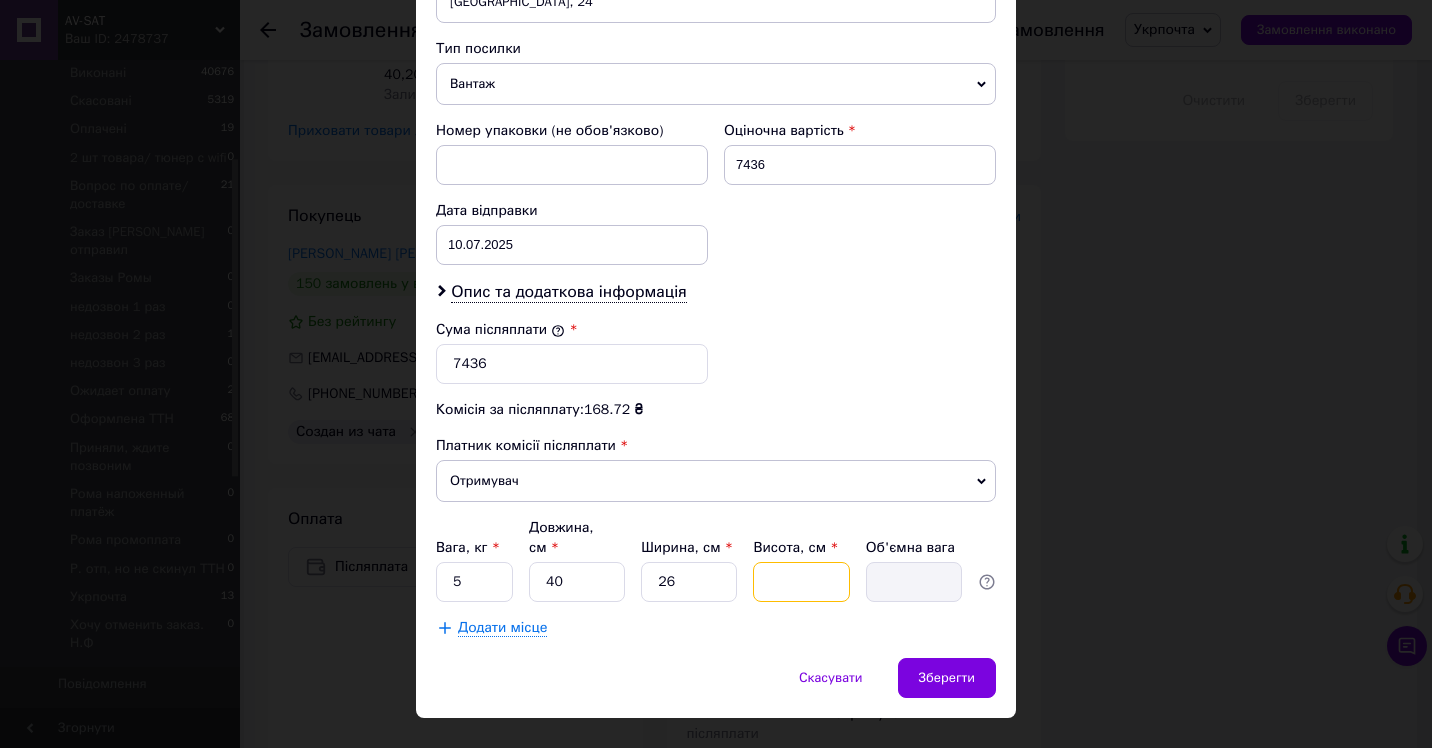 type on "2" 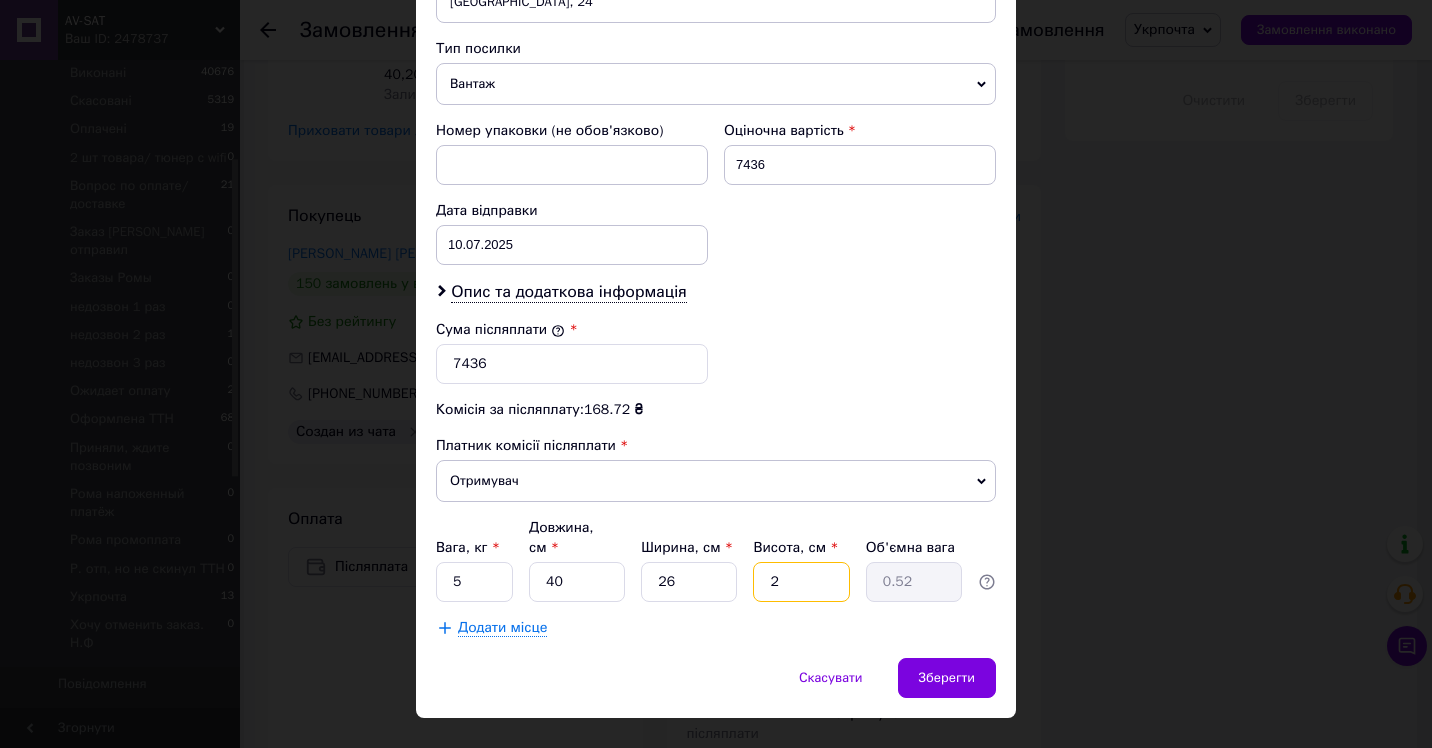type on "23" 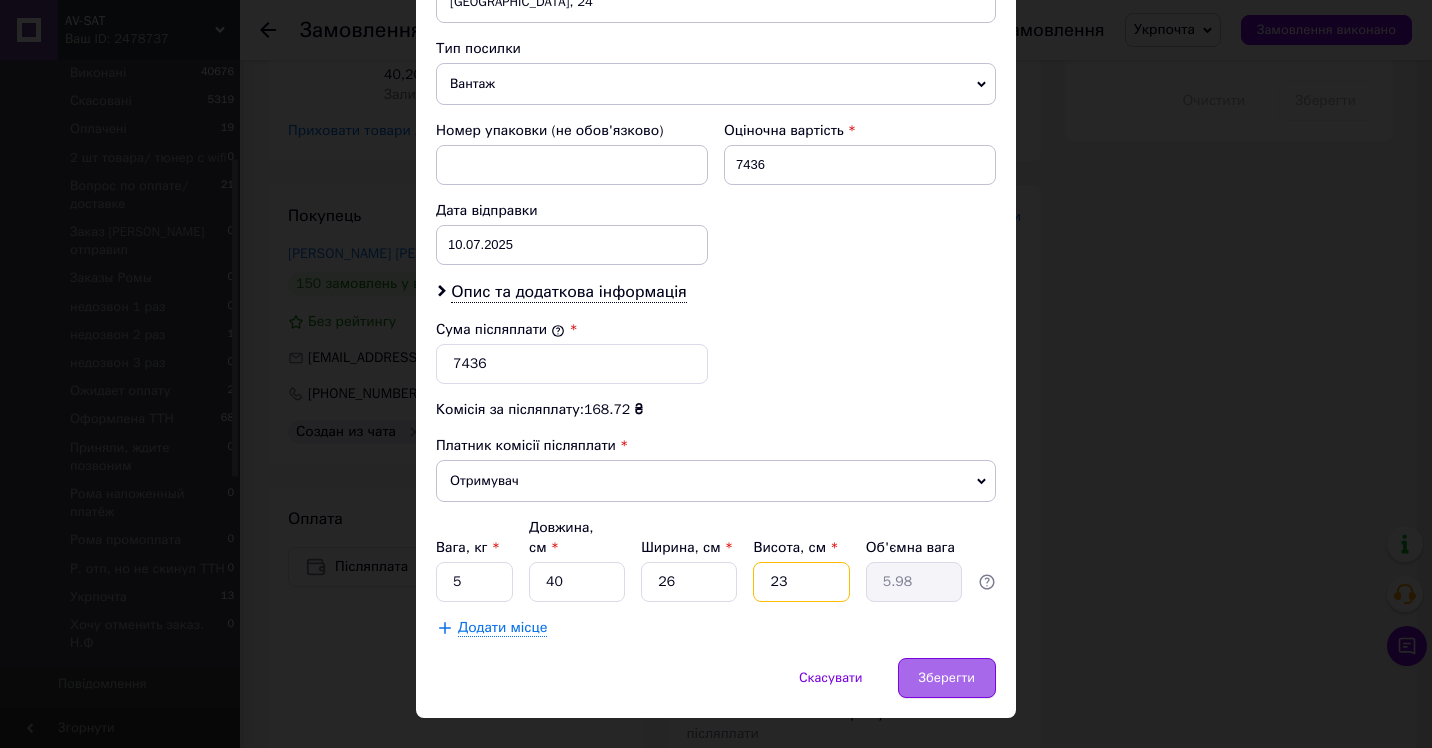 type on "23" 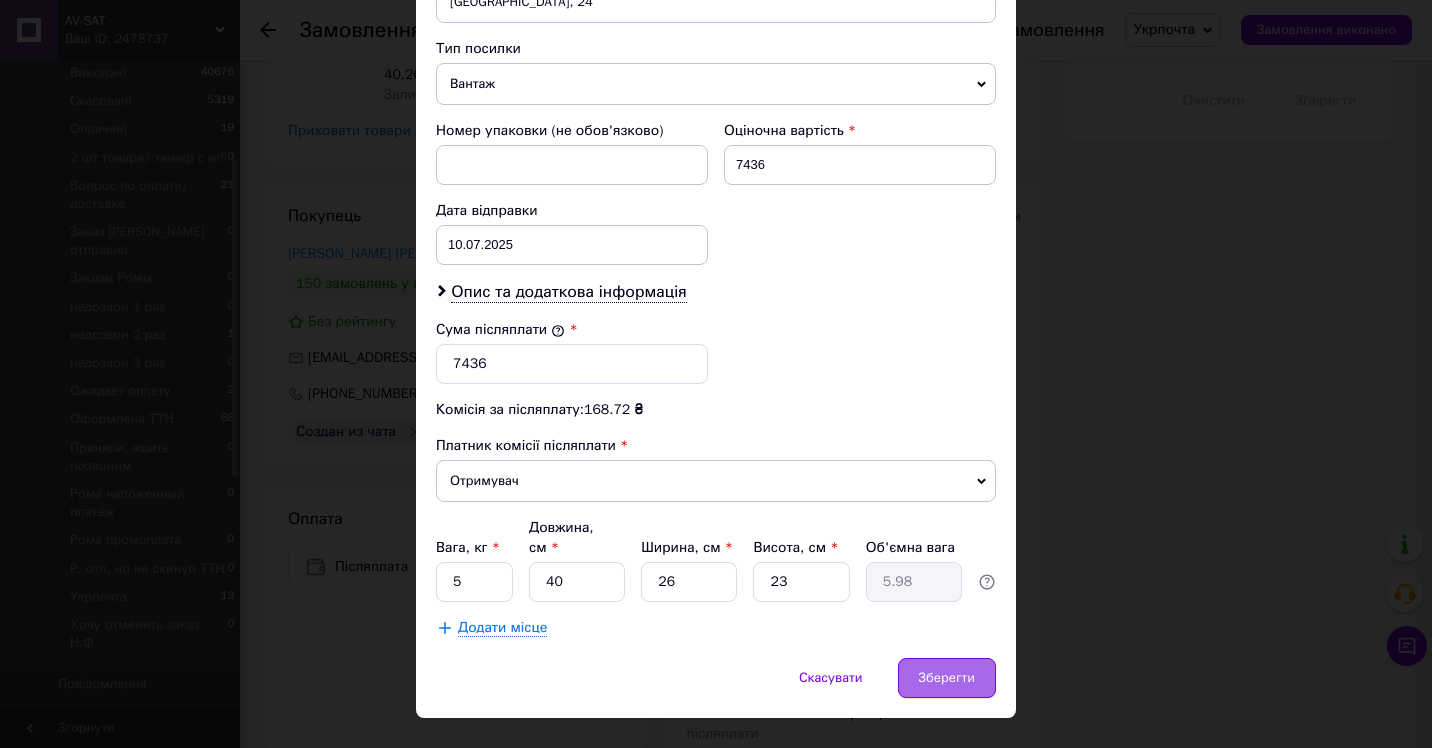 click on "Зберегти" at bounding box center (947, 678) 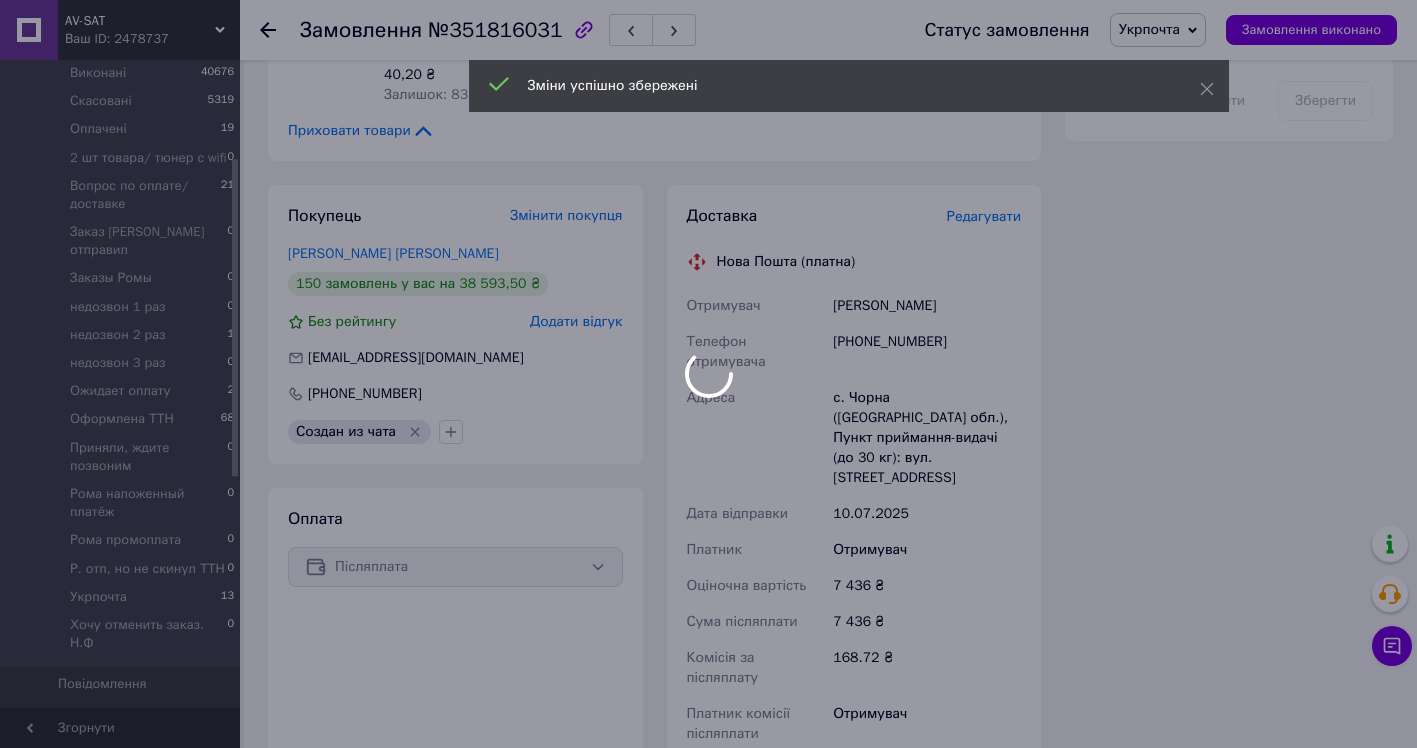 scroll, scrollTop: 4, scrollLeft: 0, axis: vertical 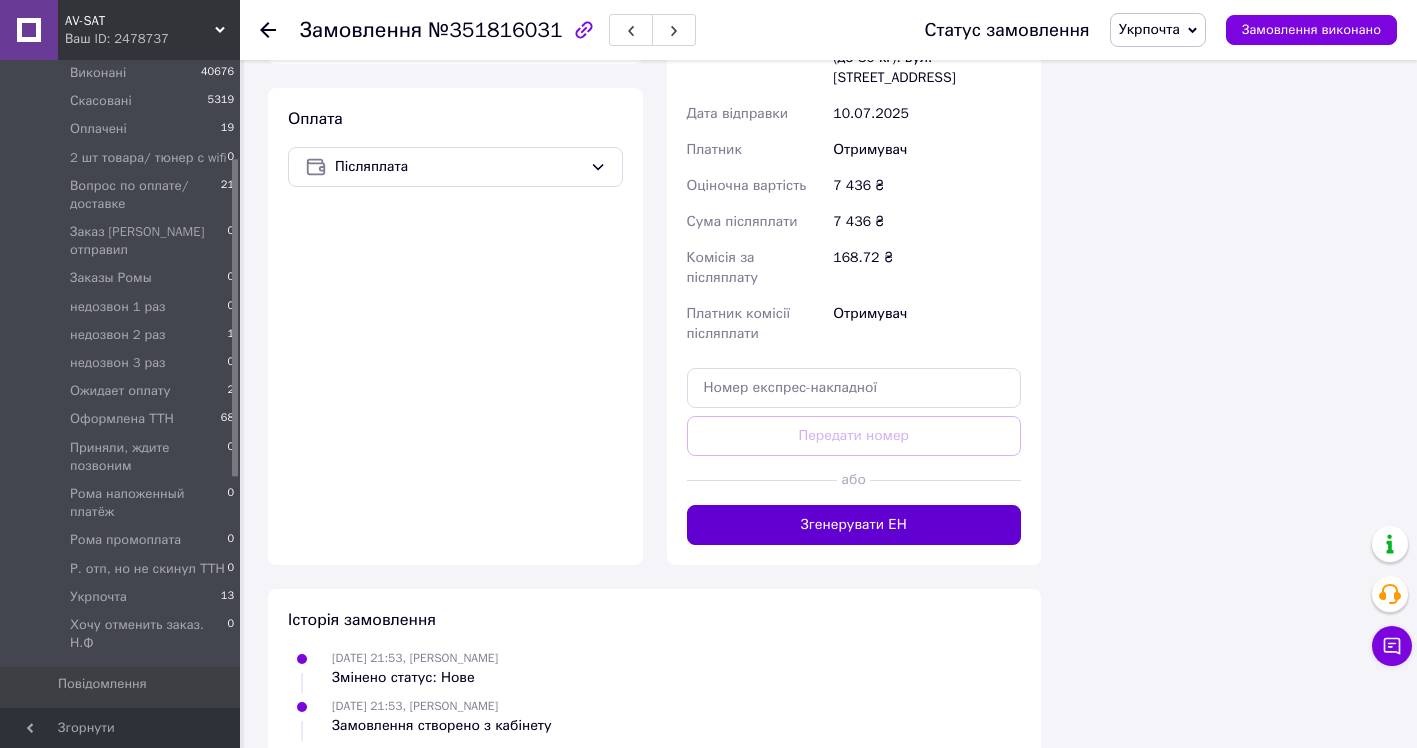 click on "Згенерувати ЕН" at bounding box center (854, 525) 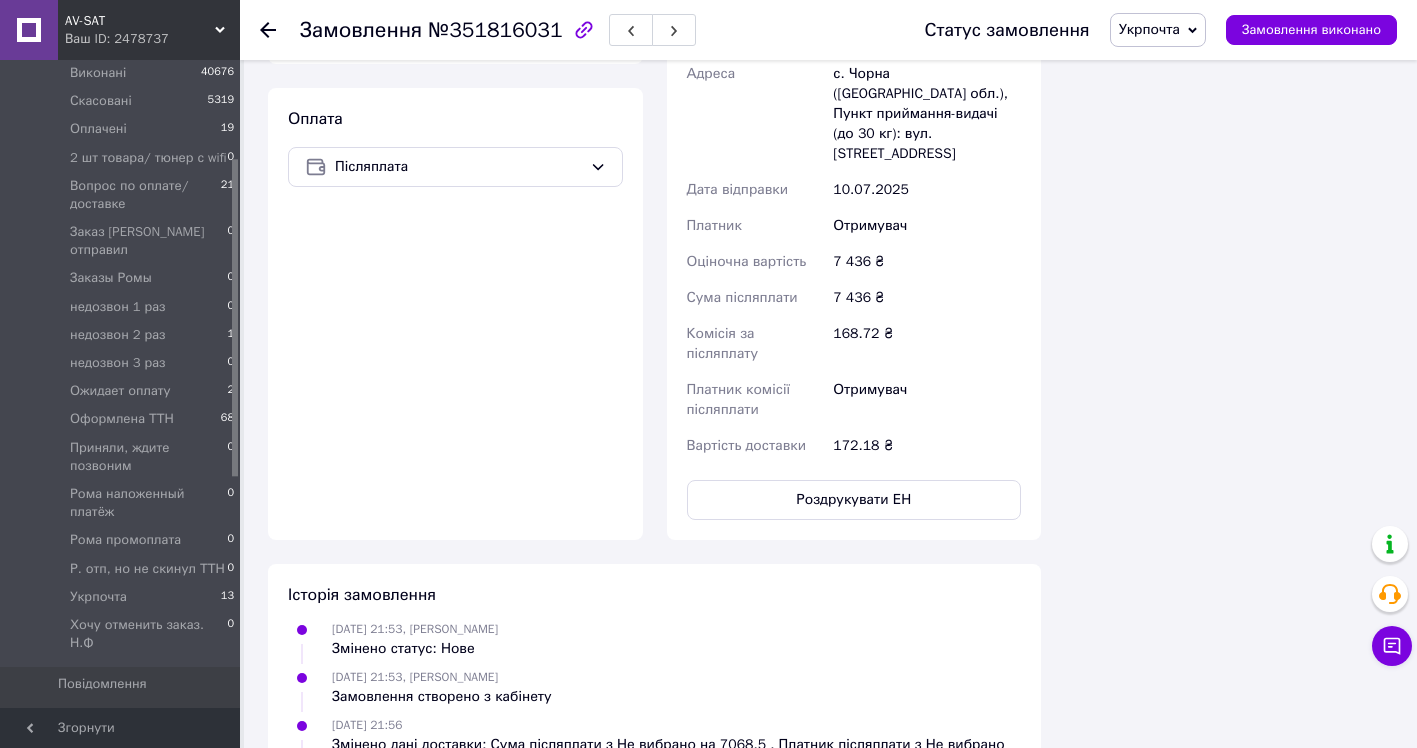 scroll, scrollTop: 52, scrollLeft: 0, axis: vertical 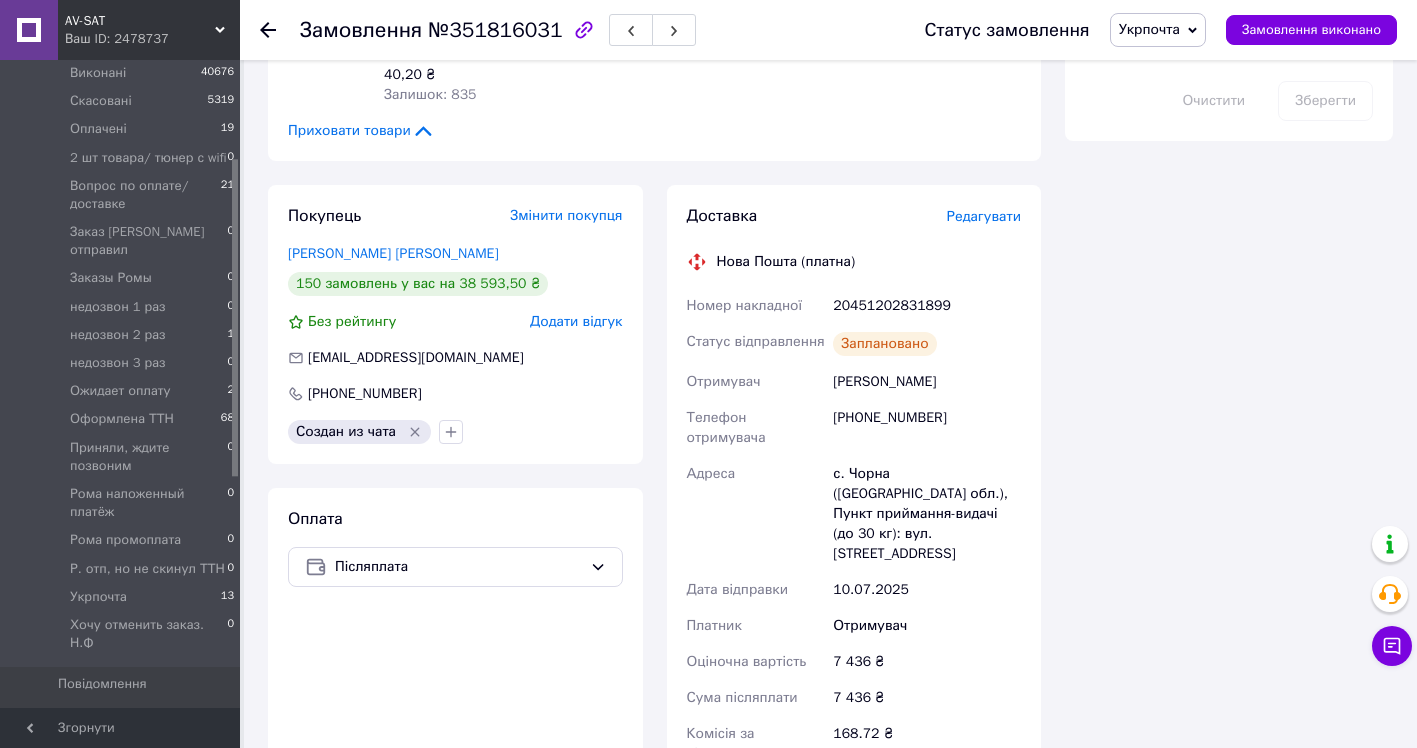 click 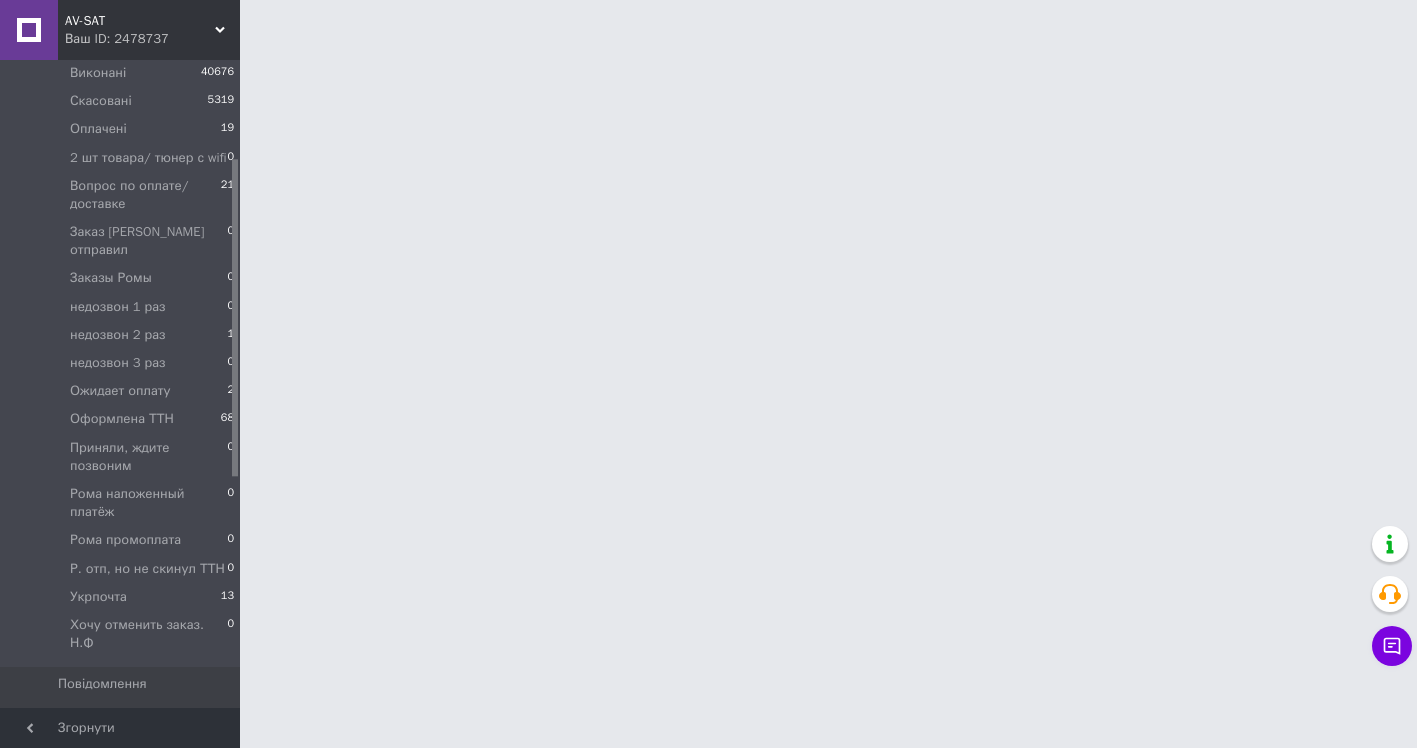 scroll, scrollTop: 0, scrollLeft: 0, axis: both 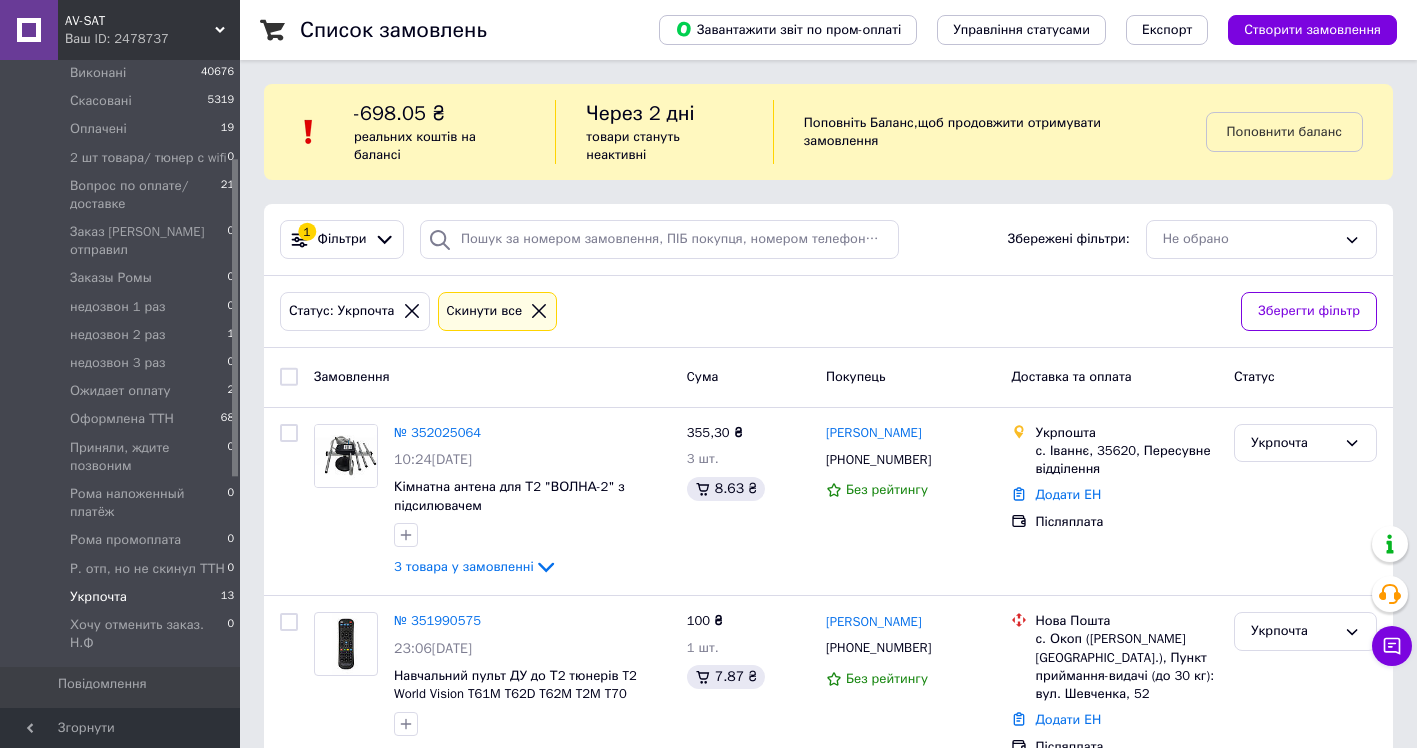 click on "Укрпочта" at bounding box center (98, 597) 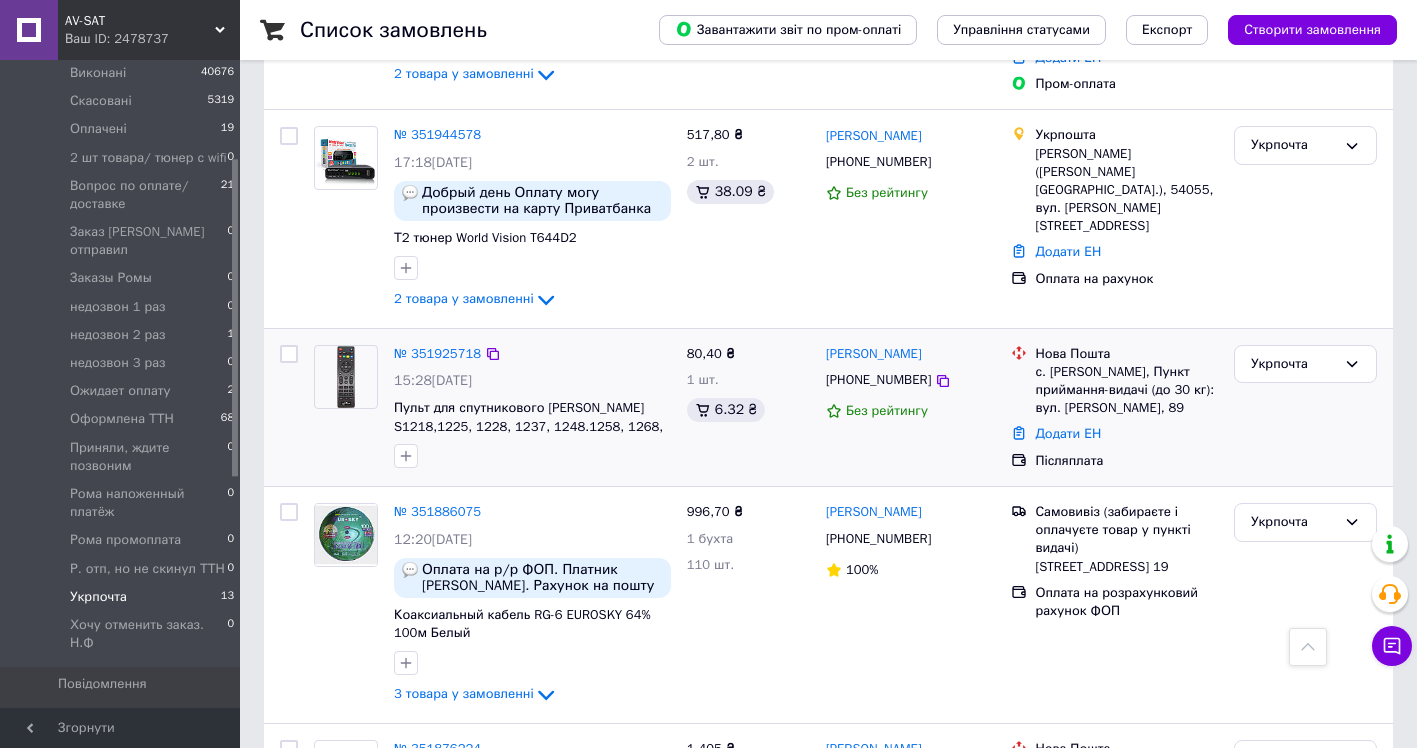 scroll, scrollTop: 1100, scrollLeft: 0, axis: vertical 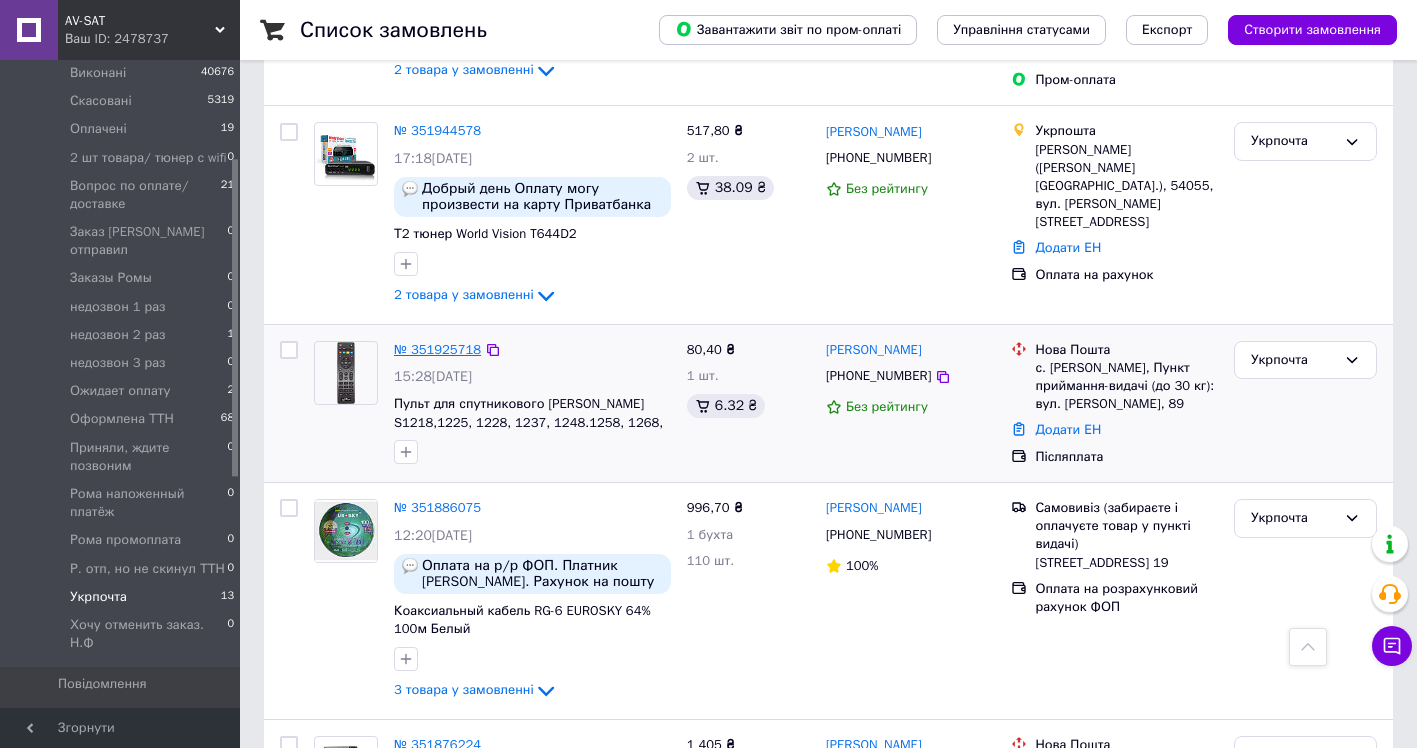 click on "№ 351925718" at bounding box center [437, 349] 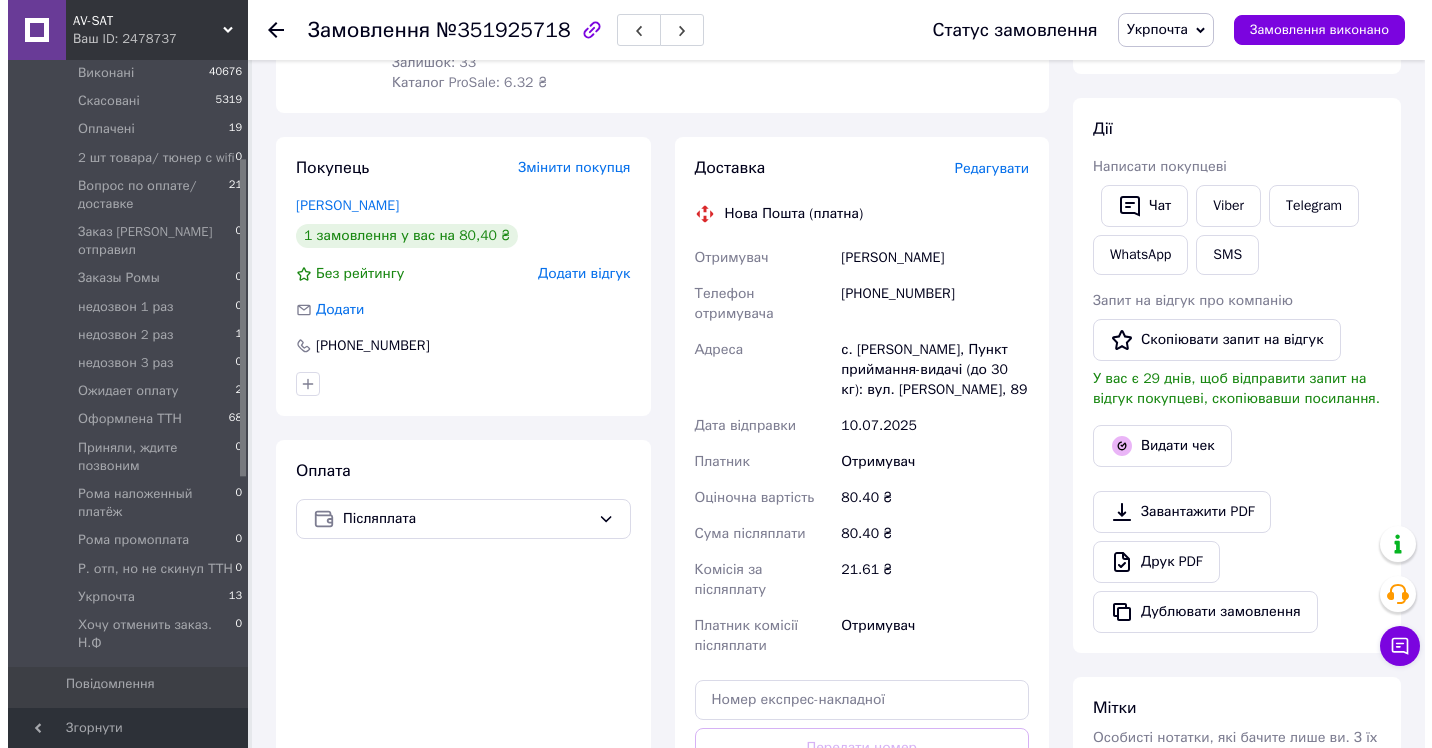 scroll, scrollTop: 295, scrollLeft: 0, axis: vertical 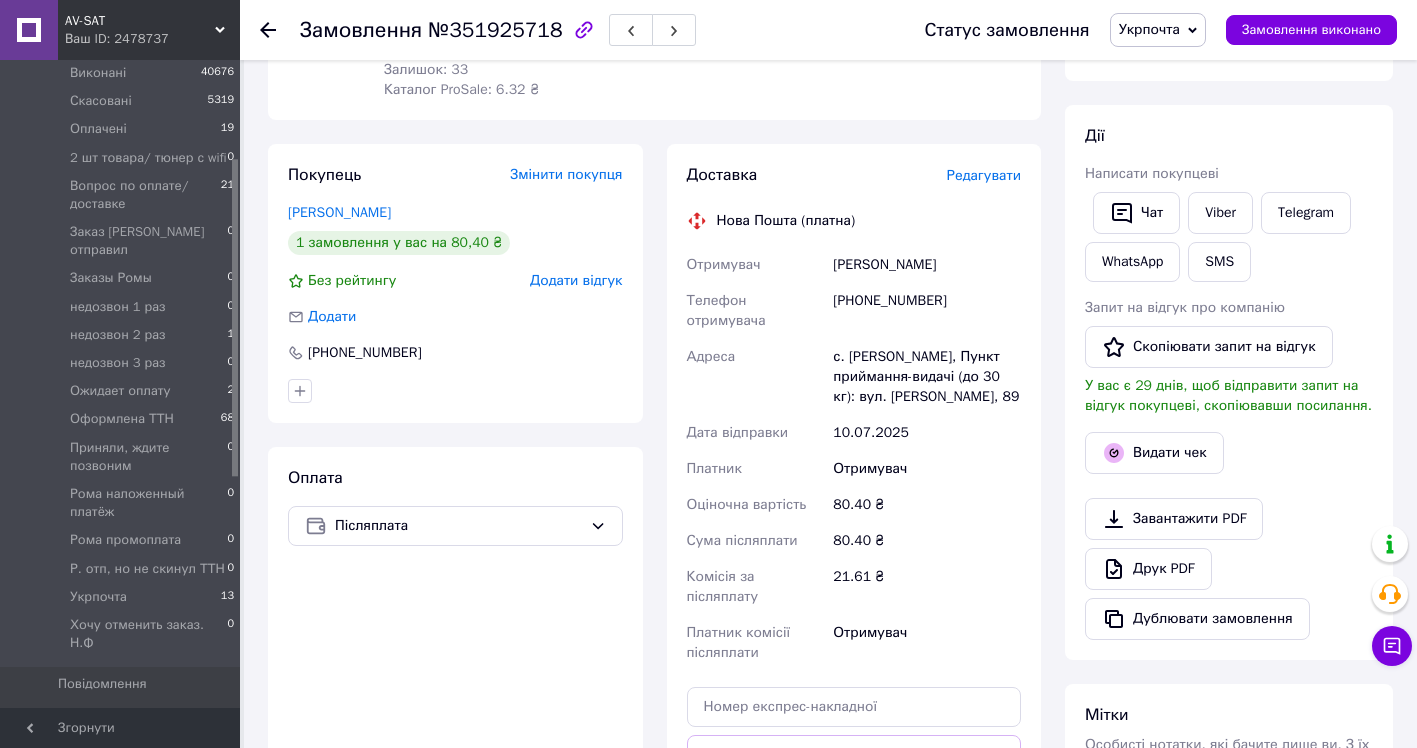 click on "Редагувати" at bounding box center [984, 175] 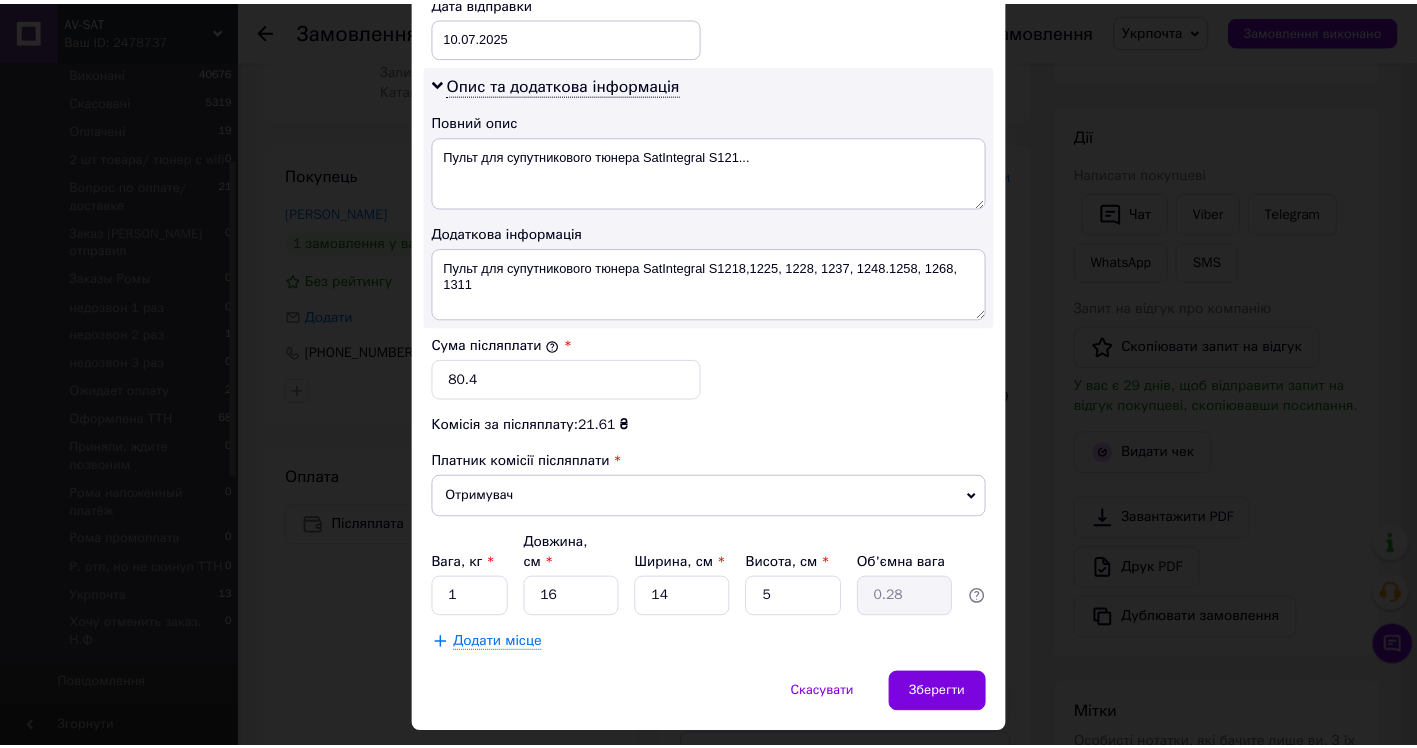 scroll, scrollTop: 1002, scrollLeft: 0, axis: vertical 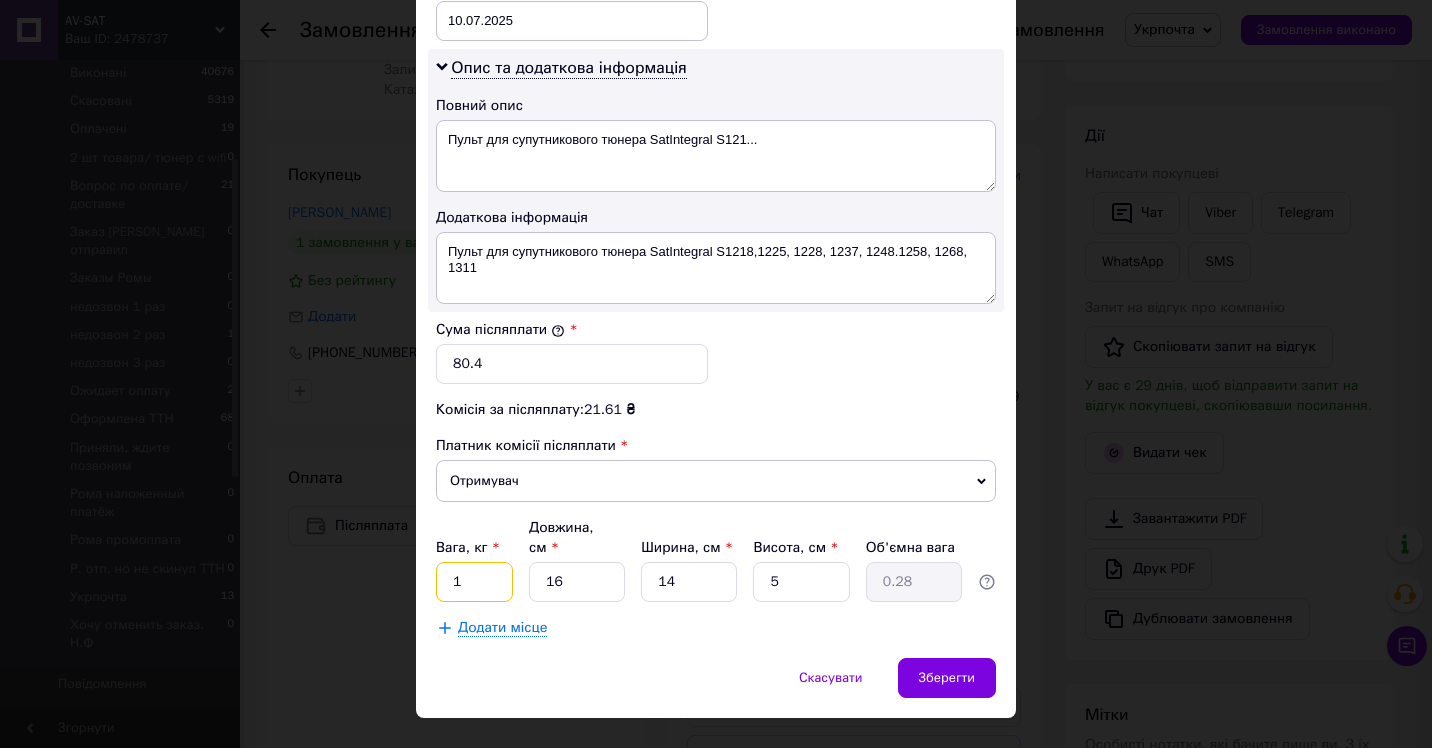 click on "1" at bounding box center (474, 582) 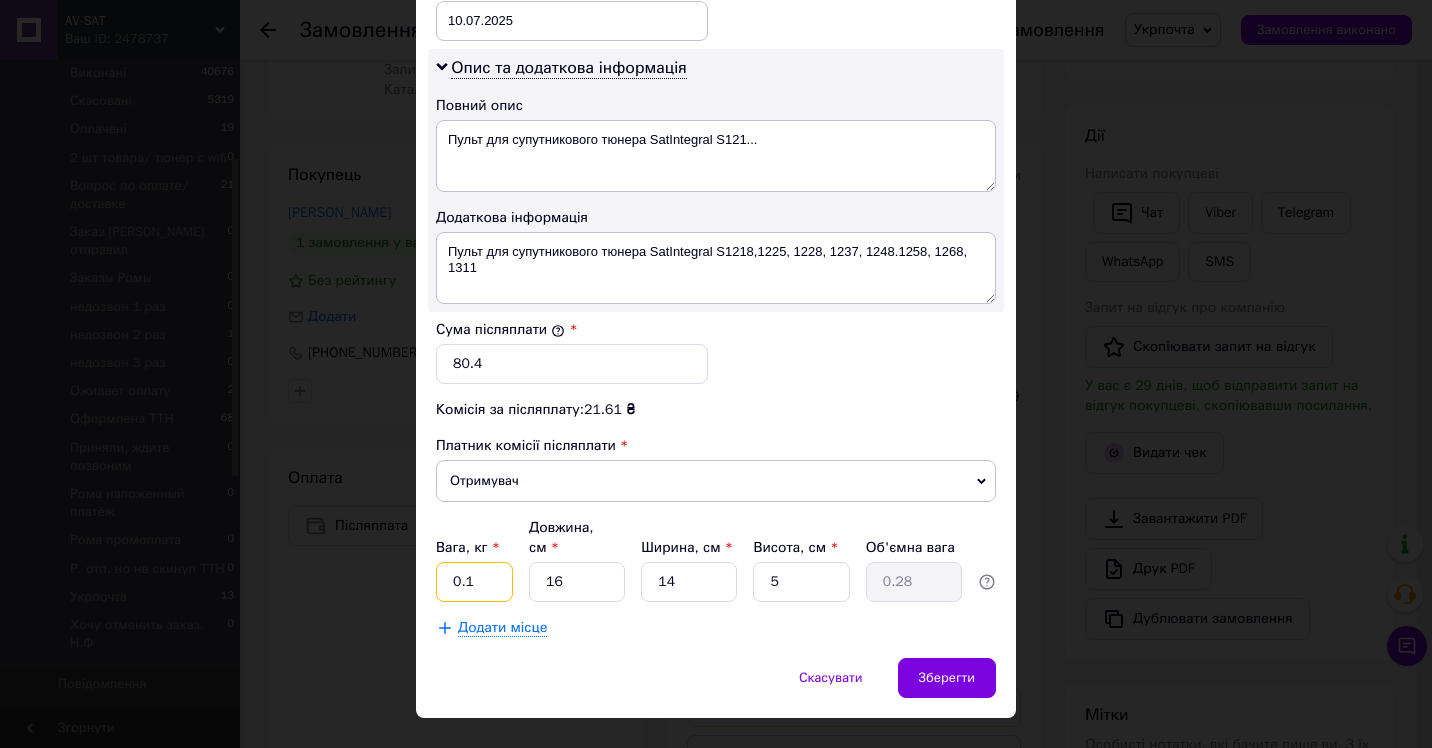 type on "0.1" 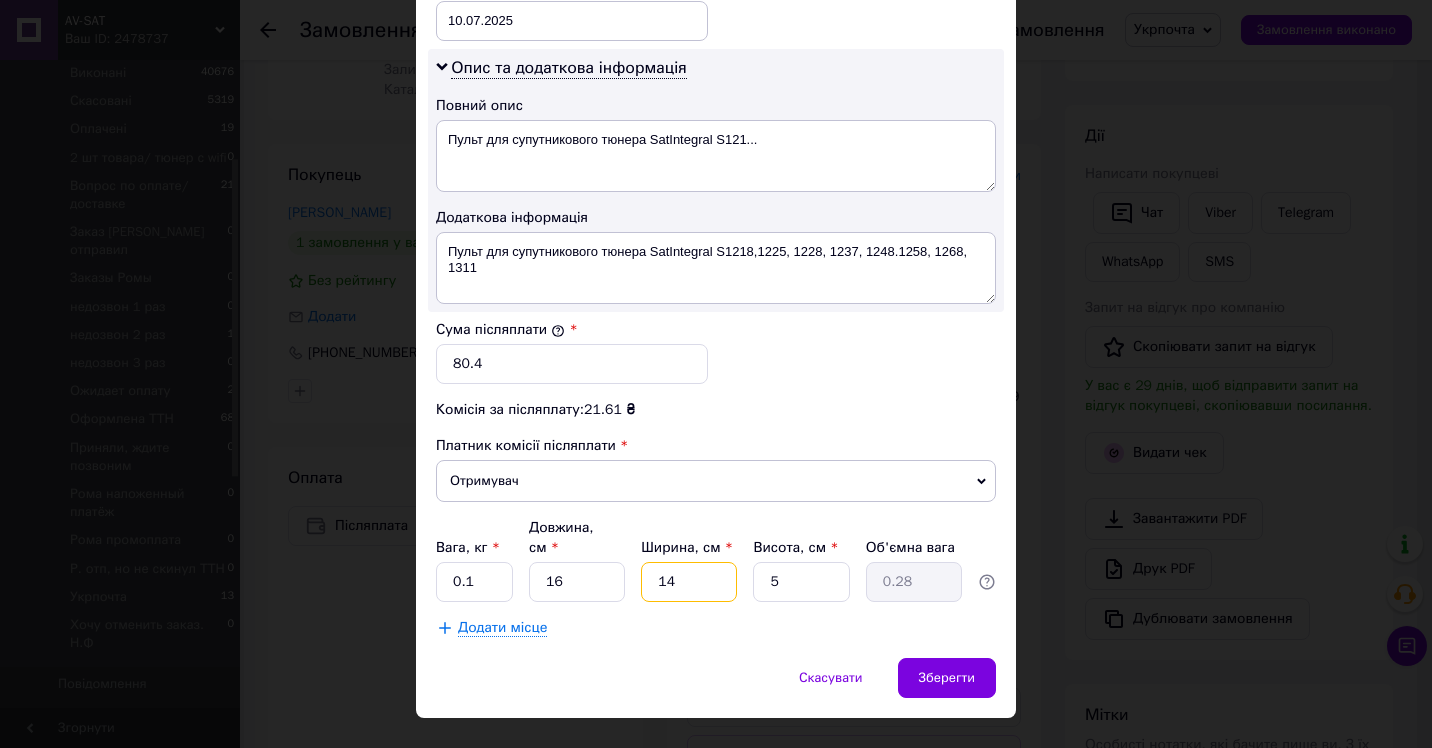 click on "14" at bounding box center (689, 582) 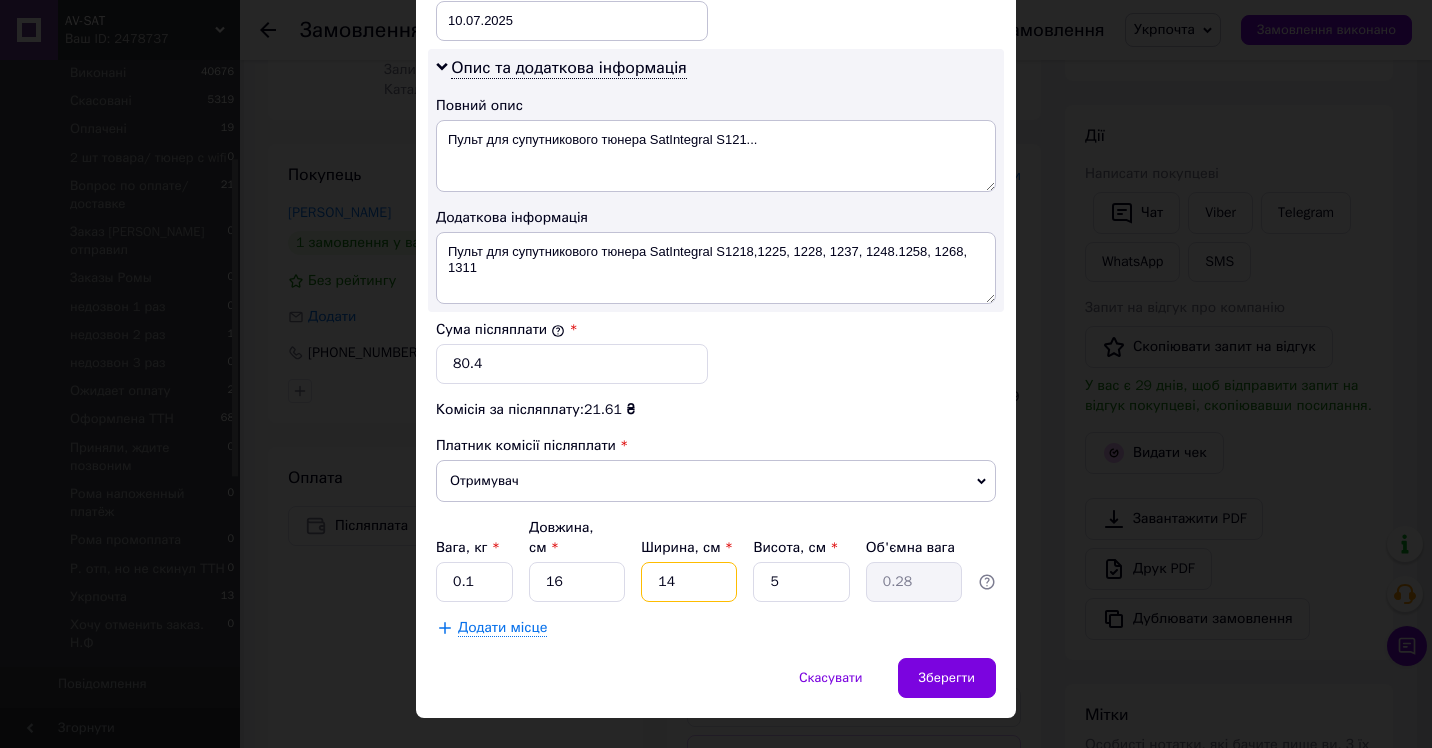type on "1" 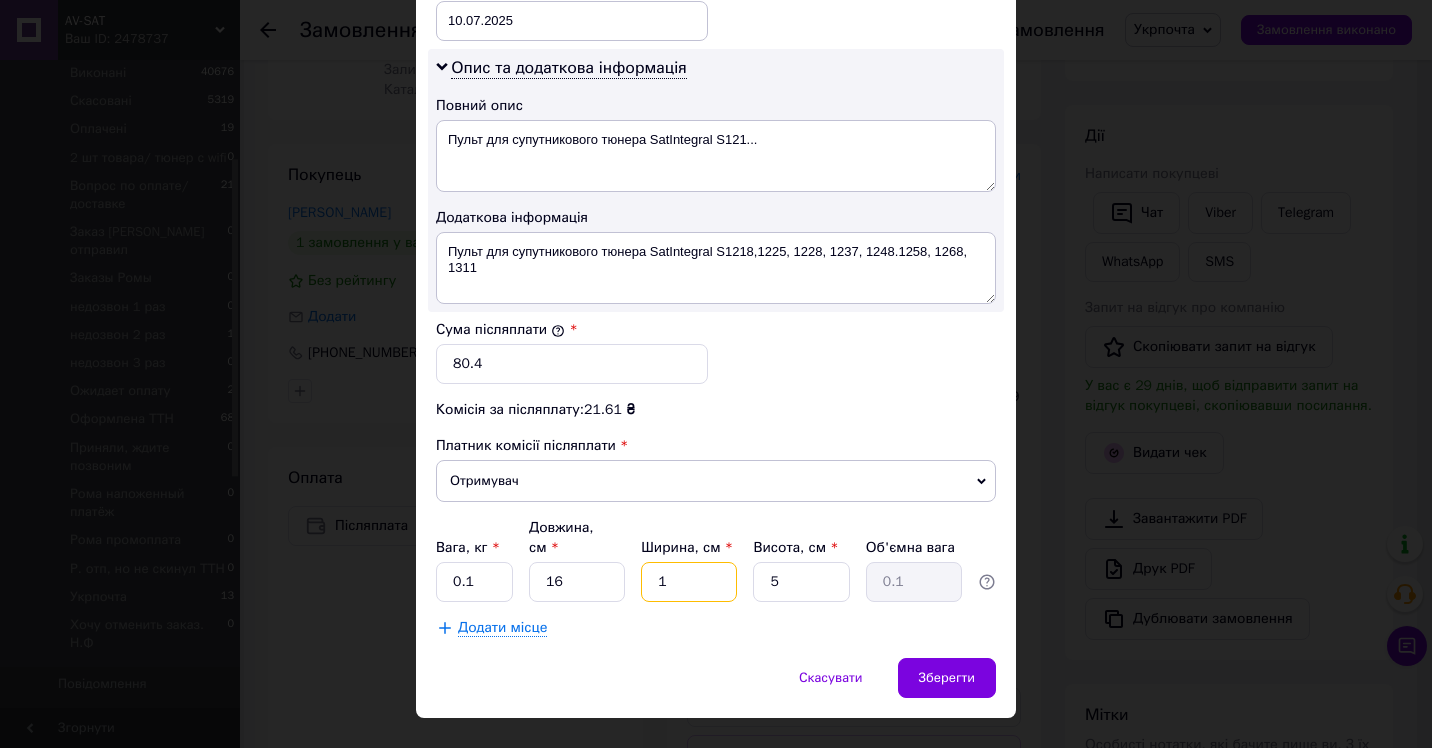 type 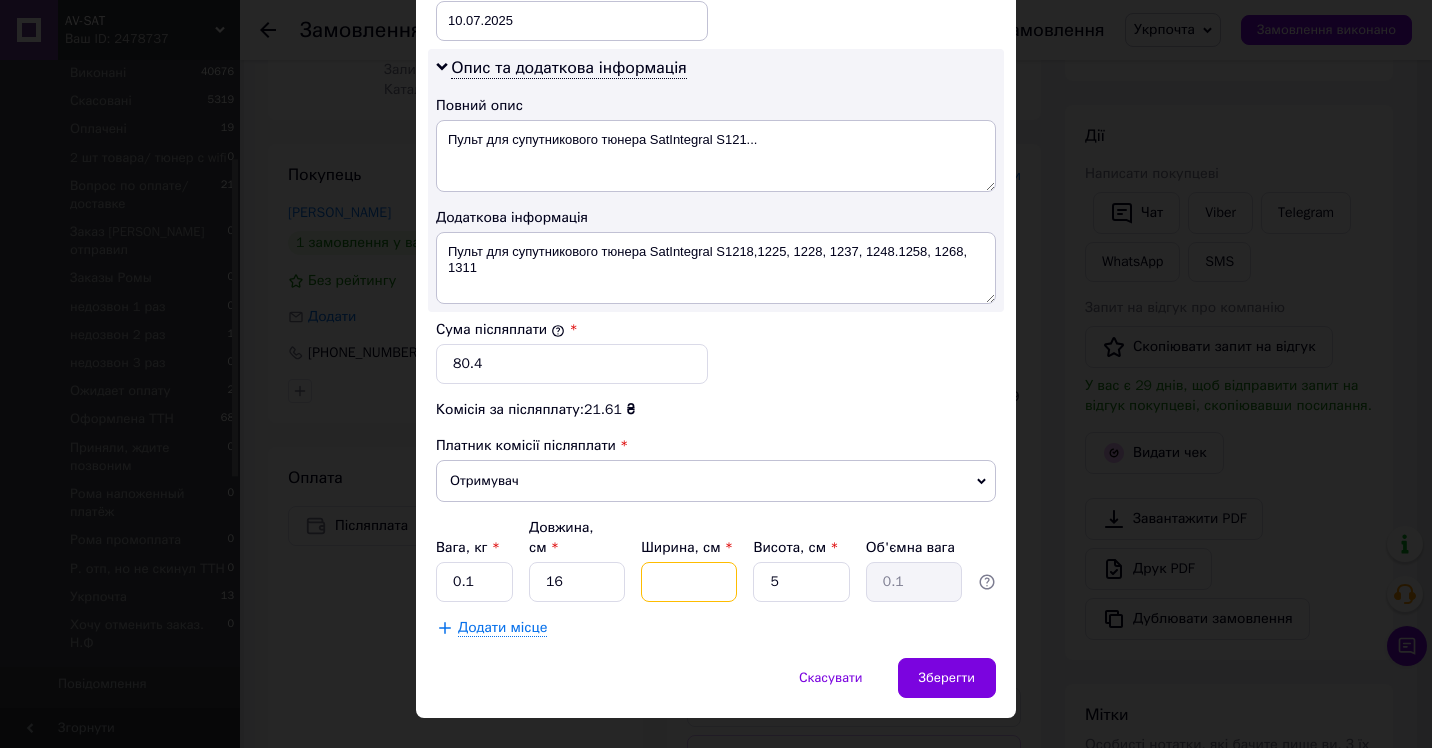 type 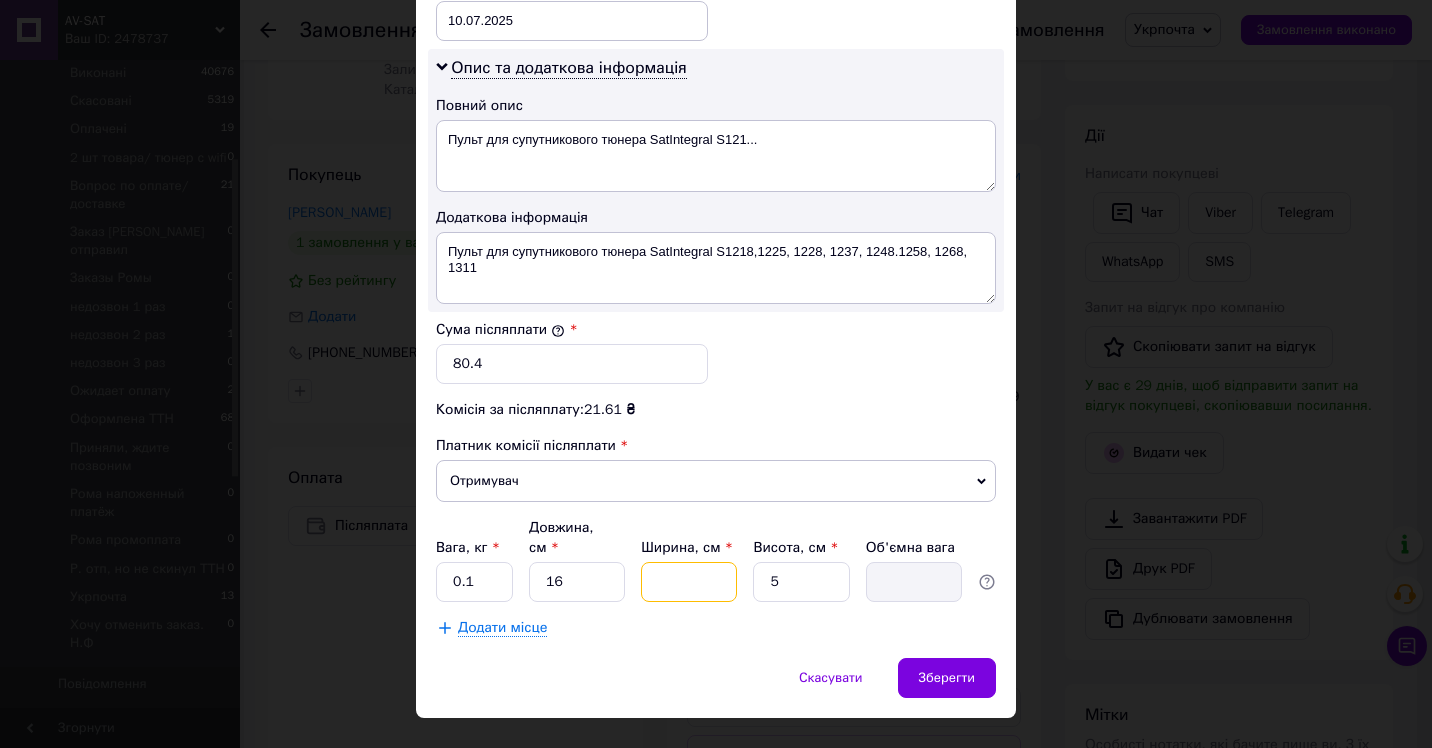 type on "7" 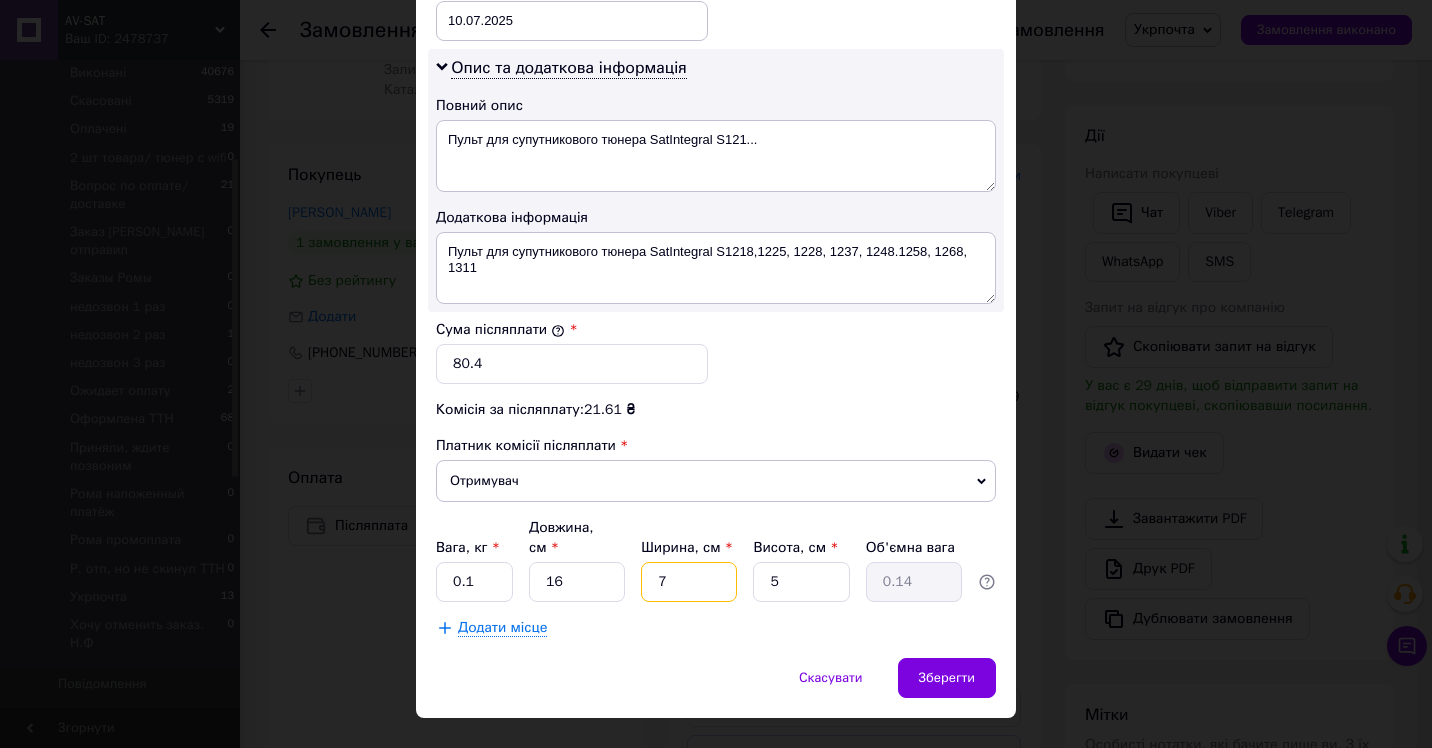 type on "7" 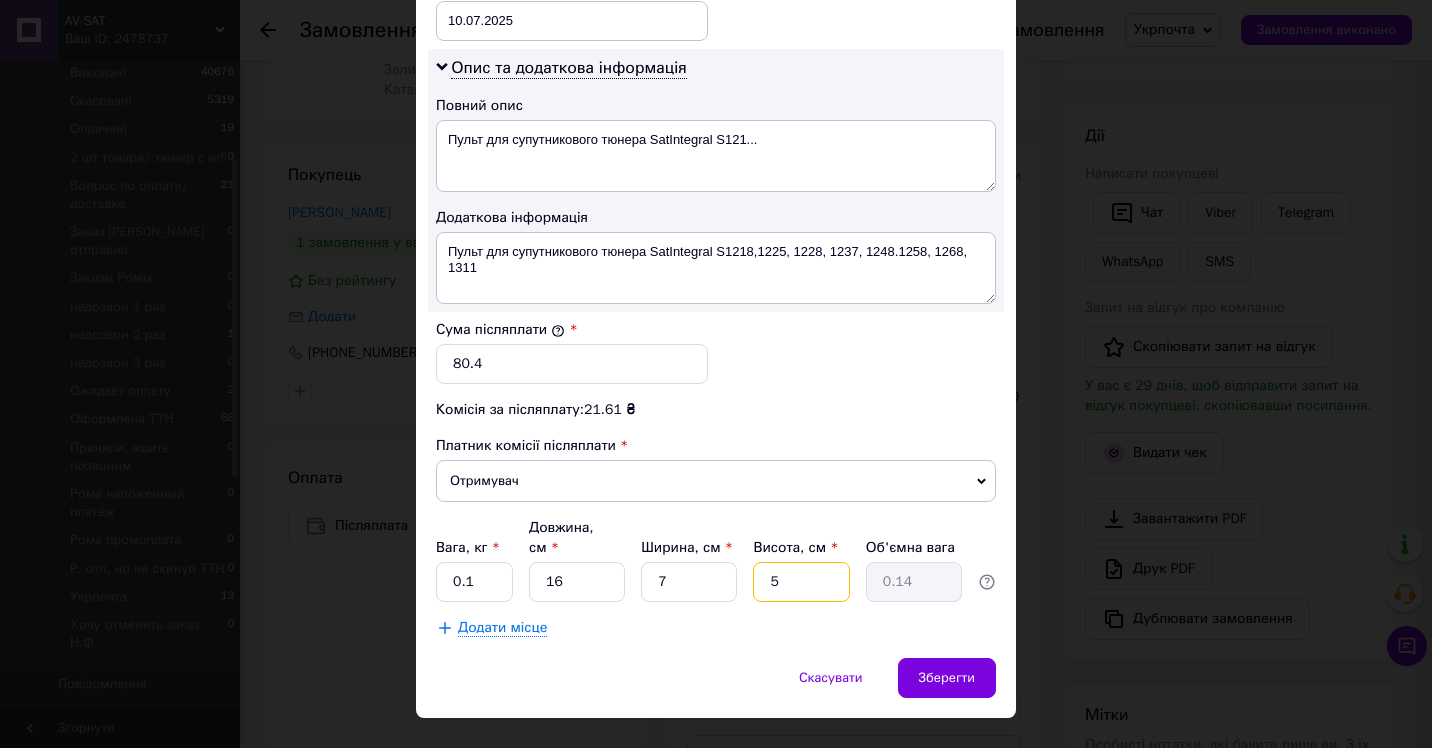 click on "5" at bounding box center [801, 582] 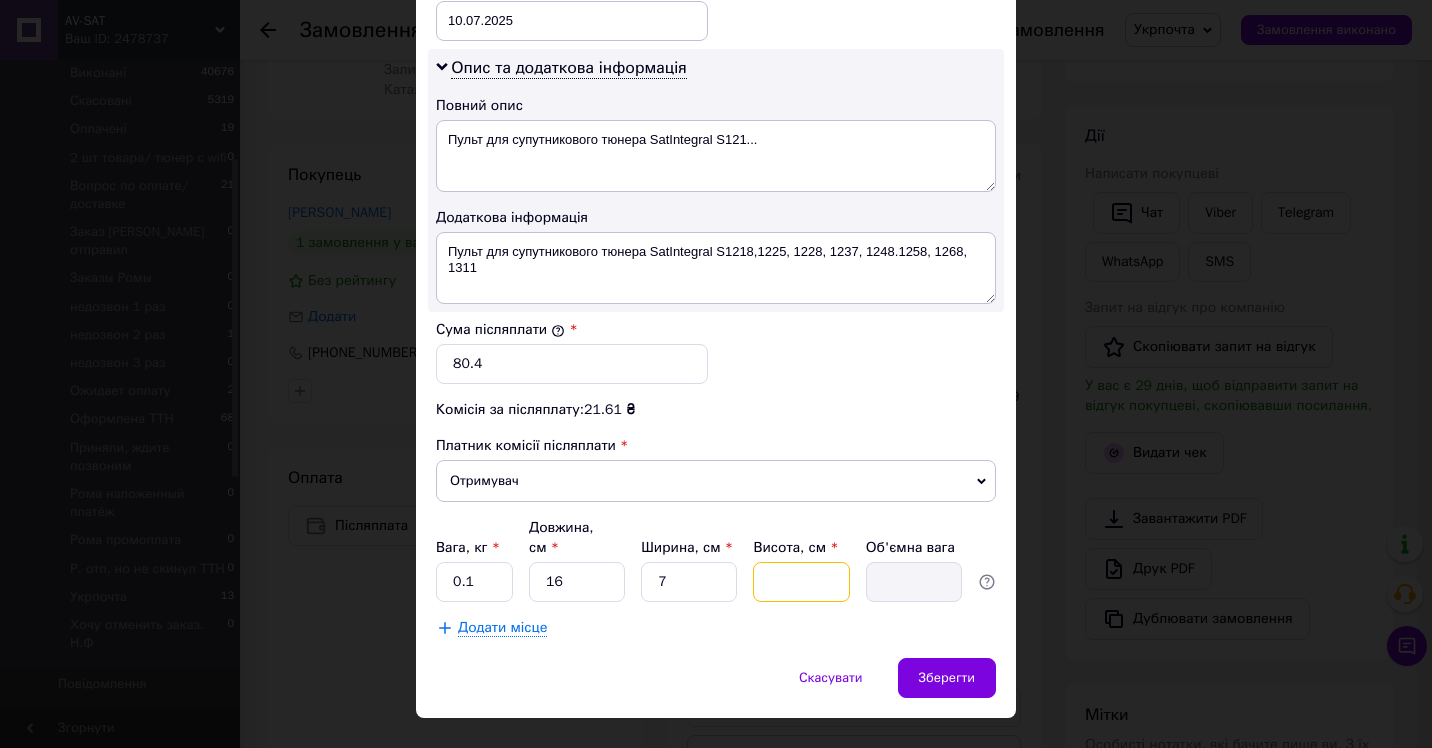 type on "3" 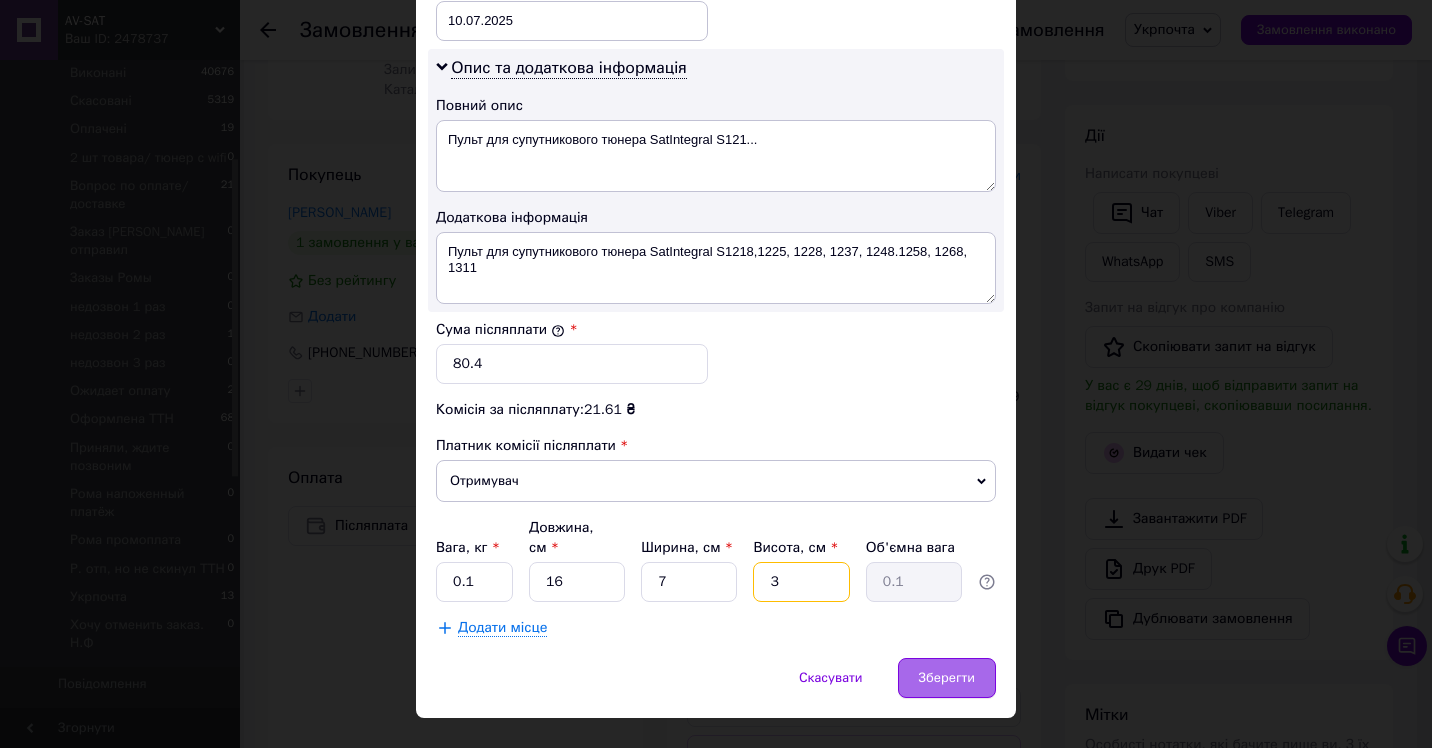type on "3" 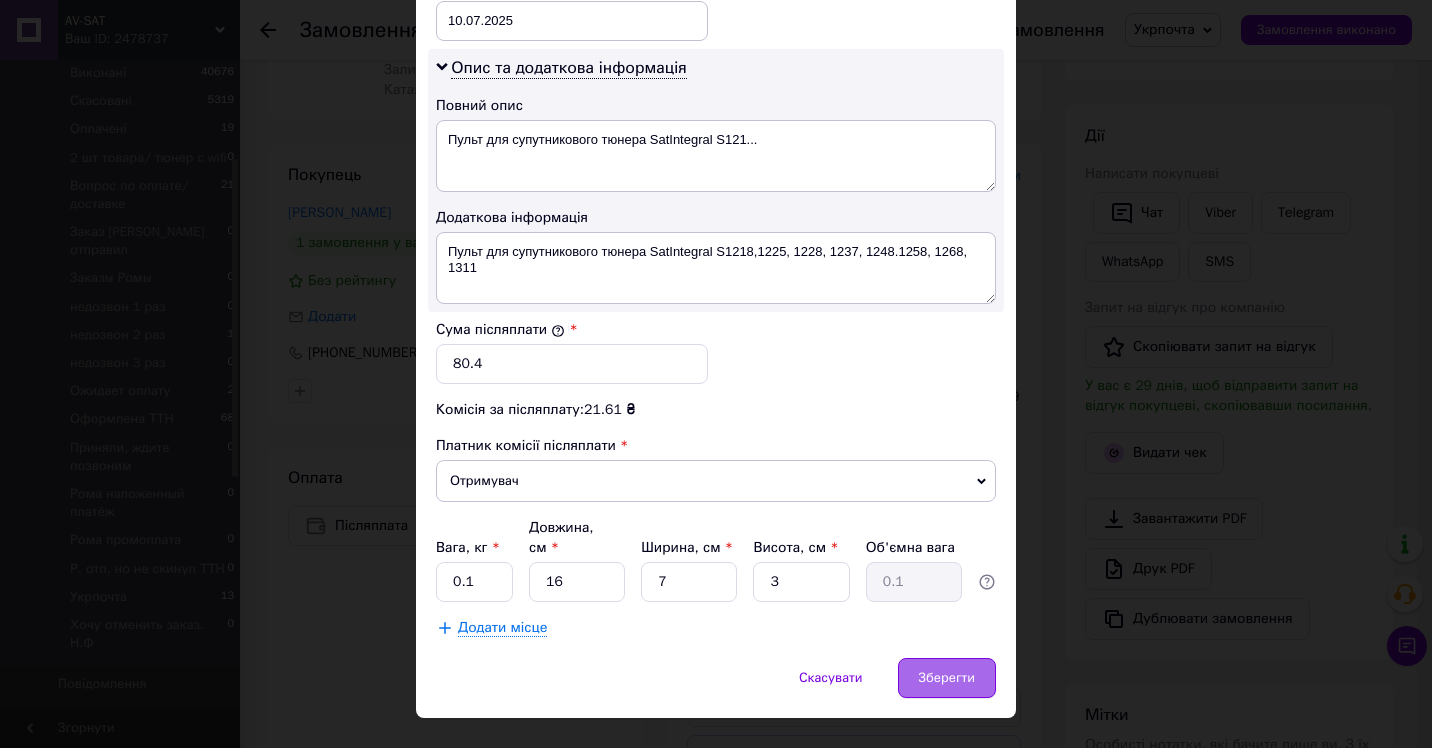 click on "Зберегти" at bounding box center [947, 678] 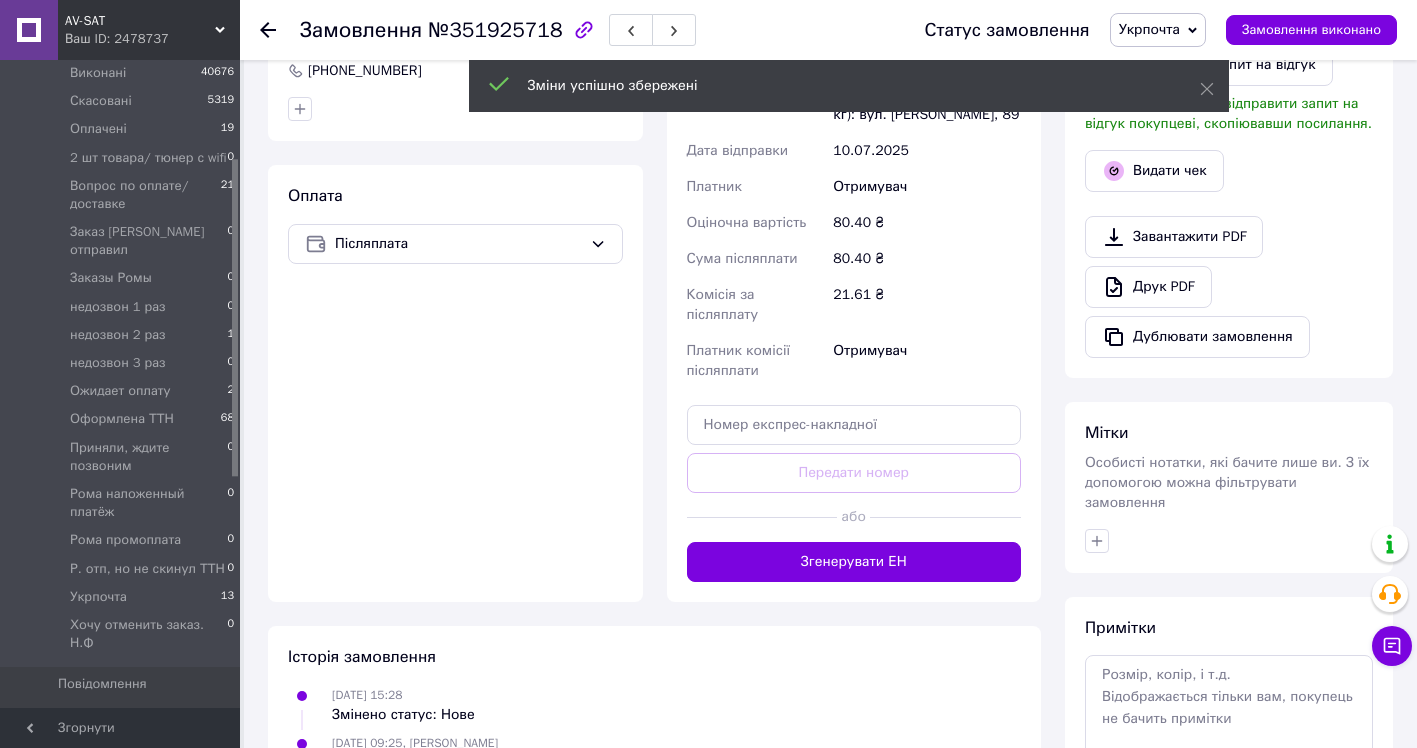scroll, scrollTop: 595, scrollLeft: 0, axis: vertical 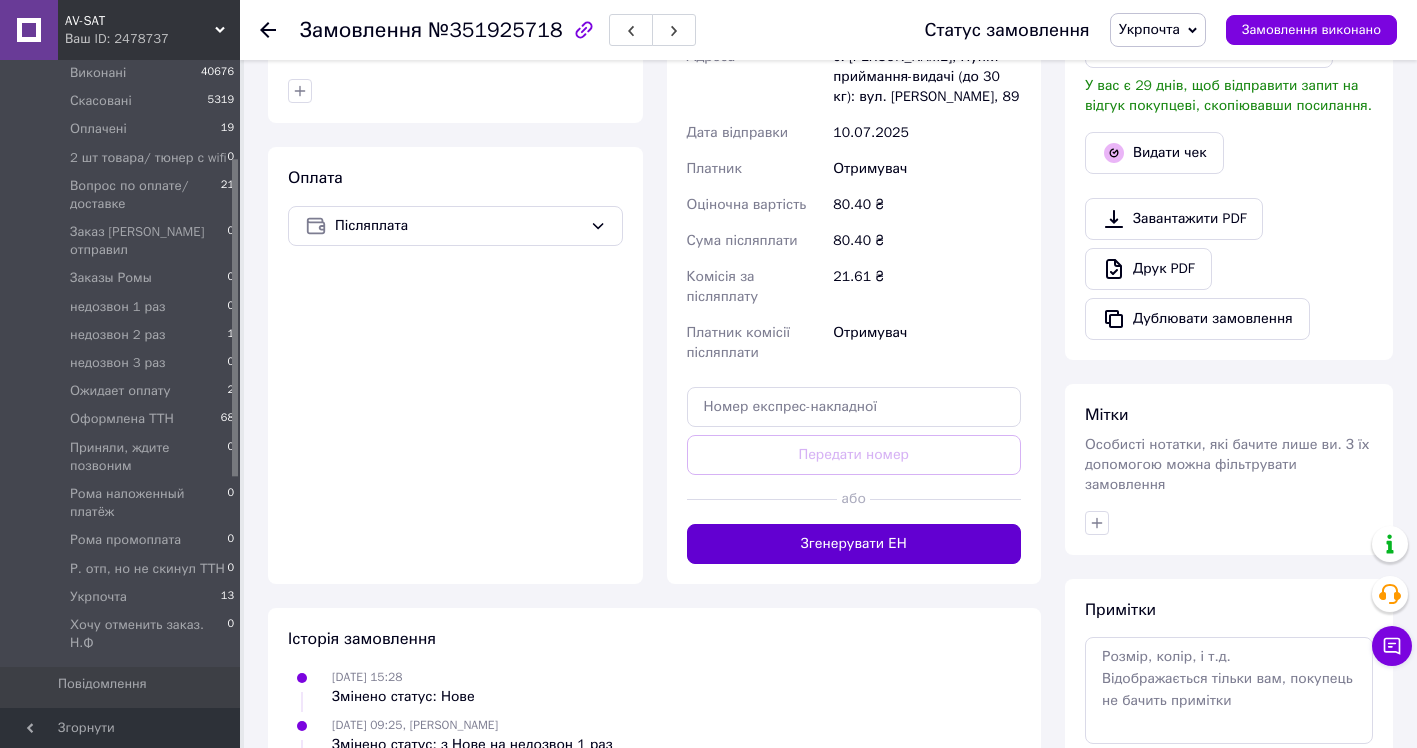 click on "Згенерувати ЕН" at bounding box center [854, 544] 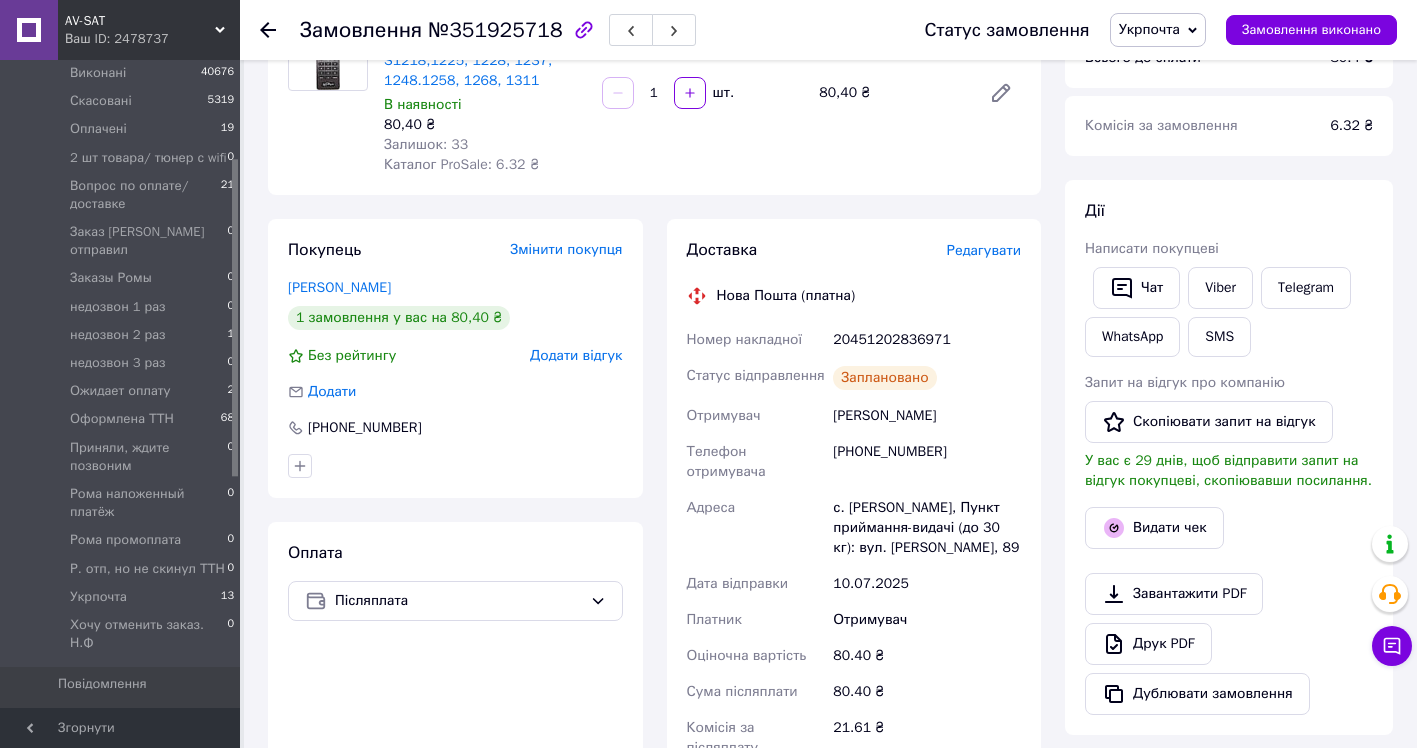 scroll, scrollTop: 95, scrollLeft: 0, axis: vertical 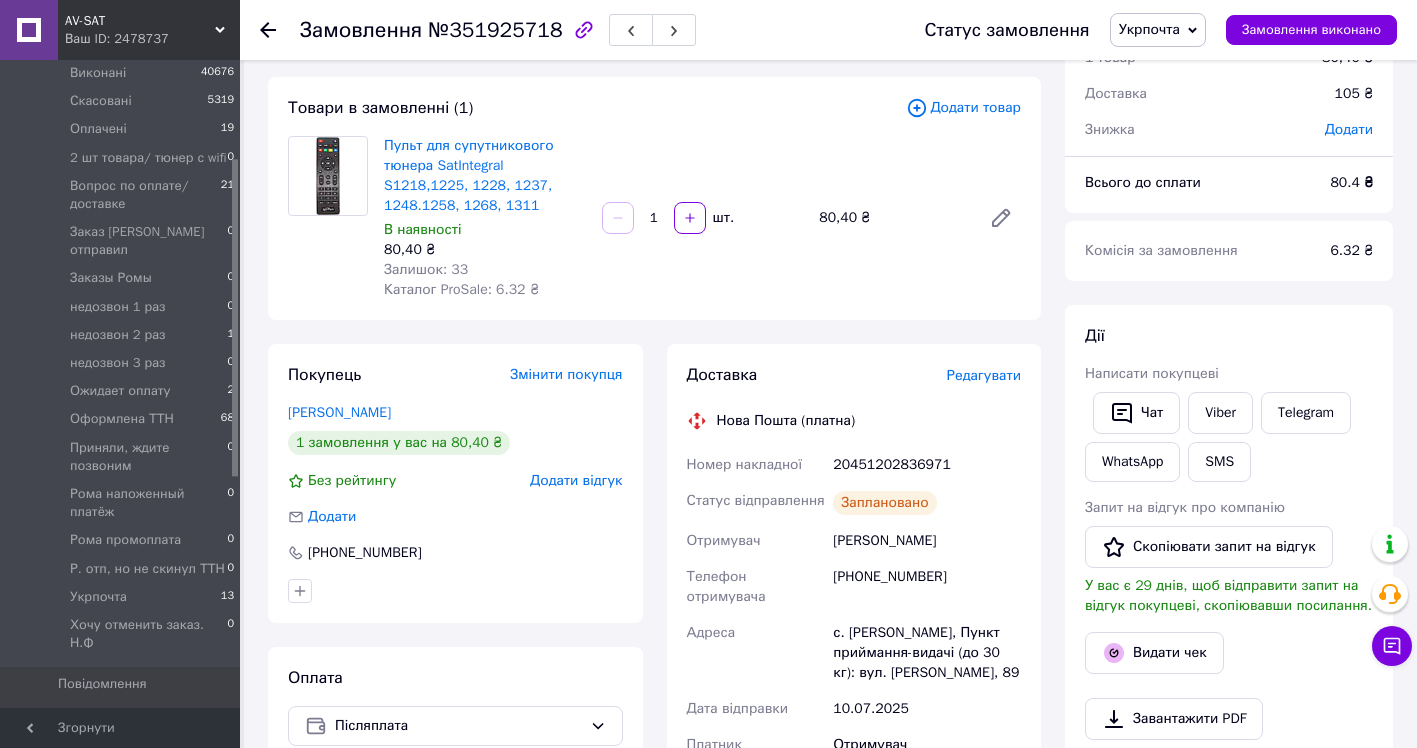 click 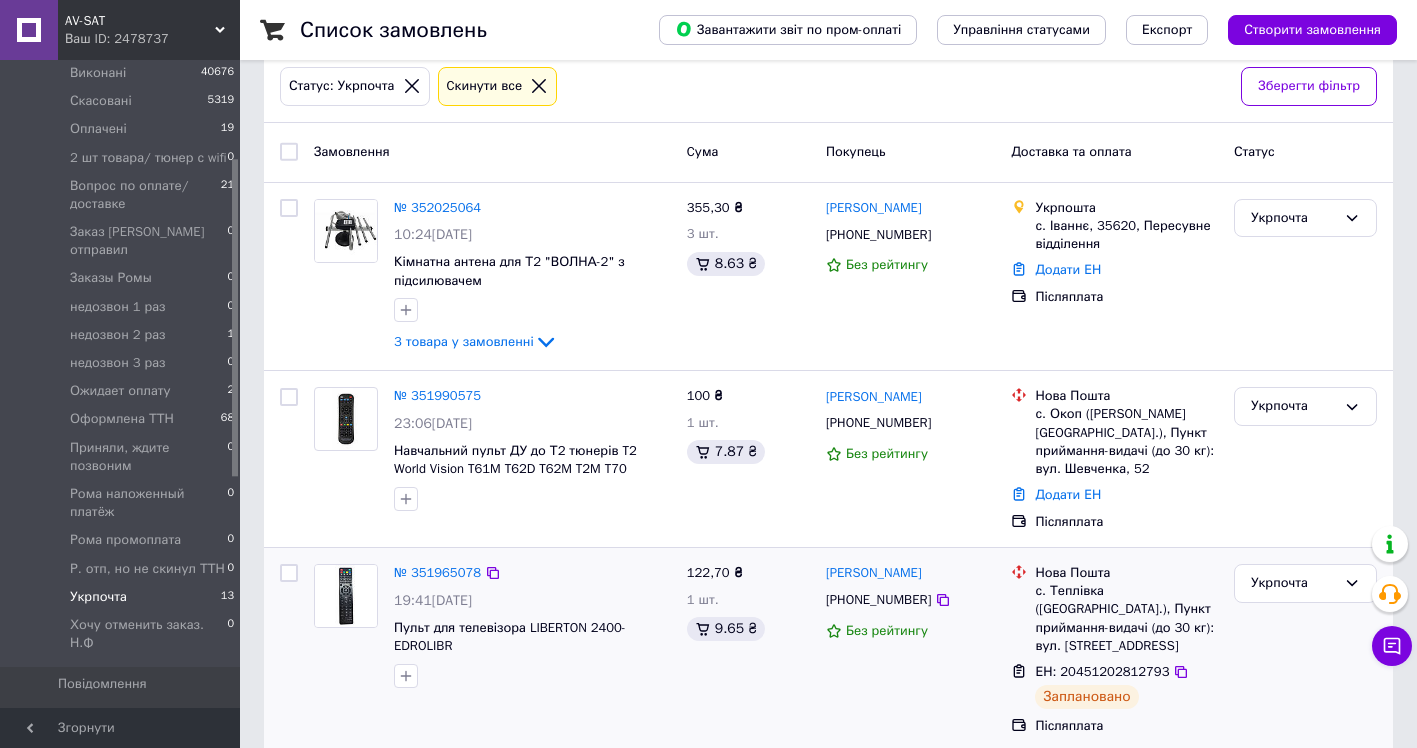 scroll, scrollTop: 300, scrollLeft: 0, axis: vertical 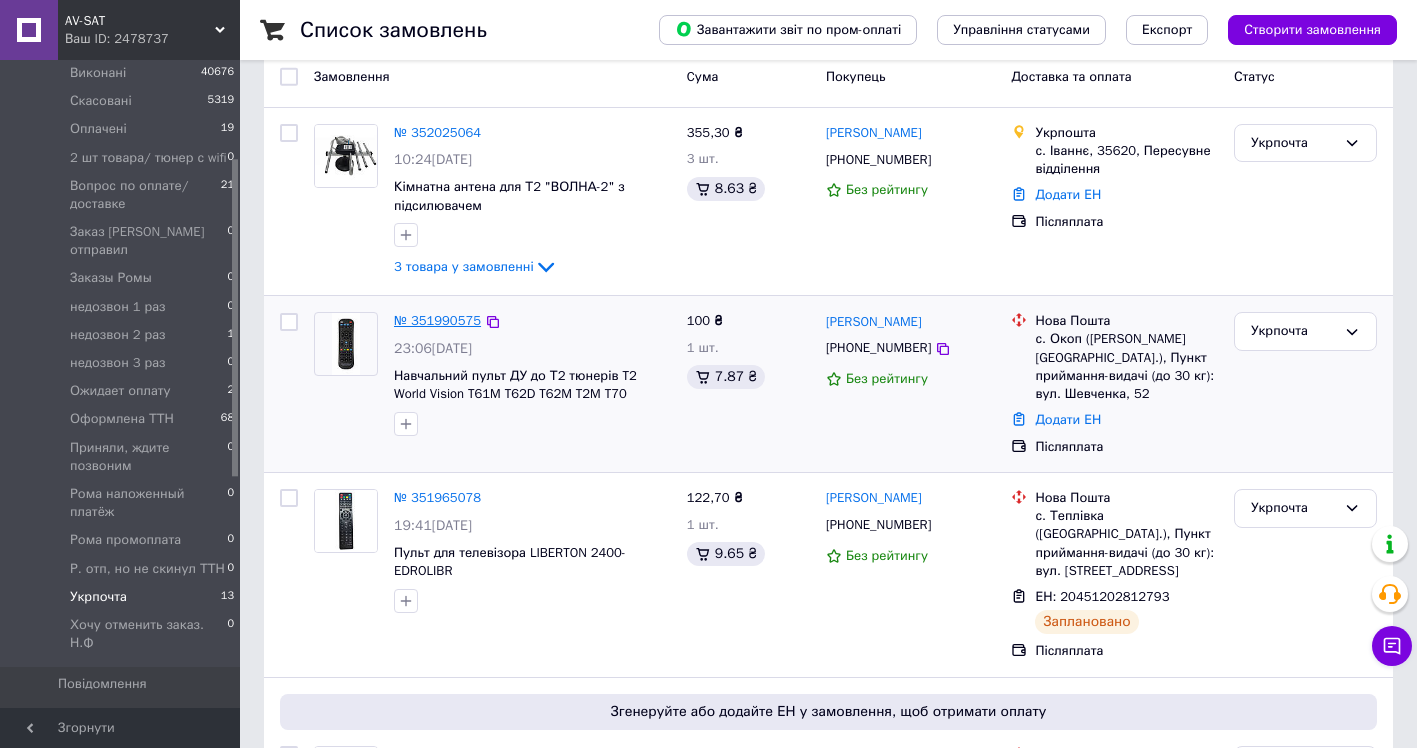 click on "№ 351990575" at bounding box center (437, 320) 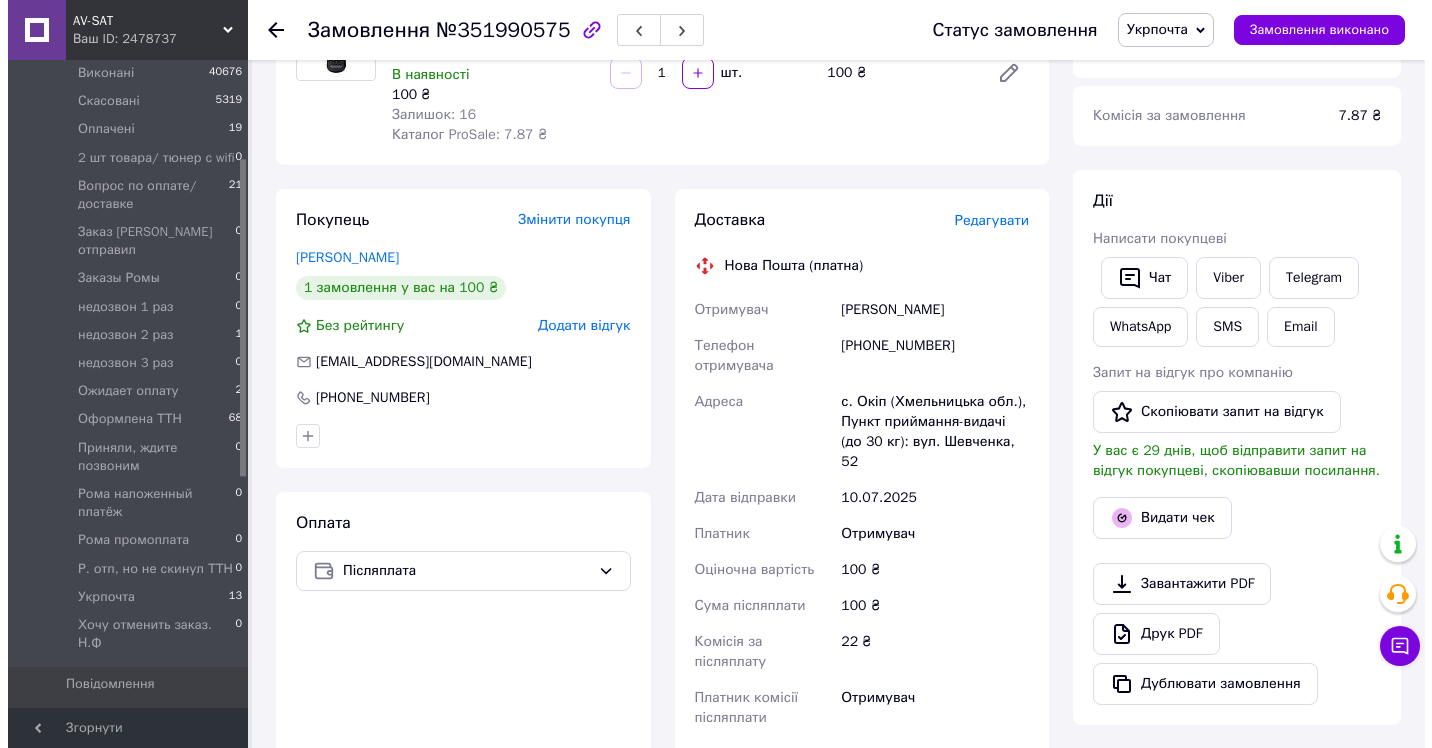 scroll, scrollTop: 200, scrollLeft: 0, axis: vertical 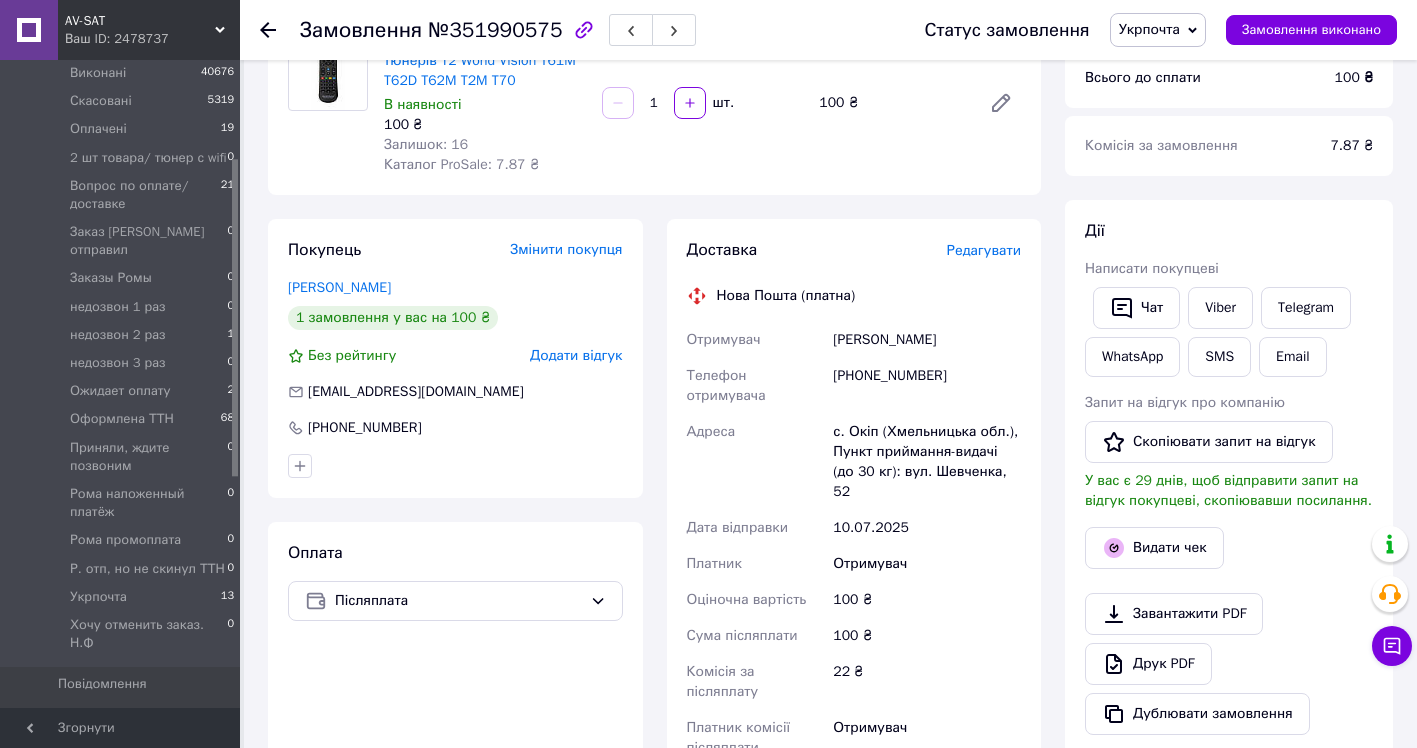 click on "Редагувати" at bounding box center (984, 250) 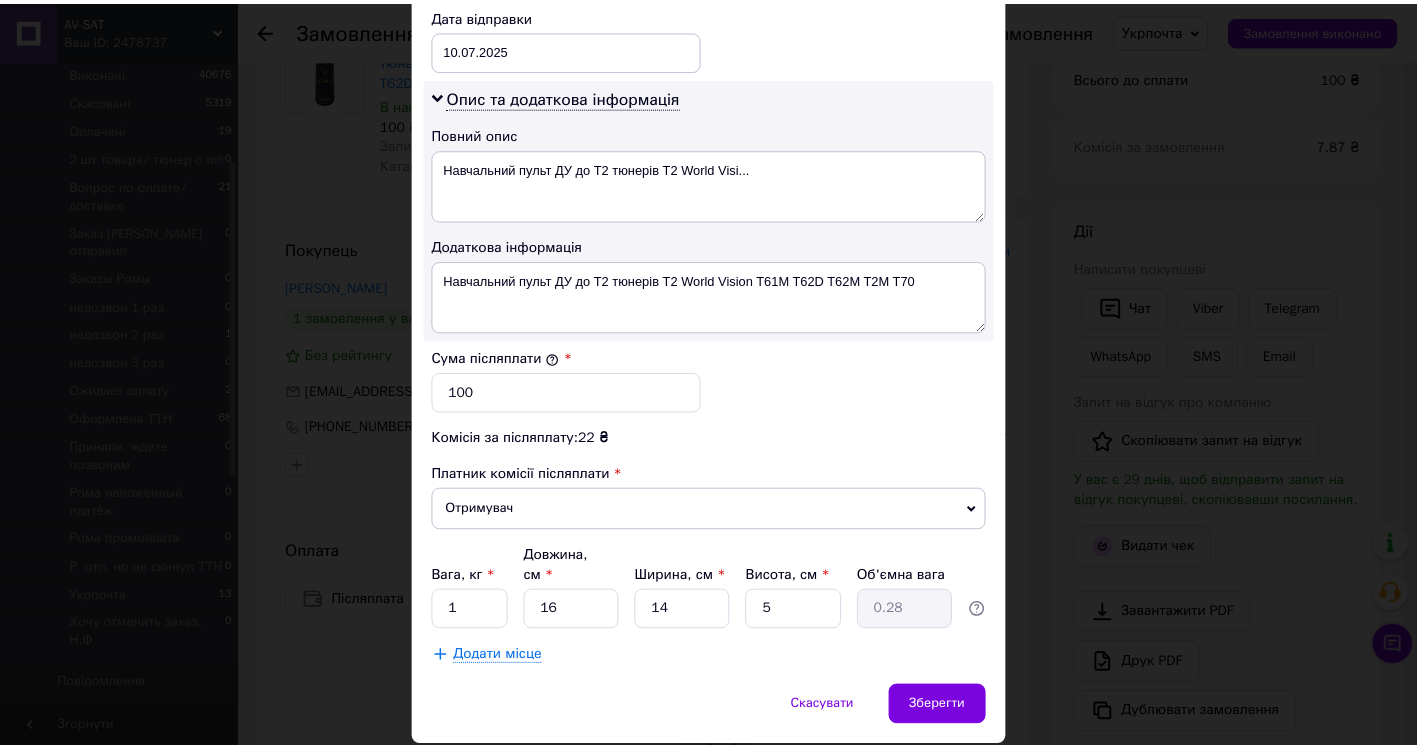scroll, scrollTop: 1002, scrollLeft: 0, axis: vertical 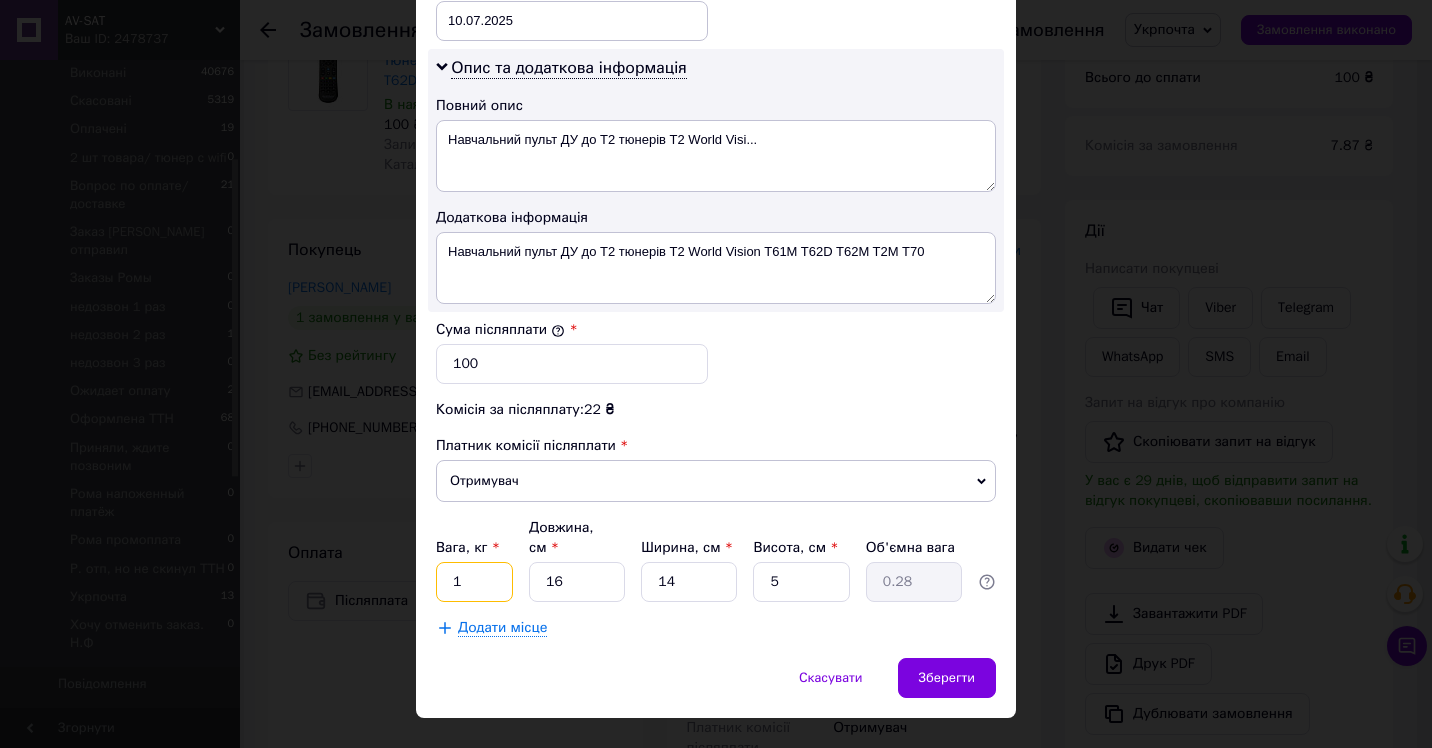 click on "1" at bounding box center [474, 582] 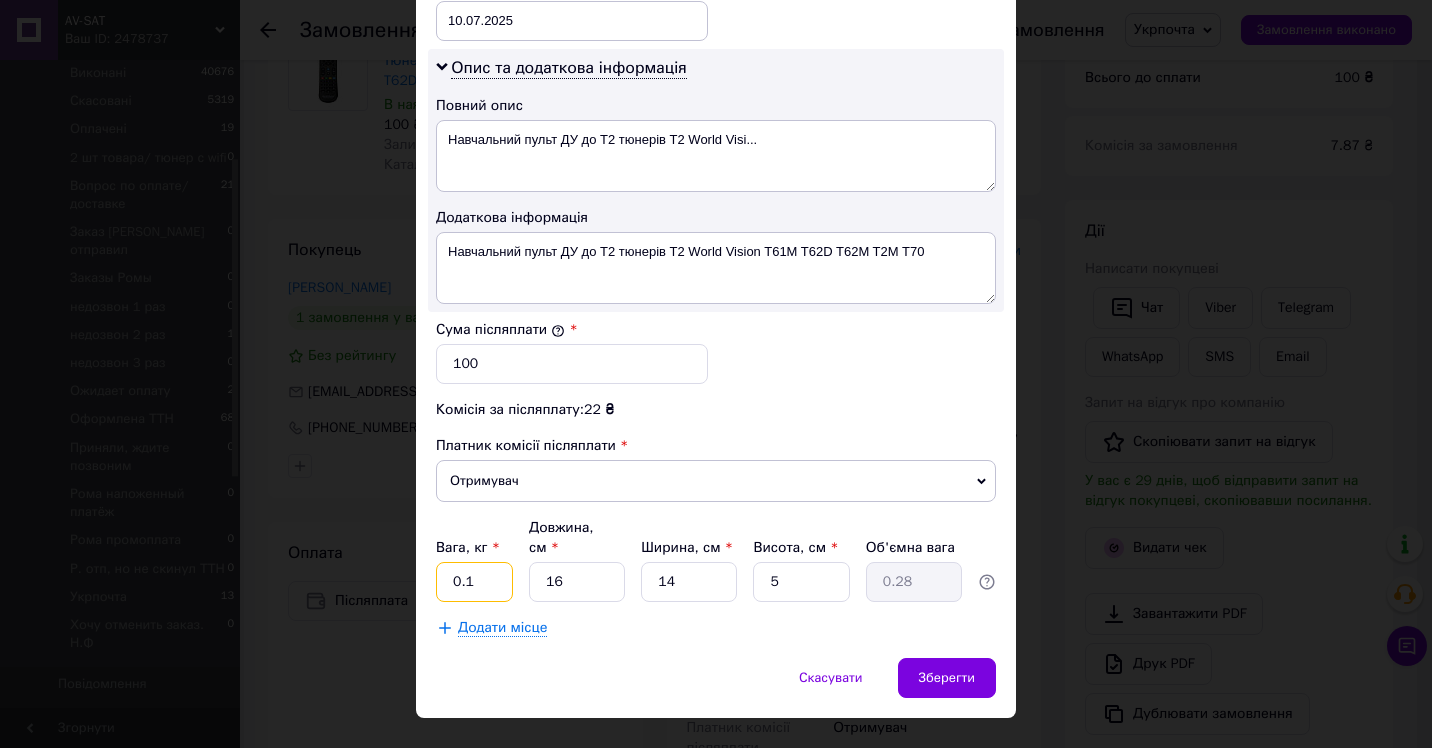 type on "0.1" 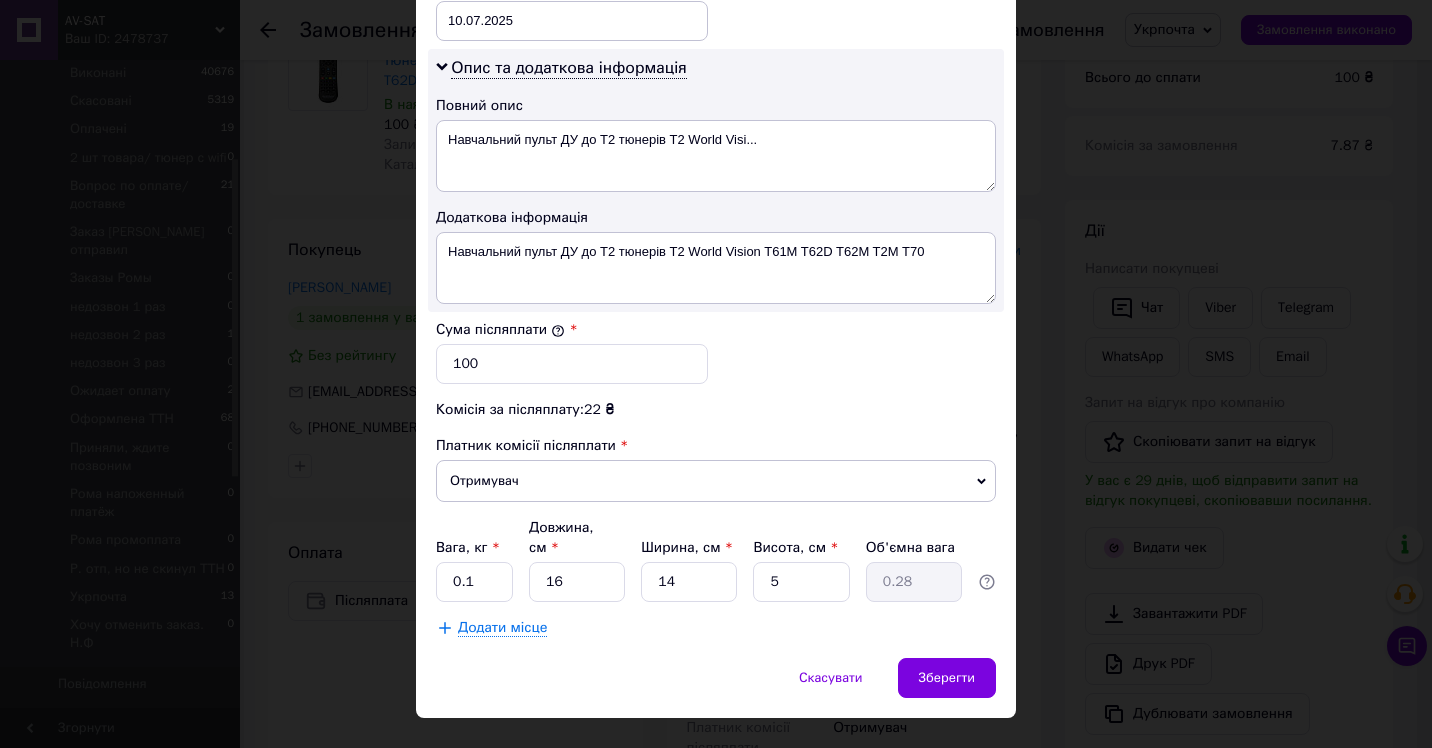 click on "Спосіб доставки Нова Пошта (платна) Платник Отримувач Відправник Прізвище отримувача валерій Ім'я отримувача петрівський По батькові отримувача Телефон отримувача +380982740213 Тип доставки У відділенні Кур'єром В поштоматі Місто с. Окіп (Хмельницька обл.) Відділення Пункт приймання-видачі (до 30 кг): вул. Шевченка, 52 Місце відправки м. Кривий Ріг (Дніпропетровська обл.): №8: просп. 200-річчя Кривого Рогу, 24 Немає збігів. Спробуйте змінити умови пошуку Додати ще місце відправки Тип посилки Вантаж Документи Номер упаковки (не обов'язково) Оціночна вартість 100 10.07.2025 < >" at bounding box center [716, -107] 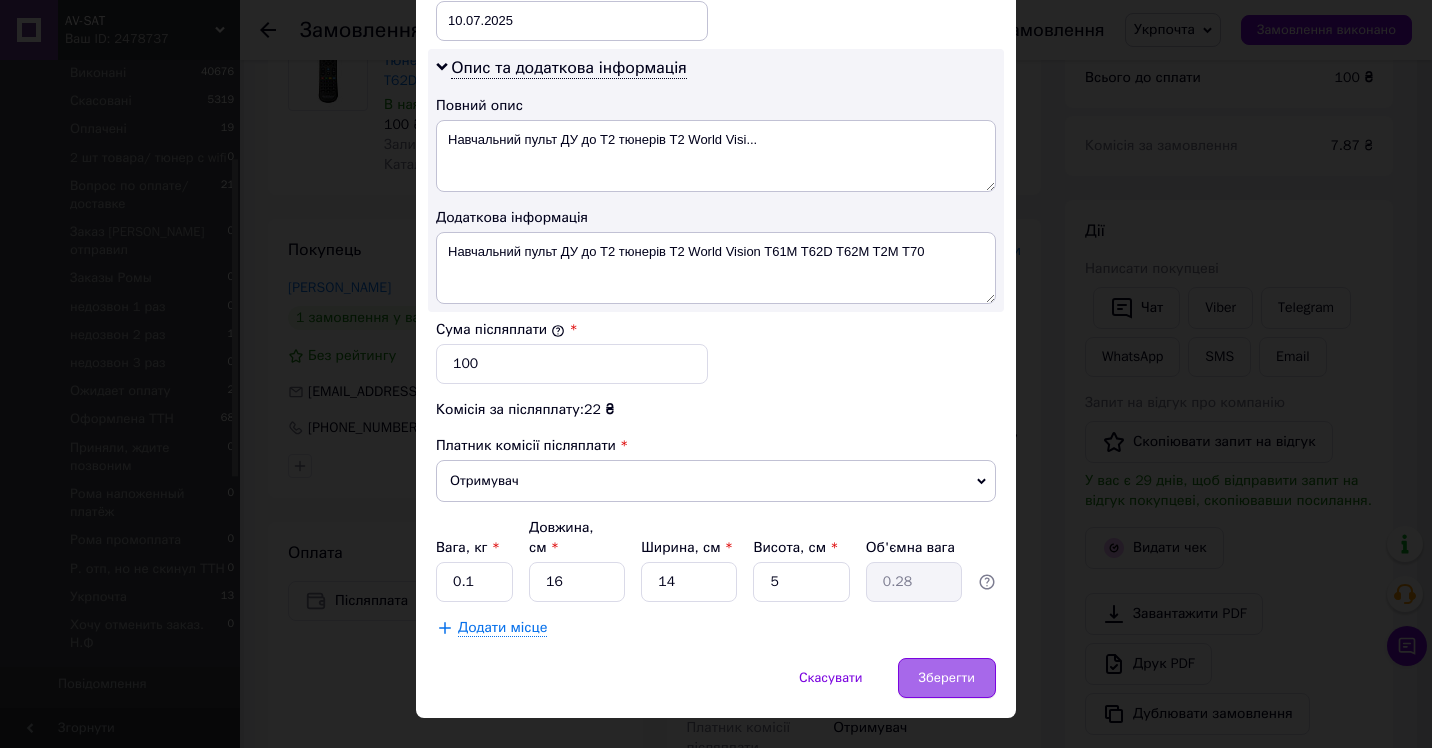 click on "Зберегти" at bounding box center (947, 678) 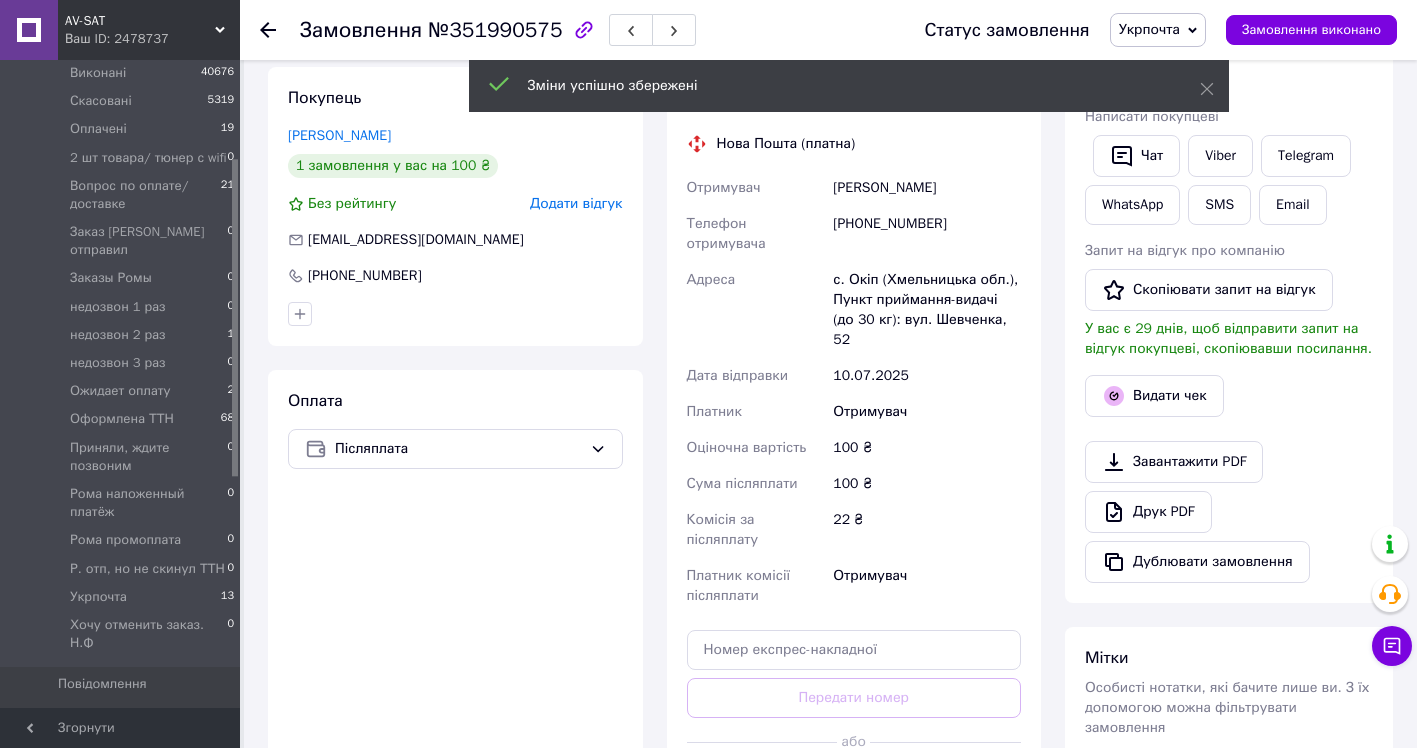 scroll, scrollTop: 400, scrollLeft: 0, axis: vertical 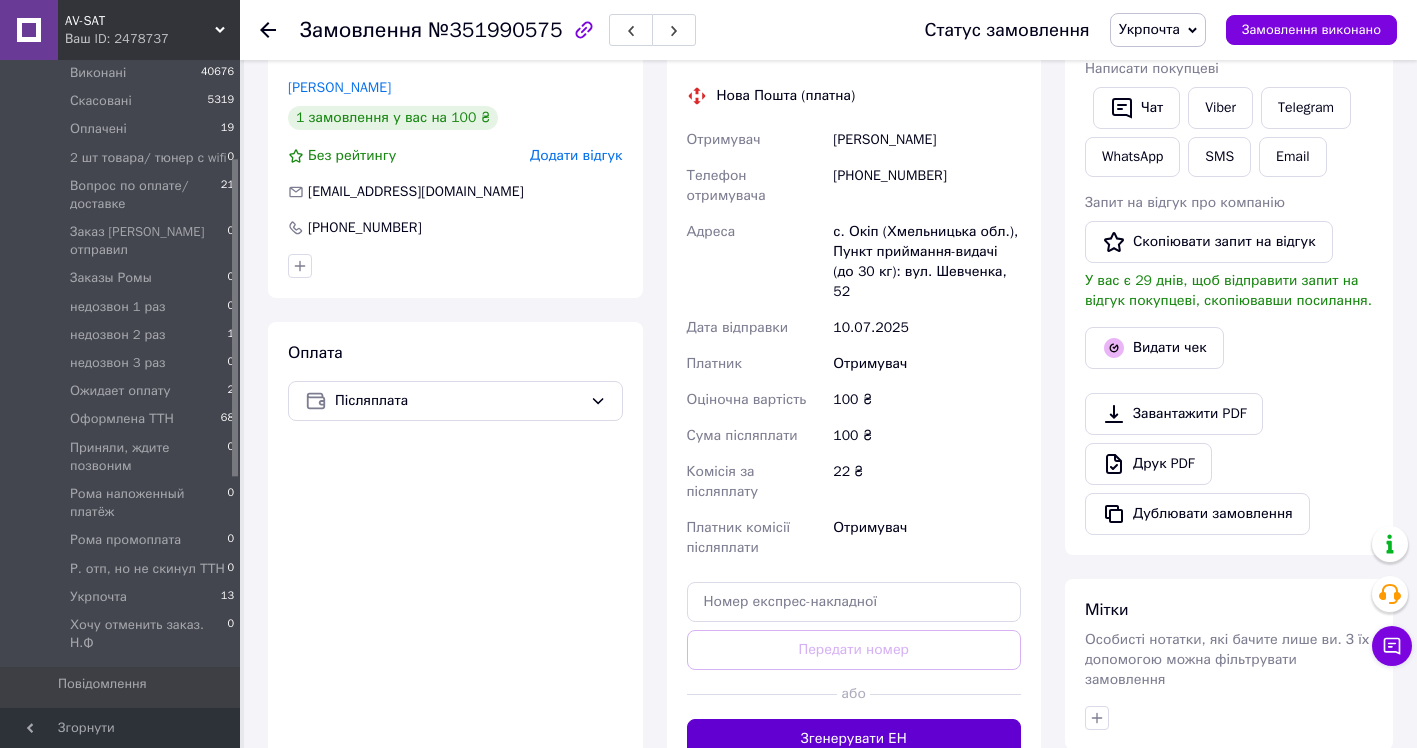 click on "Згенерувати ЕН" at bounding box center [854, 739] 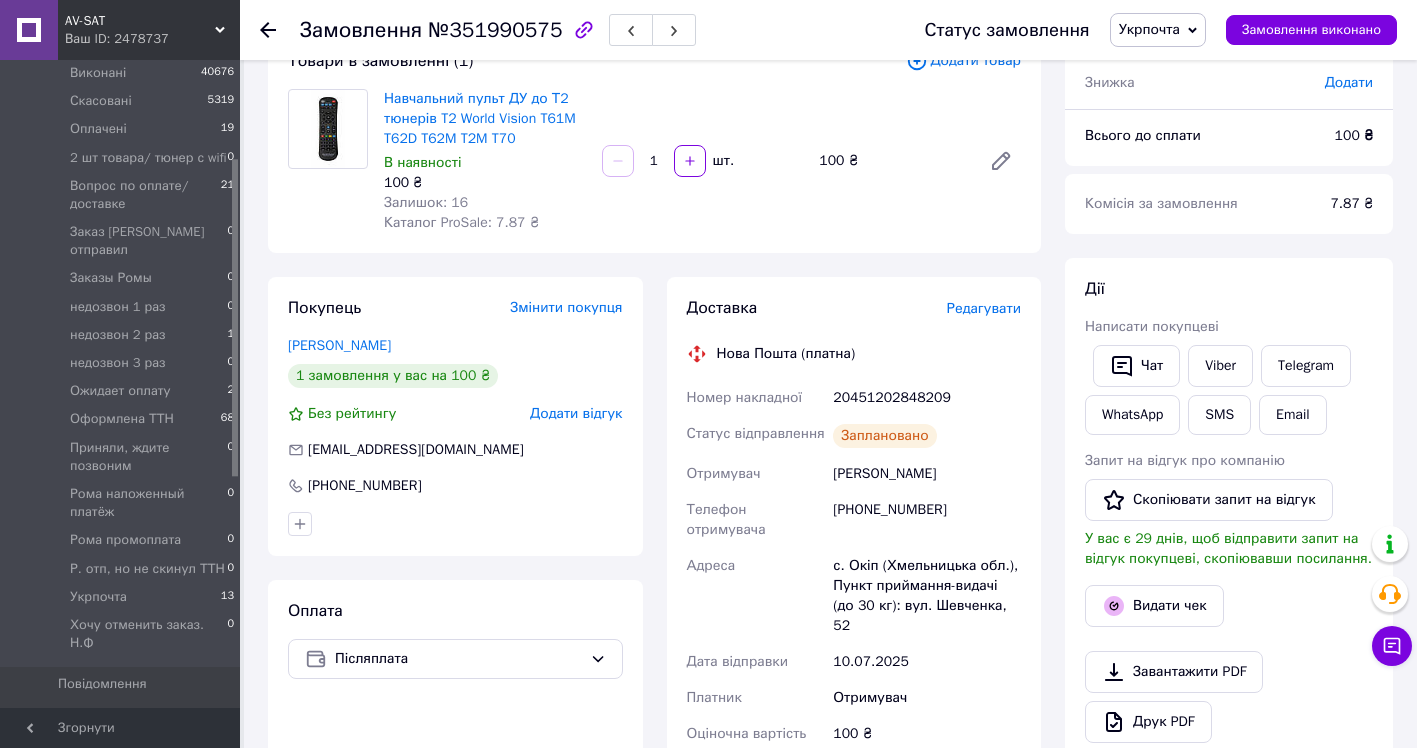 scroll, scrollTop: 0, scrollLeft: 0, axis: both 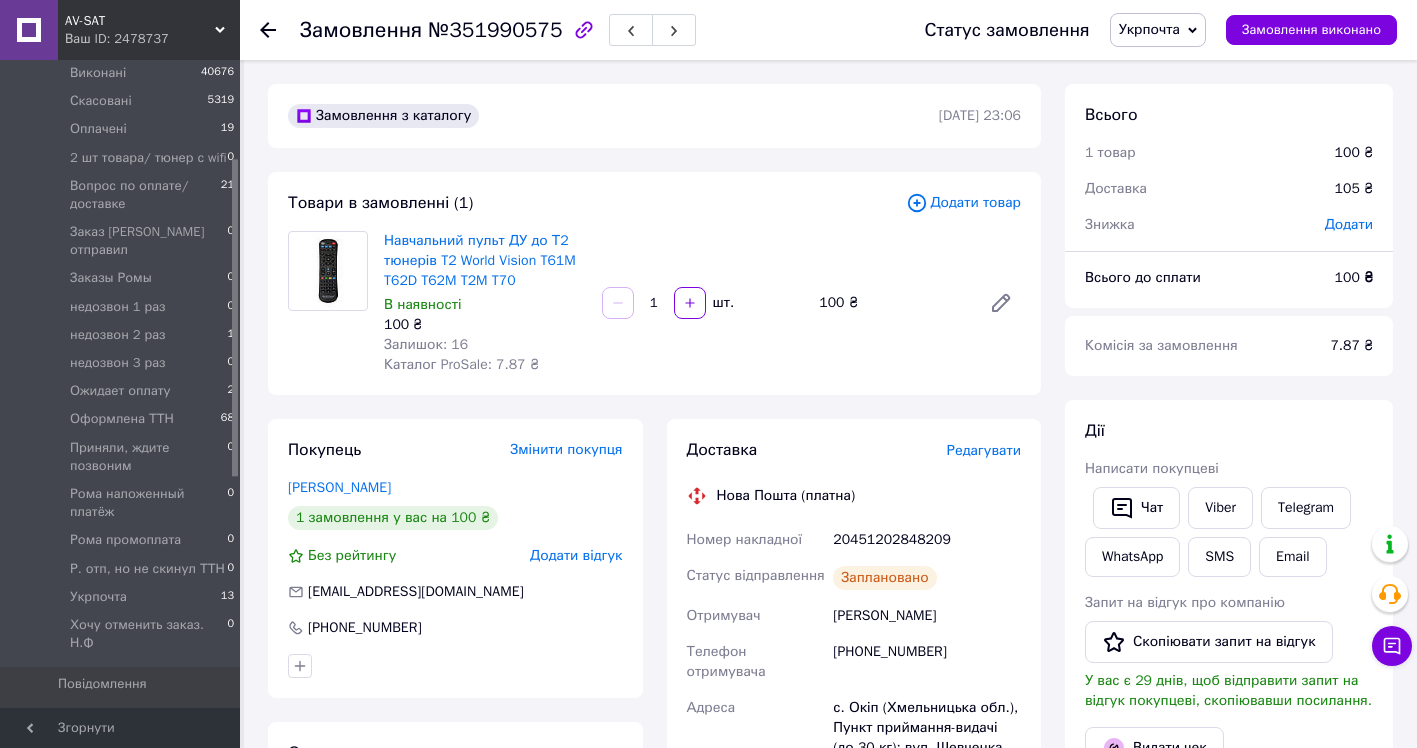 click 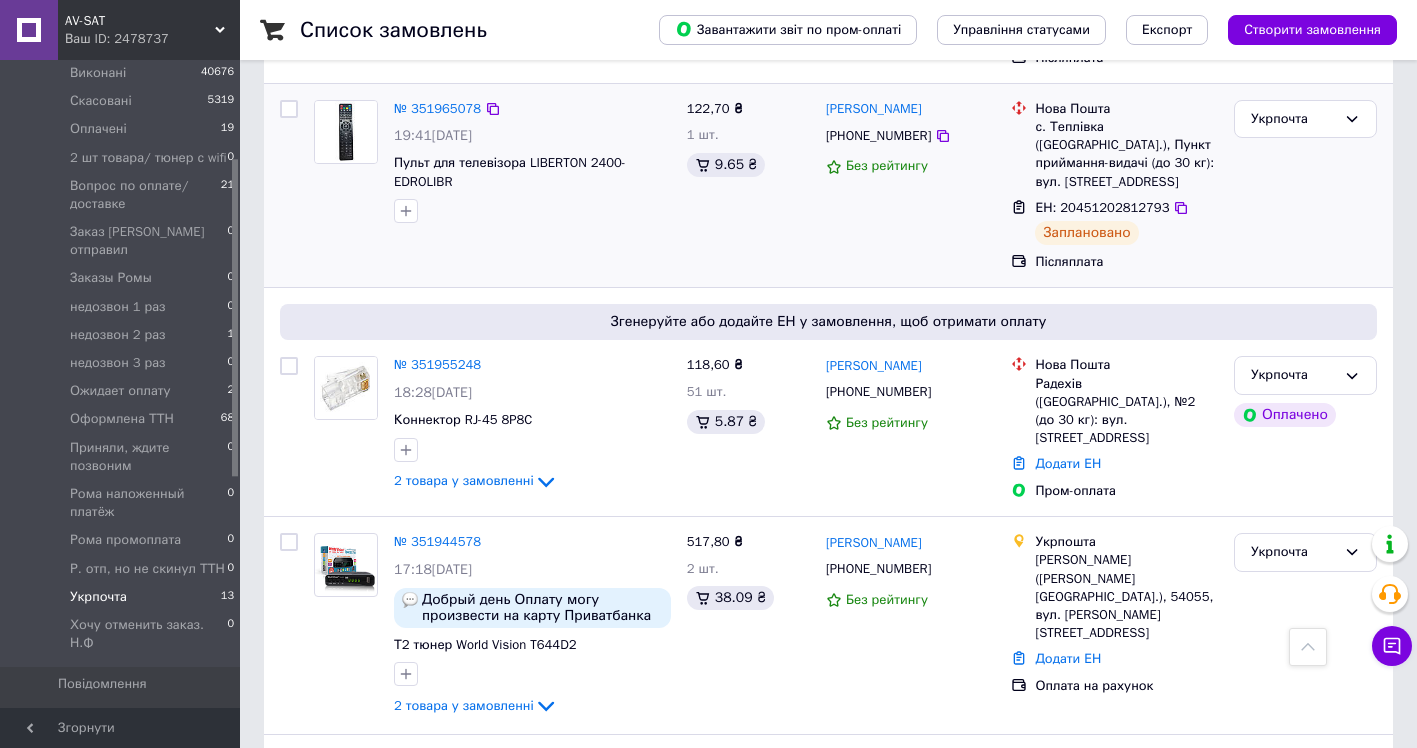 scroll, scrollTop: 700, scrollLeft: 0, axis: vertical 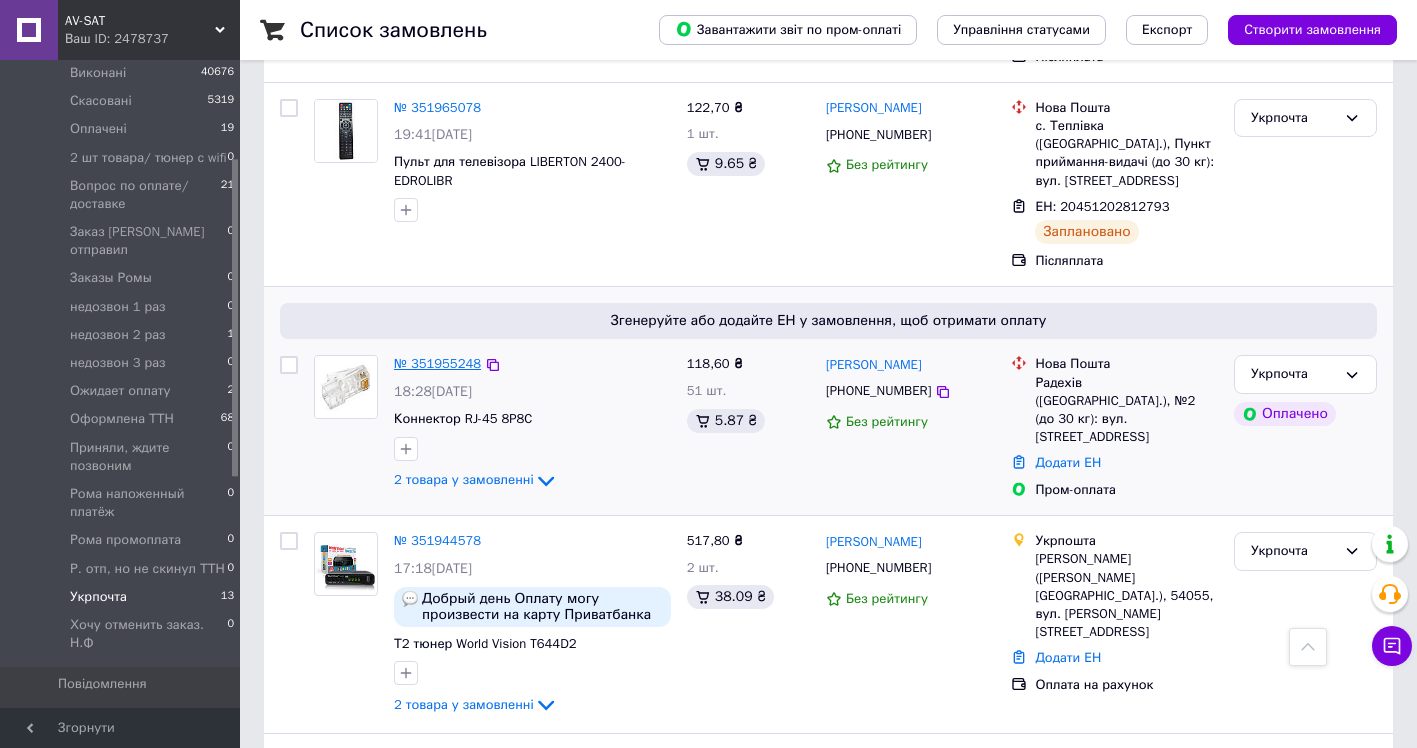click on "№ 351955248" at bounding box center [437, 363] 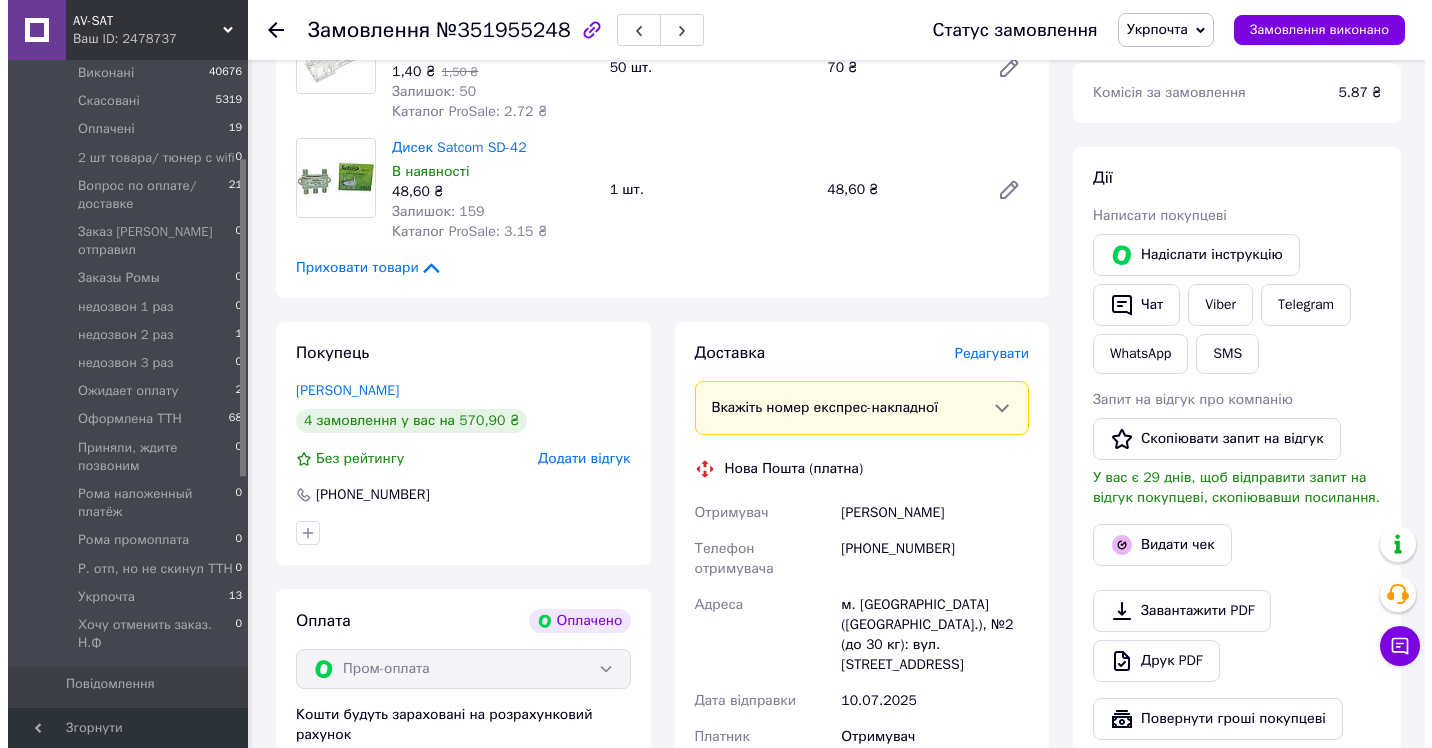 scroll, scrollTop: 800, scrollLeft: 0, axis: vertical 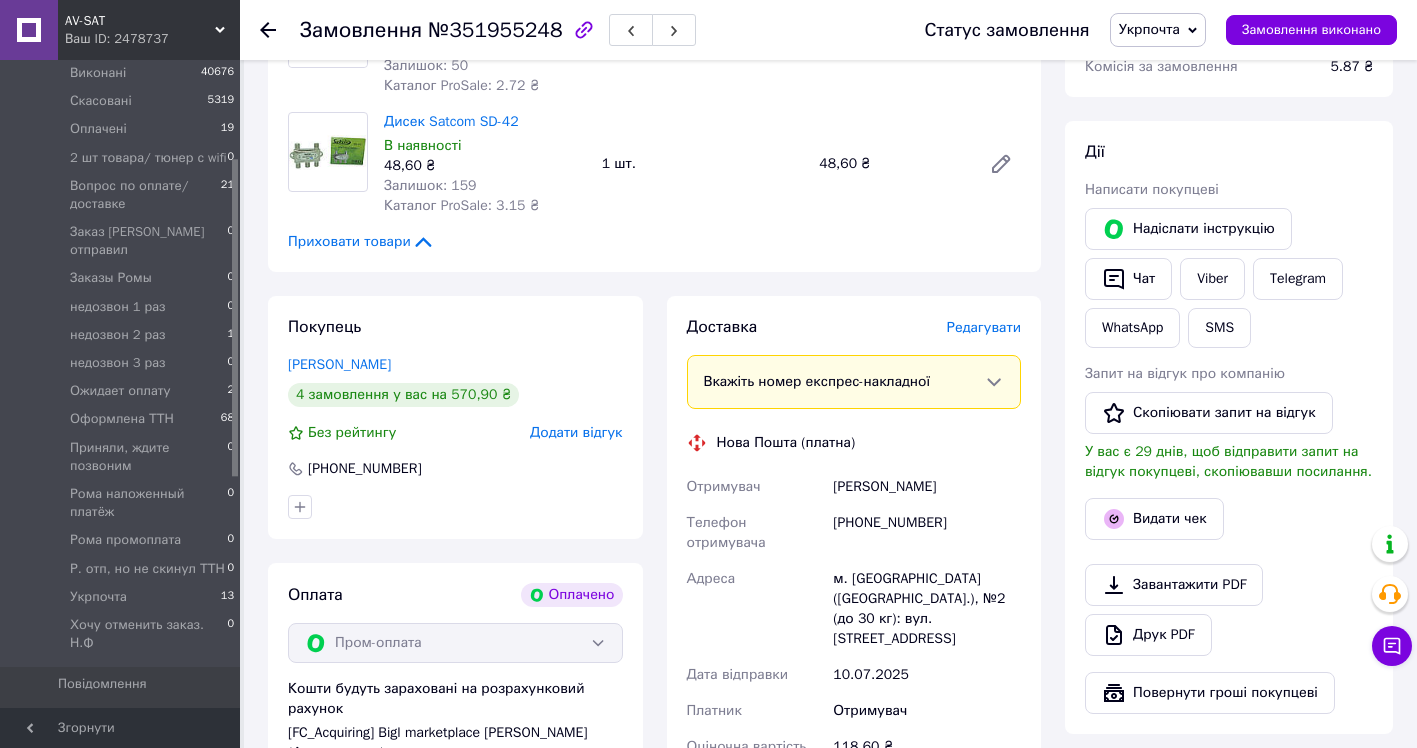 click on "Редагувати" at bounding box center (984, 327) 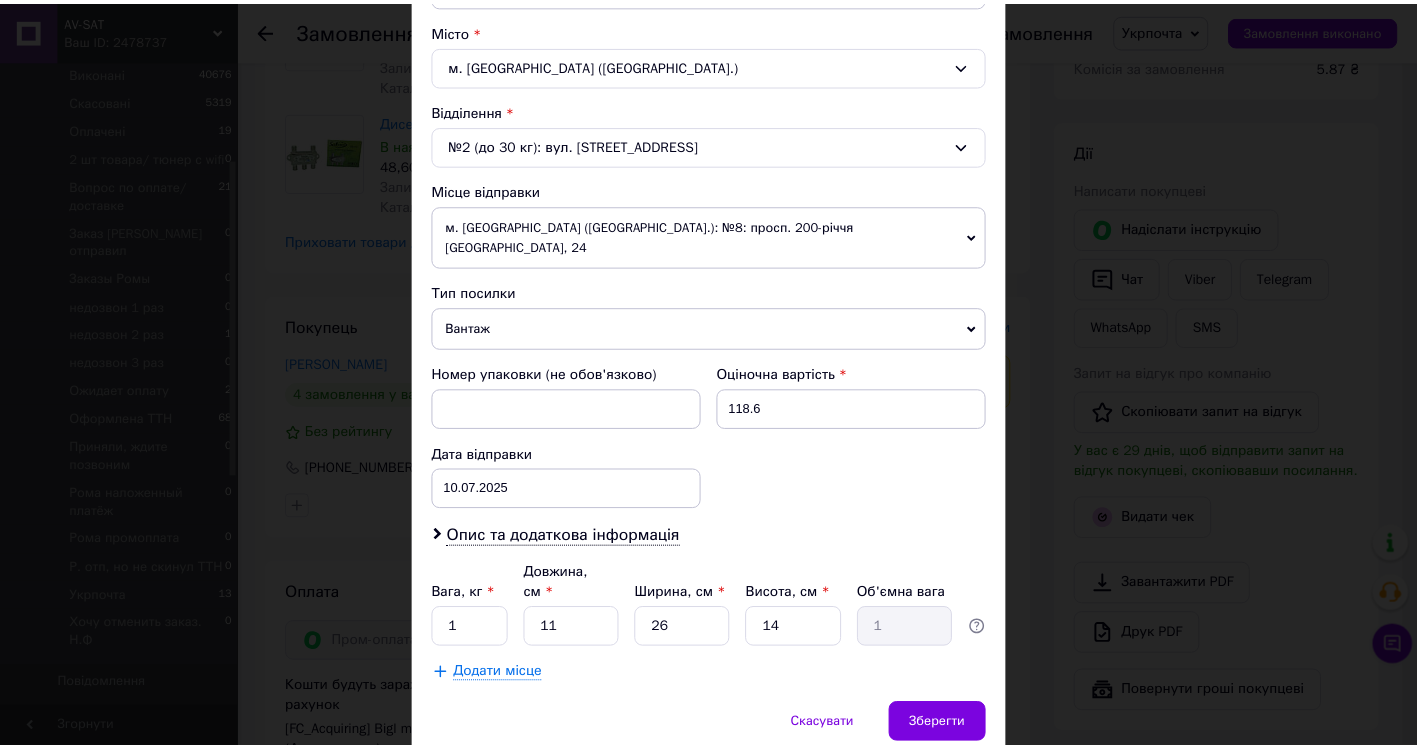 scroll, scrollTop: 580, scrollLeft: 0, axis: vertical 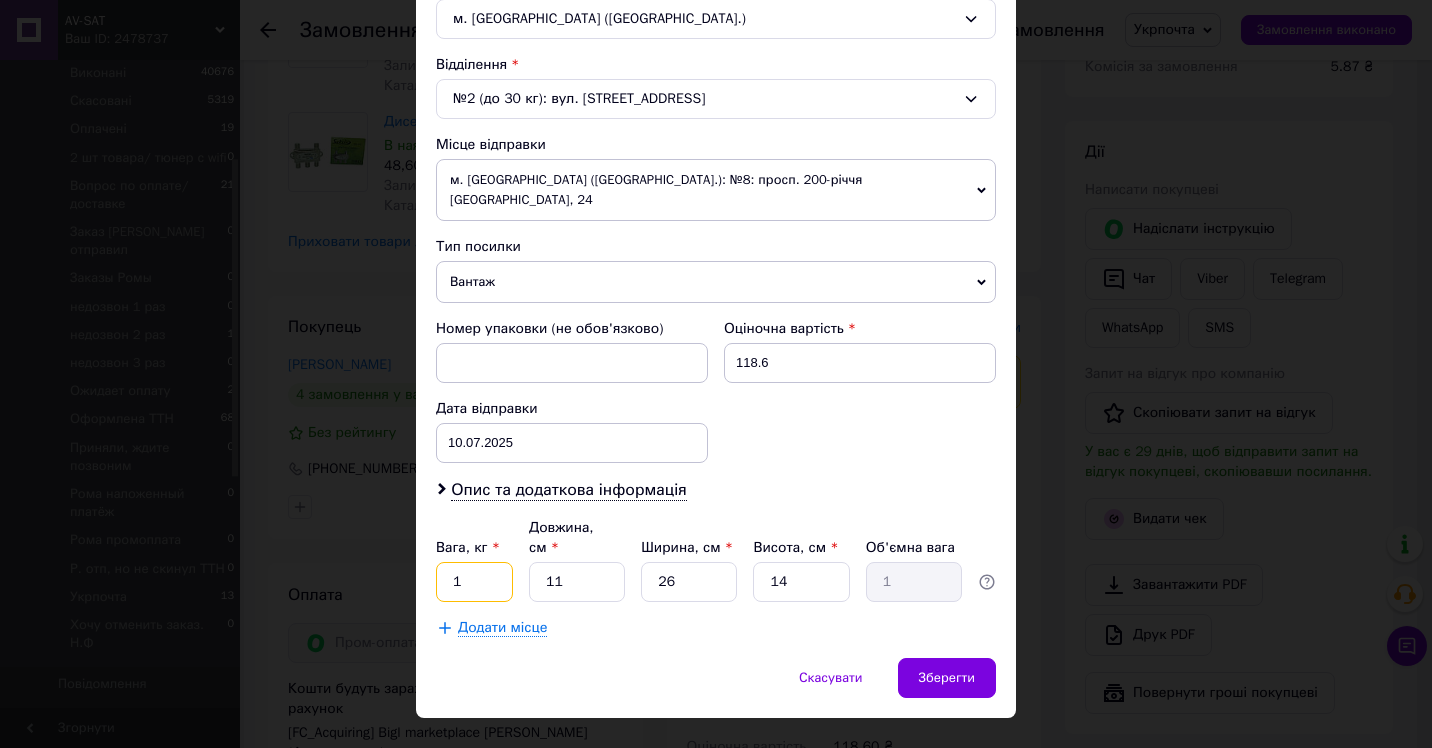 click on "1" at bounding box center (474, 582) 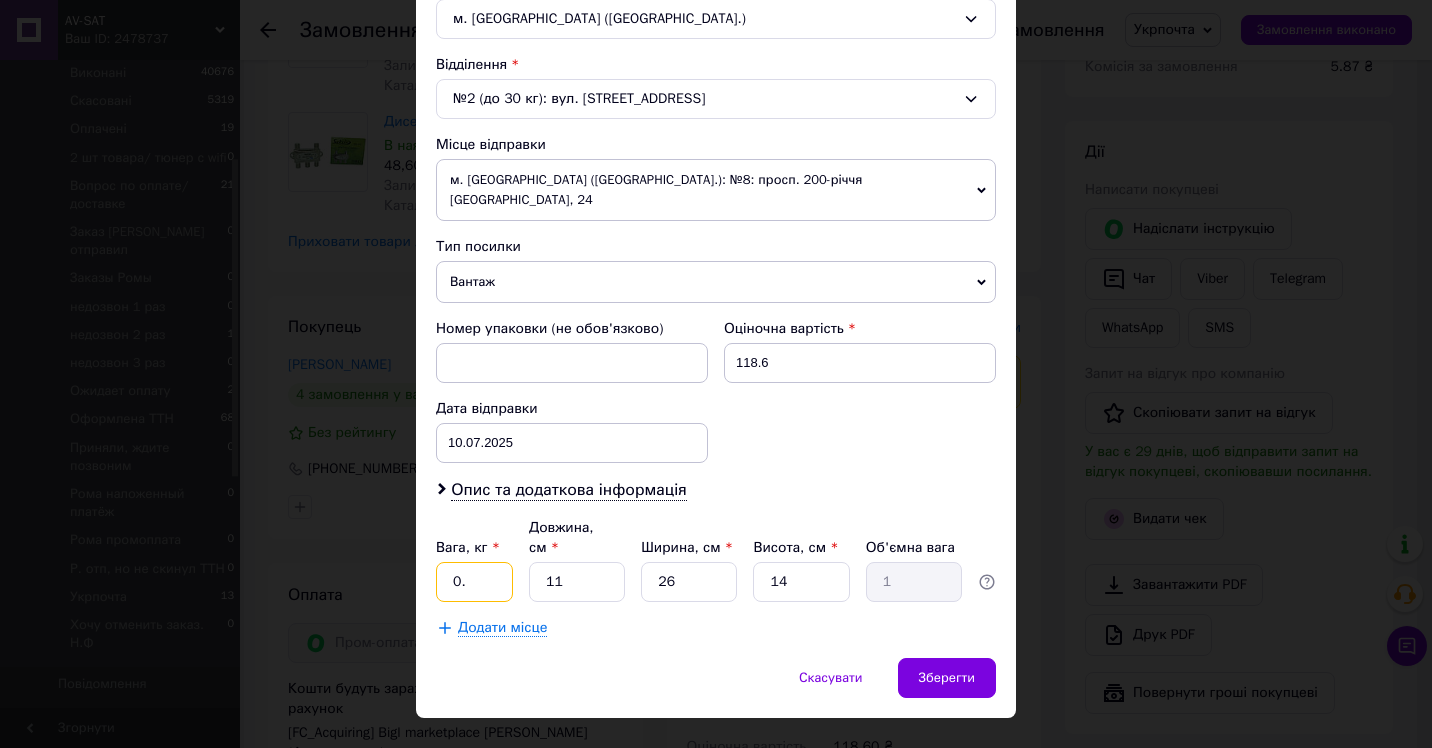 type on "0.3" 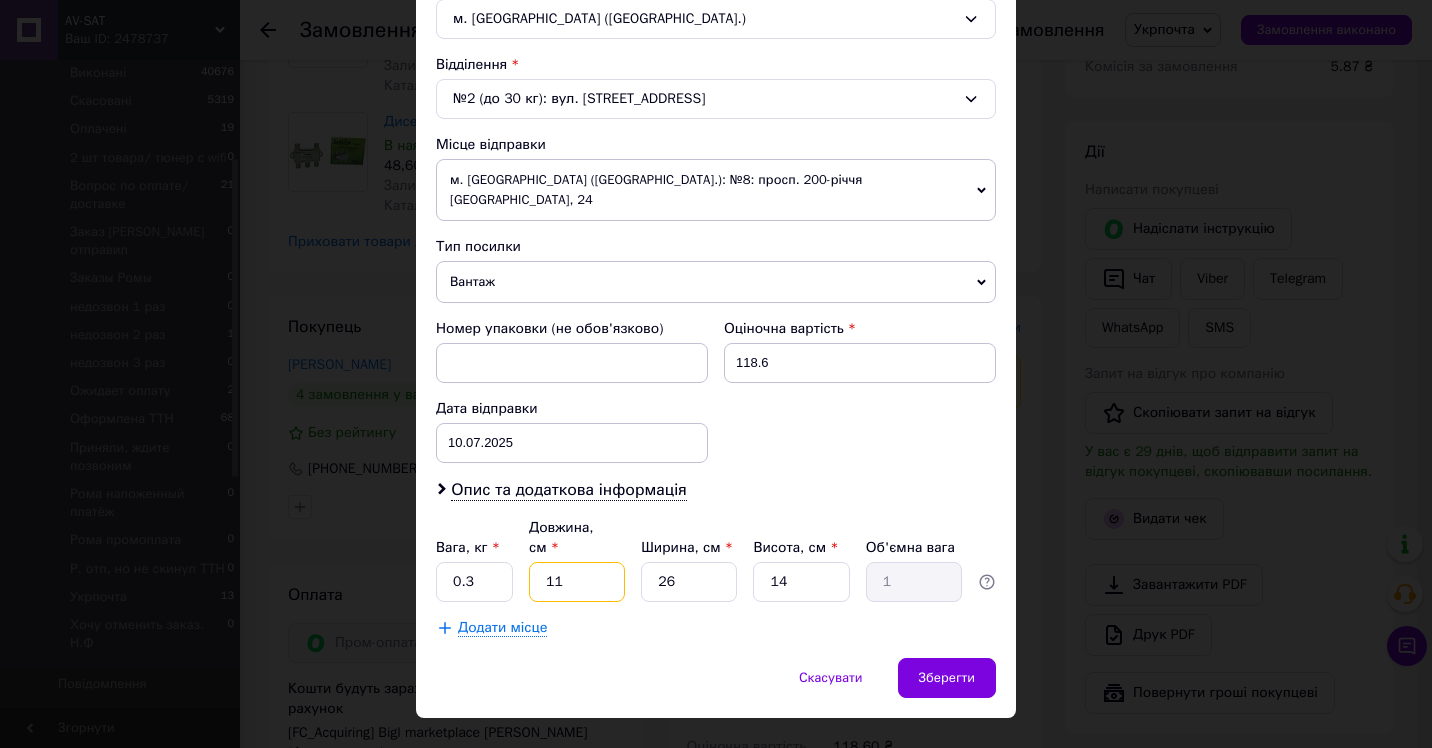 click on "11" at bounding box center (577, 582) 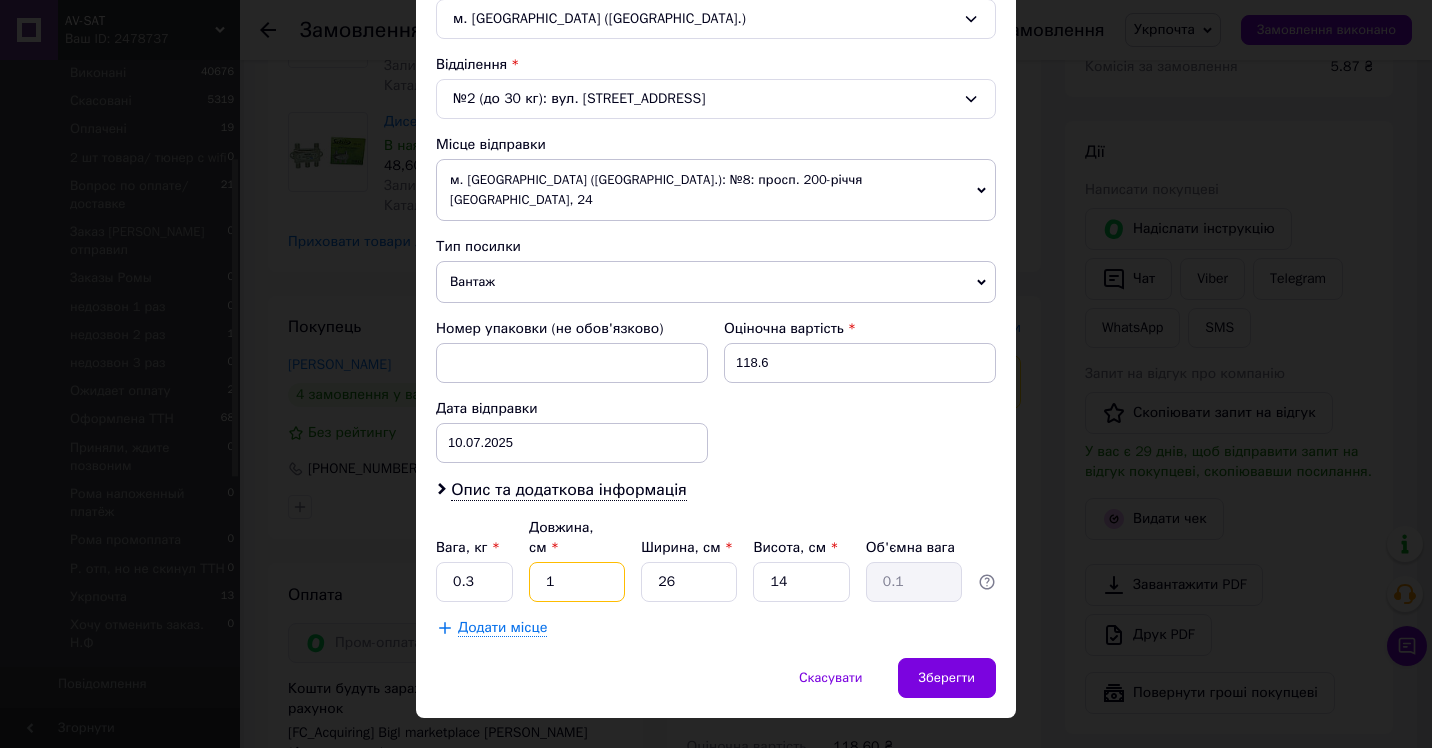 type on "12" 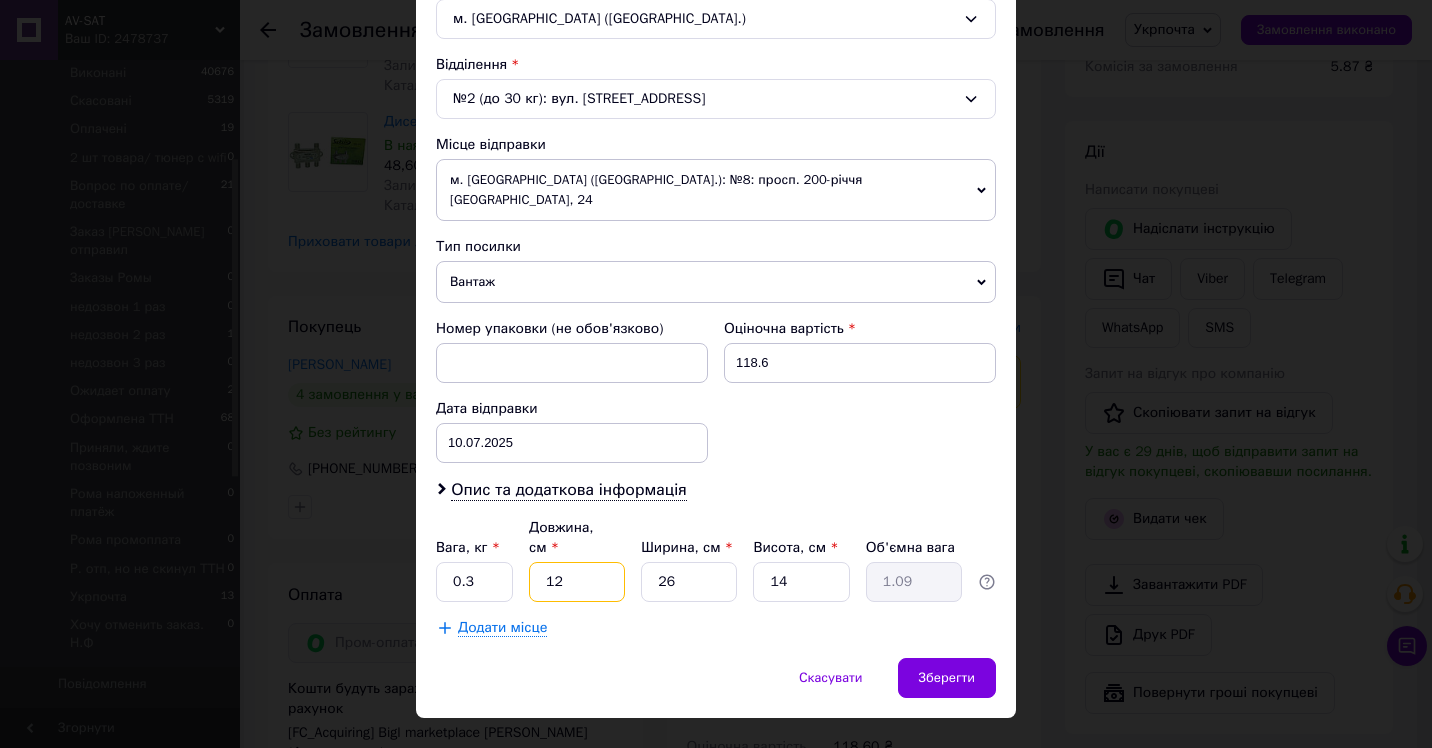 type on "12" 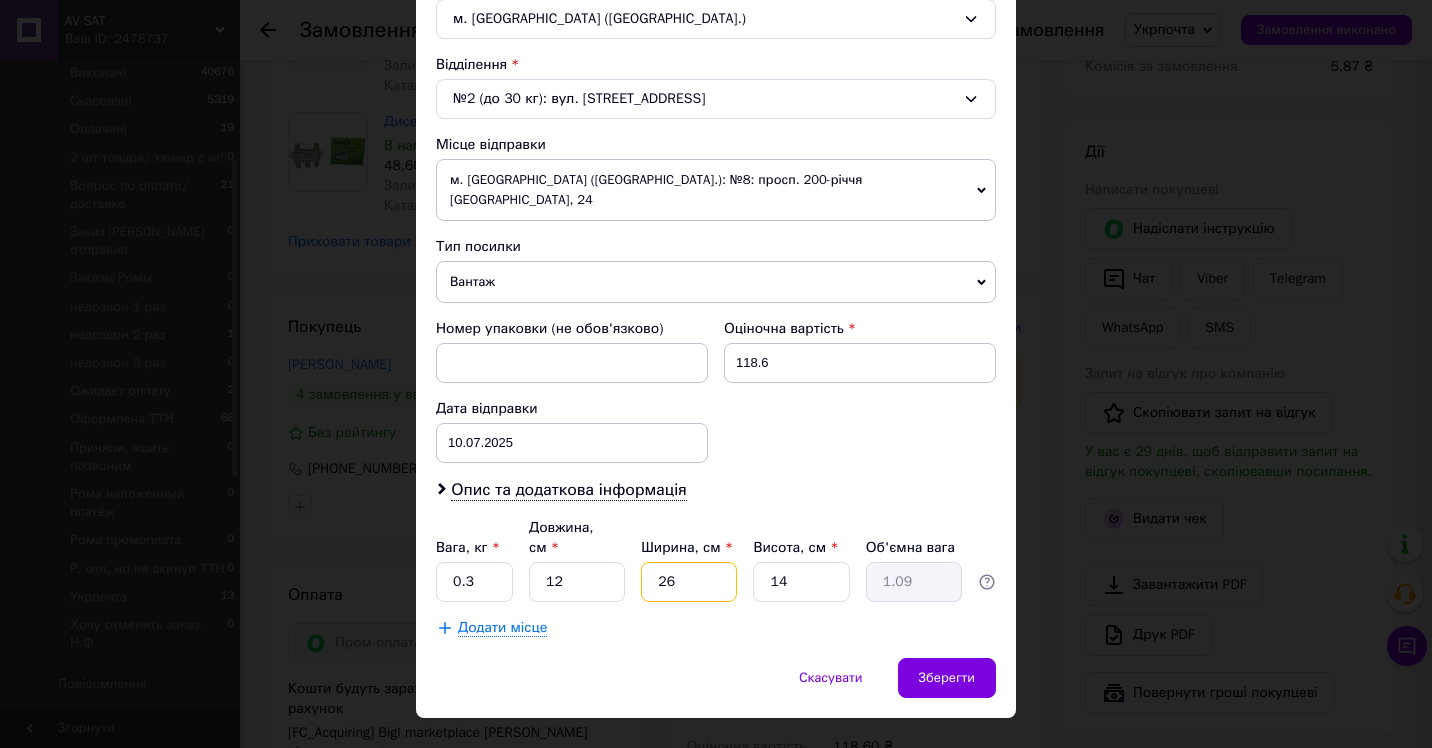 click on "26" at bounding box center (689, 582) 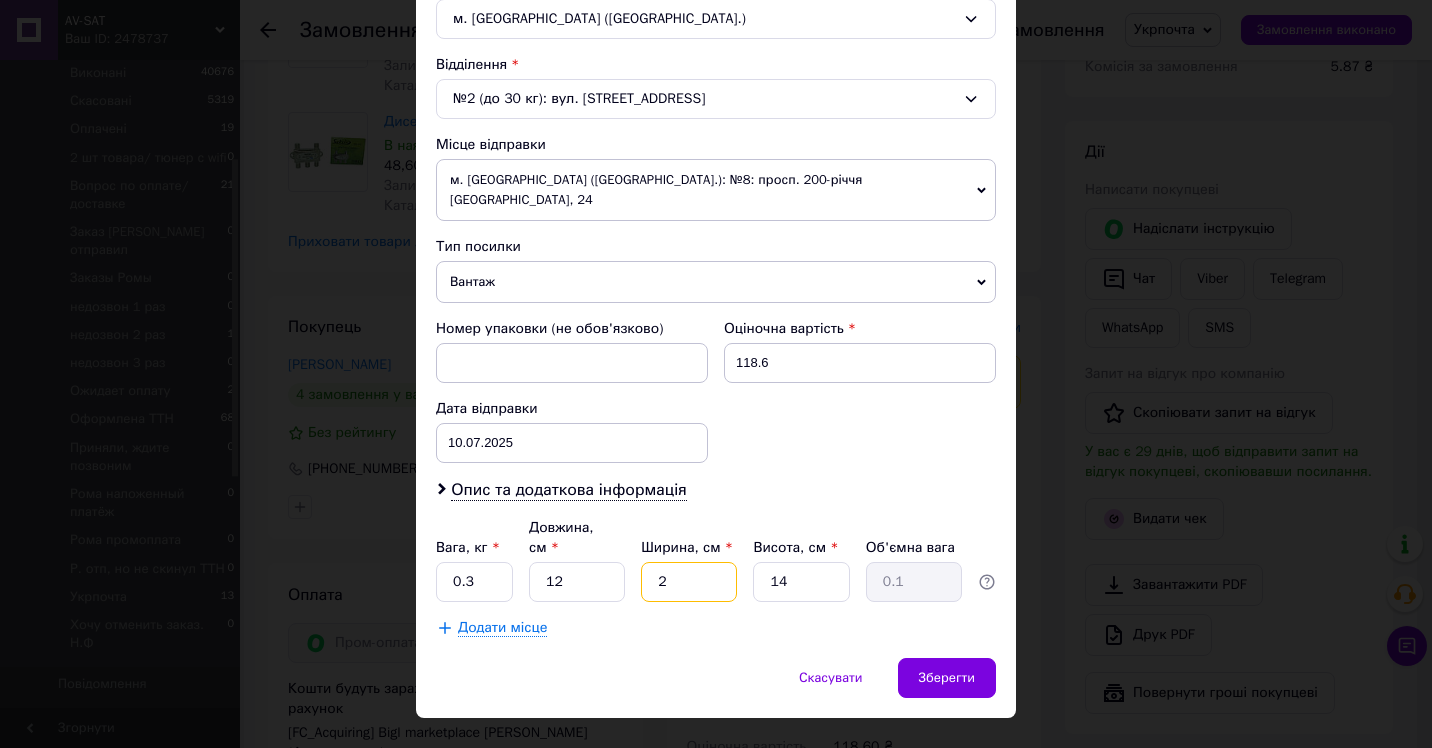 type 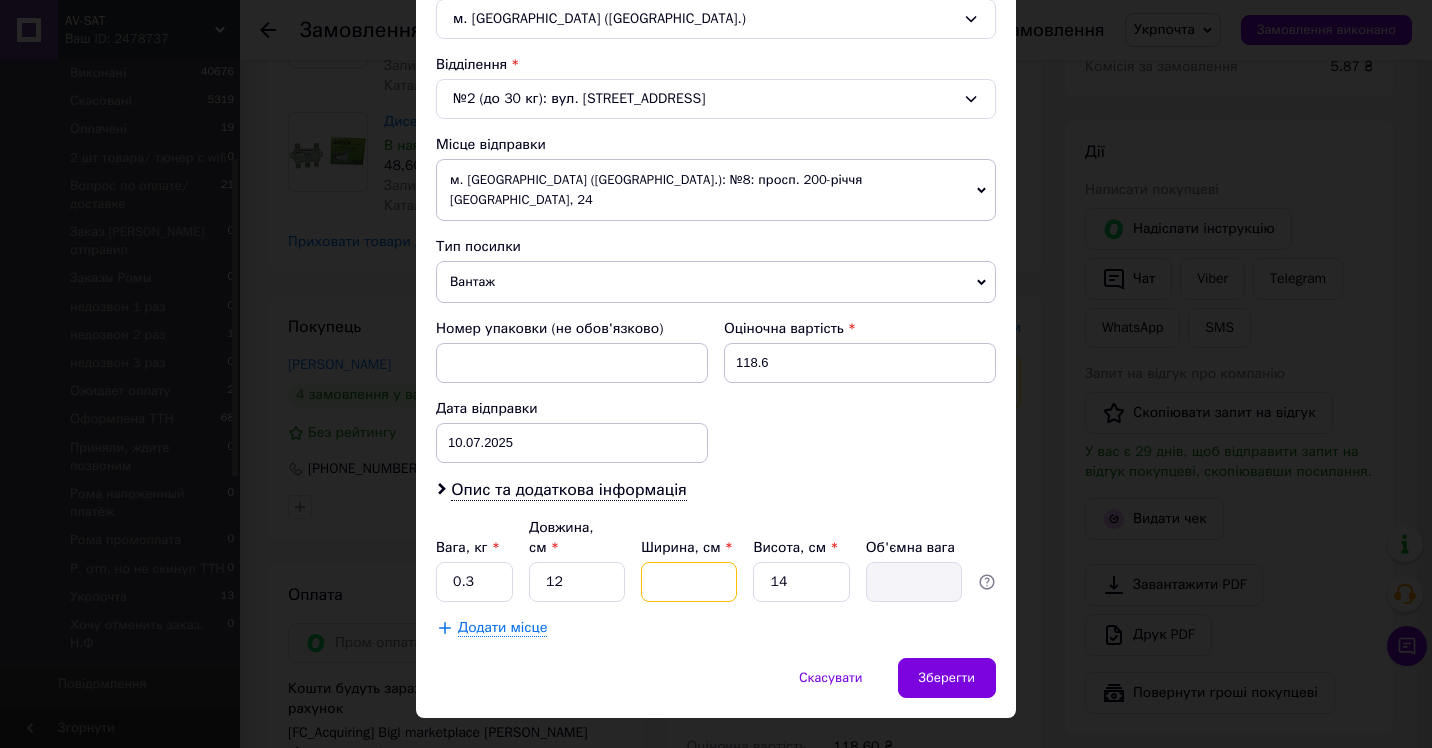 type on "1" 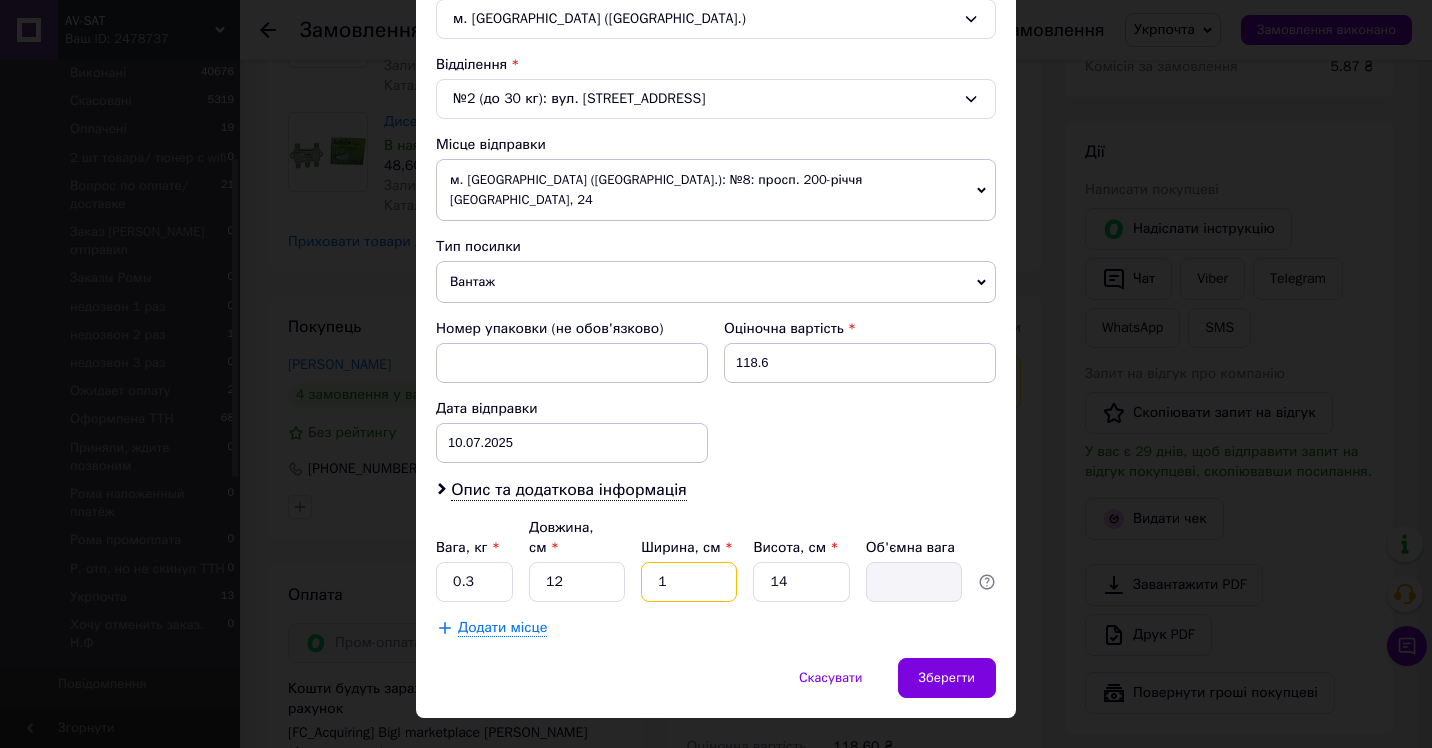 type on "0.1" 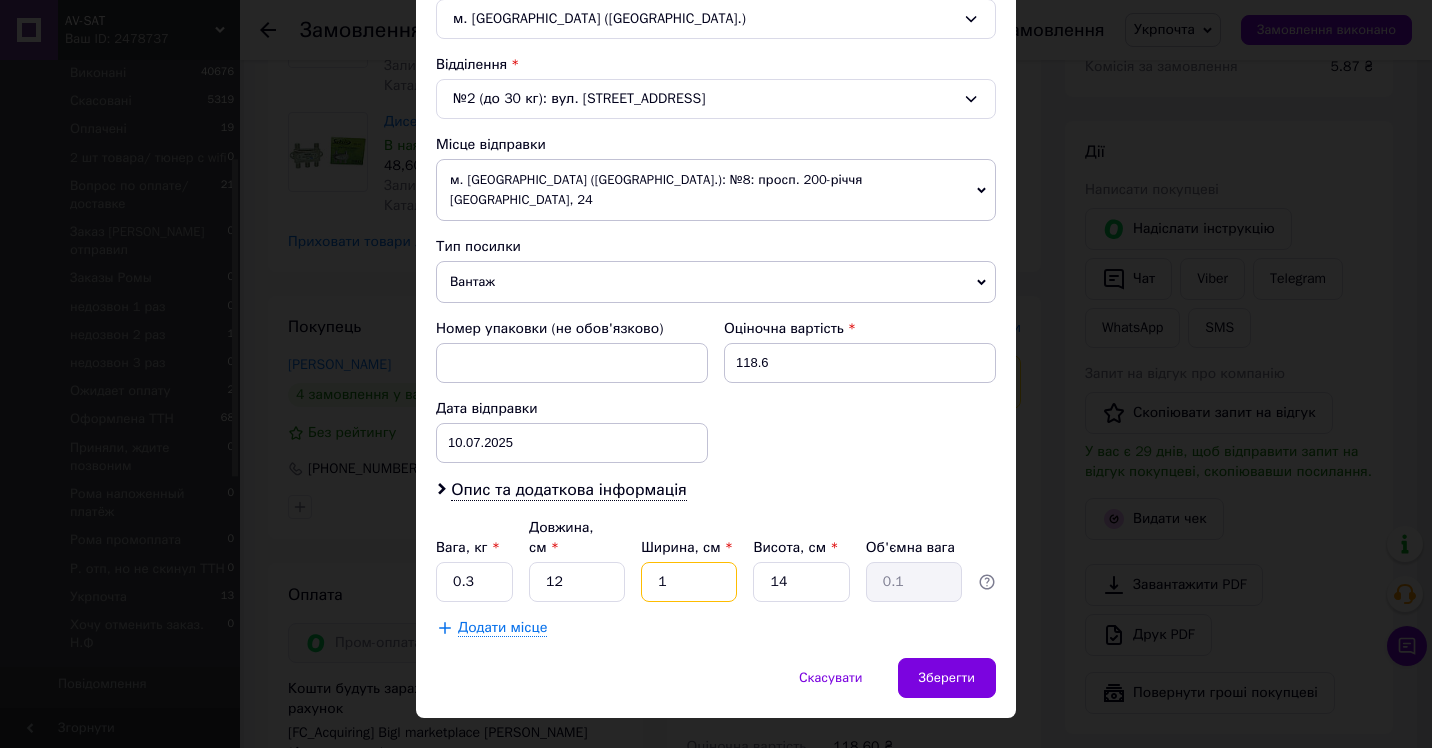 type on "10" 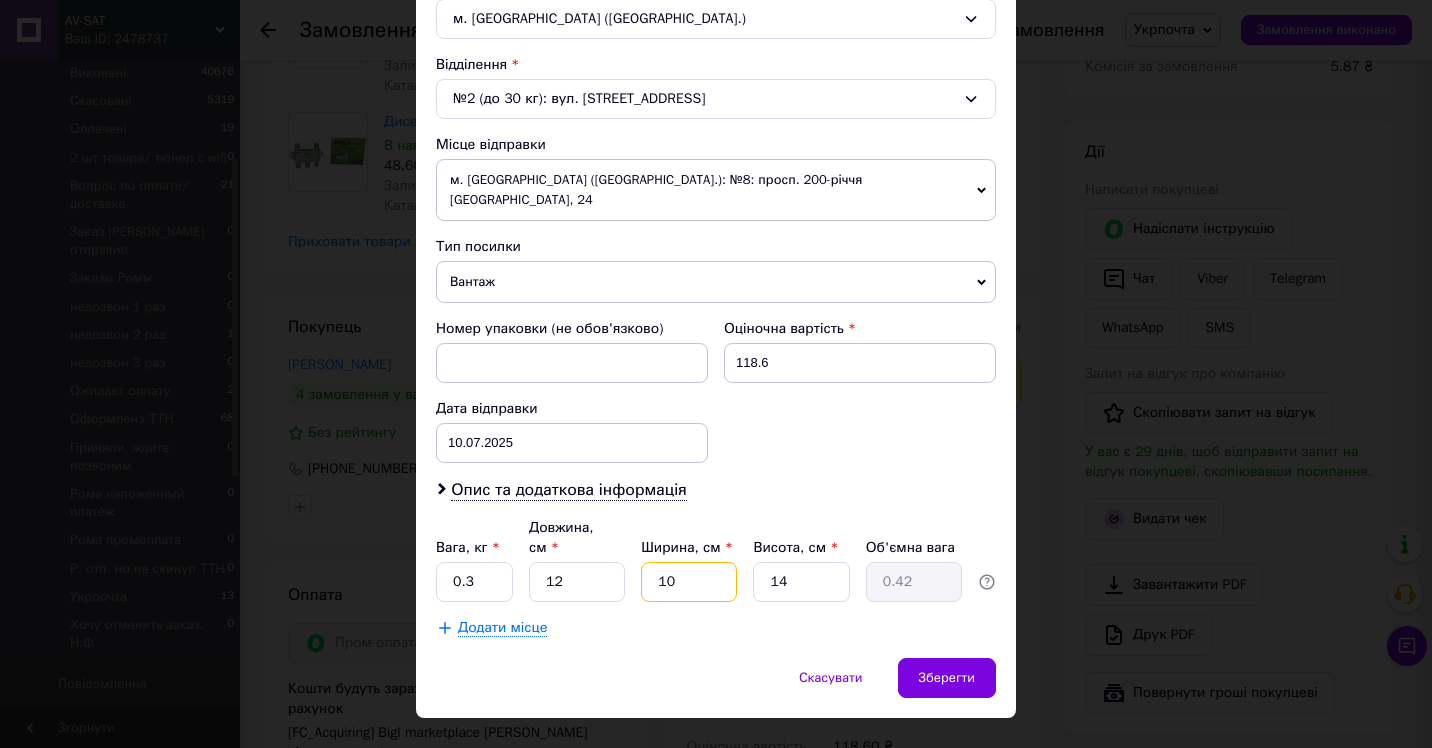 type on "10" 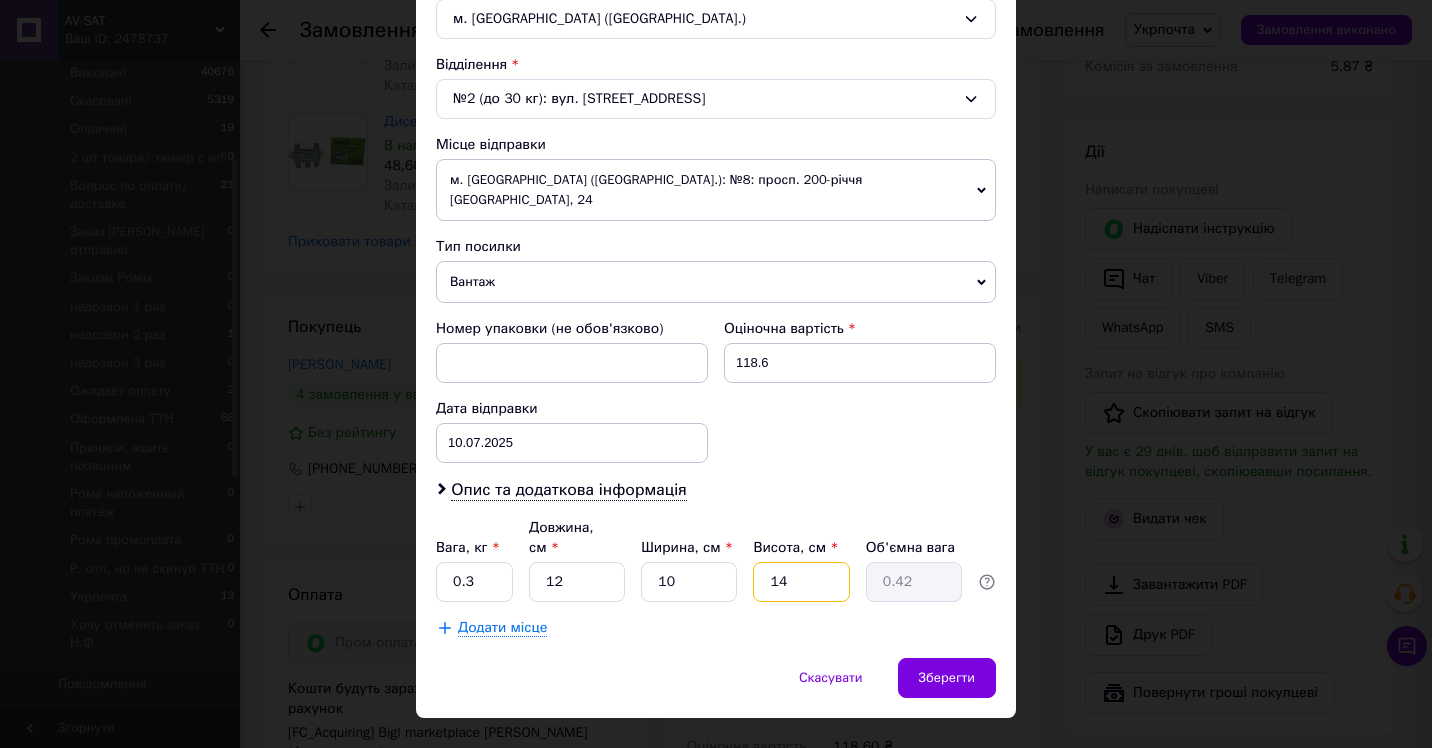 click on "14" at bounding box center [801, 582] 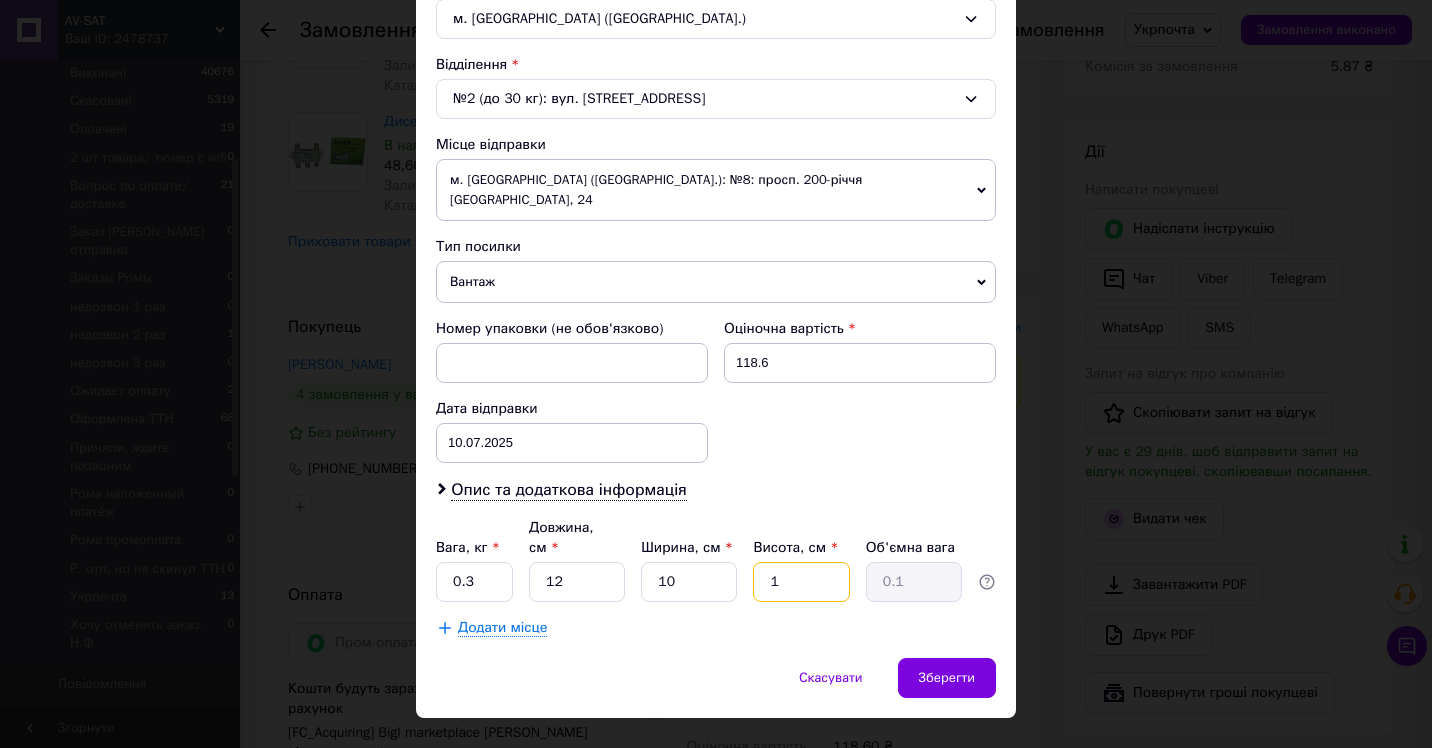 type 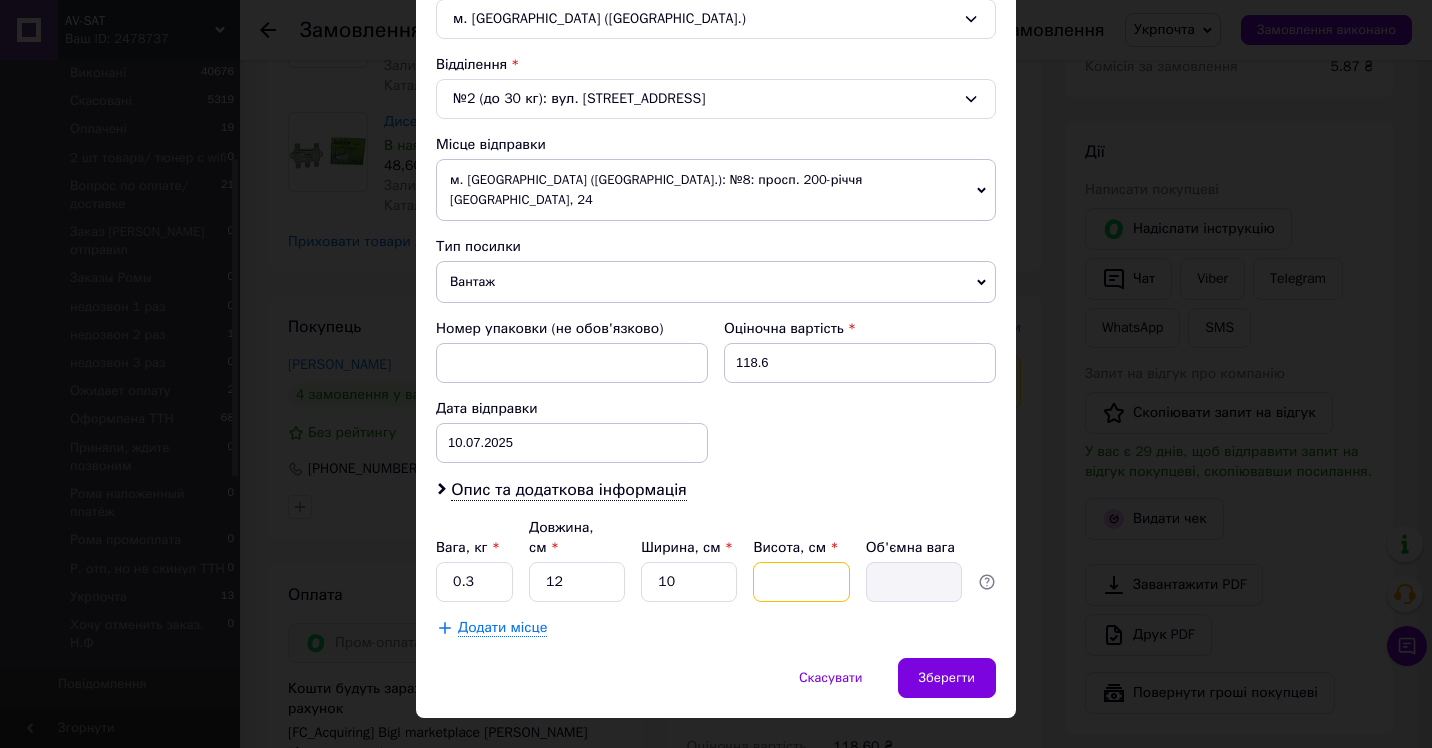 type on "6" 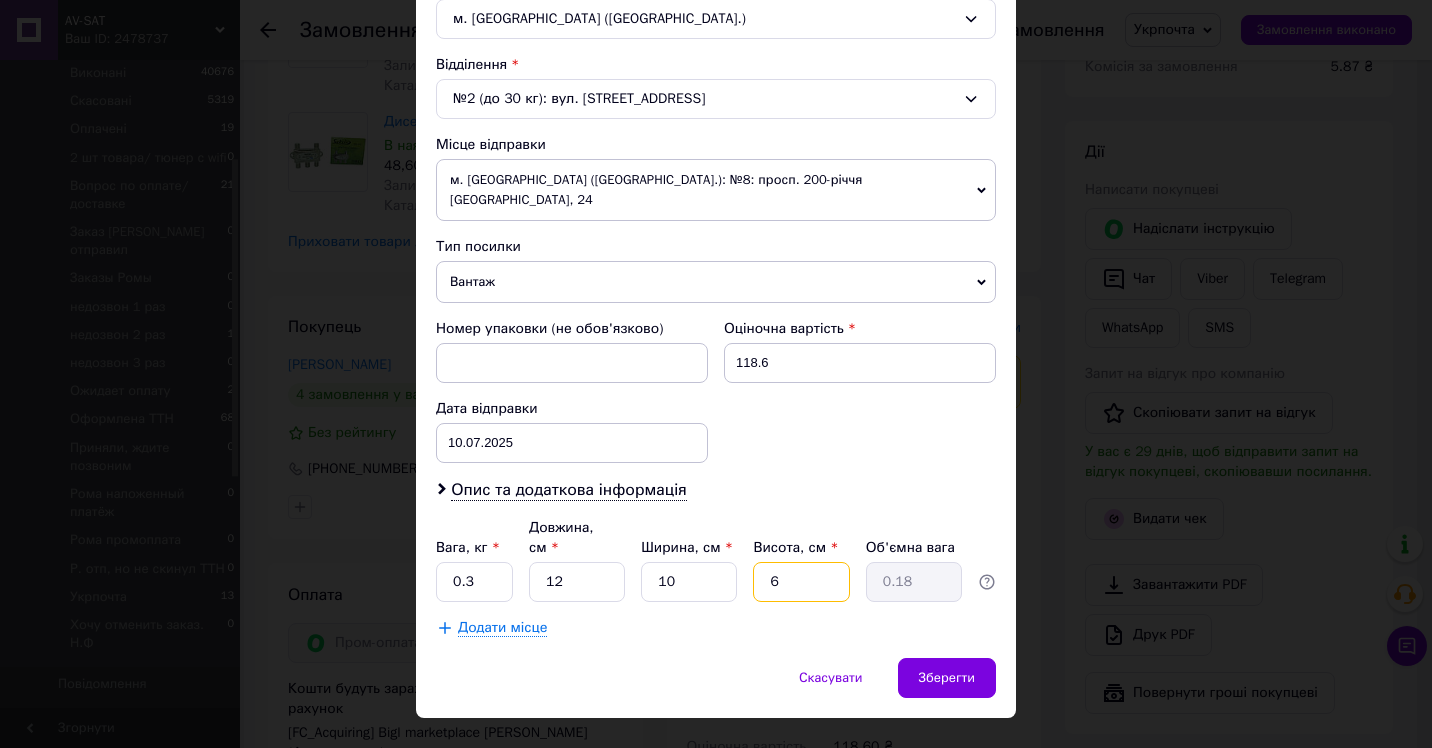 type on "6" 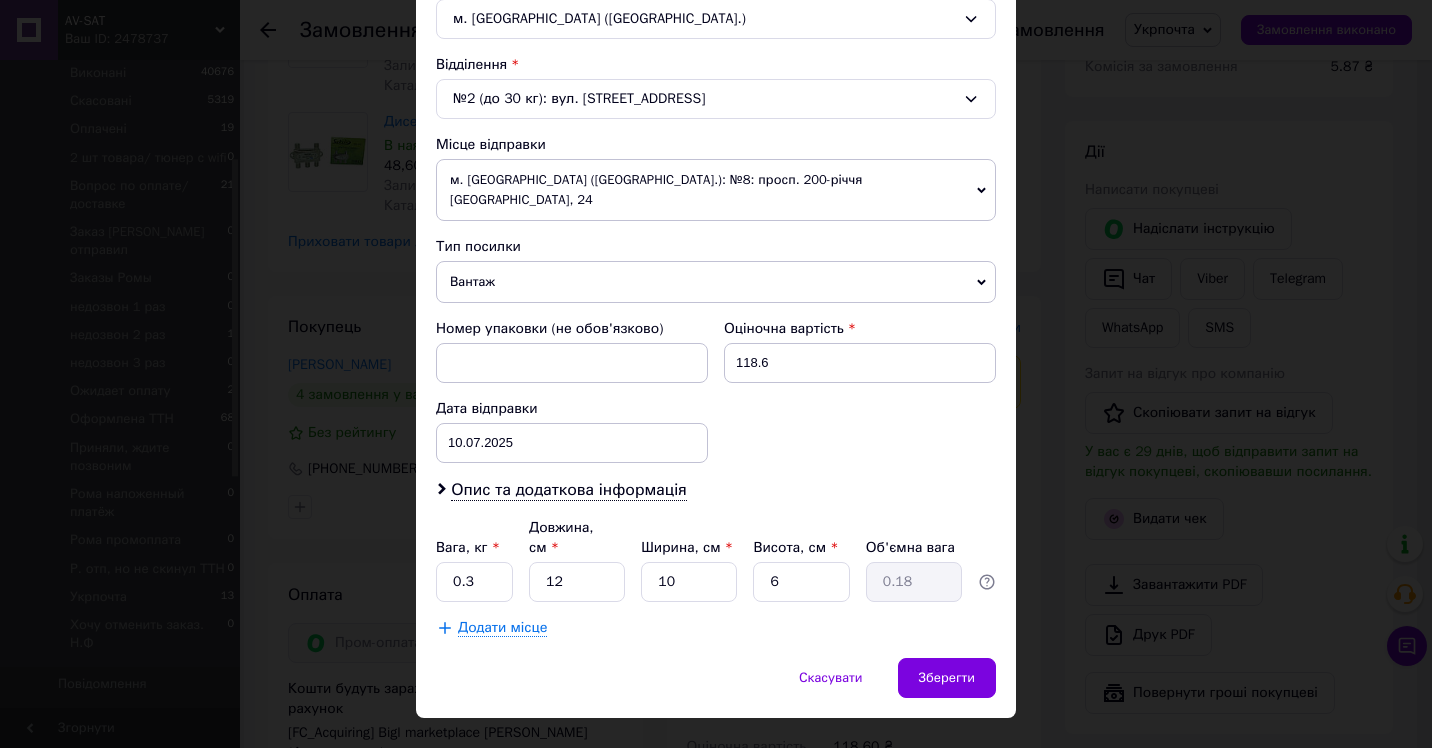 click on "Скасувати   Зберегти" at bounding box center (716, 688) 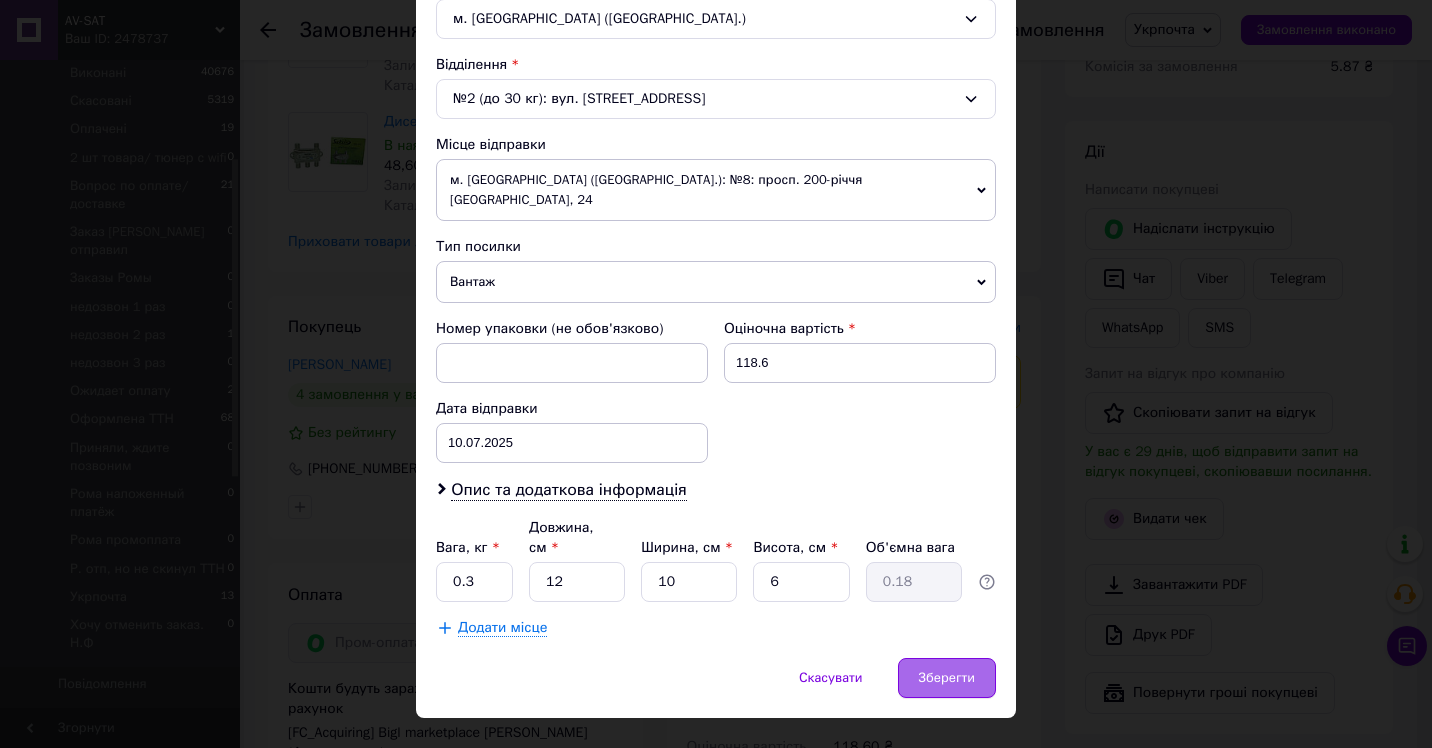 click on "Зберегти" at bounding box center (947, 678) 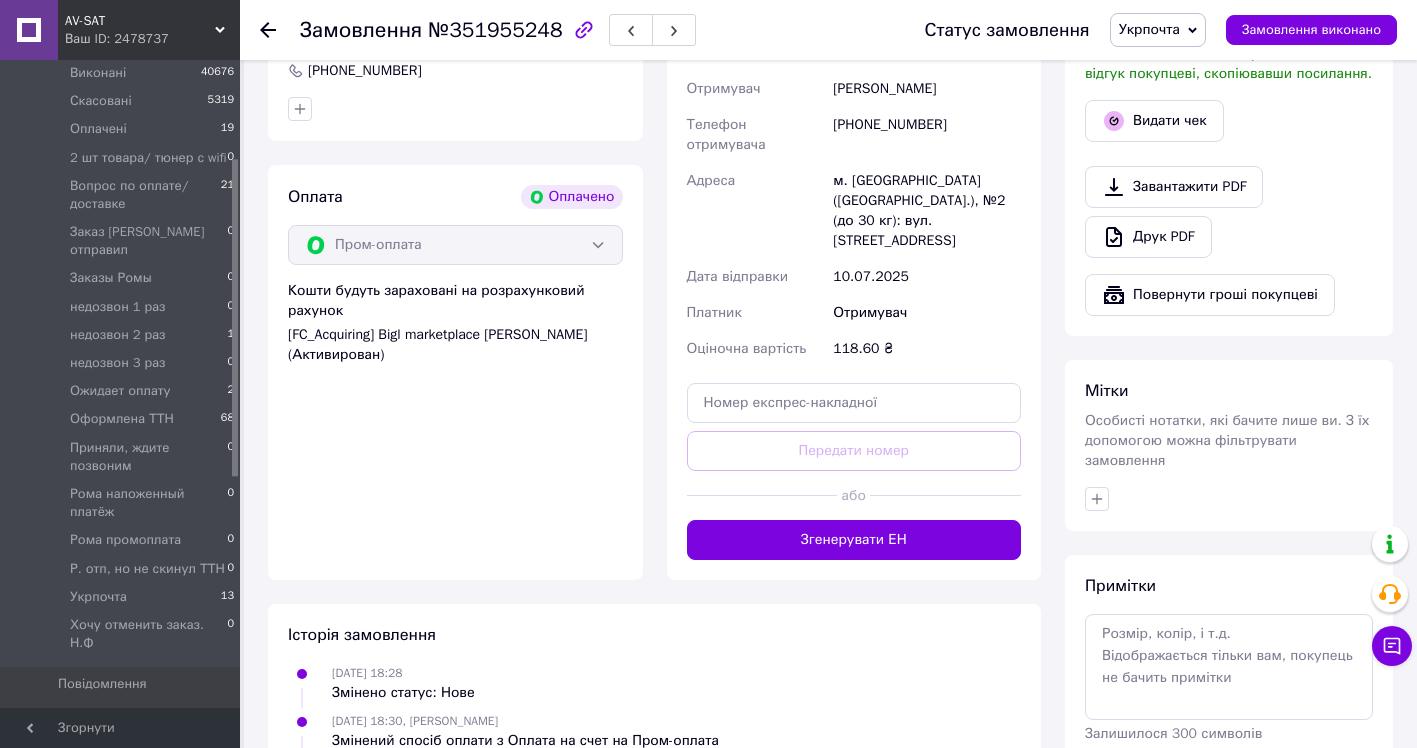 scroll, scrollTop: 1200, scrollLeft: 0, axis: vertical 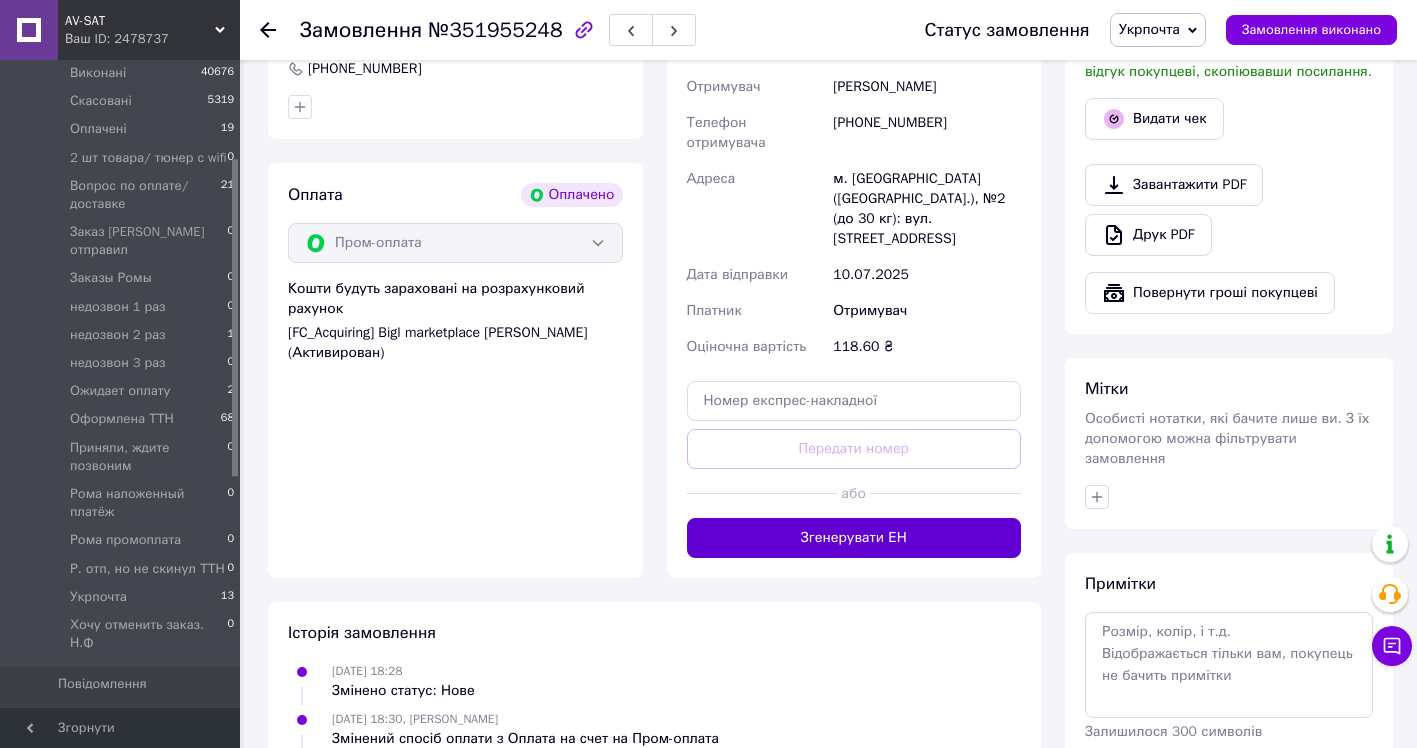 click on "Згенерувати ЕН" at bounding box center [854, 538] 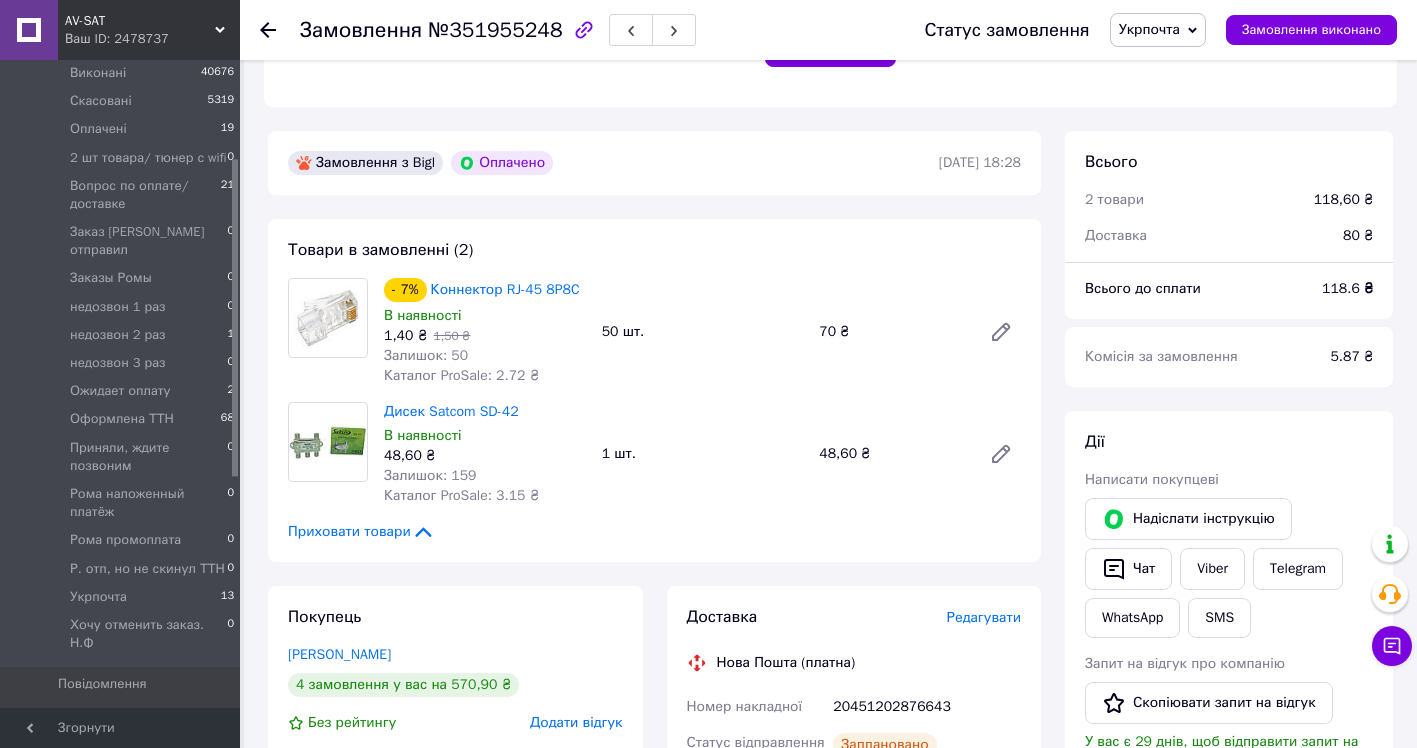 scroll, scrollTop: 500, scrollLeft: 0, axis: vertical 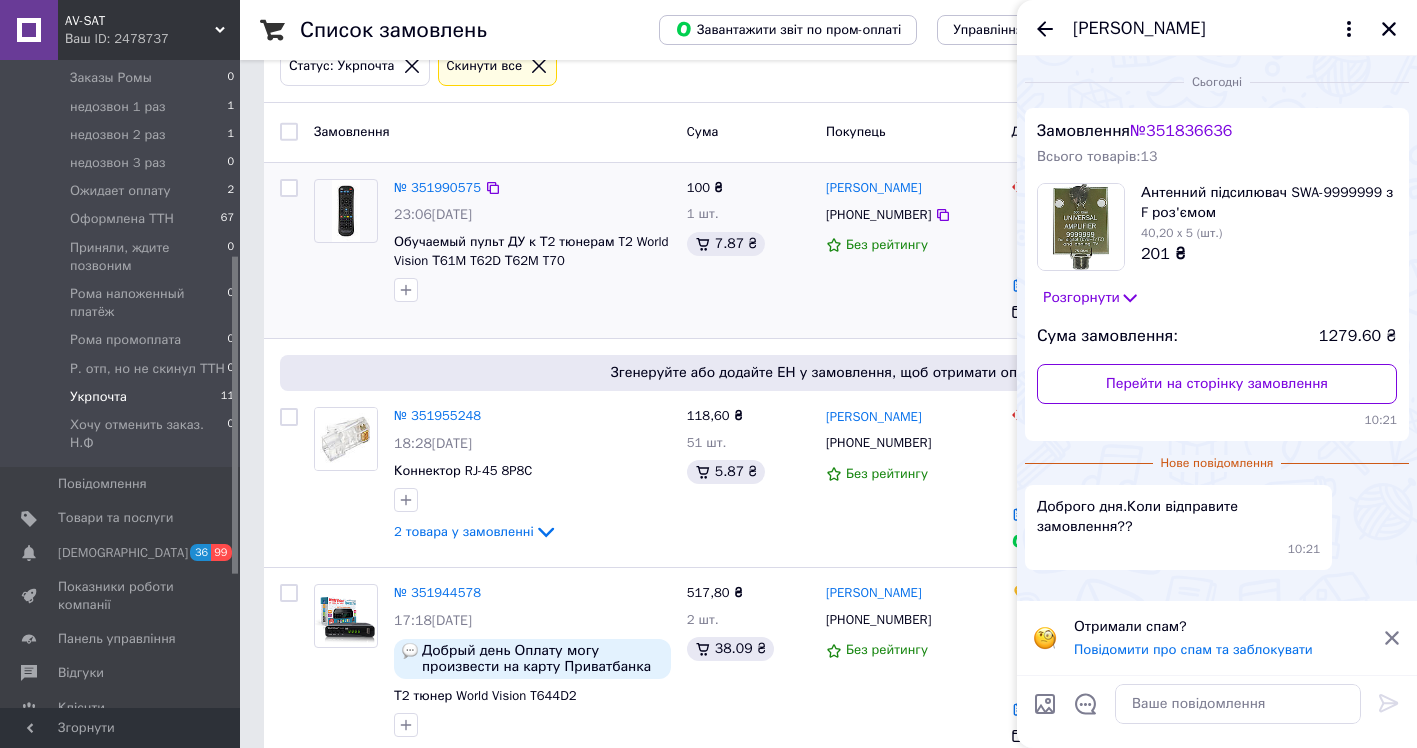 click at bounding box center [346, 241] 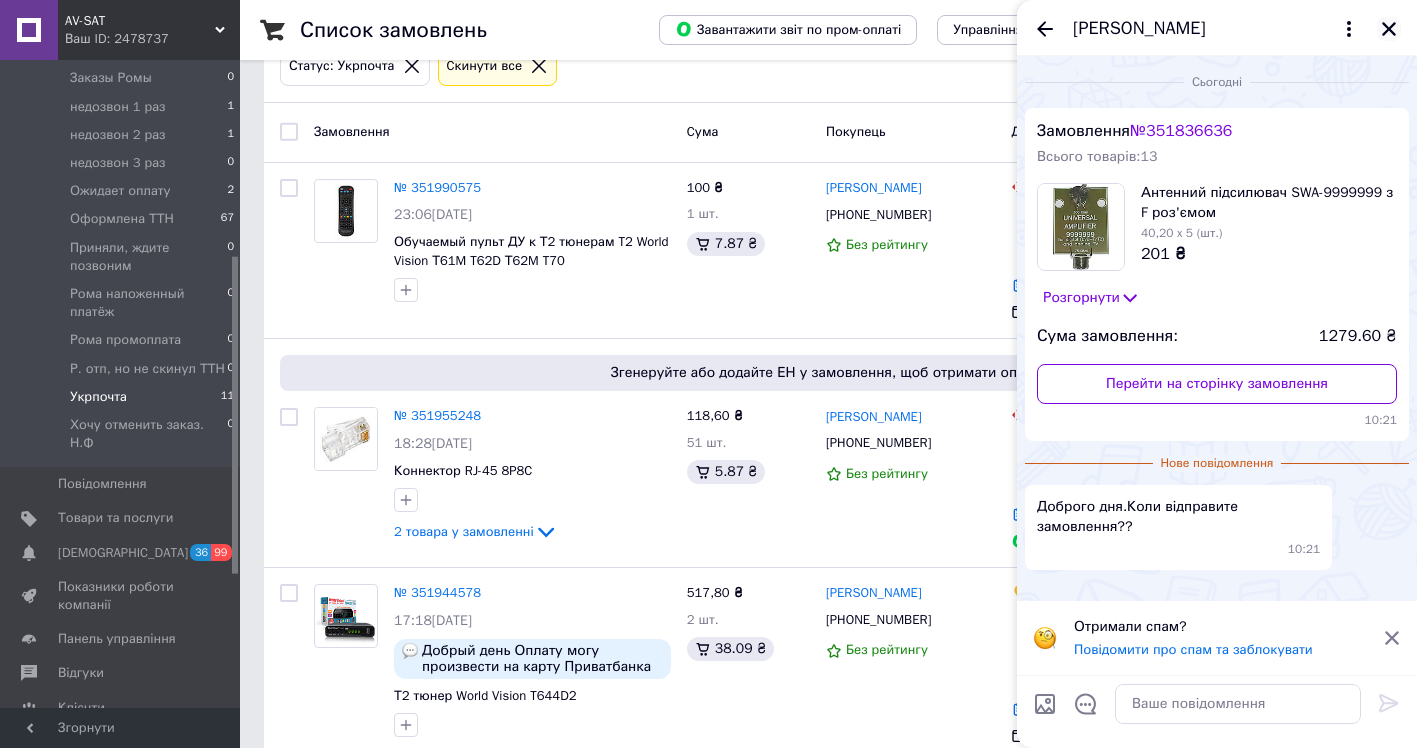 click at bounding box center [1389, 29] 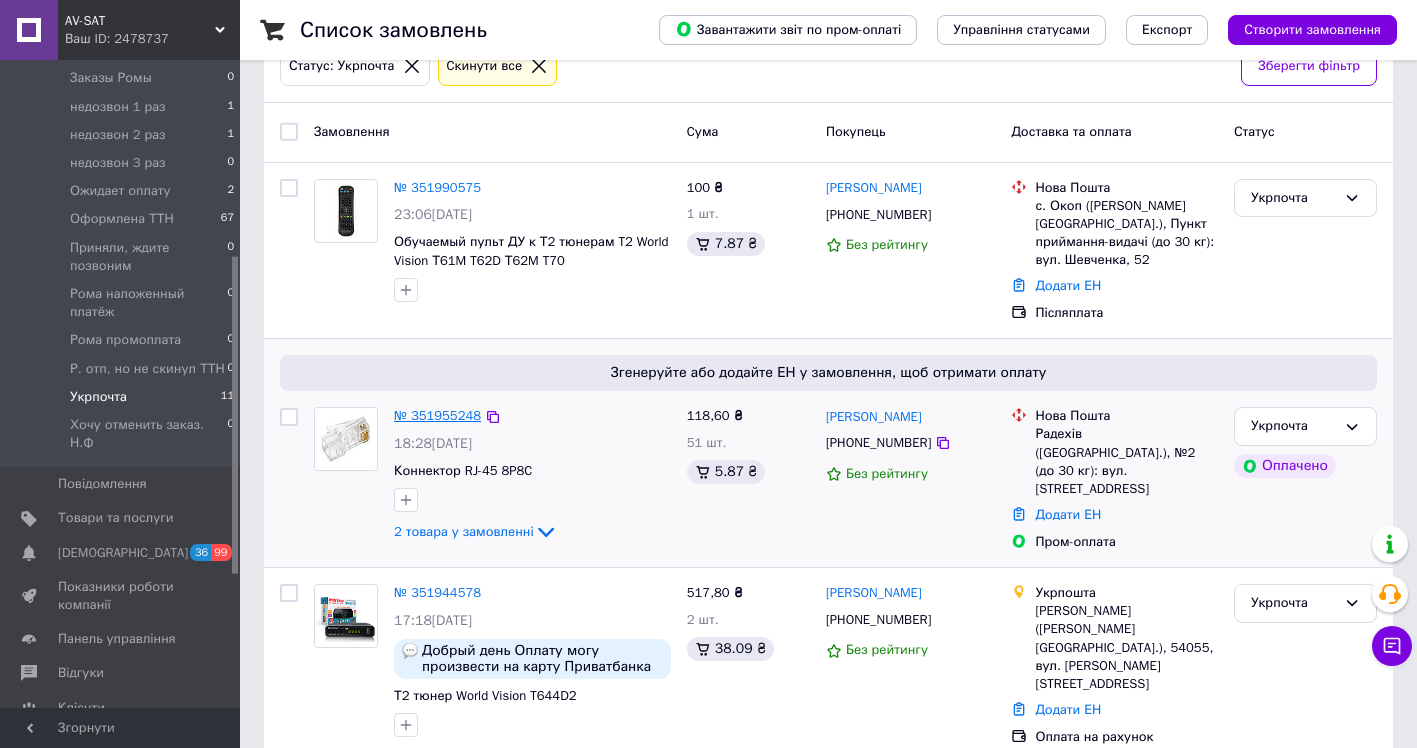 click on "№ 351955248" at bounding box center [437, 415] 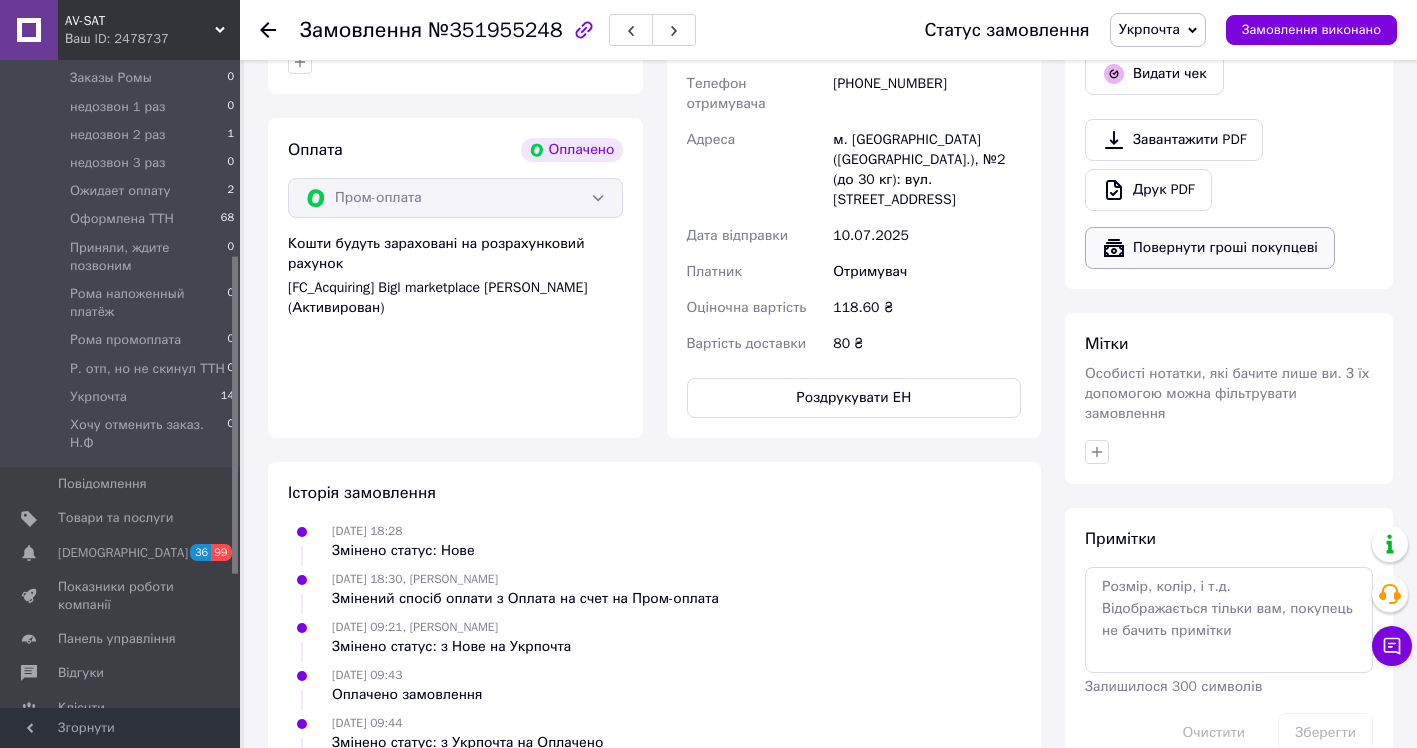 scroll, scrollTop: 1045, scrollLeft: 0, axis: vertical 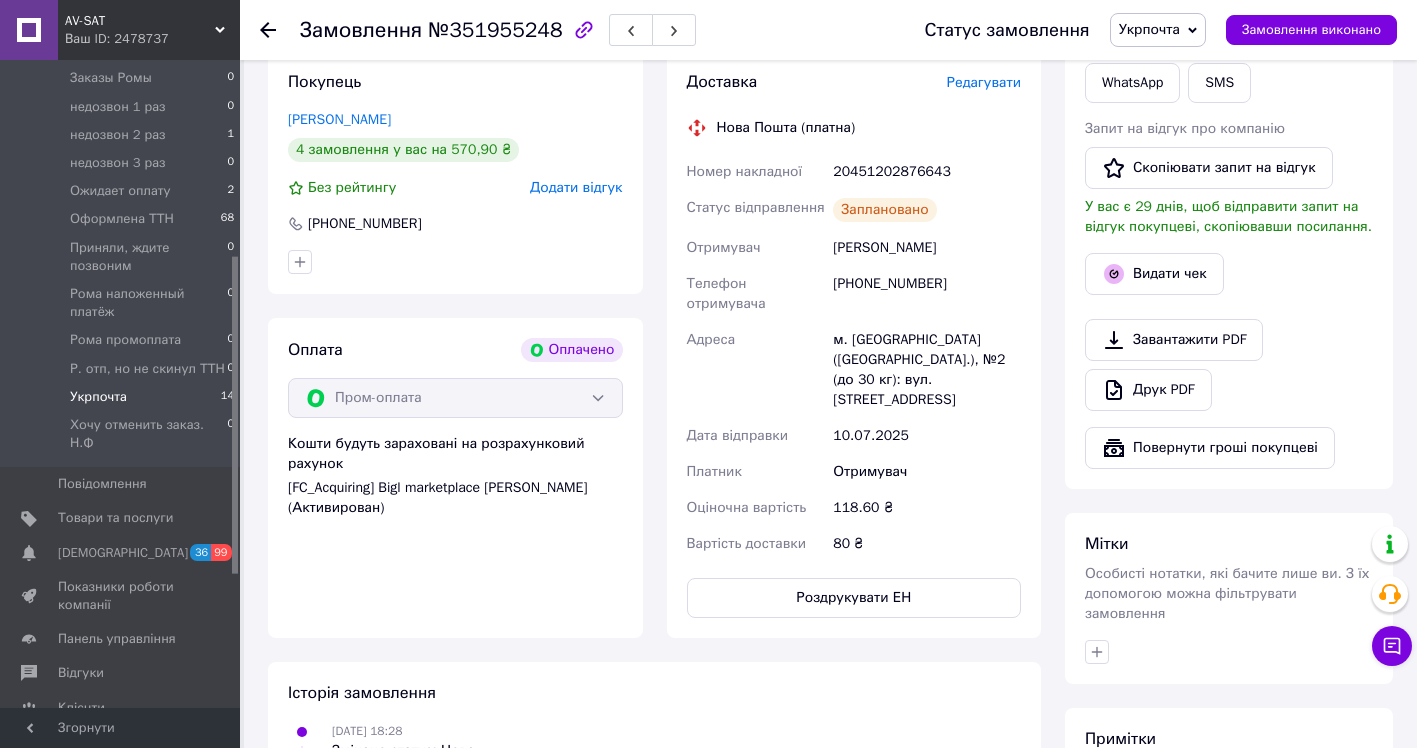 click on "Укрпочта" at bounding box center (98, 397) 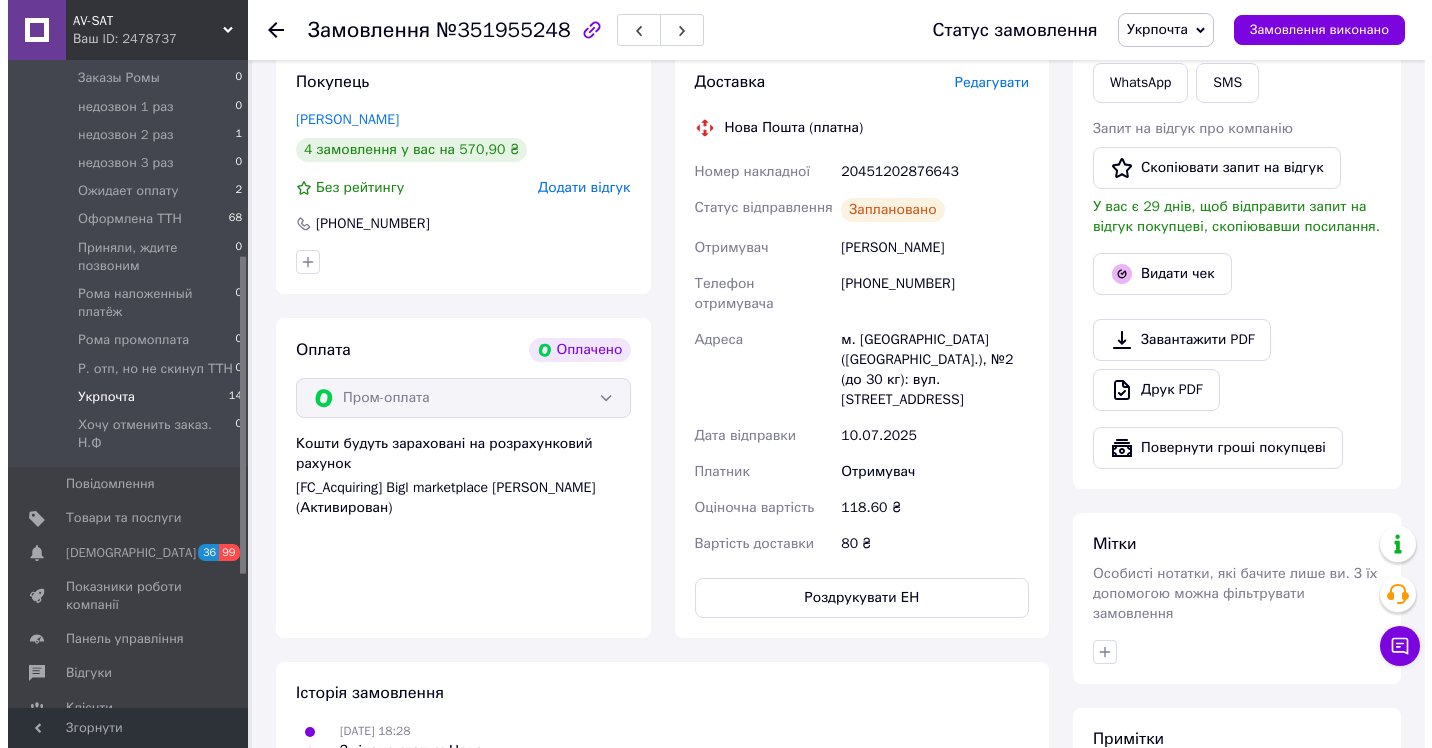 scroll, scrollTop: 0, scrollLeft: 0, axis: both 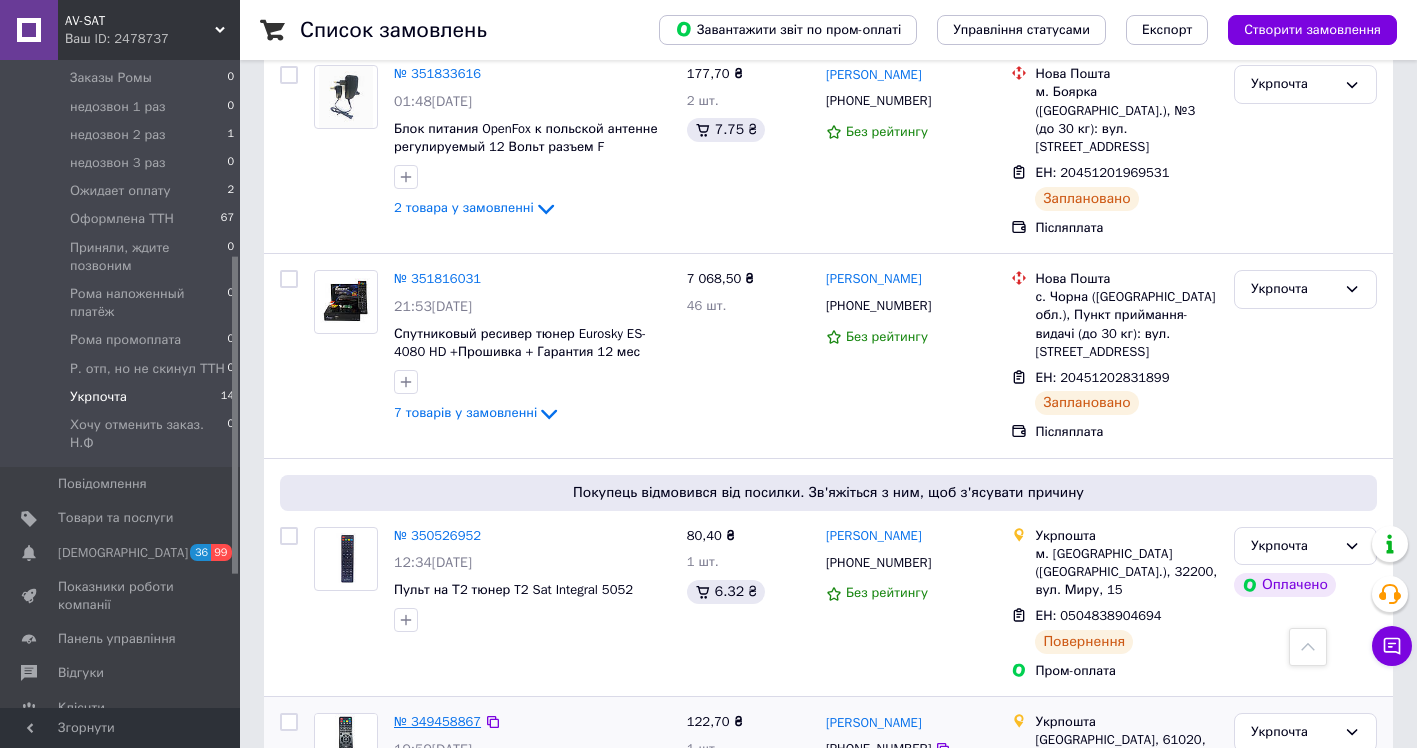 click on "№ 349458867" at bounding box center [437, 721] 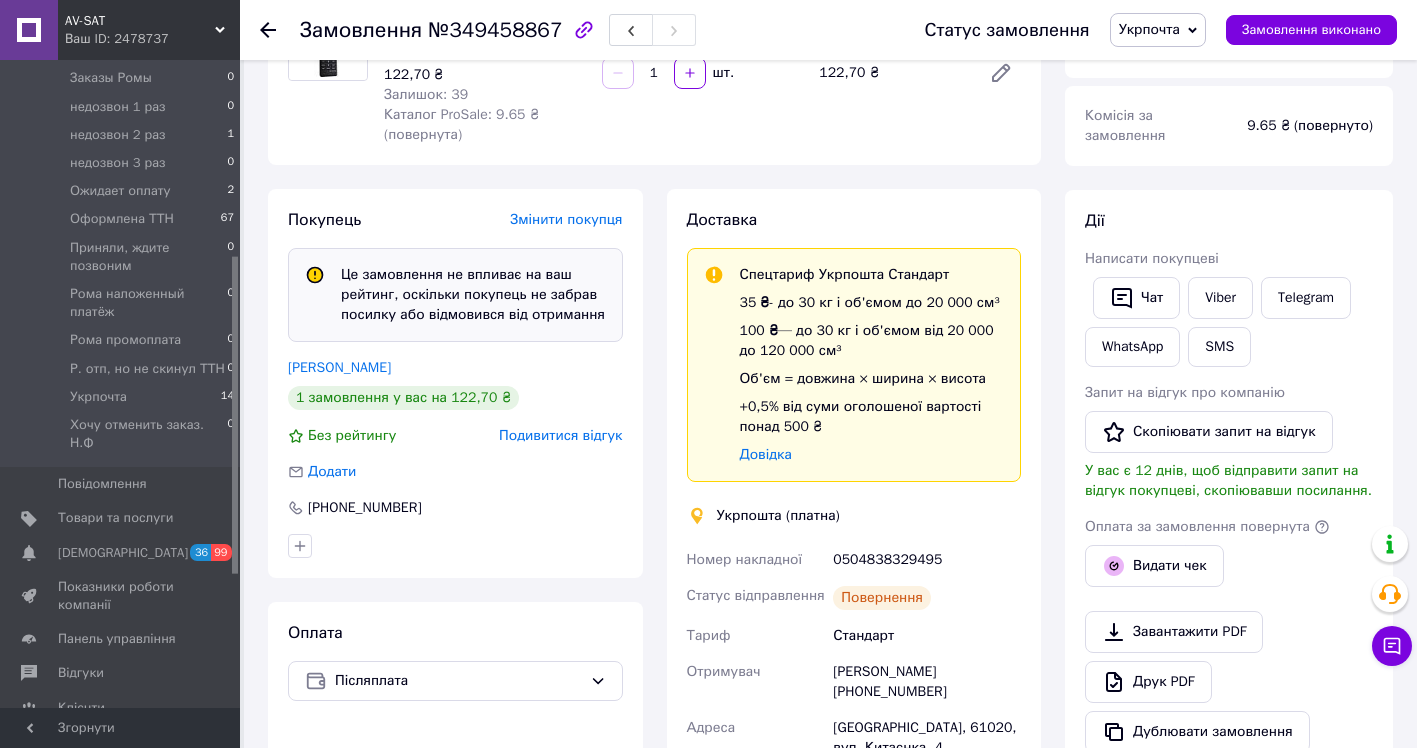 scroll, scrollTop: 300, scrollLeft: 0, axis: vertical 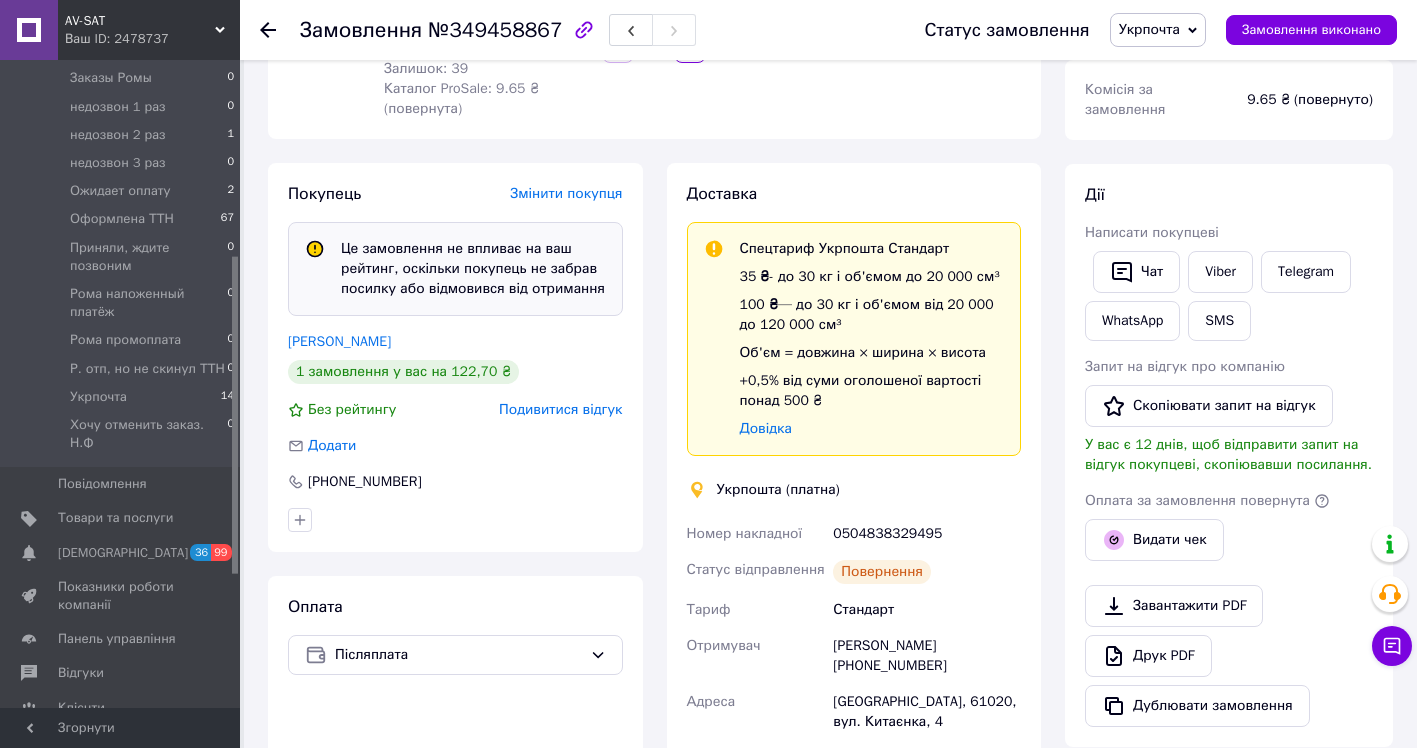 click 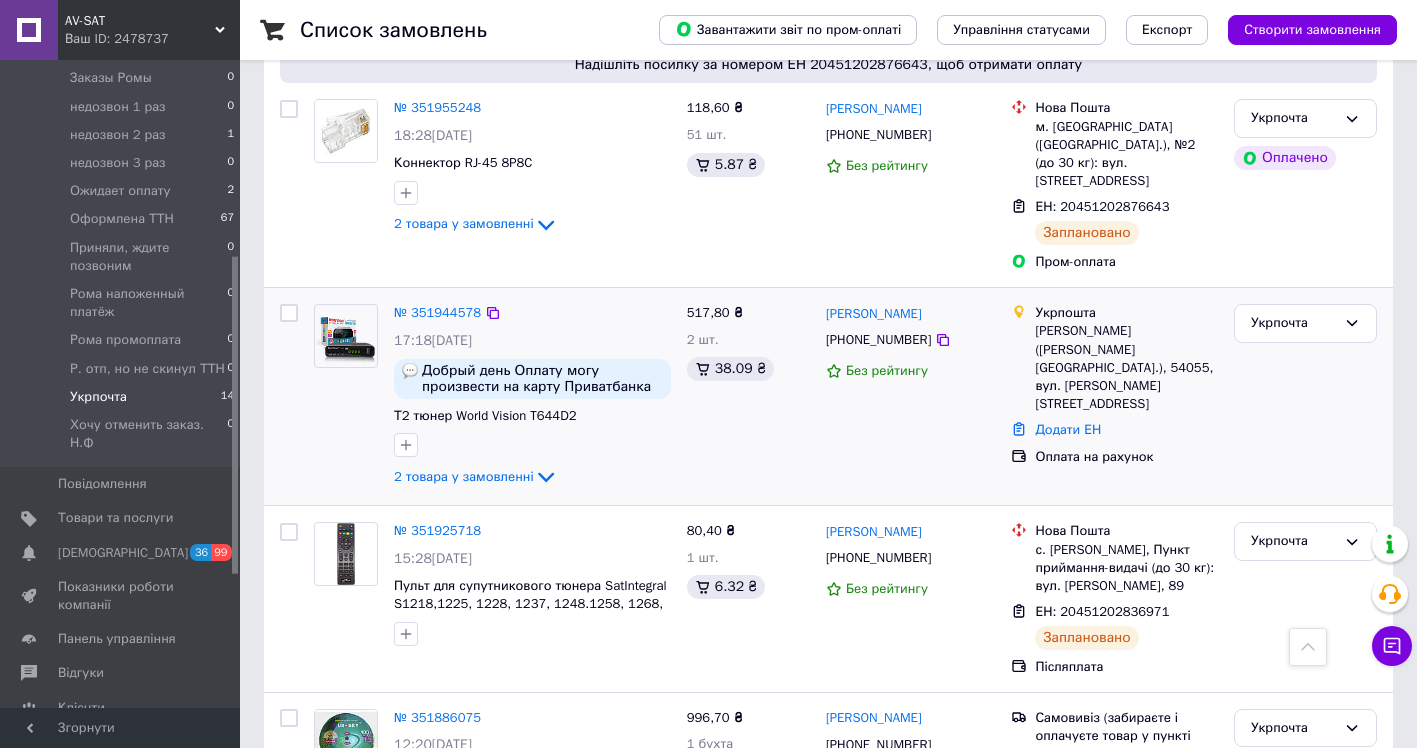 scroll, scrollTop: 1000, scrollLeft: 0, axis: vertical 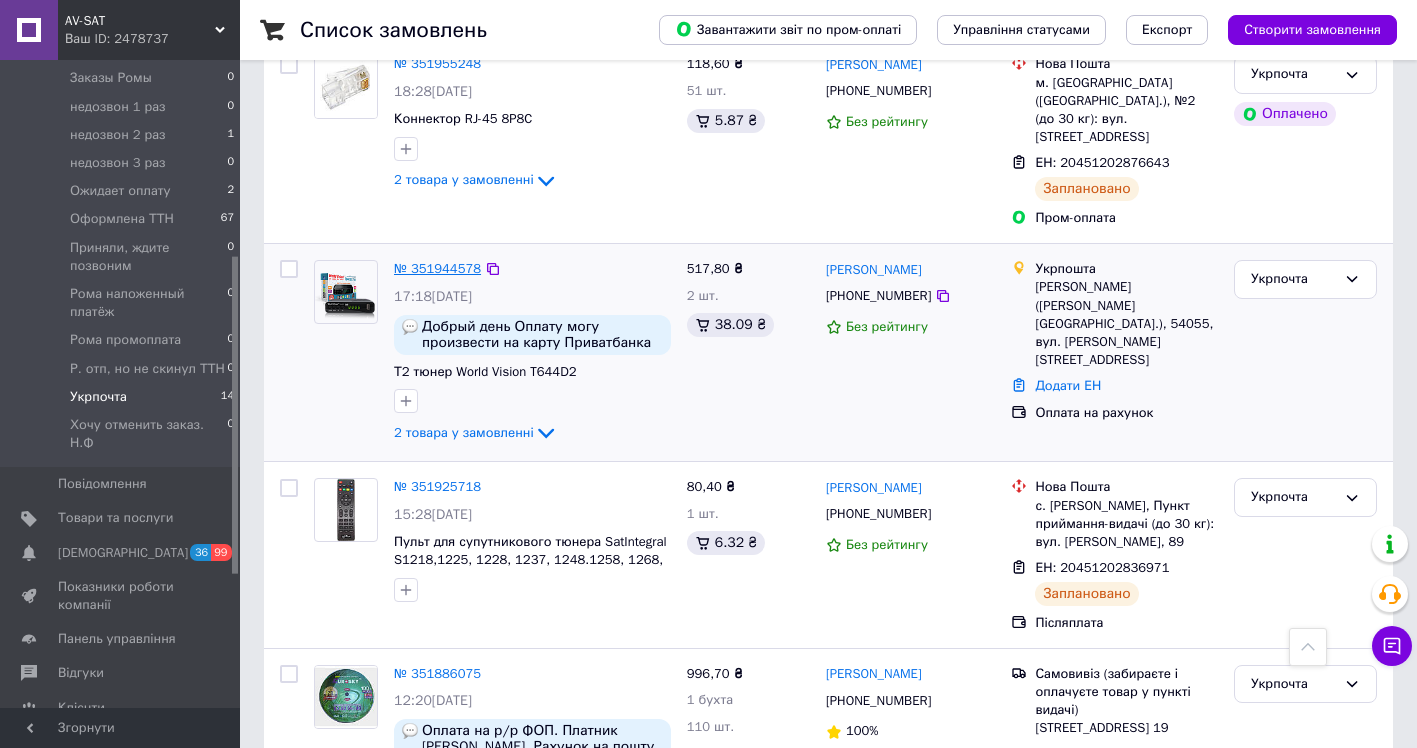 click on "№ 351944578" at bounding box center [437, 268] 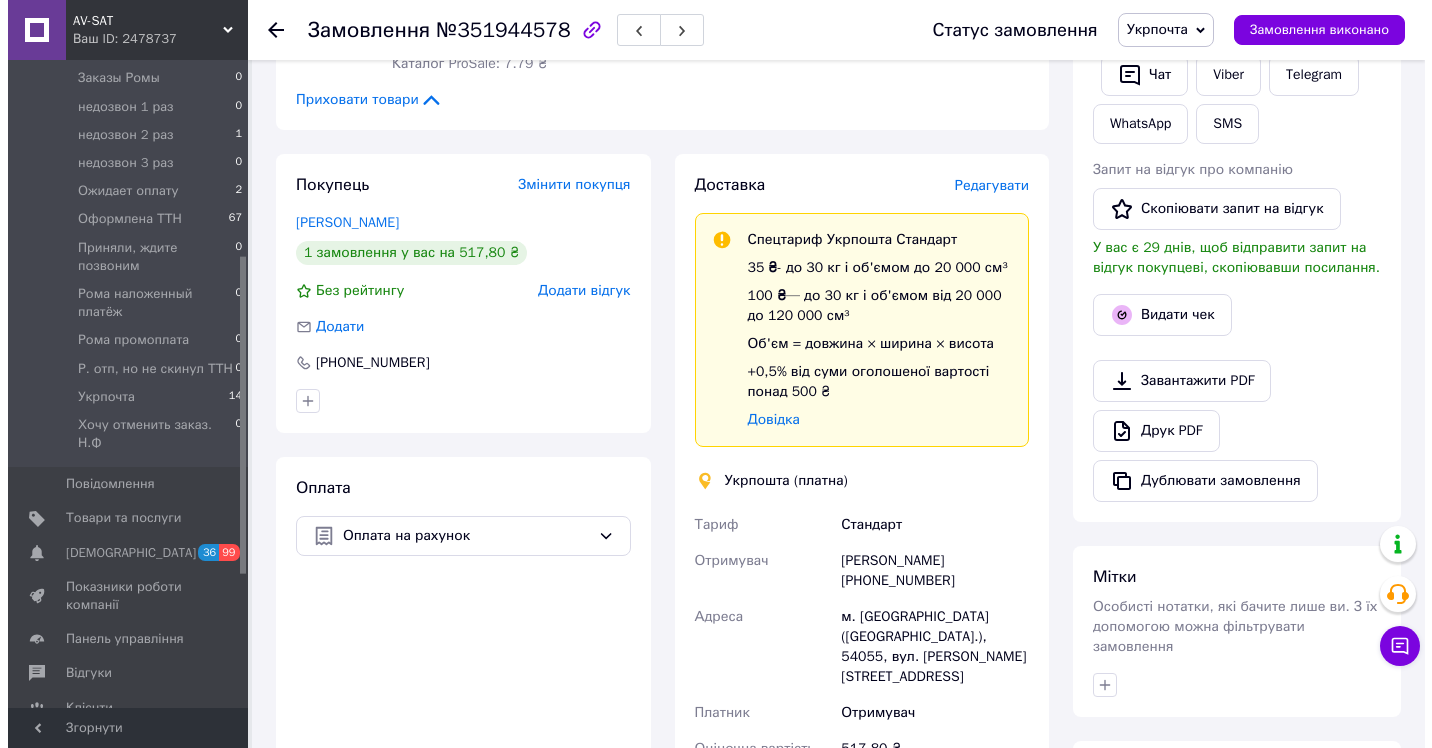 scroll, scrollTop: 400, scrollLeft: 0, axis: vertical 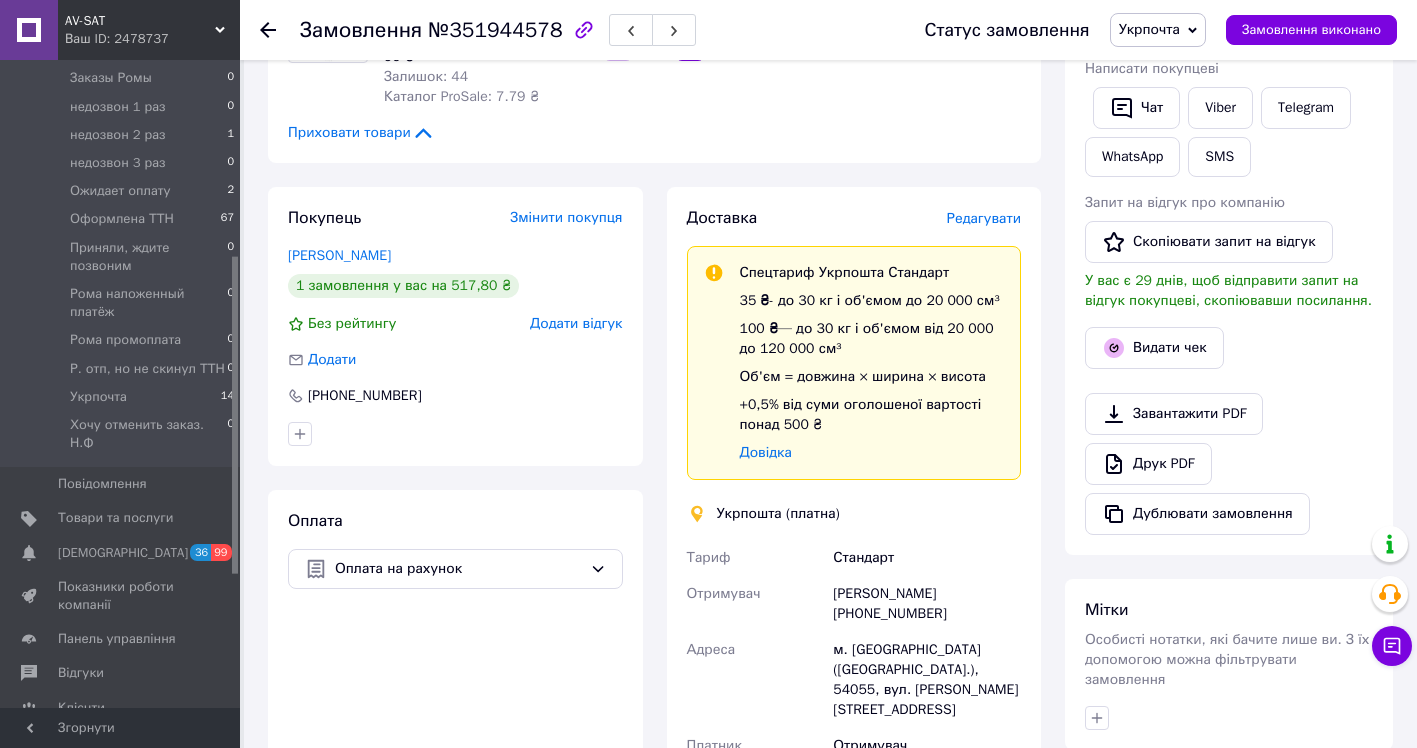 click on "Редагувати" at bounding box center [984, 218] 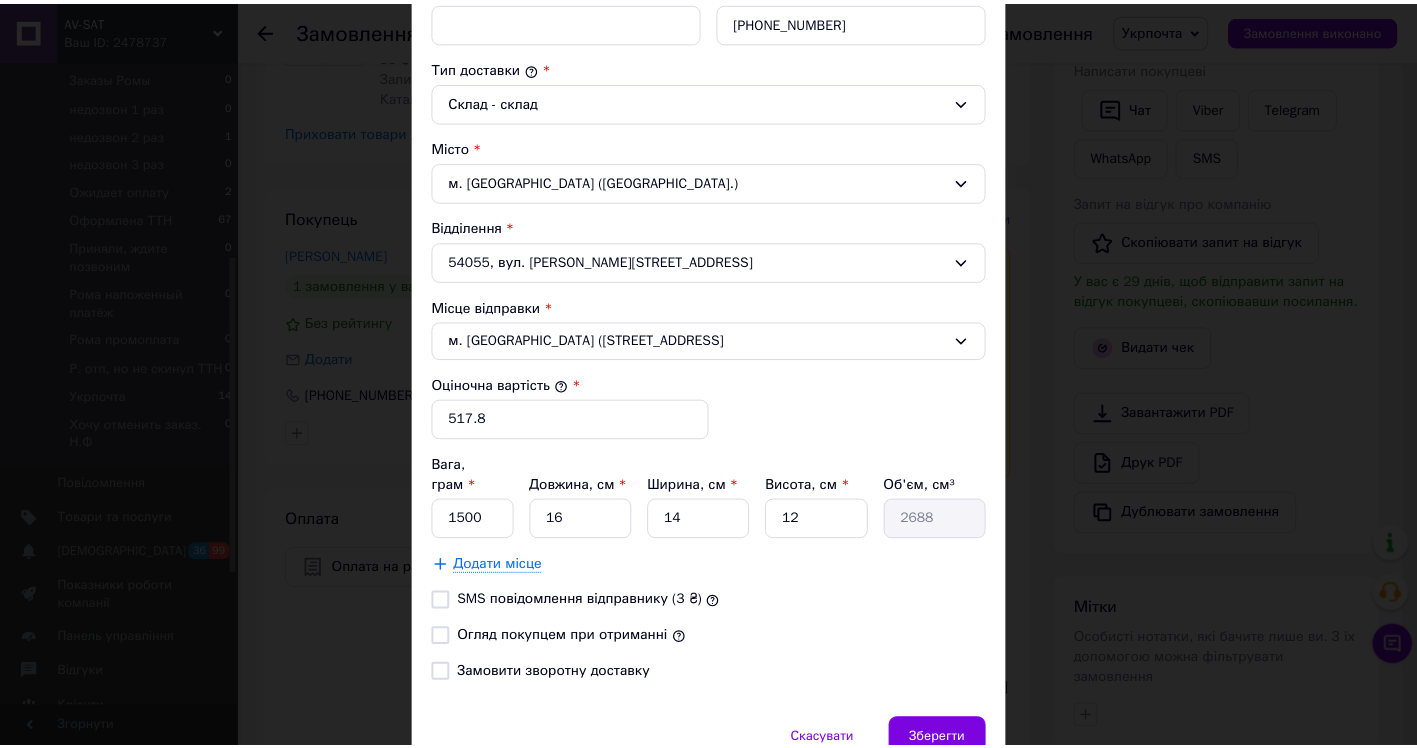 scroll, scrollTop: 500, scrollLeft: 0, axis: vertical 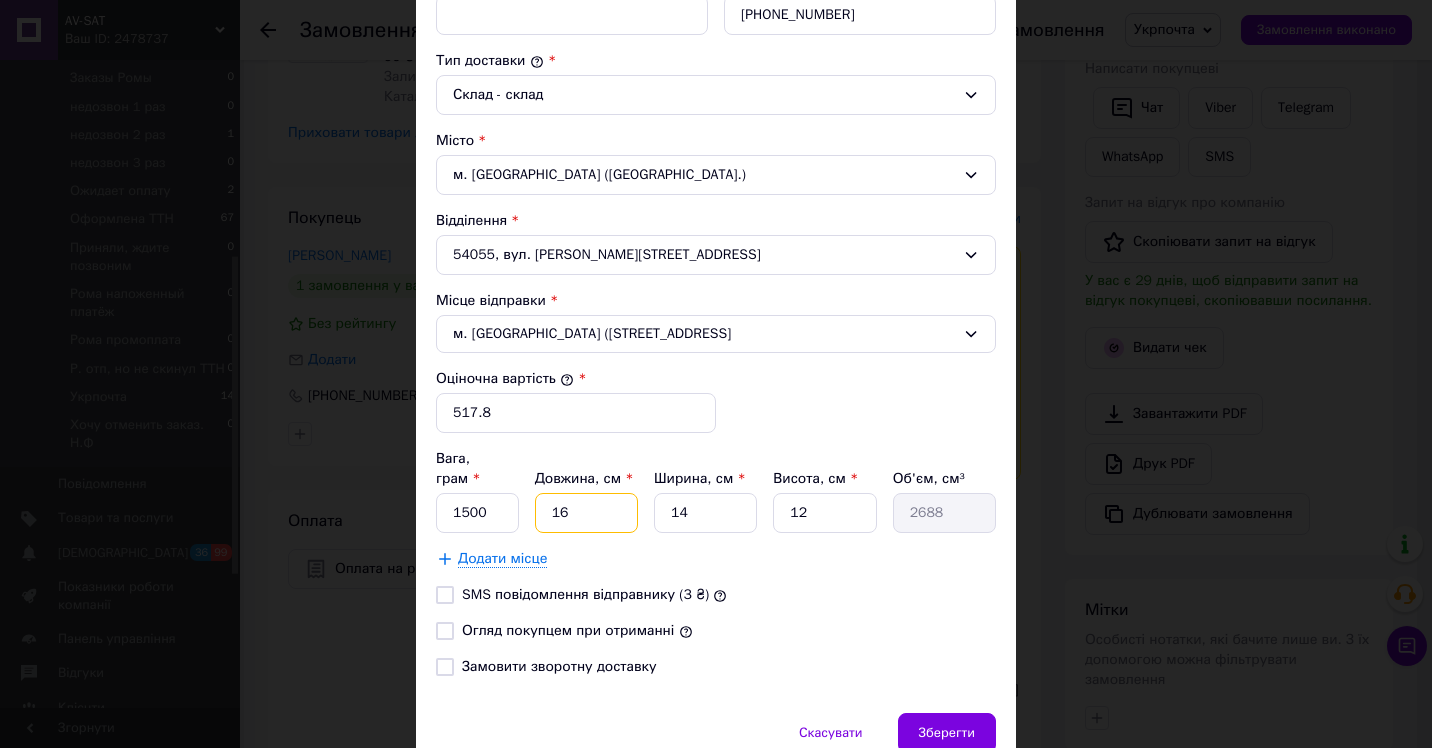 click on "16" at bounding box center [586, 513] 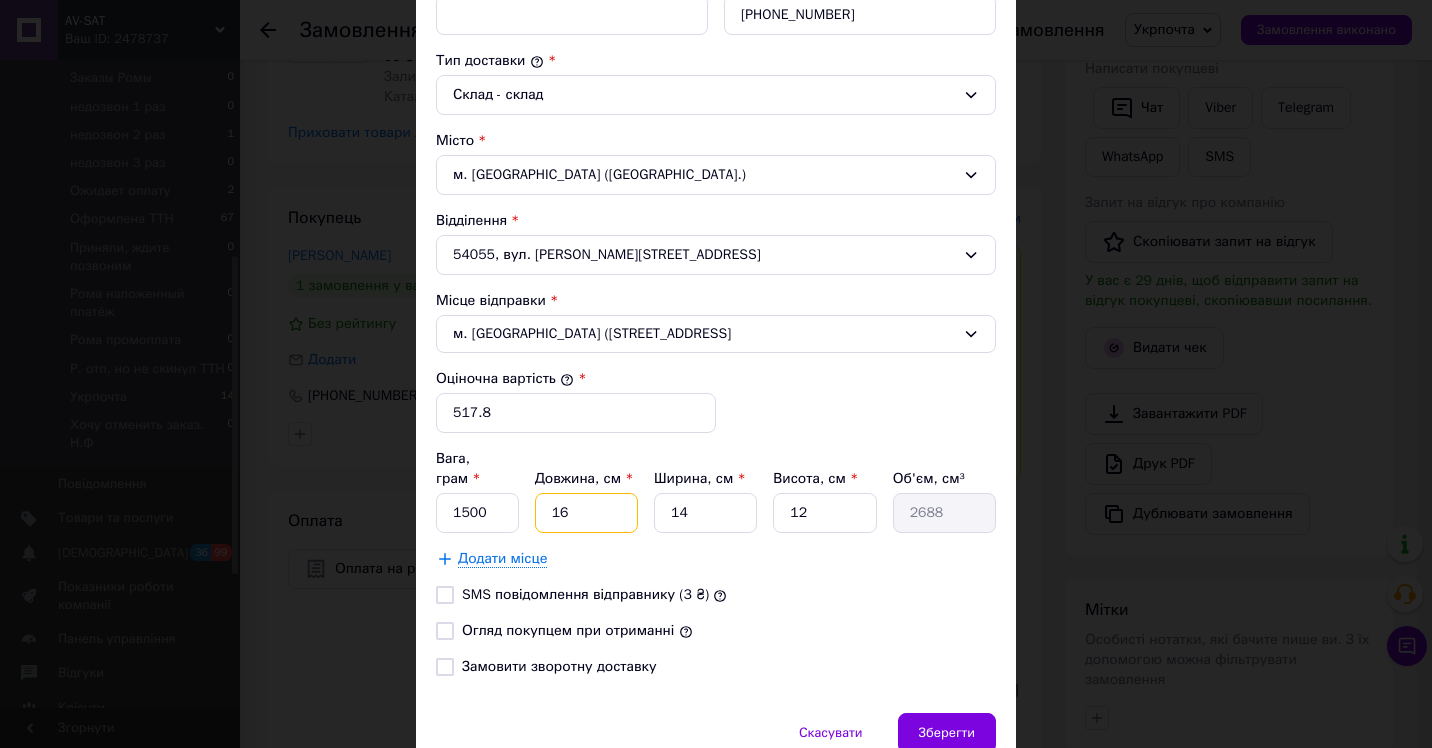 type on "6" 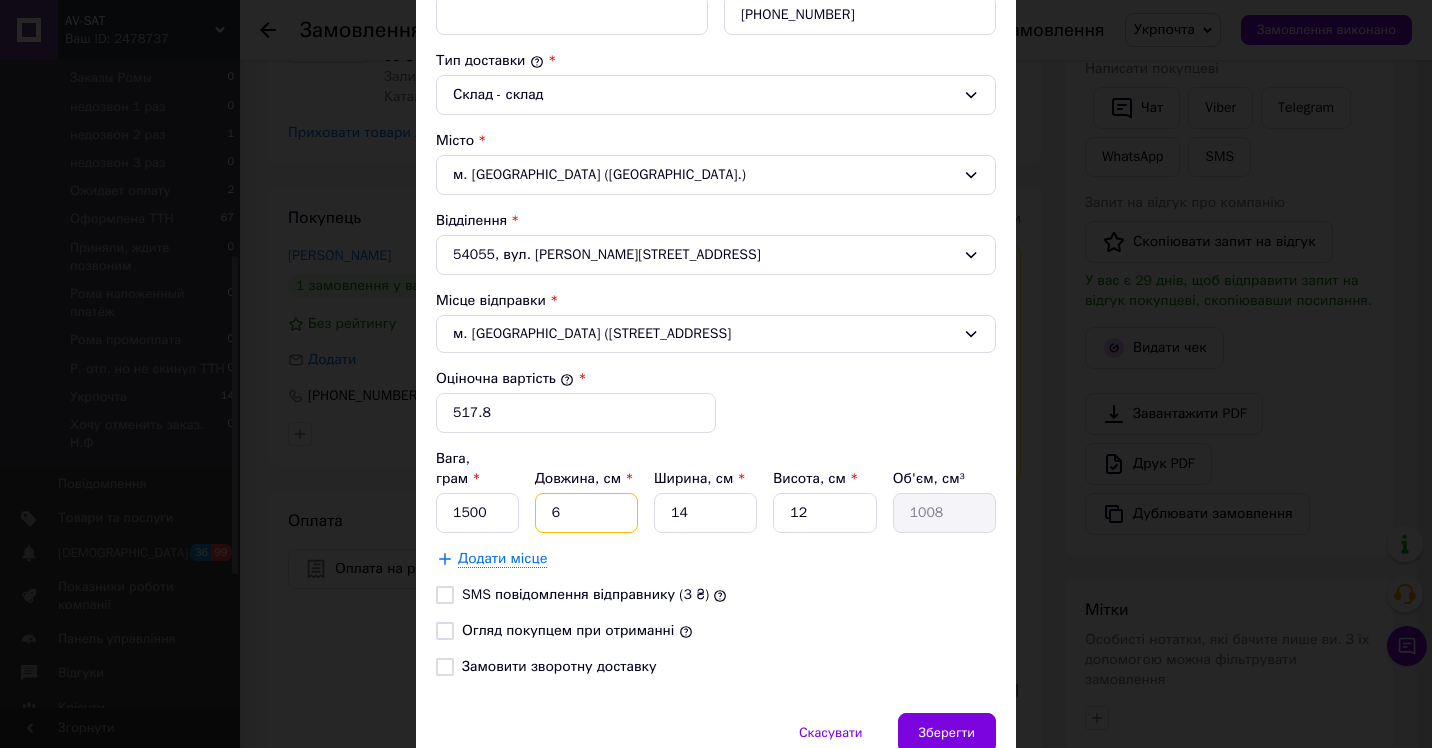 click on "6" at bounding box center [586, 513] 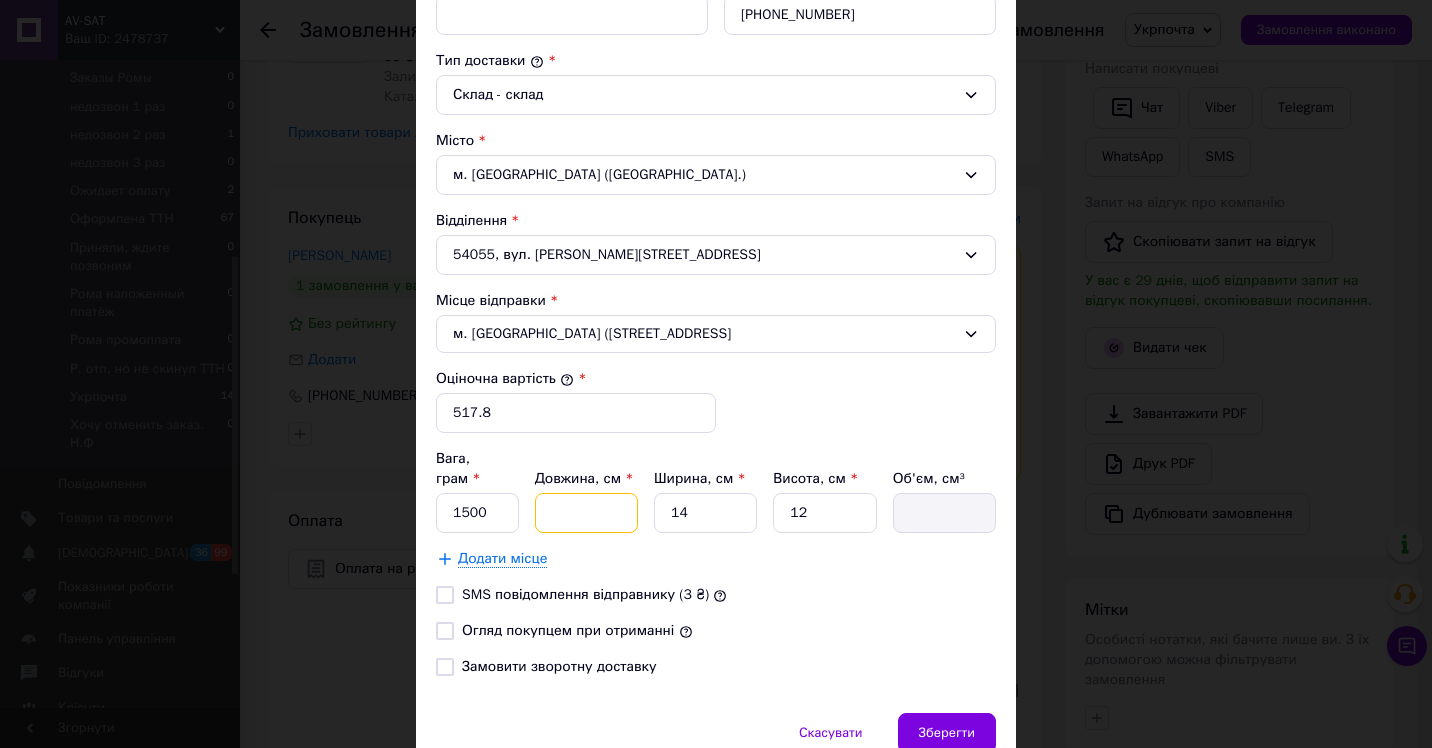 type on "2" 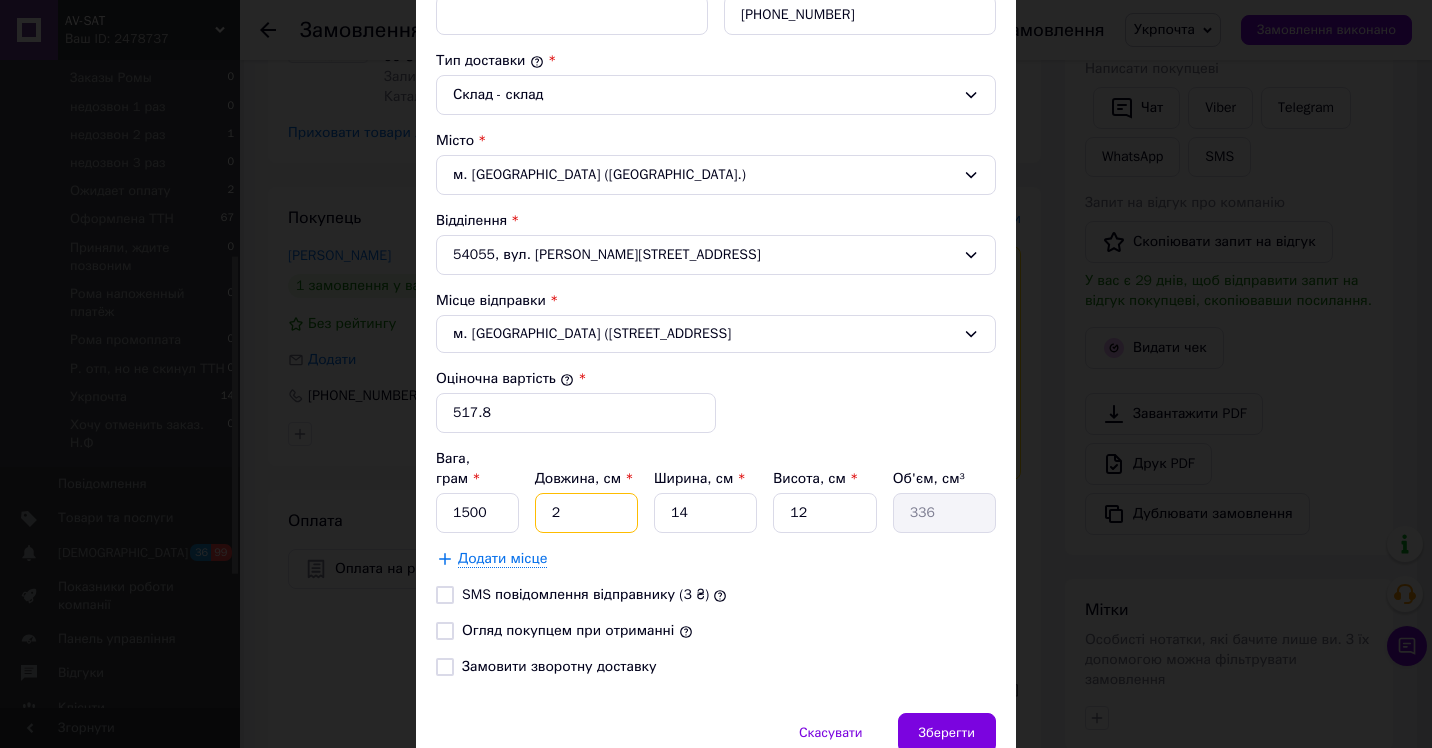 type on "20" 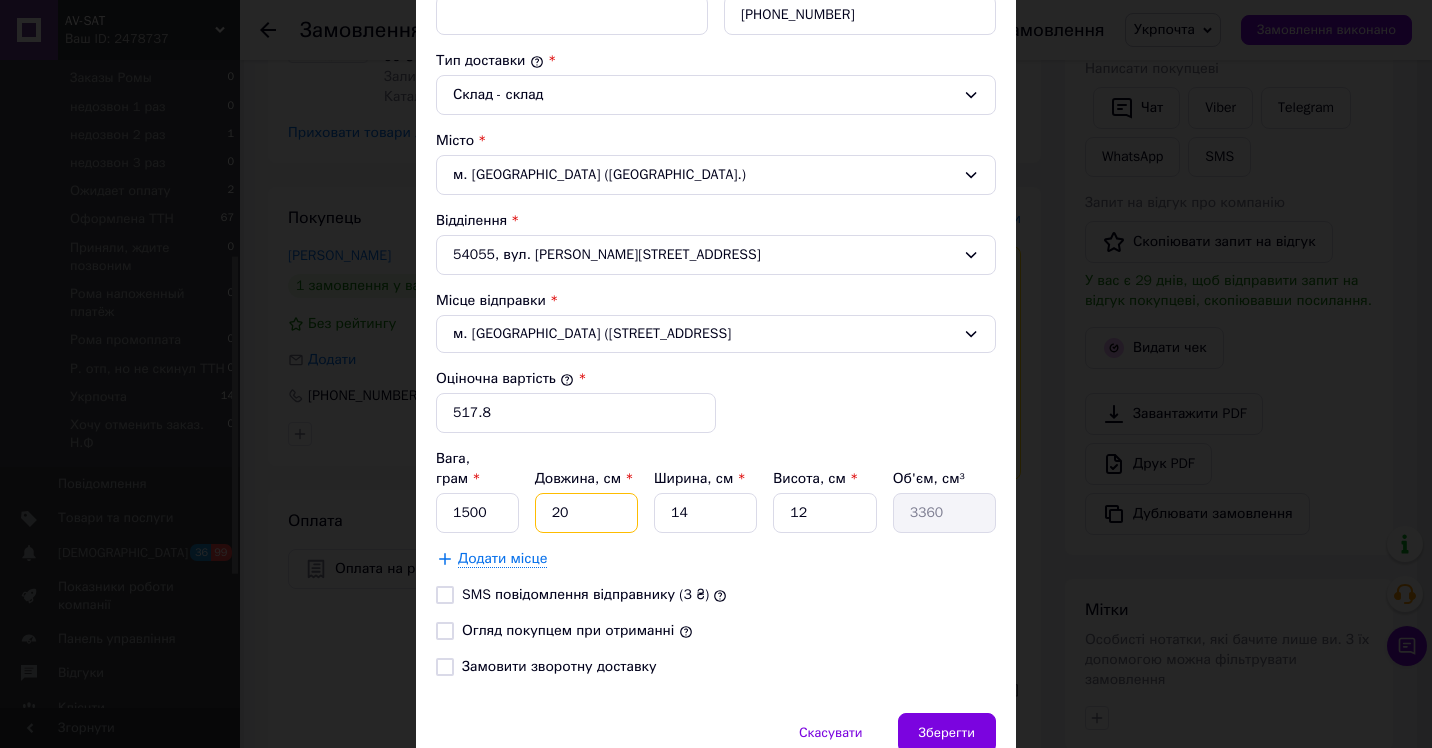 type on "20" 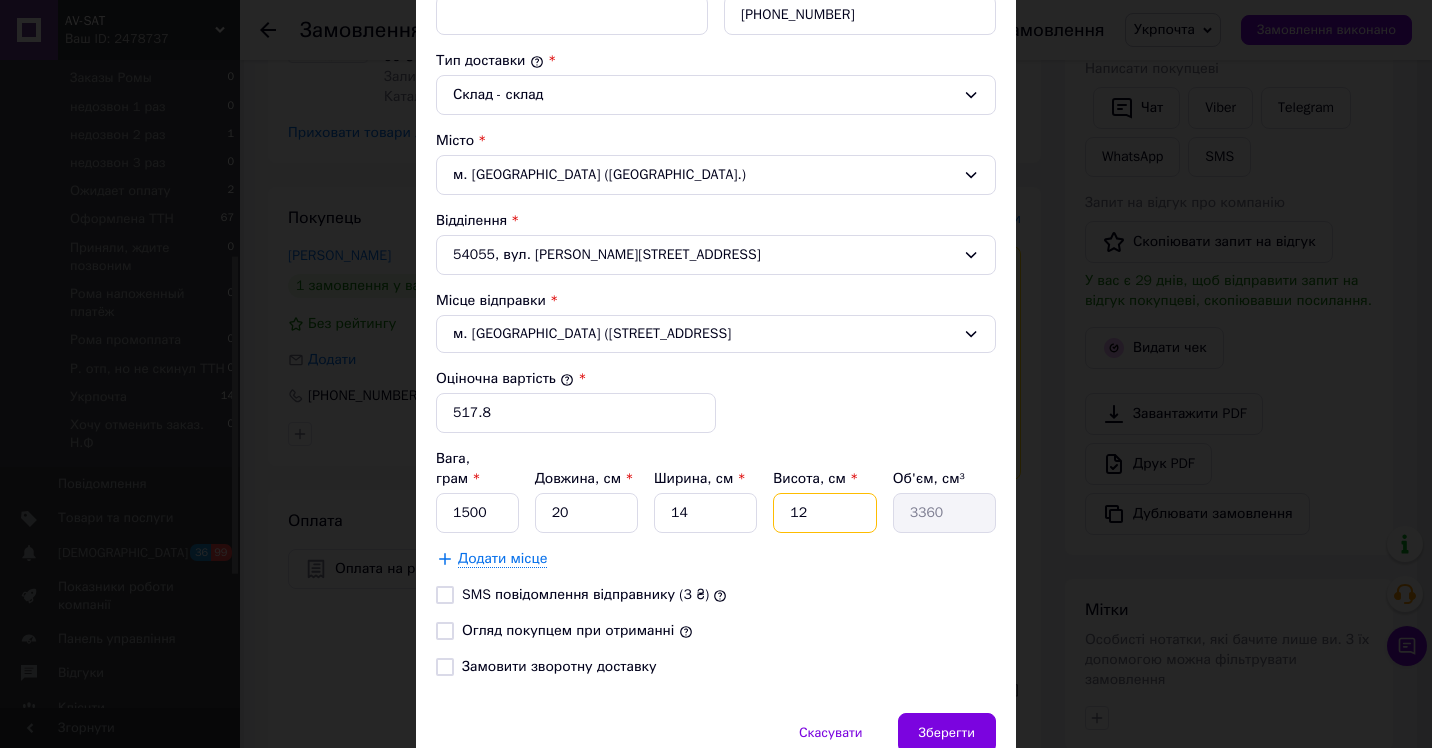 click on "12" at bounding box center (824, 513) 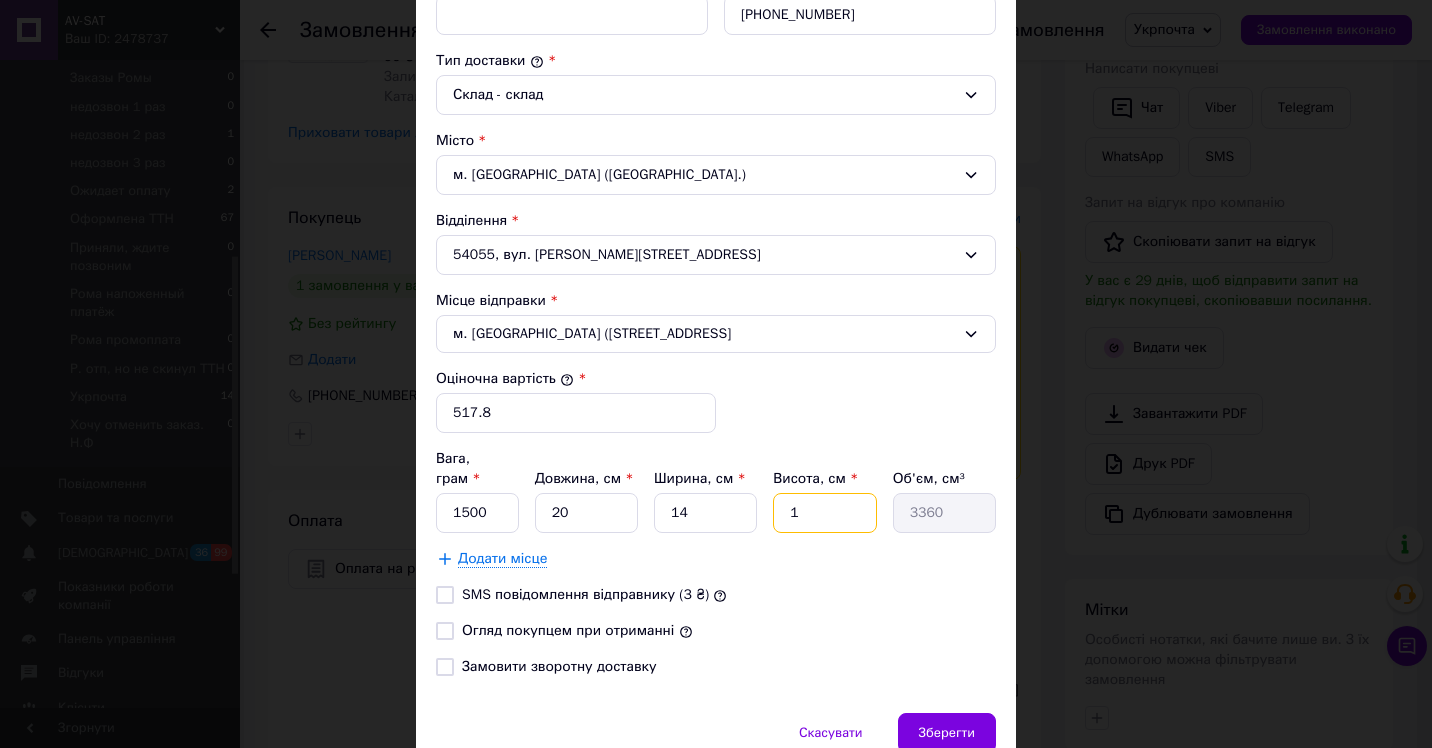 type on "280" 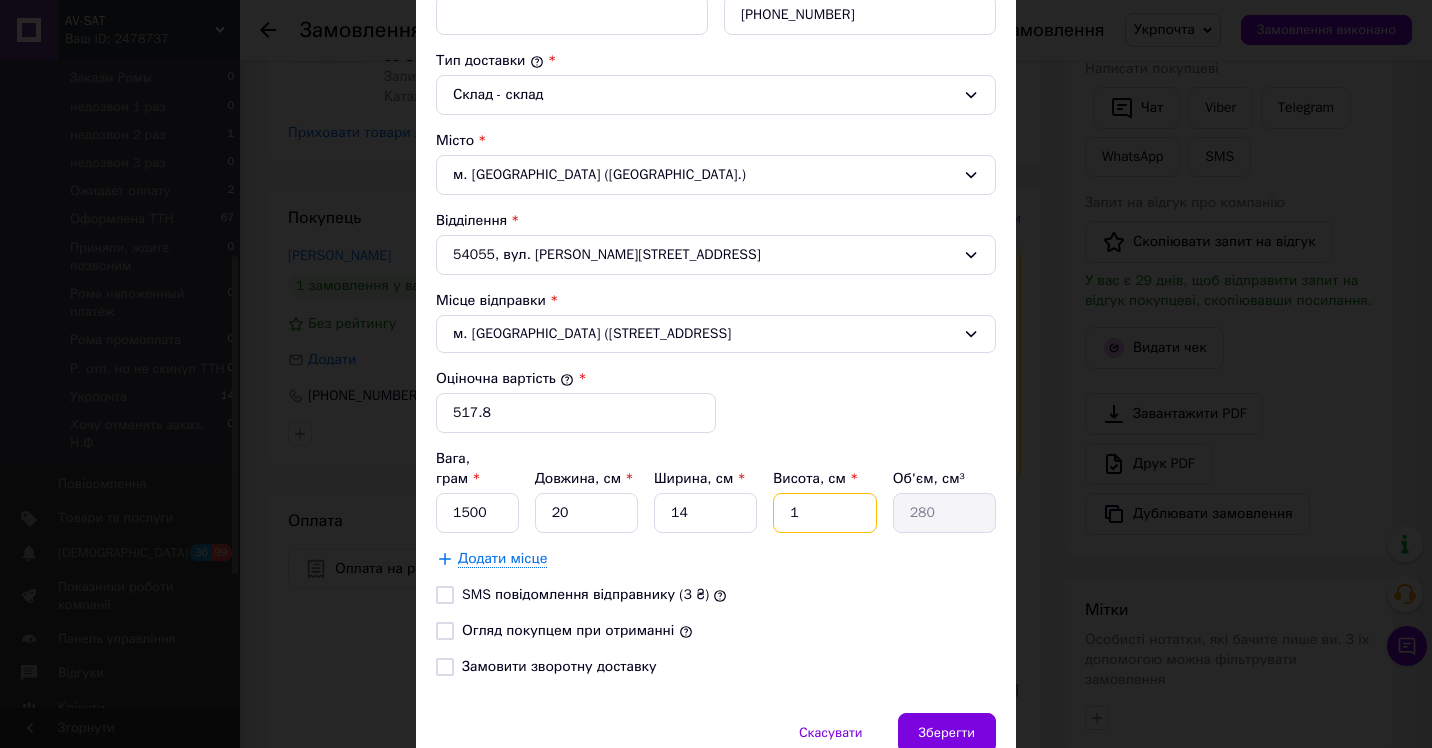 type 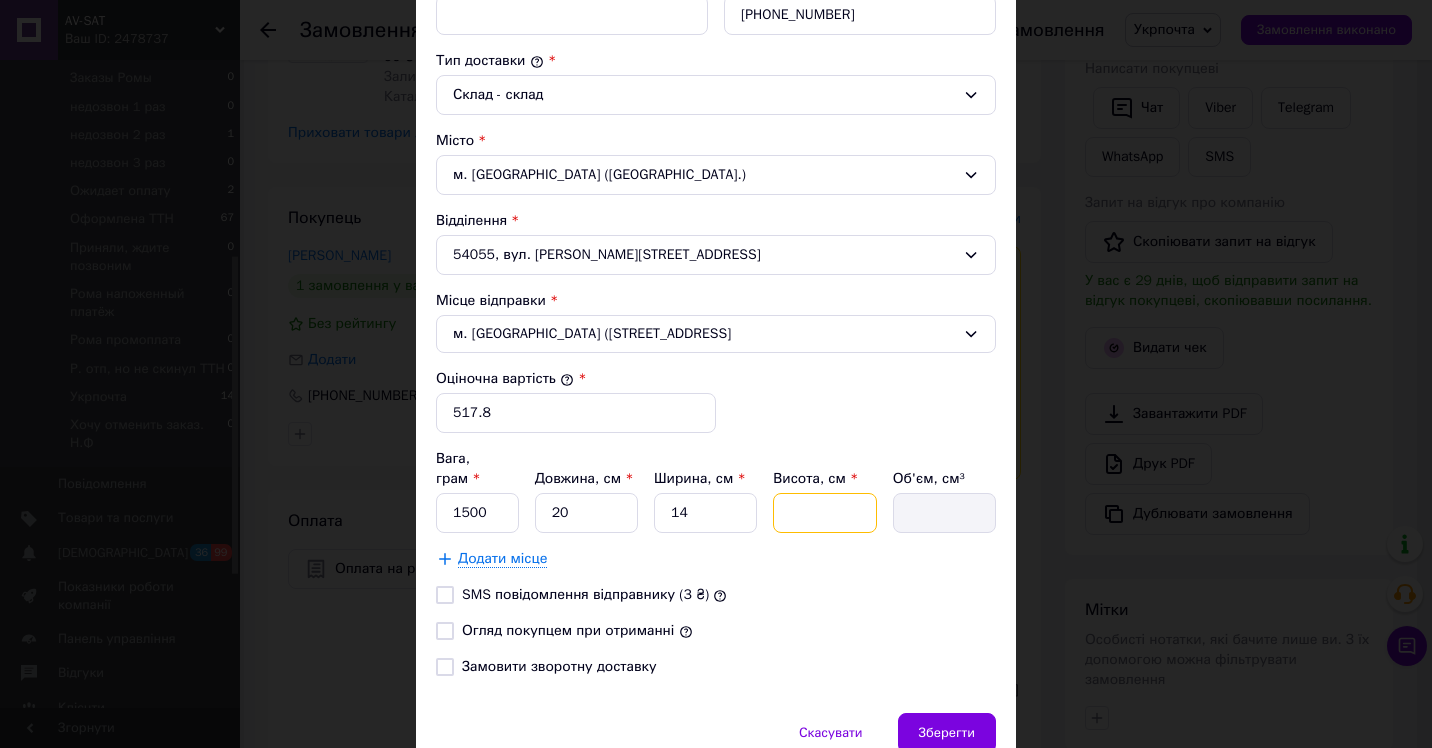 type on "6" 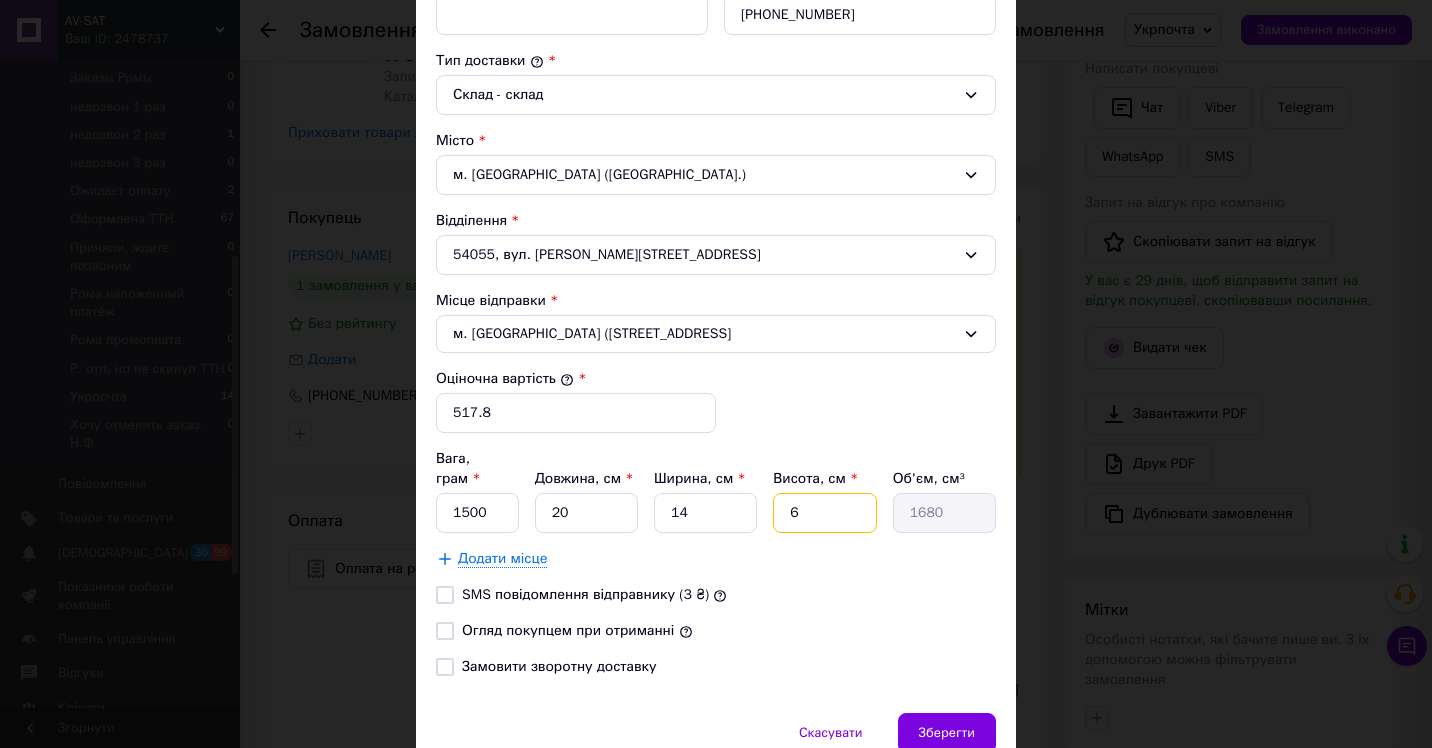 type on "6" 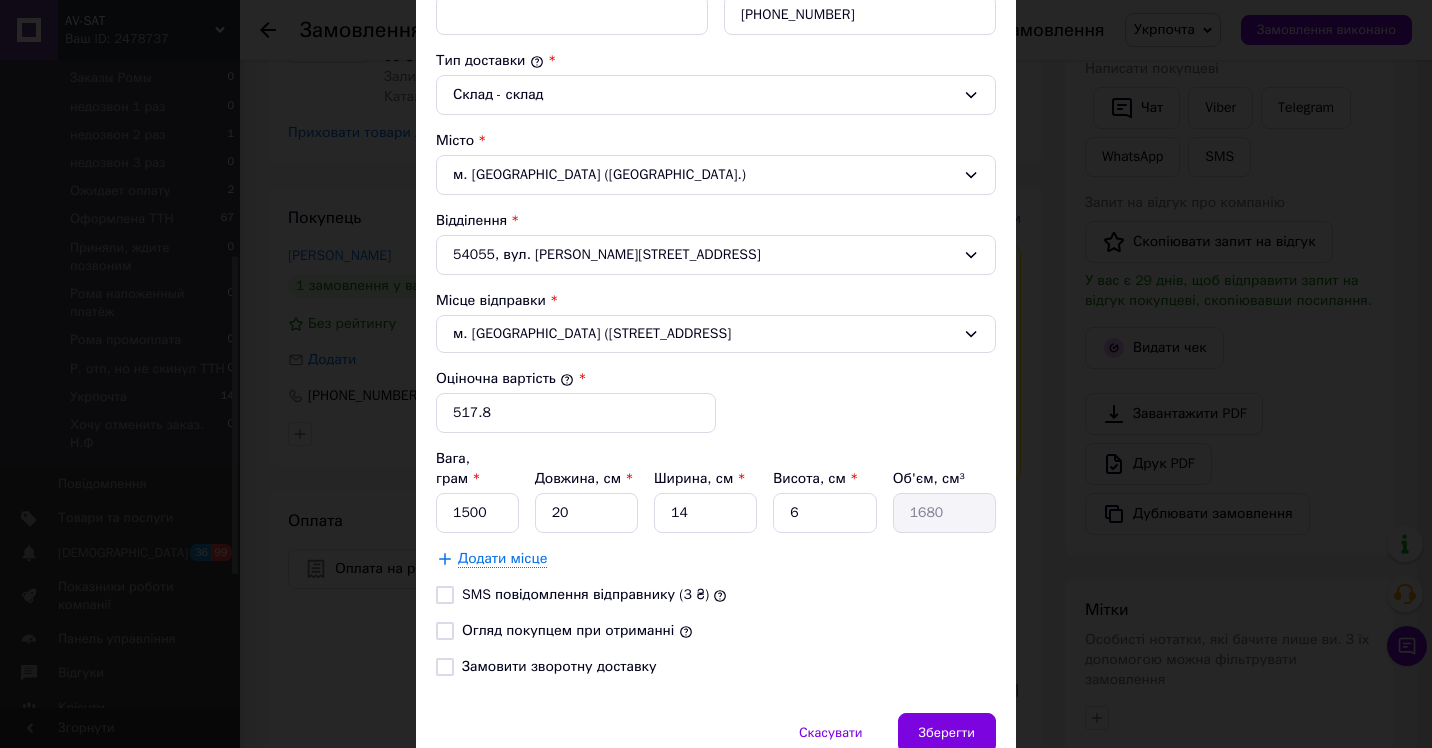 click on "Огляд покупцем при отриманні" at bounding box center (445, 631) 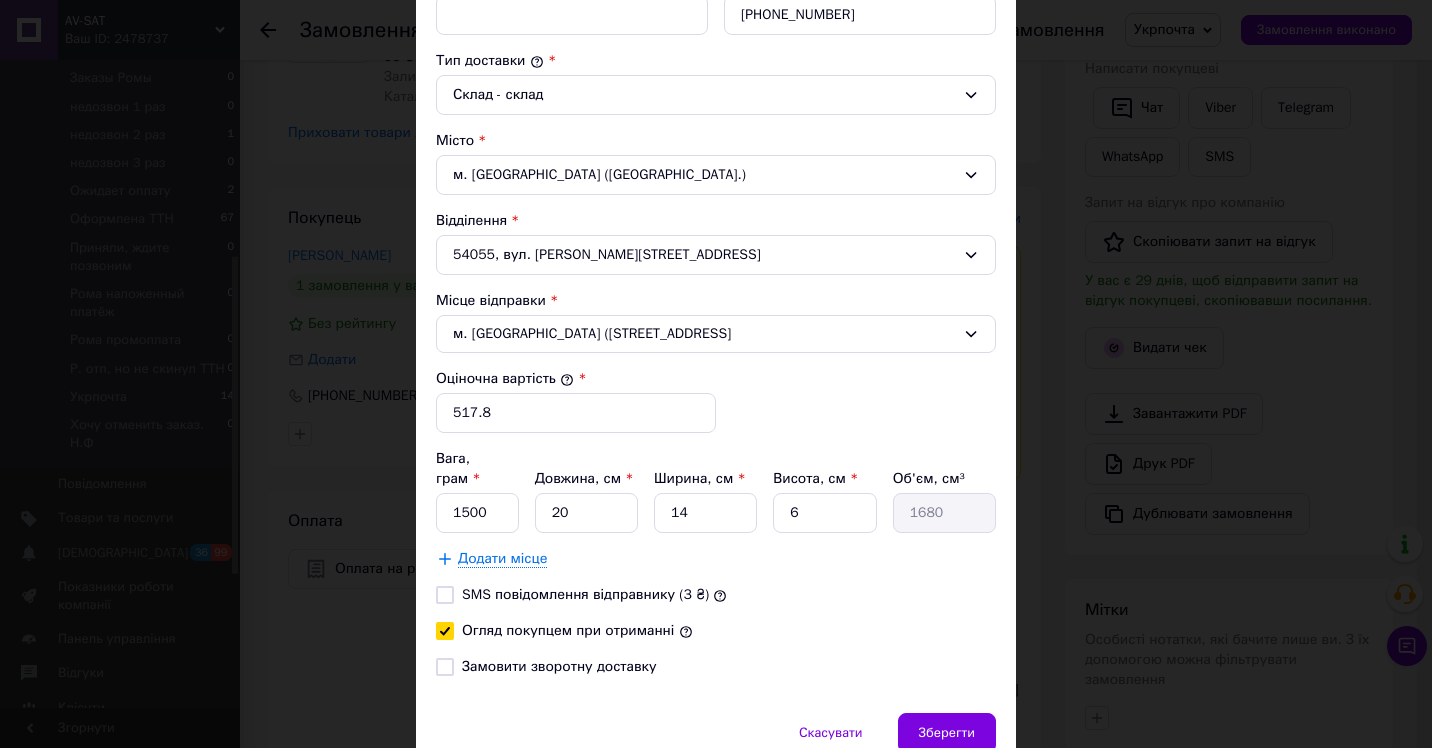 checkbox on "true" 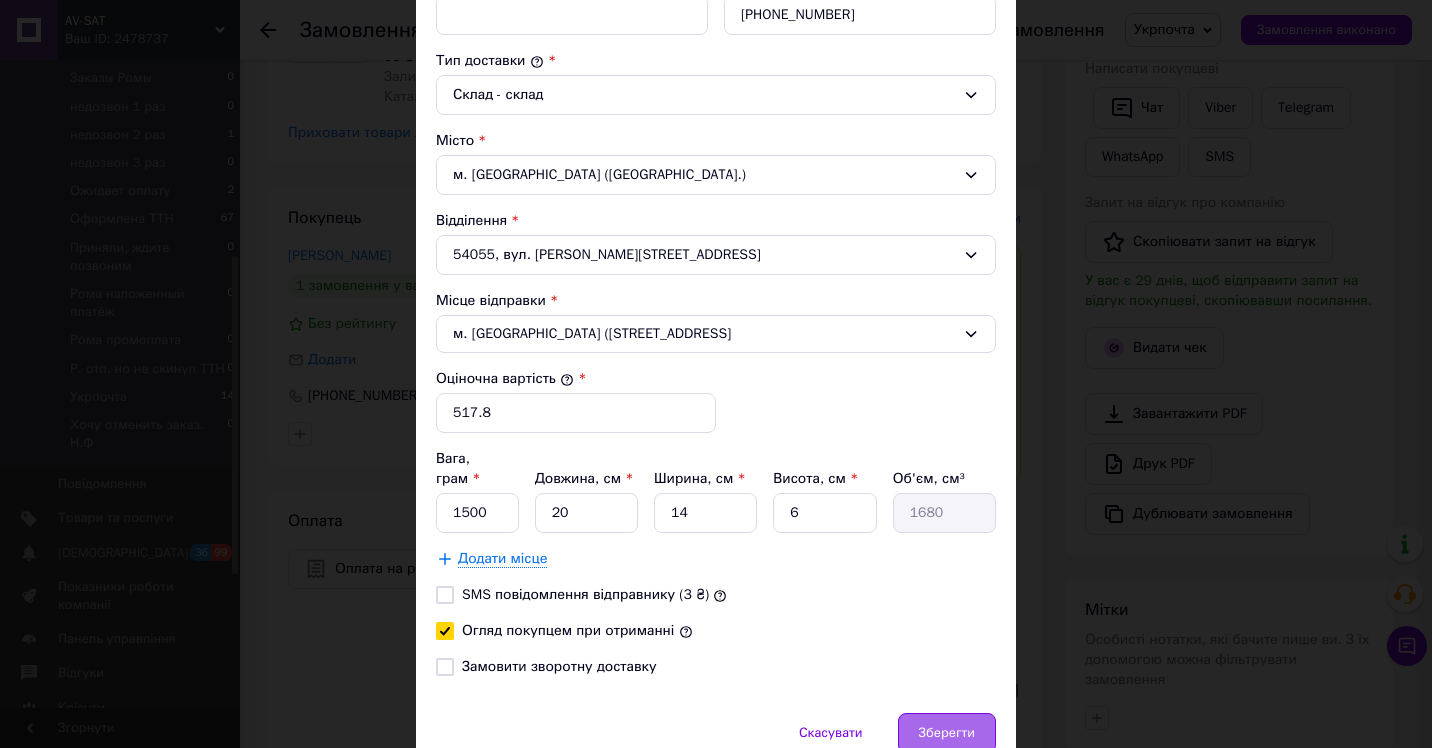 click on "Зберегти" at bounding box center (947, 733) 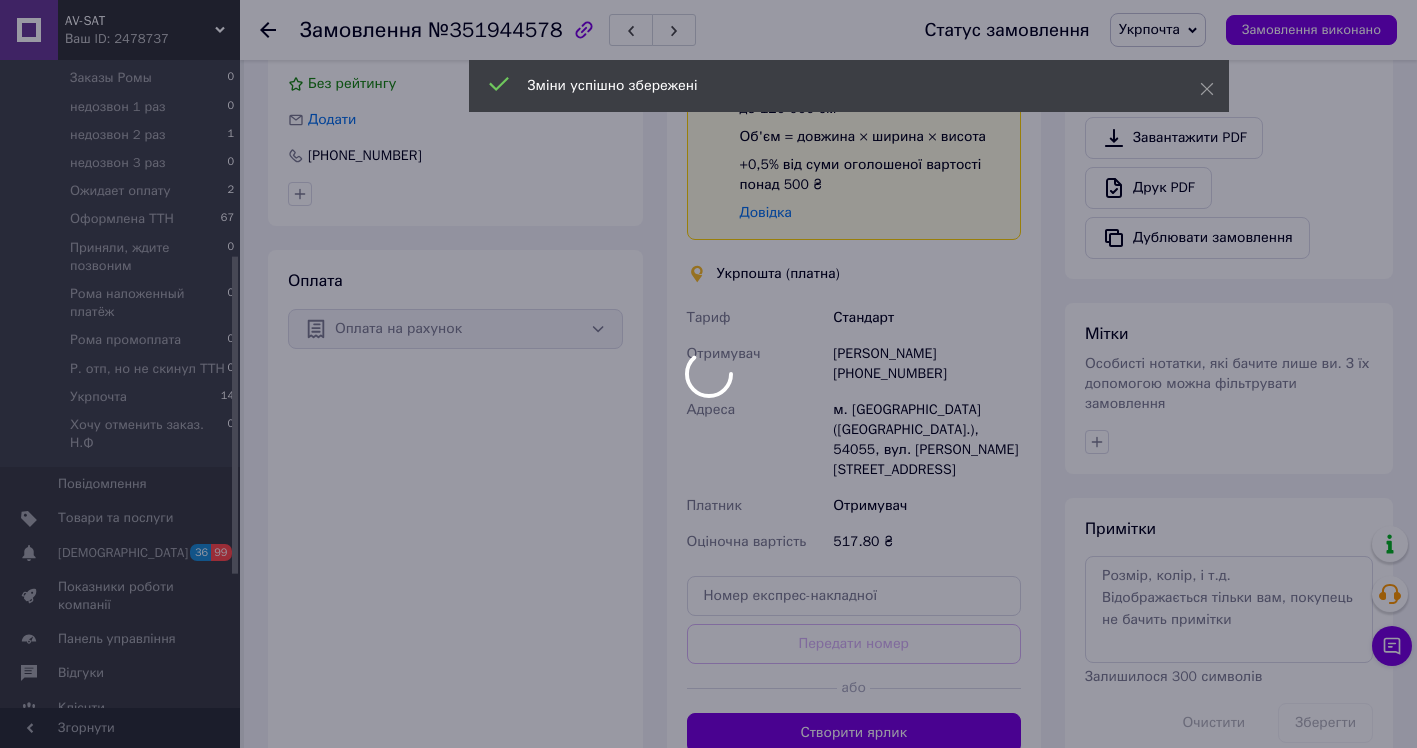 scroll, scrollTop: 700, scrollLeft: 0, axis: vertical 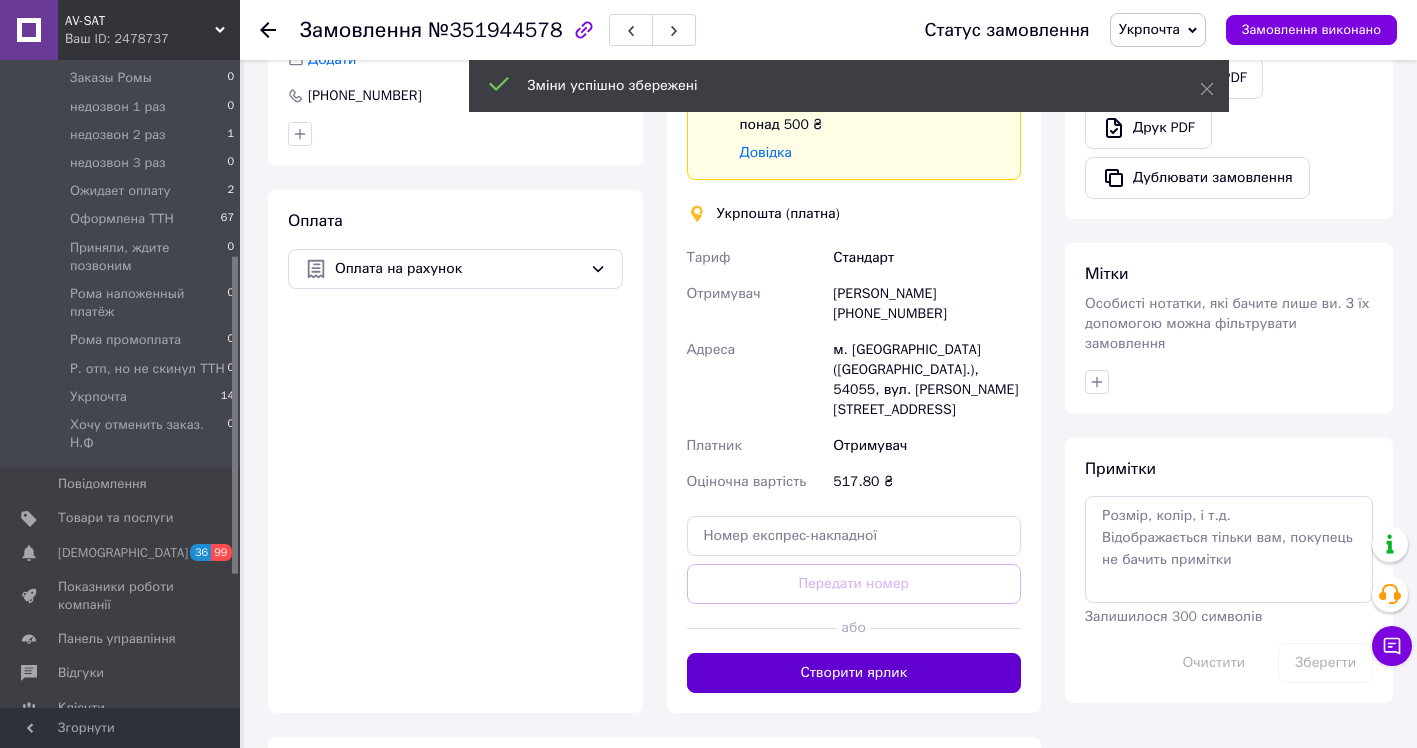click on "Створити ярлик" at bounding box center [854, 673] 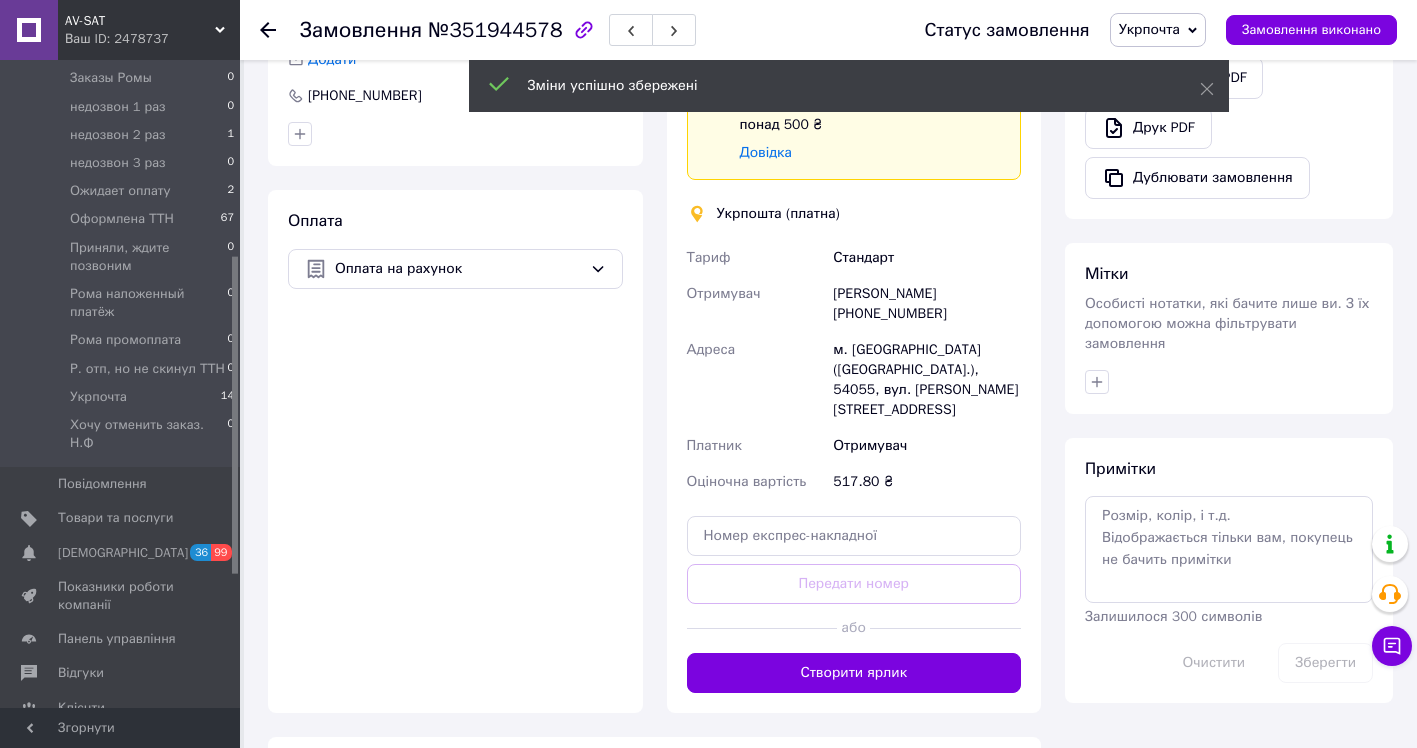 click on "Доставка Редагувати Спецтариф Укрпошта Стандарт 35 ₴  - до 30 кг і об'ємом до 20 000 см³ 100 ₴  — до 30 кг і об'ємом від 20 000 до 120 000 см³ Об'єм = довжина × ширина × висота +0,5% від суми оголошеної вартості понад 500 ₴ Довідка Укрпошта (платна) Тариф Стандарт Отримувач Владимир Уманский +380631141405 Адреса м. Миколаїв (Миколаївська обл.), 54055, вул. Ігоря Бедзая, 82А Платник Отримувач Оціночна вартість 517.80 ₴ Передати номер або Створити ярлик" at bounding box center (854, 300) 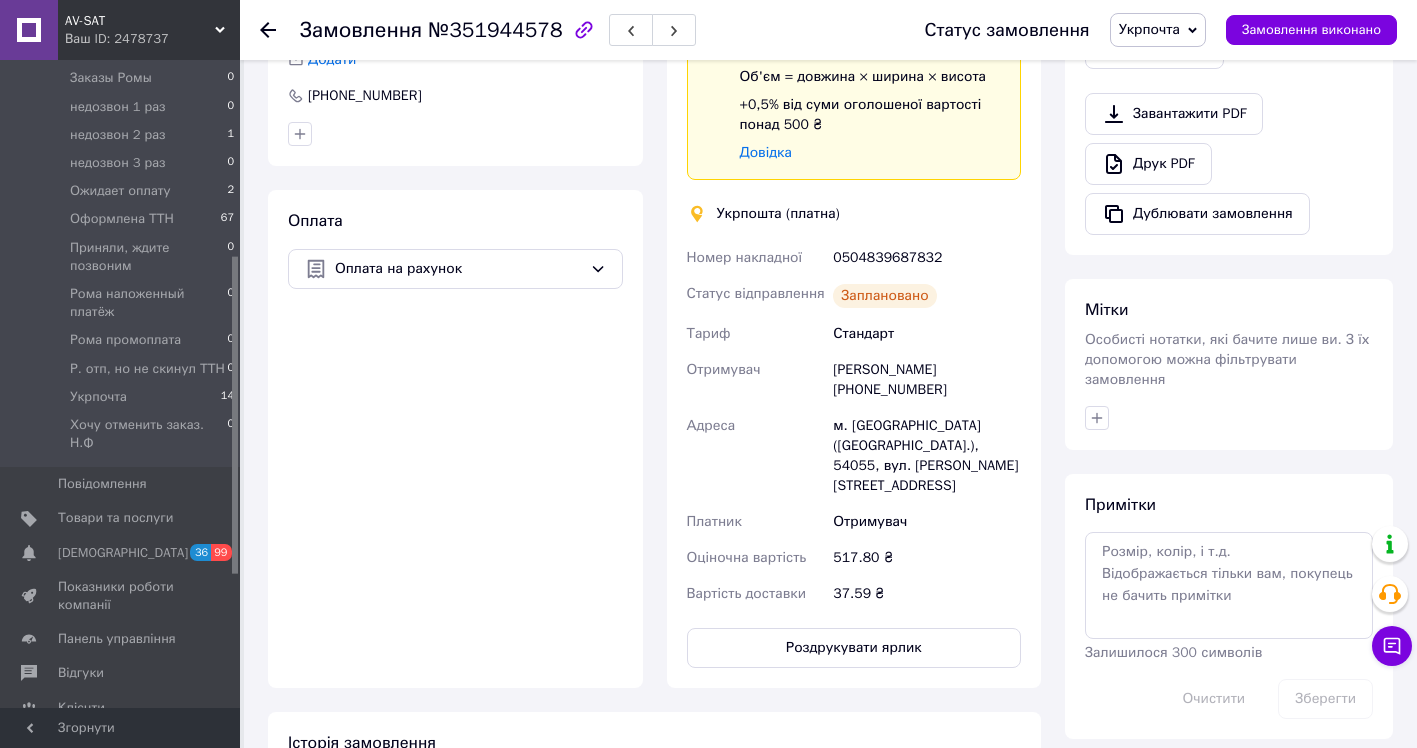 click 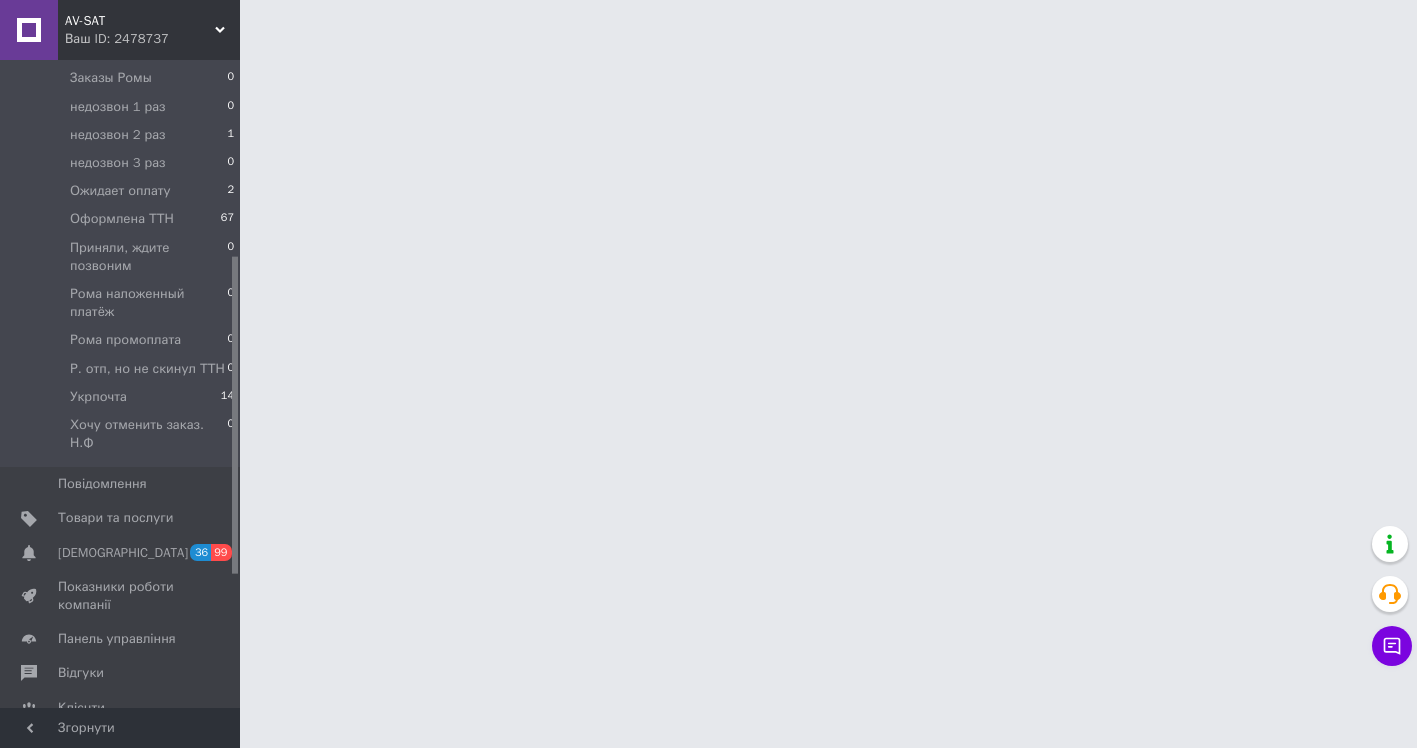 scroll, scrollTop: 0, scrollLeft: 0, axis: both 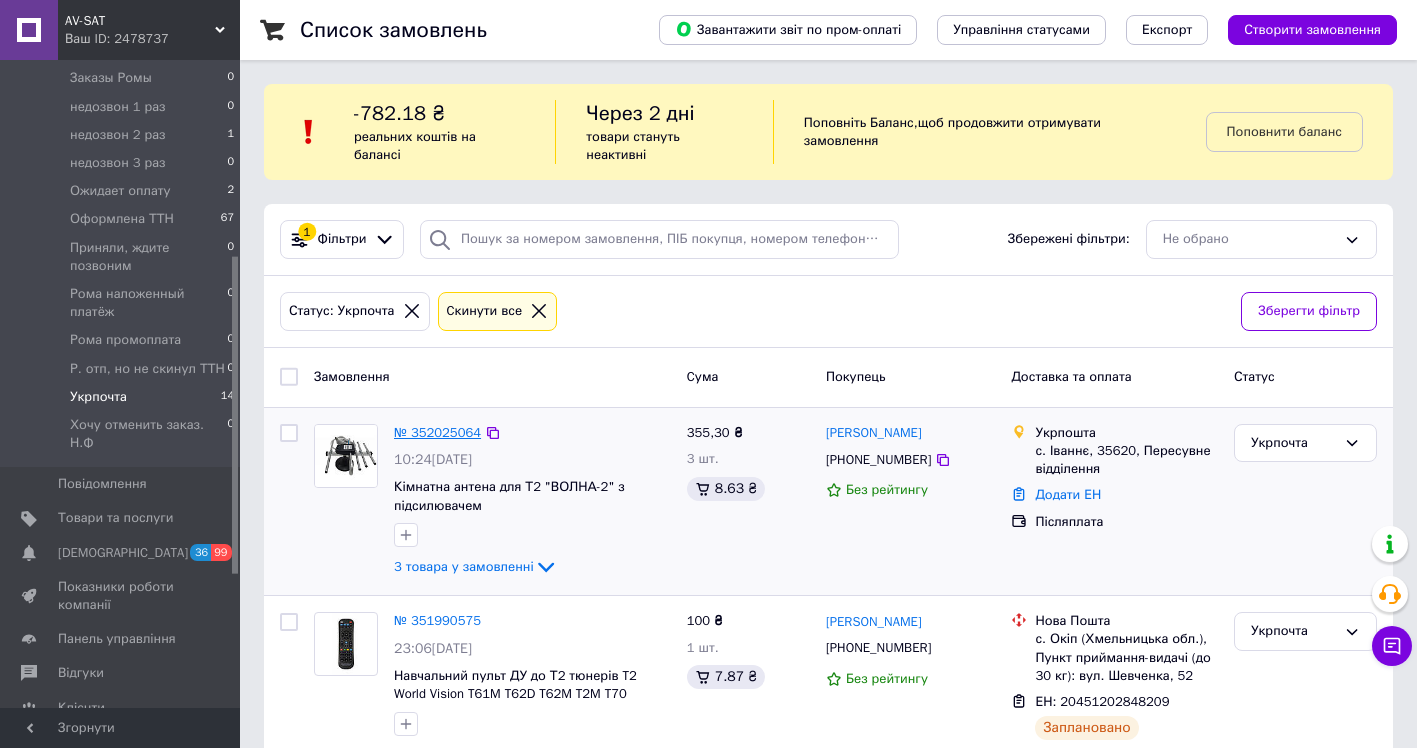 click on "№ 352025064" at bounding box center (437, 432) 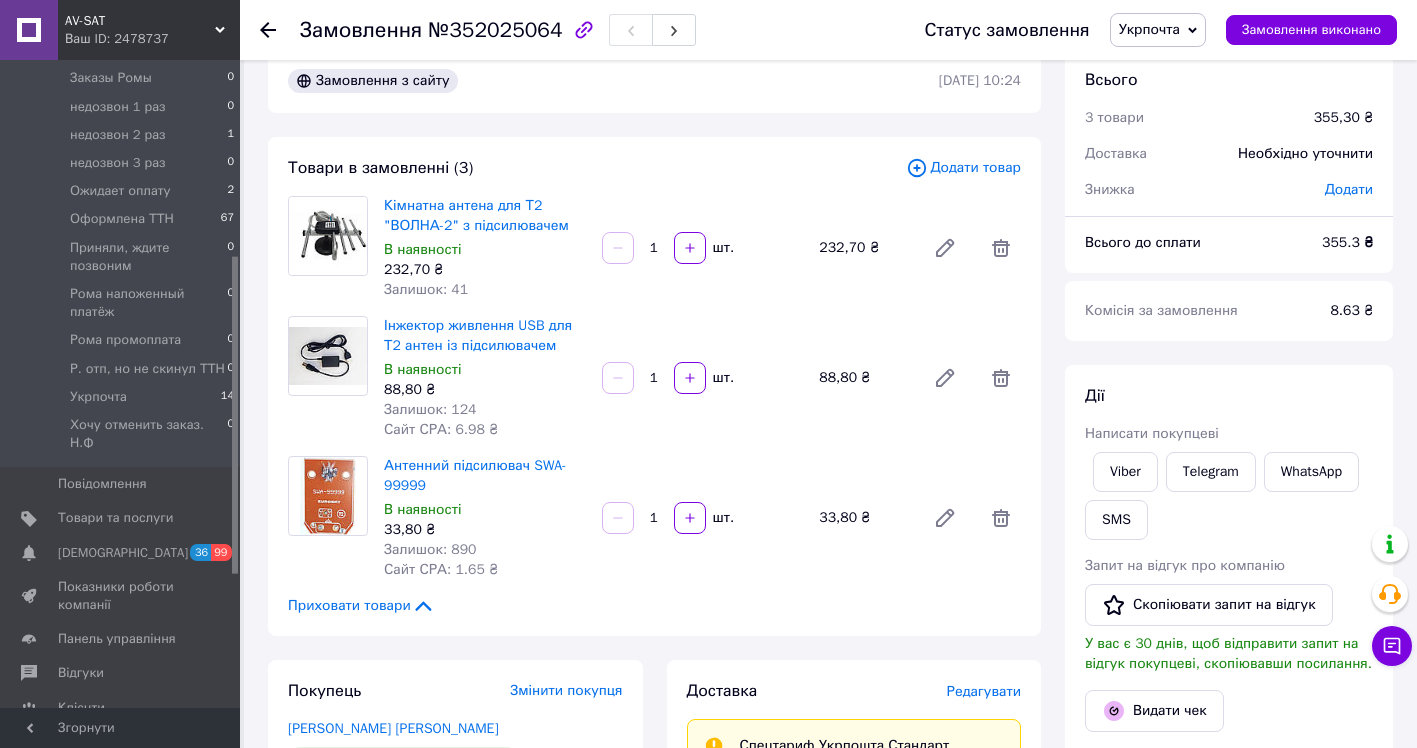 scroll, scrollTop: 0, scrollLeft: 0, axis: both 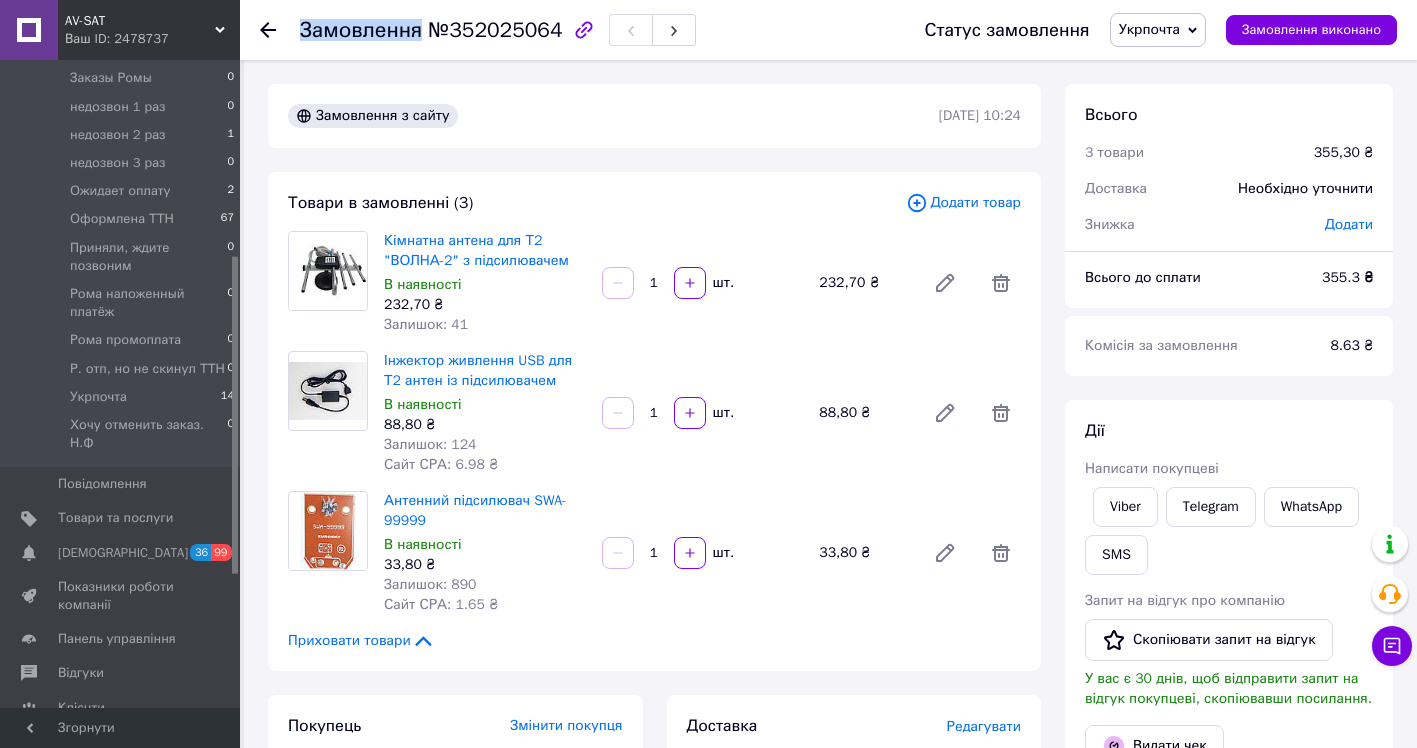 click 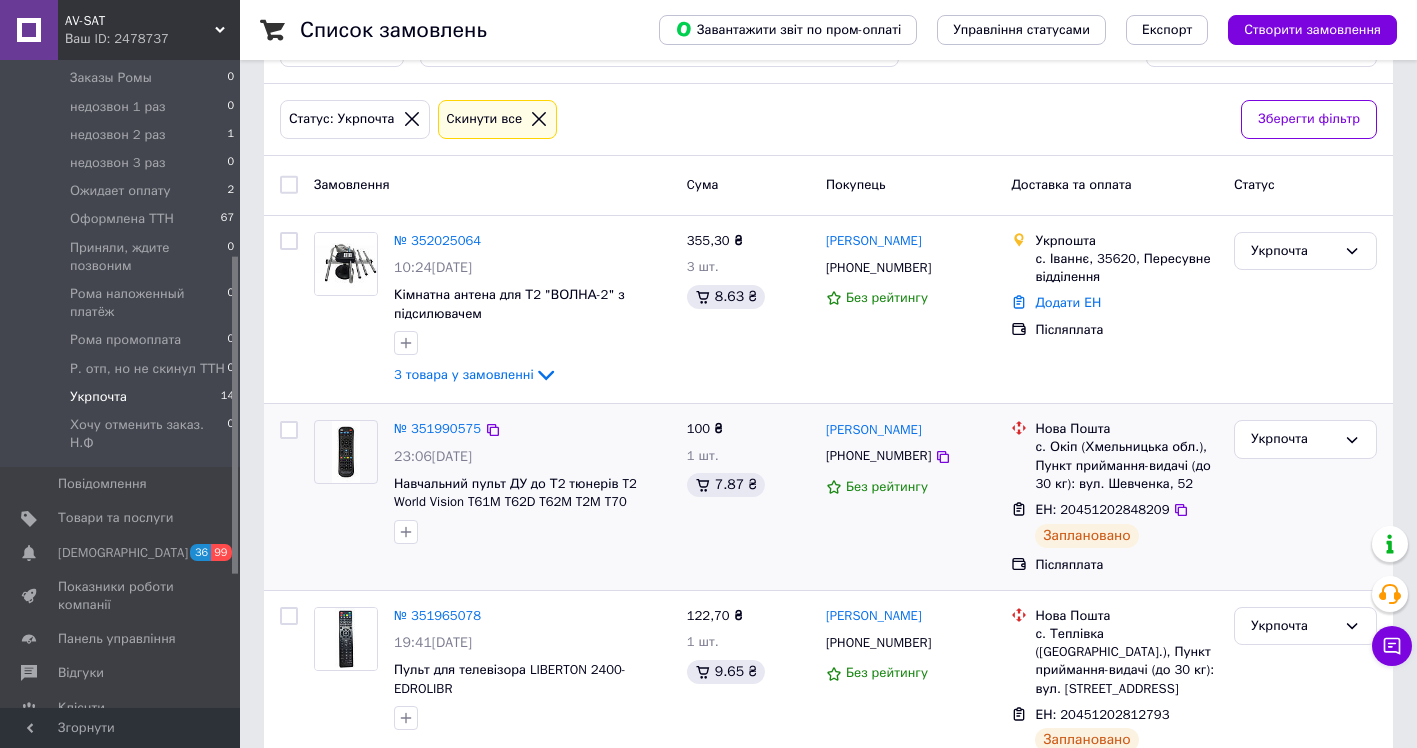 scroll, scrollTop: 0, scrollLeft: 0, axis: both 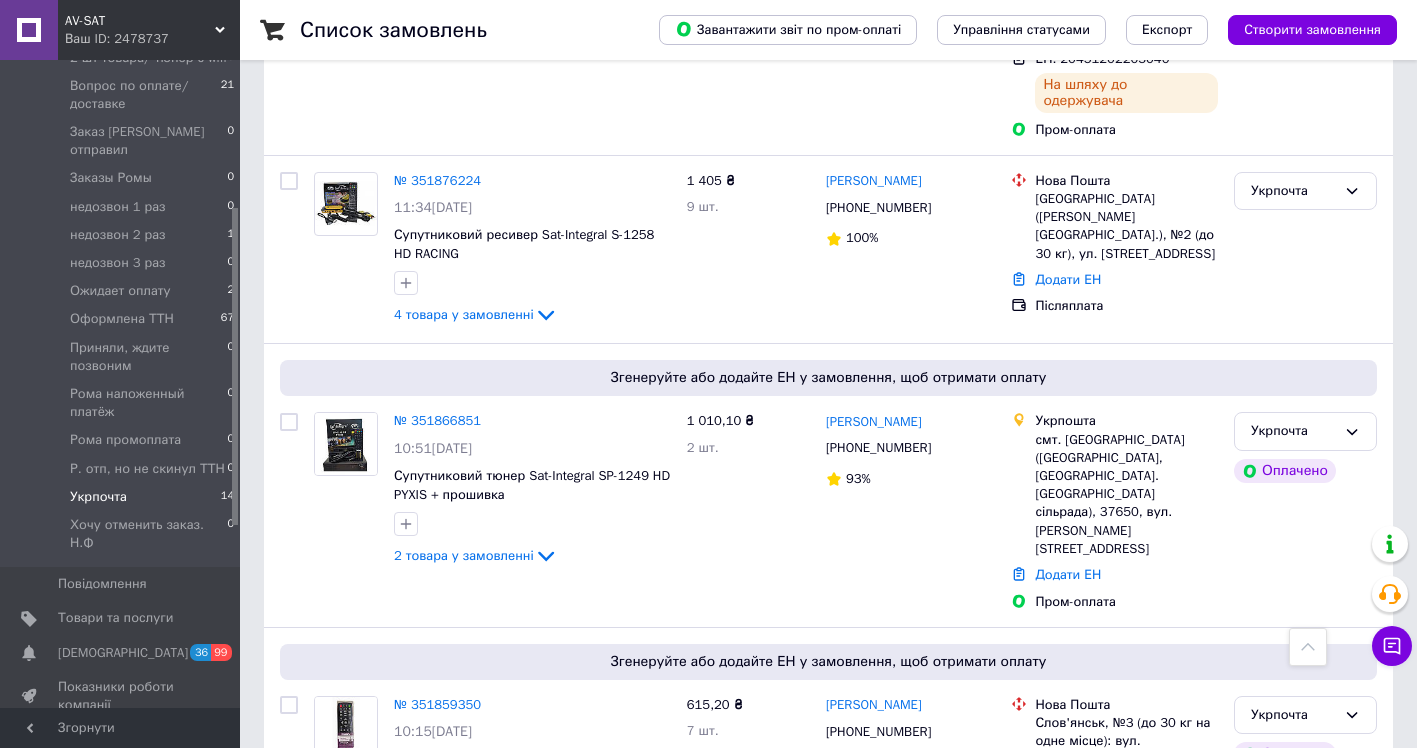 click on "Укрпочта" at bounding box center [98, 497] 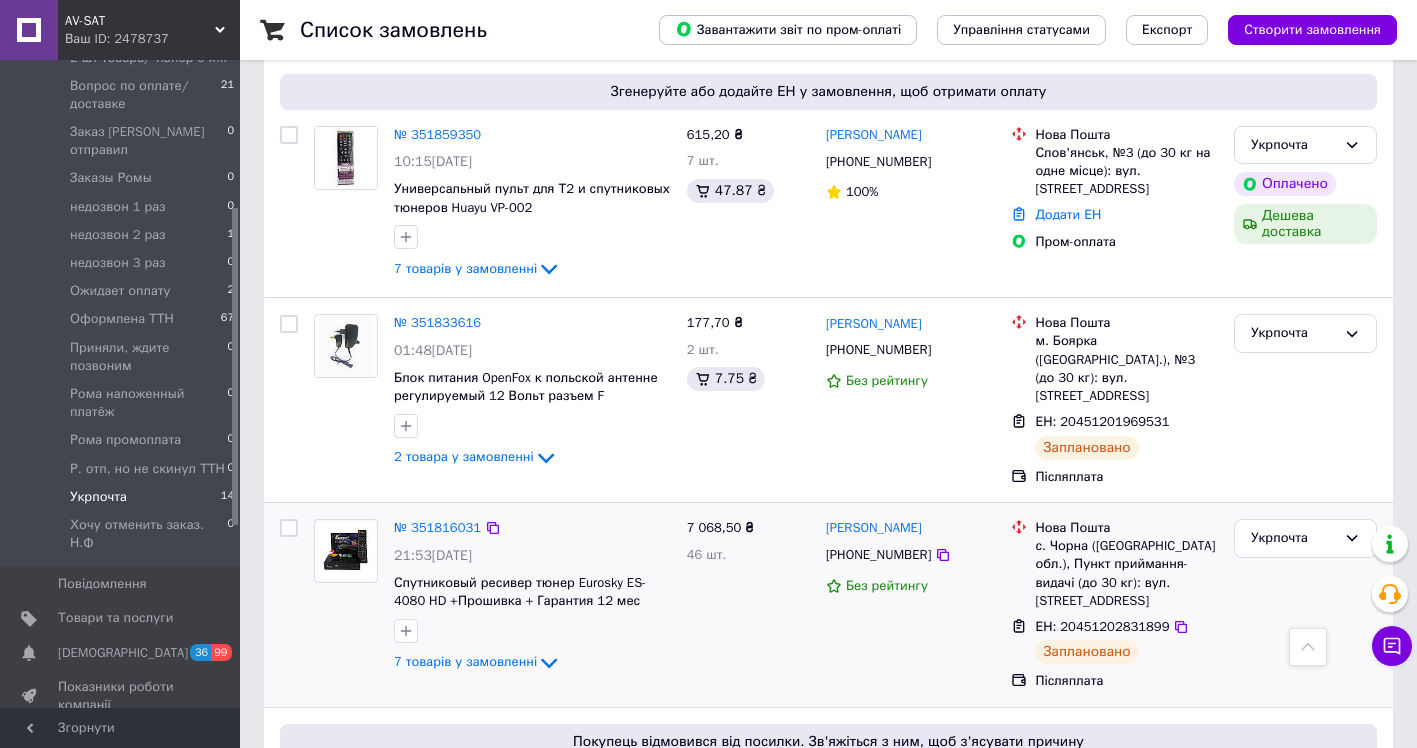 scroll, scrollTop: 2549, scrollLeft: 0, axis: vertical 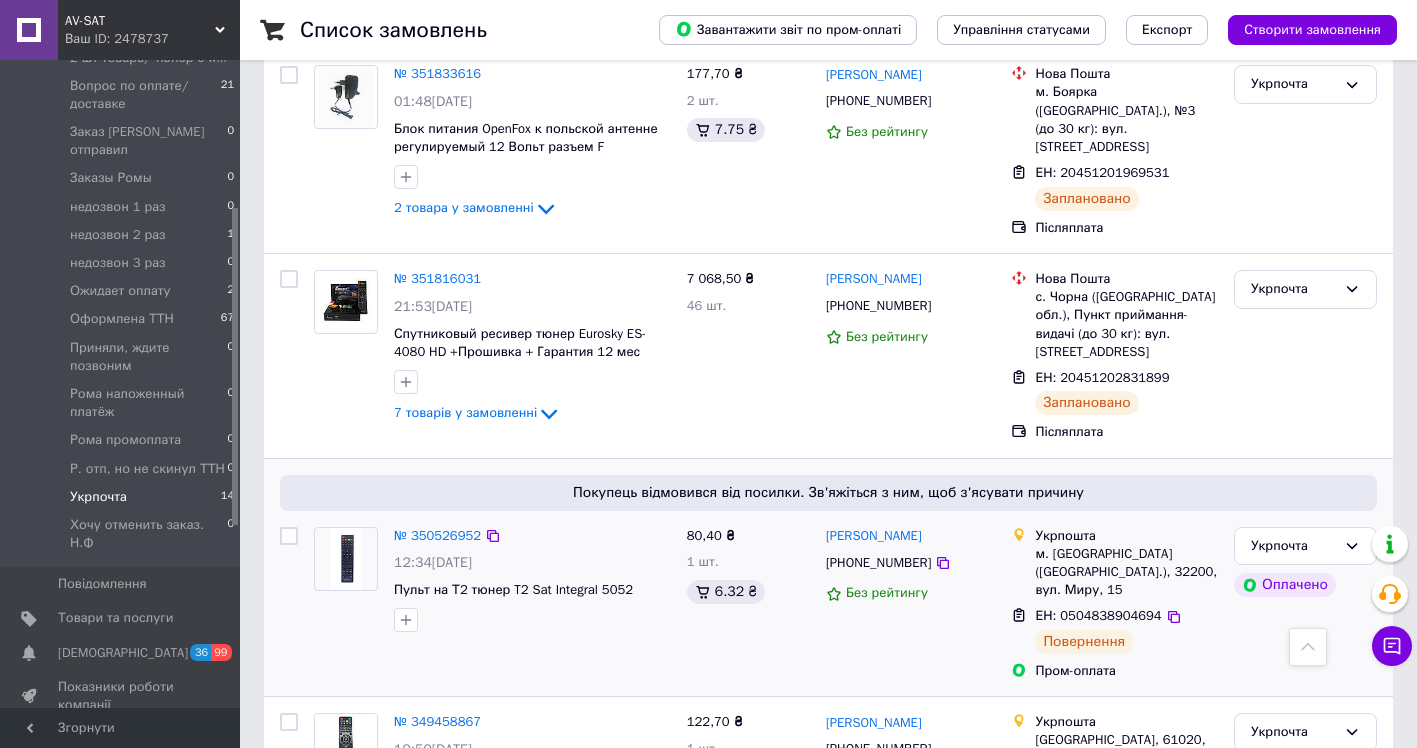 drag, startPoint x: 922, startPoint y: 516, endPoint x: 876, endPoint y: 521, distance: 46.270943 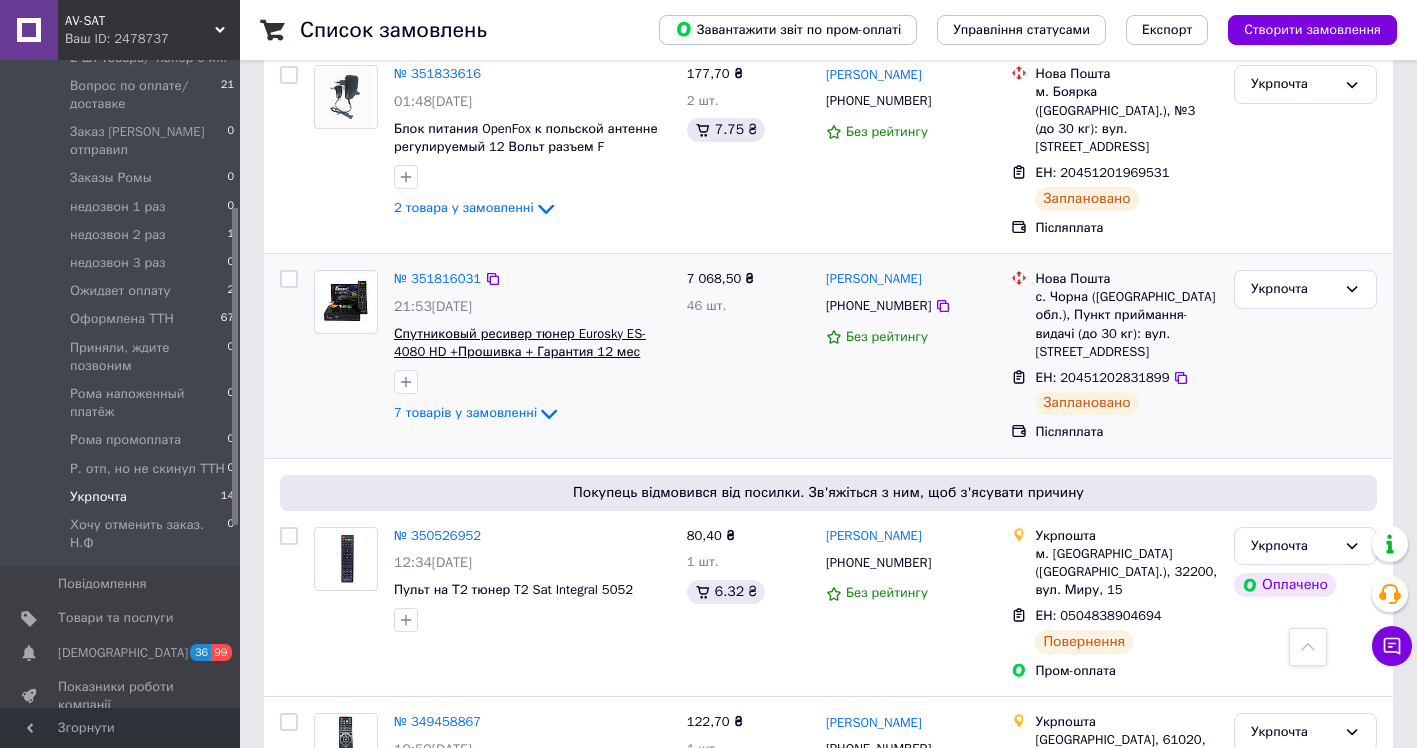 drag, startPoint x: 876, startPoint y: 521, endPoint x: 585, endPoint y: 239, distance: 405.22217 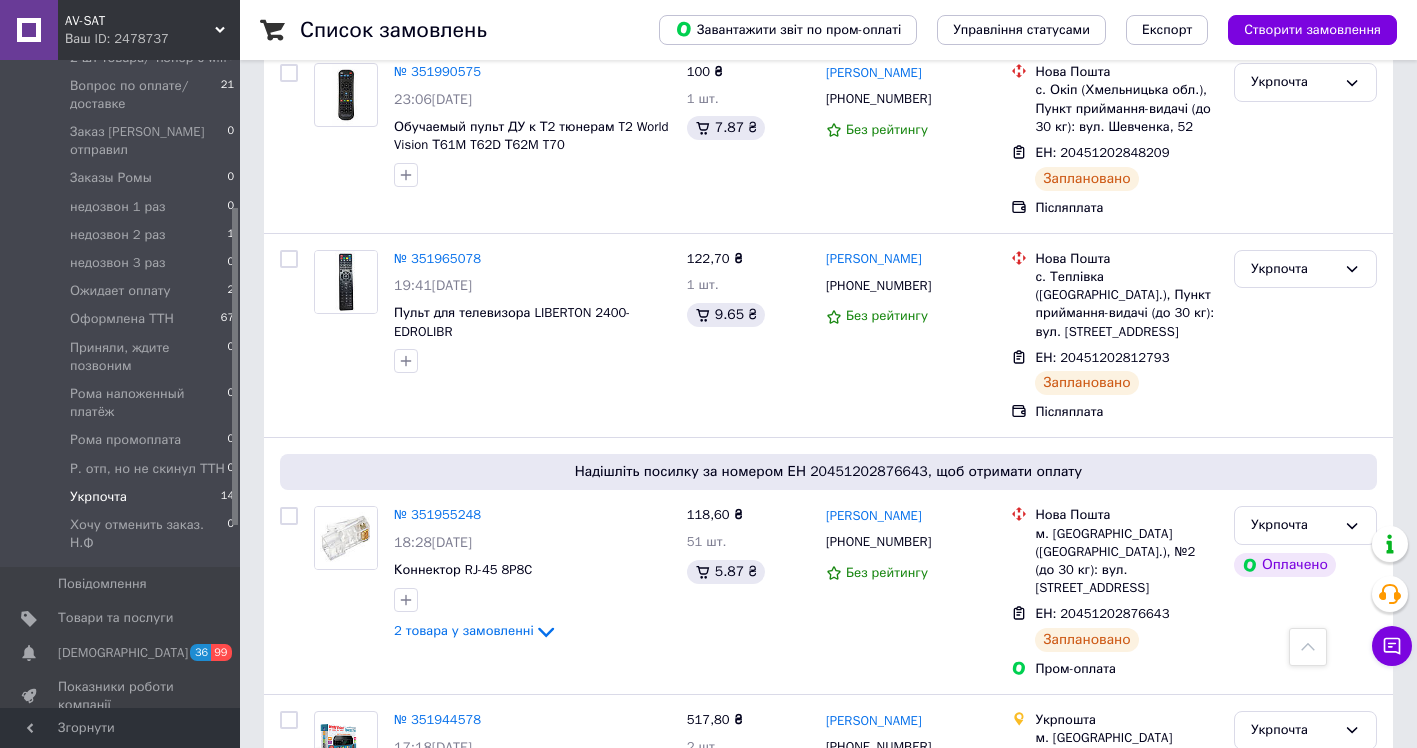 scroll, scrollTop: 0, scrollLeft: 0, axis: both 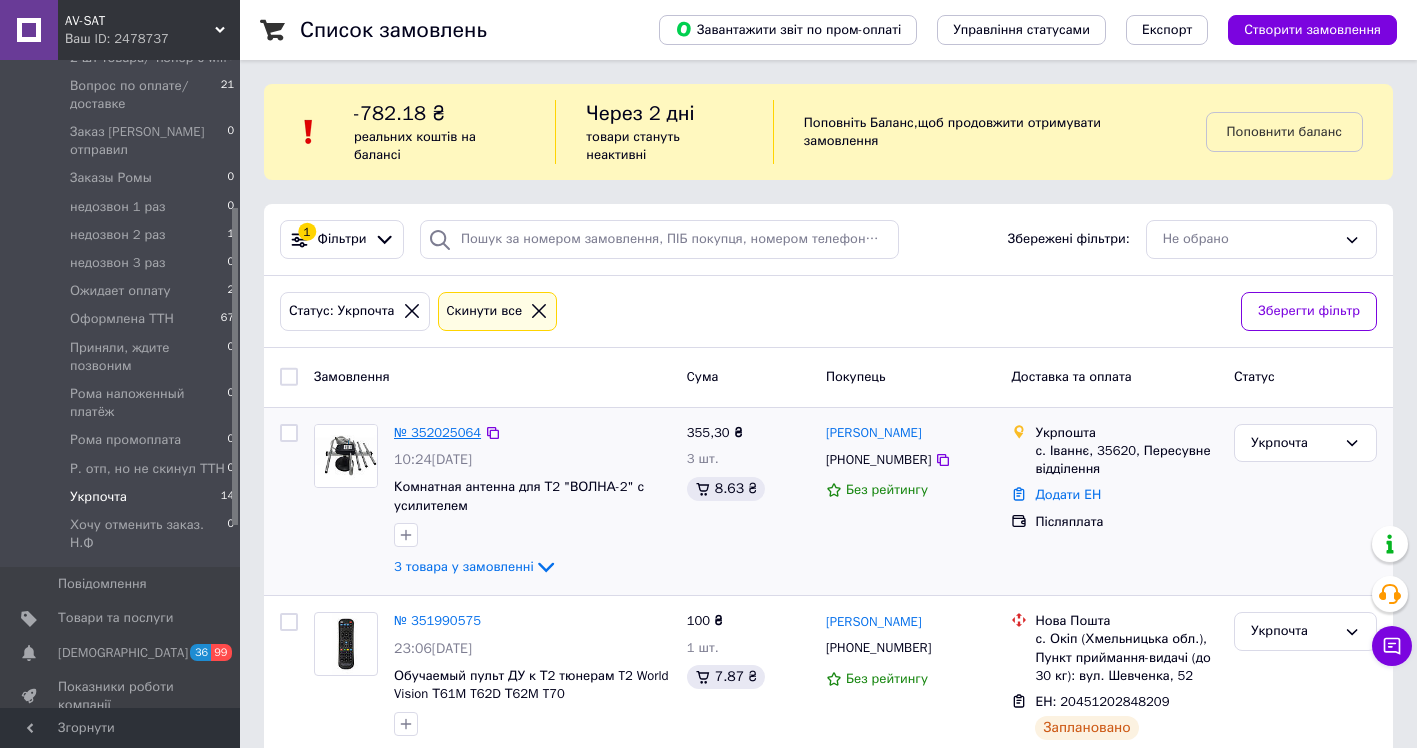 click on "№ 352025064" at bounding box center (437, 432) 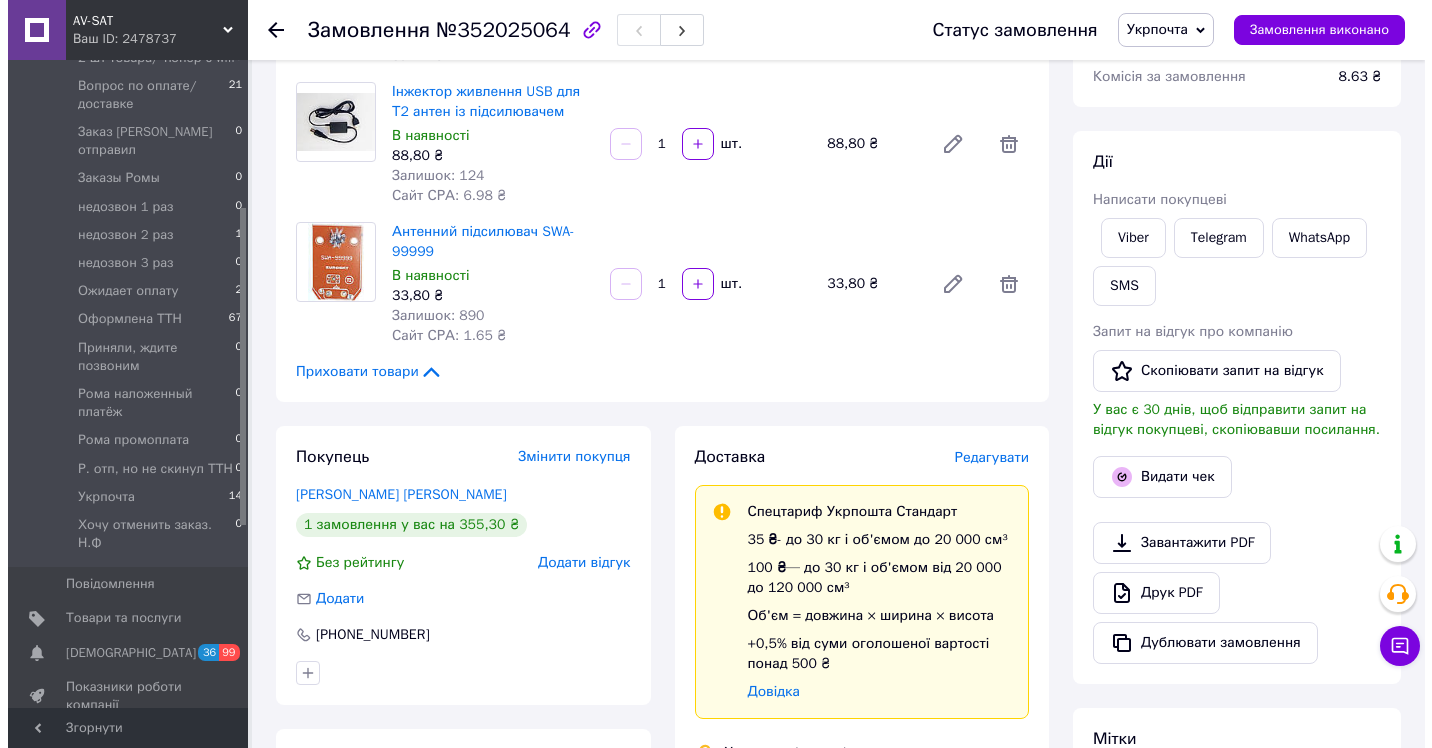 scroll, scrollTop: 500, scrollLeft: 0, axis: vertical 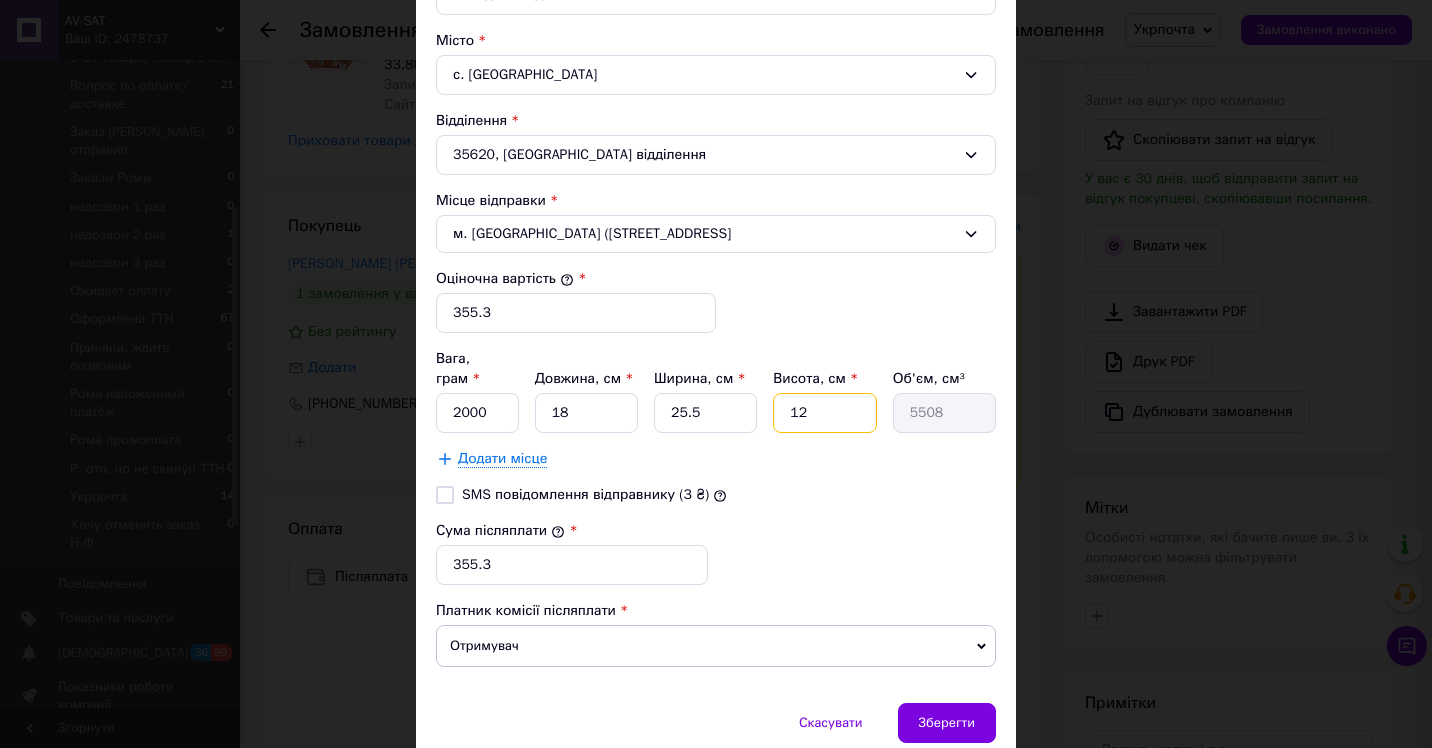 click on "12" at bounding box center [824, 413] 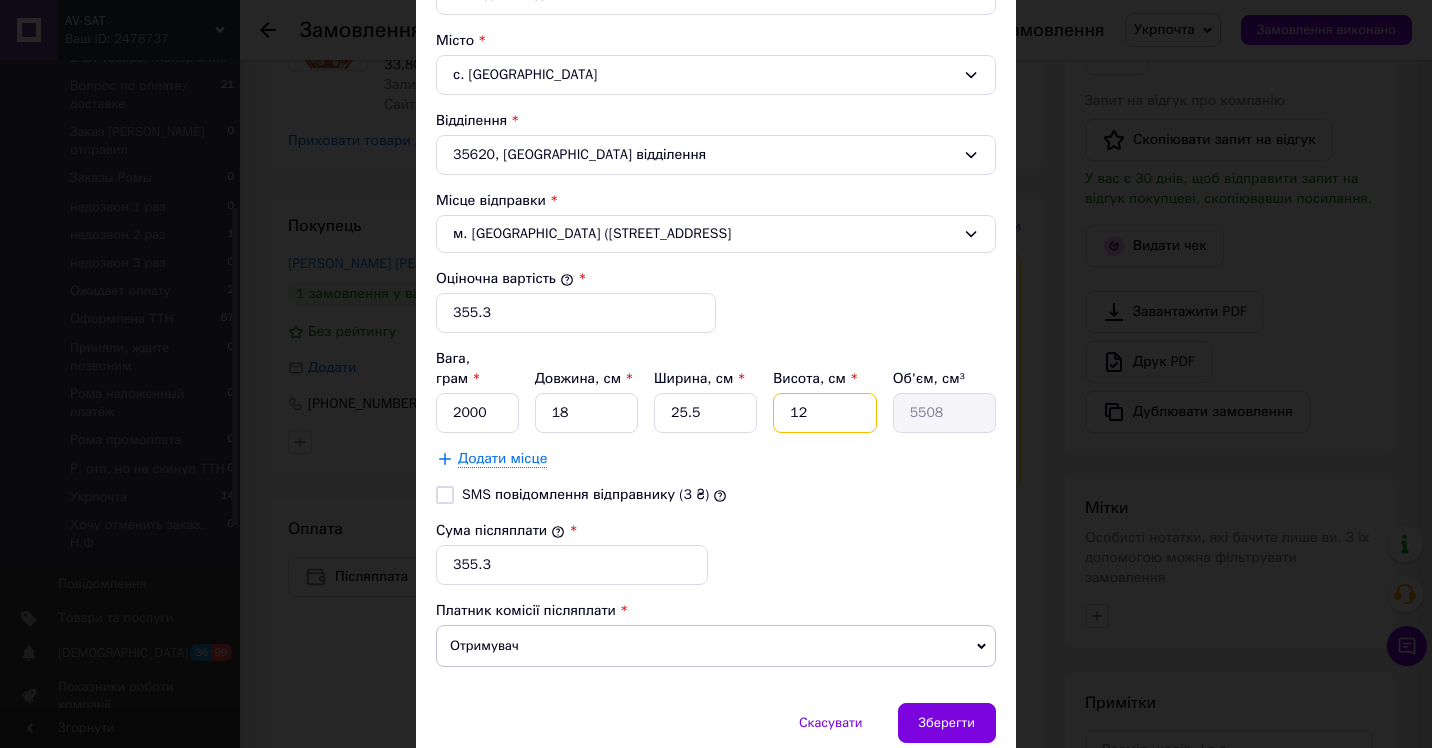 type on "1" 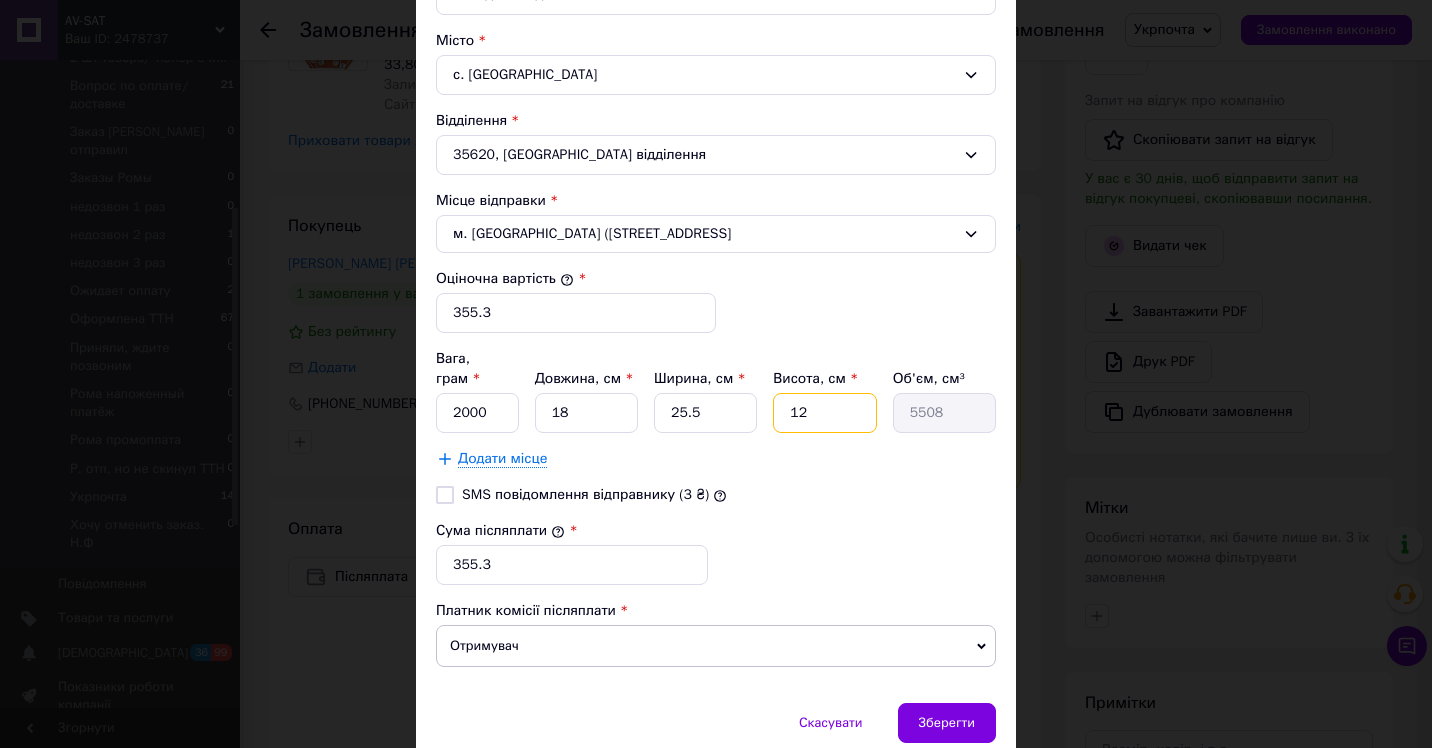 type on "459" 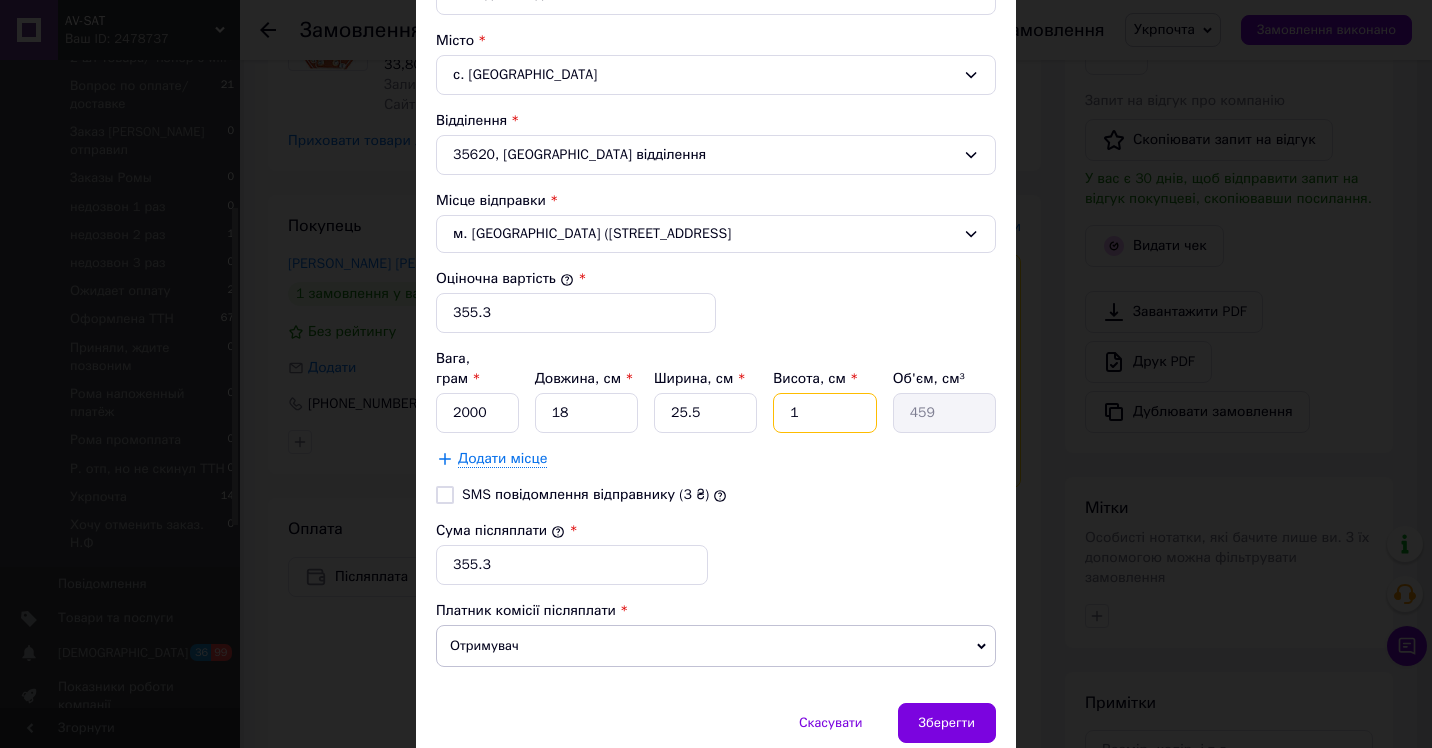 type on "10" 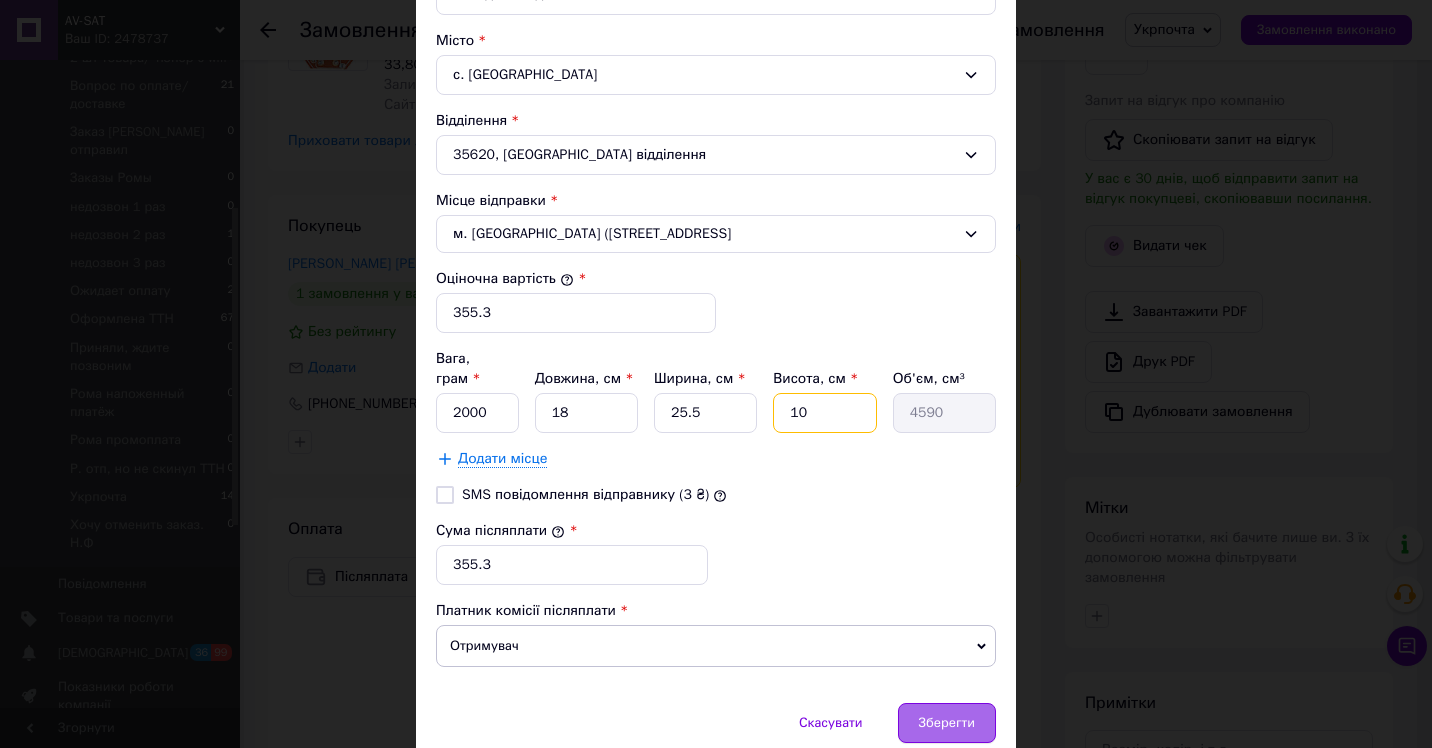 type on "10" 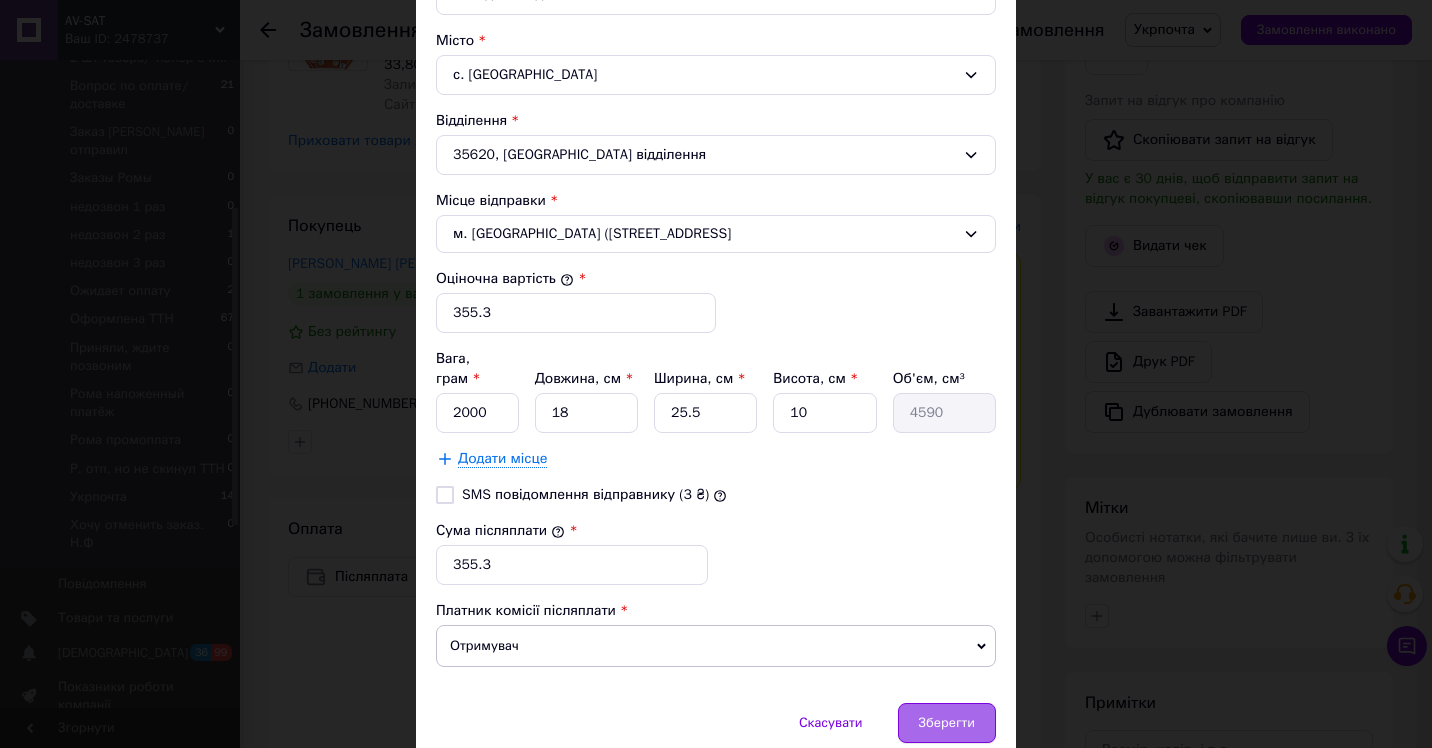 click on "Зберегти" at bounding box center [947, 723] 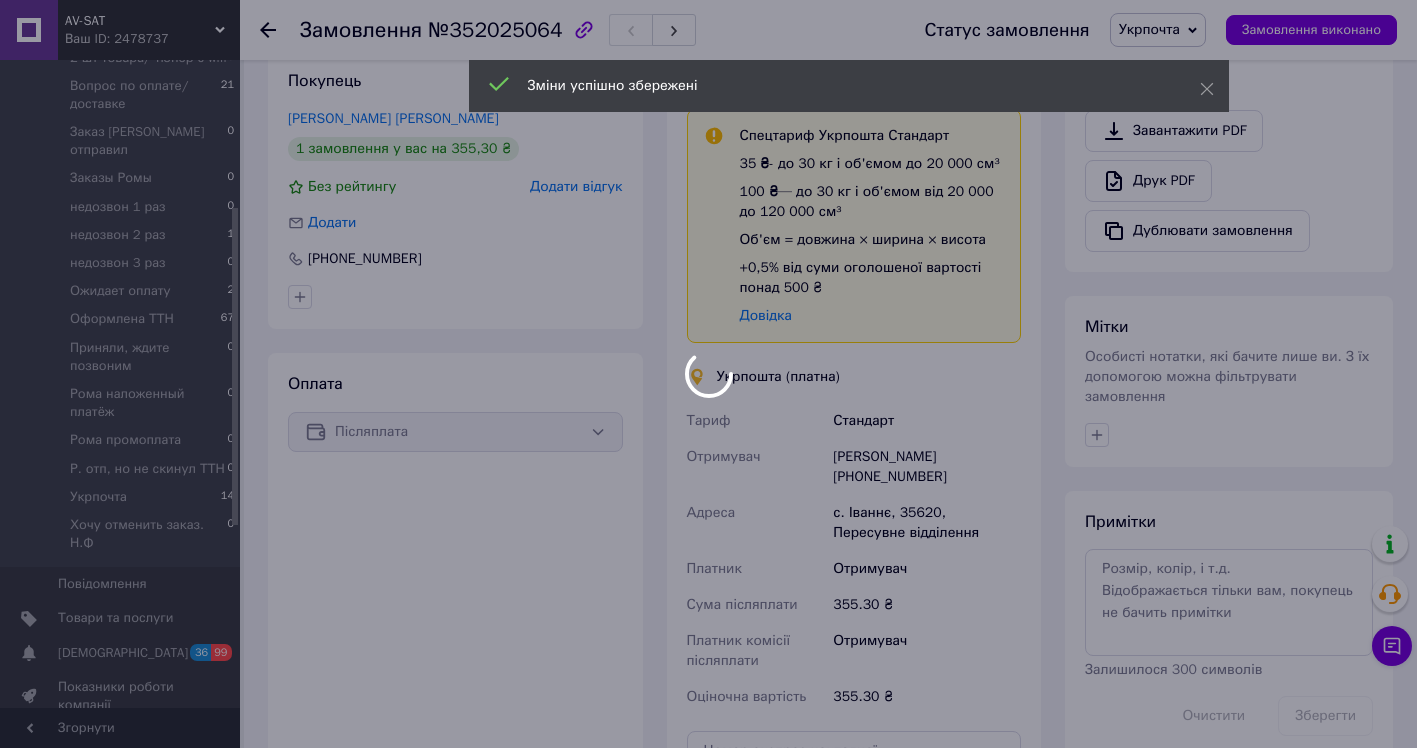 scroll, scrollTop: 900, scrollLeft: 0, axis: vertical 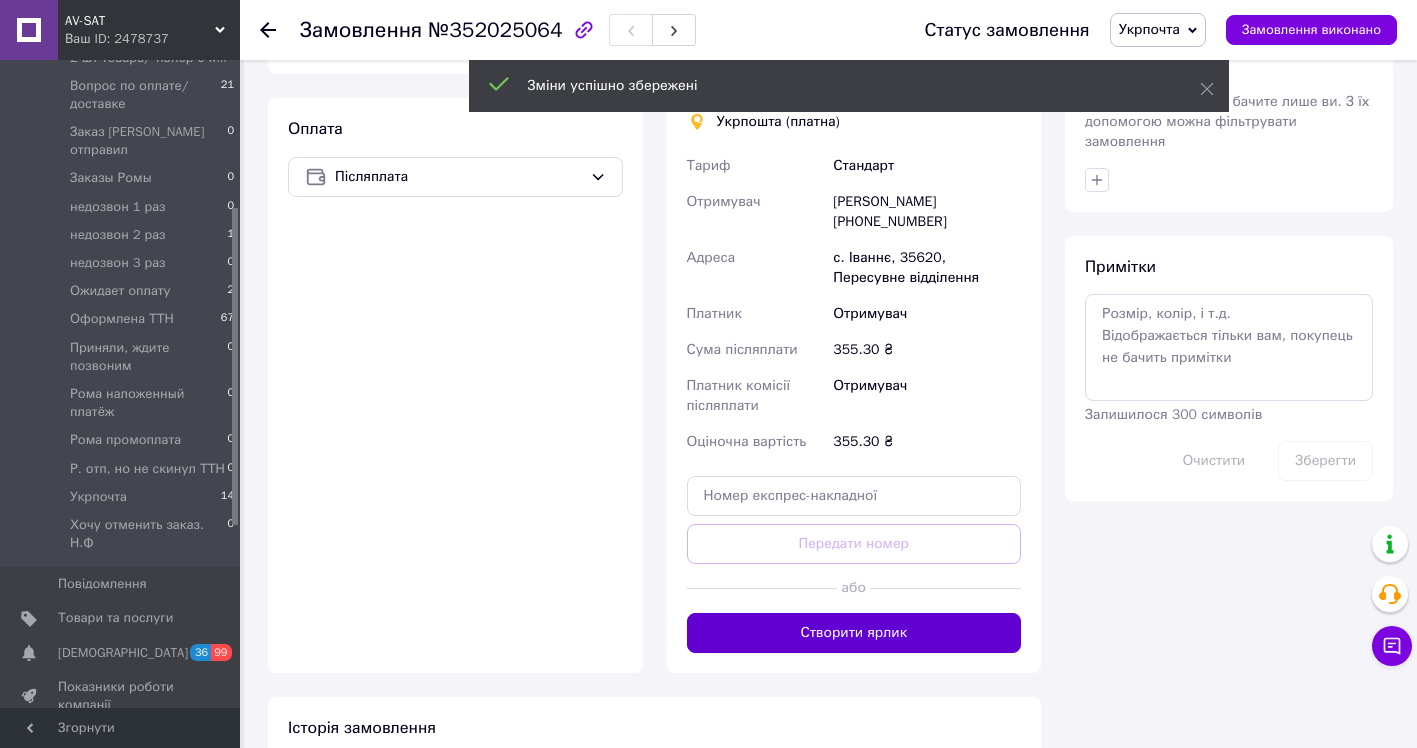 click on "Створити ярлик" at bounding box center [854, 633] 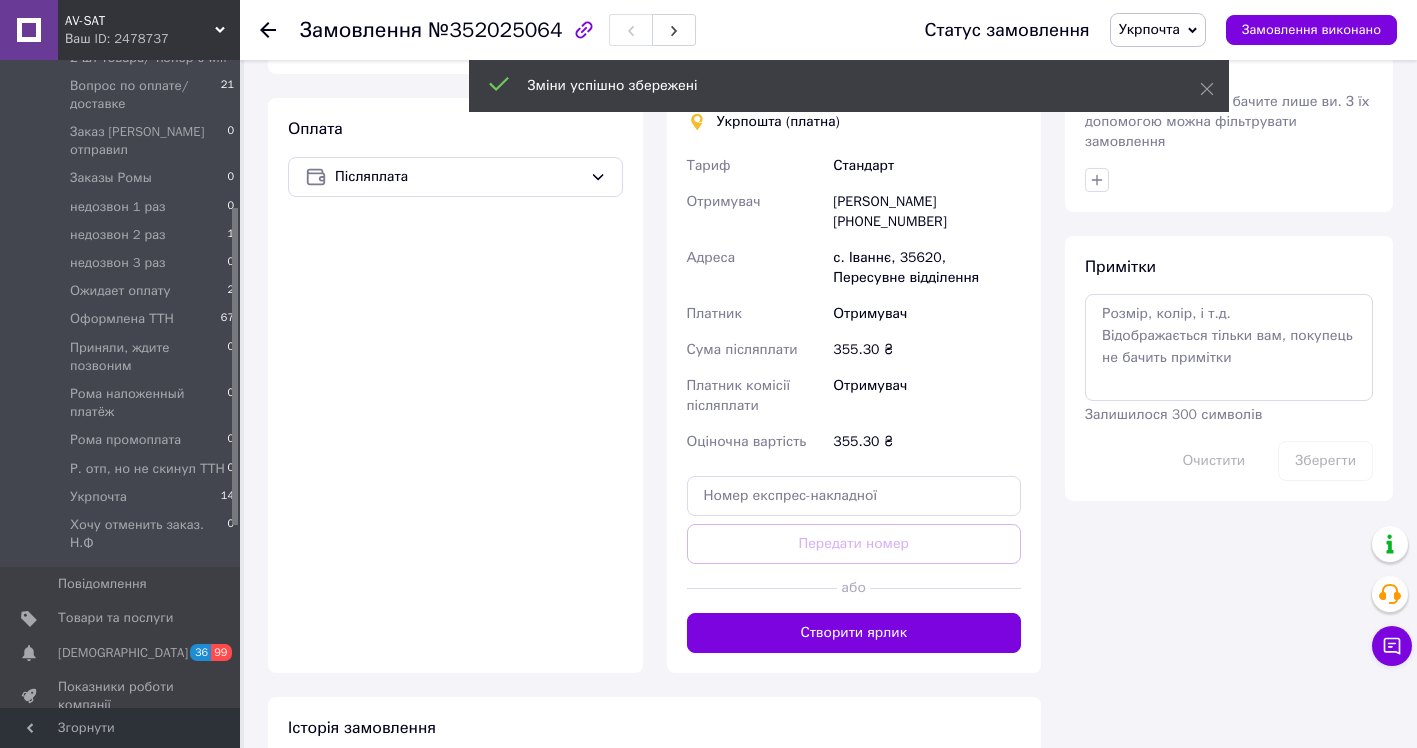 click on "Доставка Редагувати Спецтариф Укрпошта Стандарт 35 ₴  - до 30 кг і об'ємом до 20 000 см³ 100 ₴  — до 30 кг і об'ємом від 20 000 до 120 000 см³ Об'єм = довжина × ширина × висота +0,5% від суми оголошеної вартості понад 500 ₴ Довідка Укрпошта (платна) Тариф Стандарт Отримувач [PERSON_NAME] [PHONE_NUMBER] Адреса с. Іваннє, 35620, Пересувне відділення Платник Отримувач Сума післяплати 355.30 ₴ Платник комісії післяплати Отримувач Оціночна вартість 355.30 ₴ Передати номер або Створити ярлик" at bounding box center (854, 234) 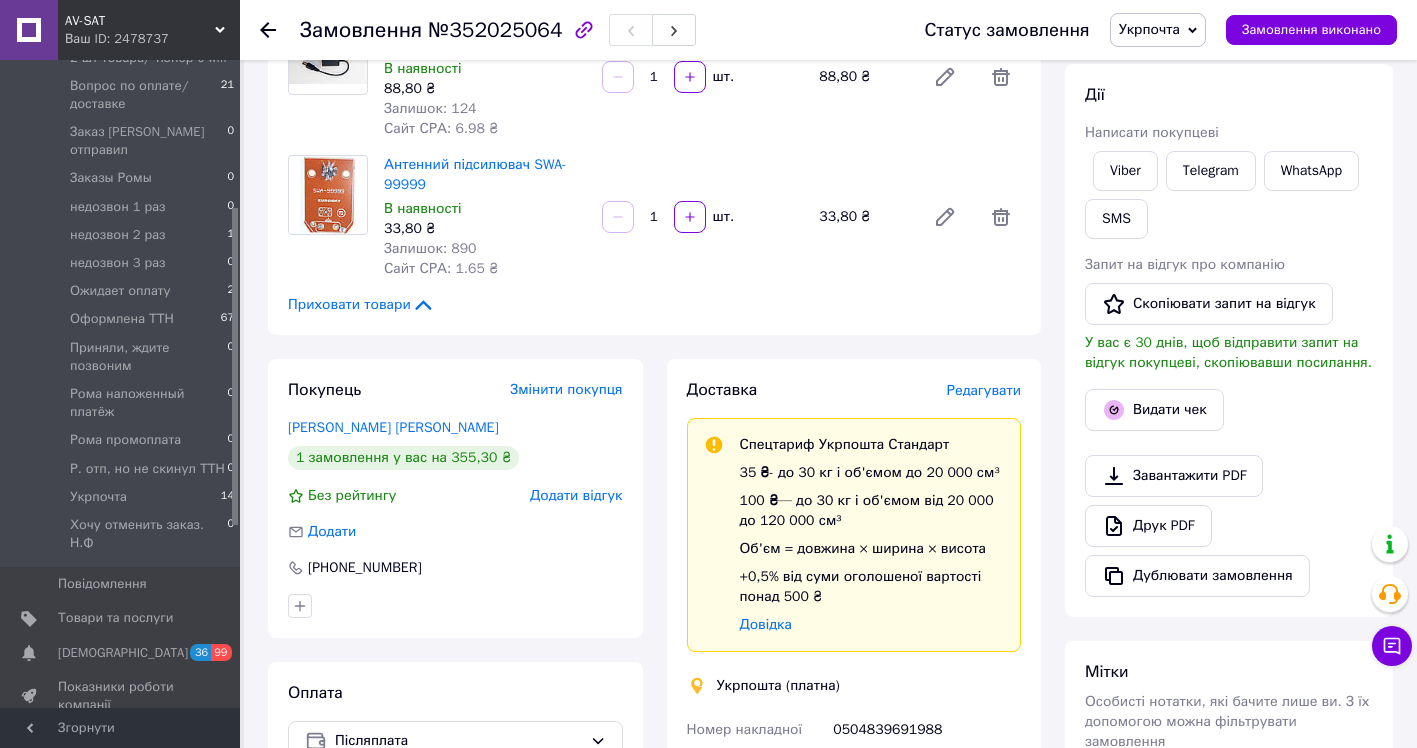 scroll, scrollTop: 0, scrollLeft: 0, axis: both 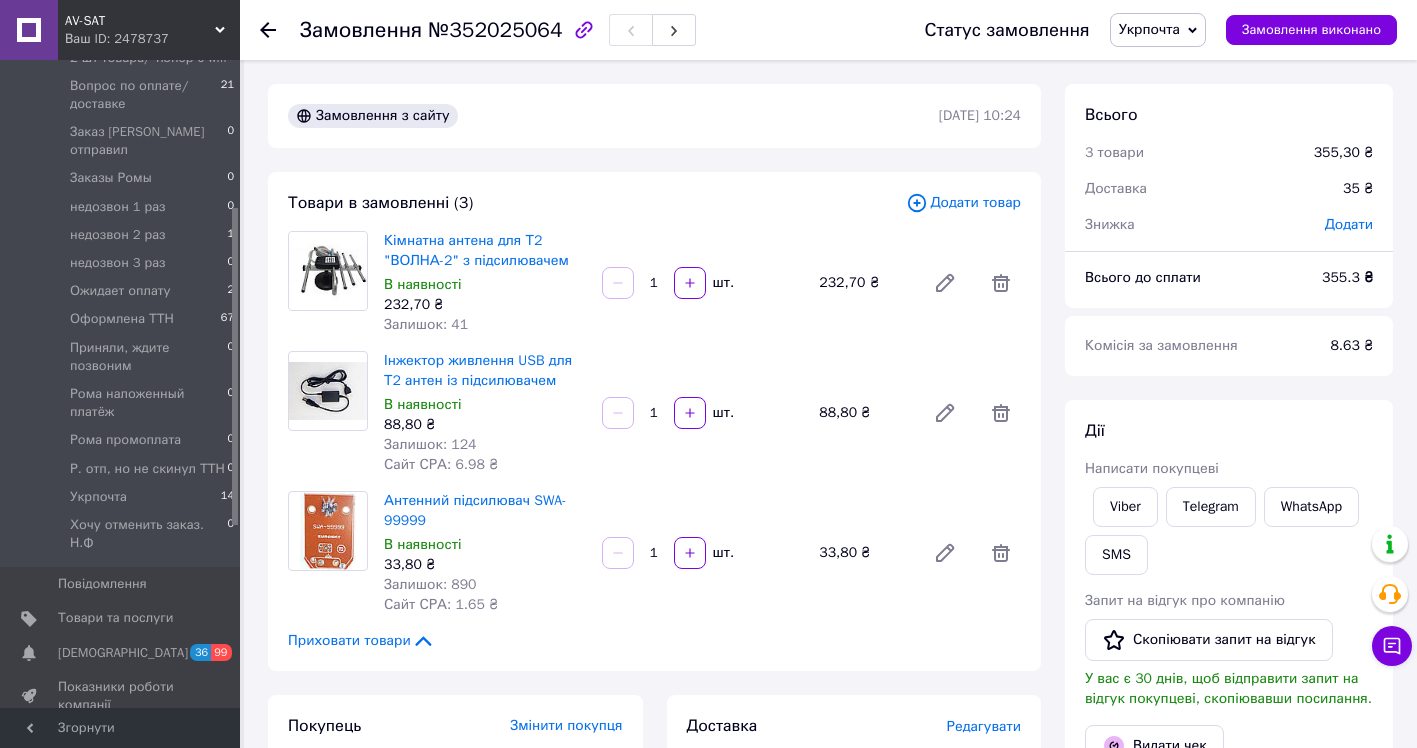 click on "Замовлення №352025064 Статус замовлення Укрпочта  Прийнято Виконано Скасовано Оплачено 2 шт товара/ тюнер с wifi Вопрос по оплате/доставке Заказ [PERSON_NAME] отправил Заказы Ромы недозвон 1 раз недозвон 2 раз недозвон 3 раз Ожидает оплату Оформлена ТТН Приняли, ждите позвоним [PERSON_NAME] наложенный платёж [PERSON_NAME] промоплата Р. отп,  но не скинул [PERSON_NAME] отменить заказ. Н.Ф Замовлення виконано" at bounding box center [828, 30] 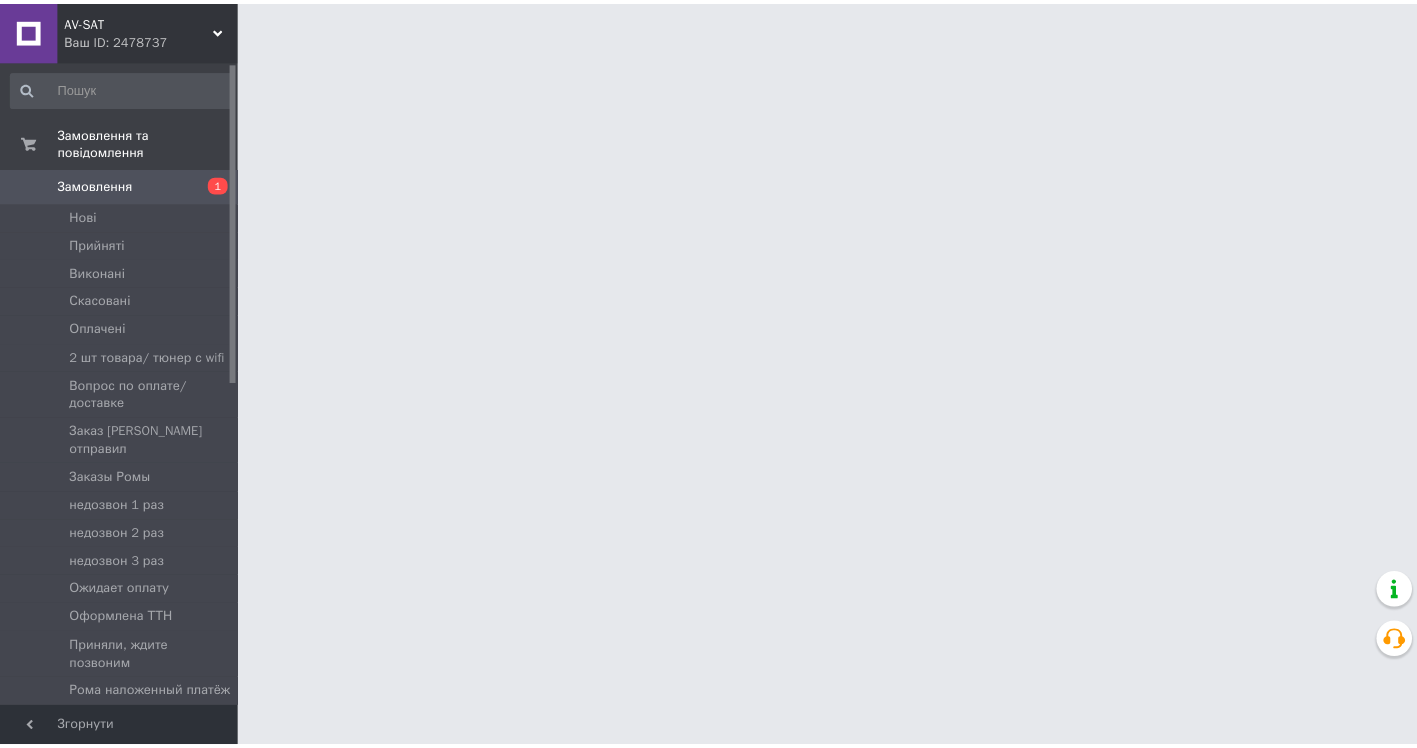 scroll, scrollTop: 0, scrollLeft: 0, axis: both 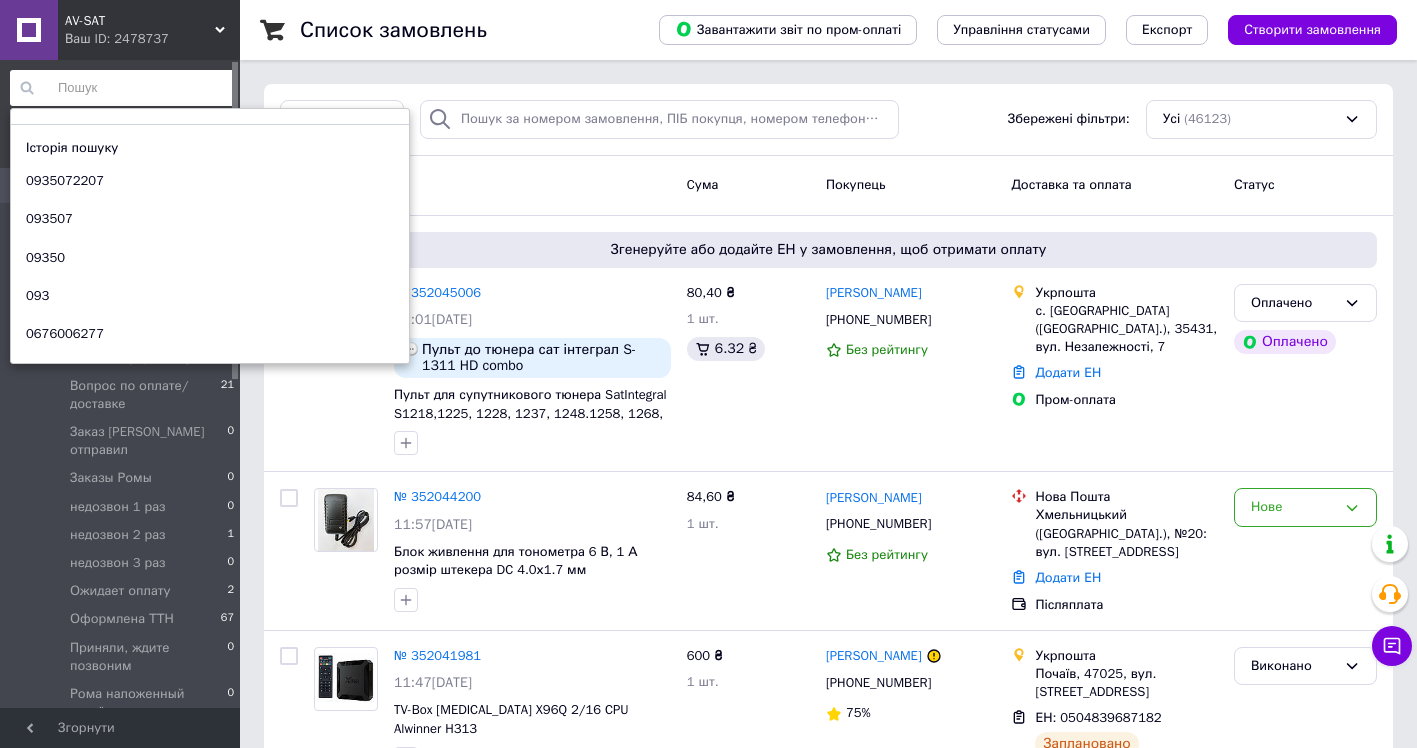 click at bounding box center [123, 88] 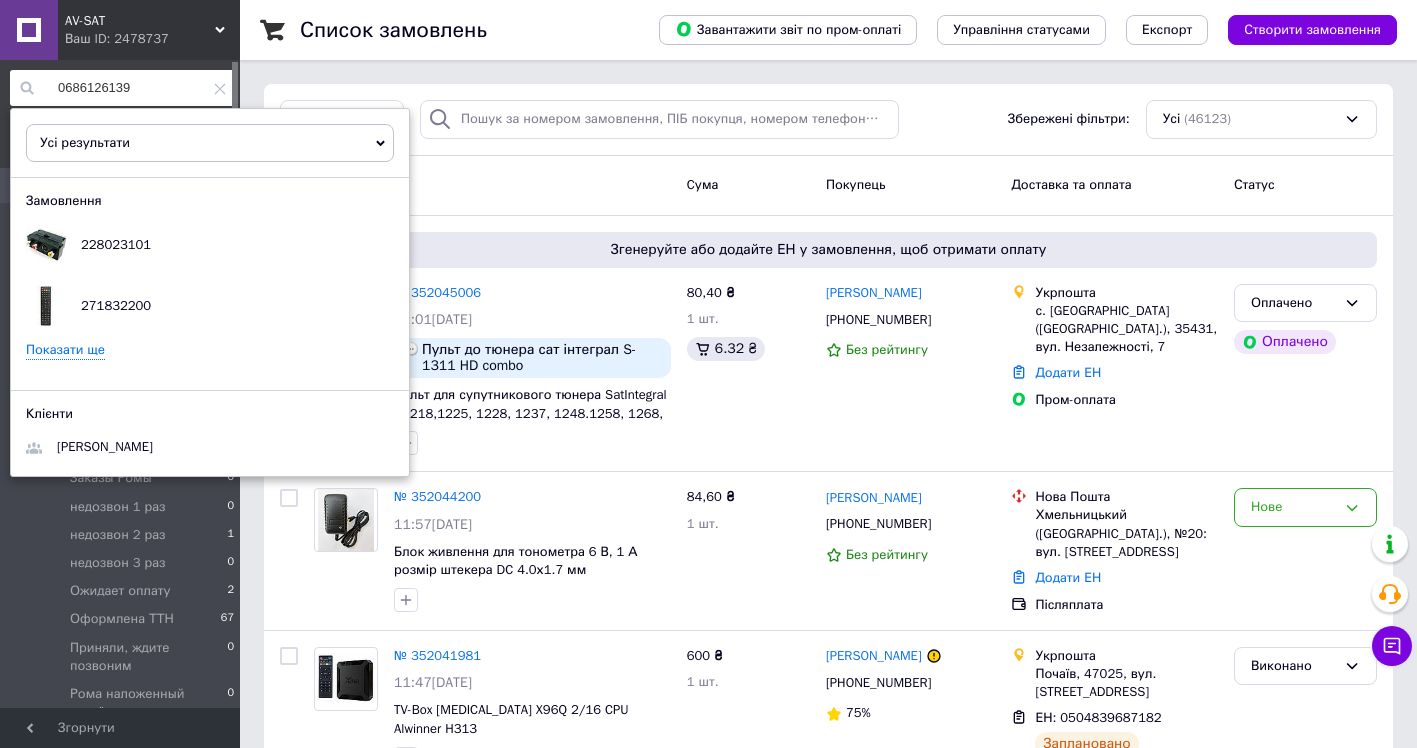 type on "0686126139" 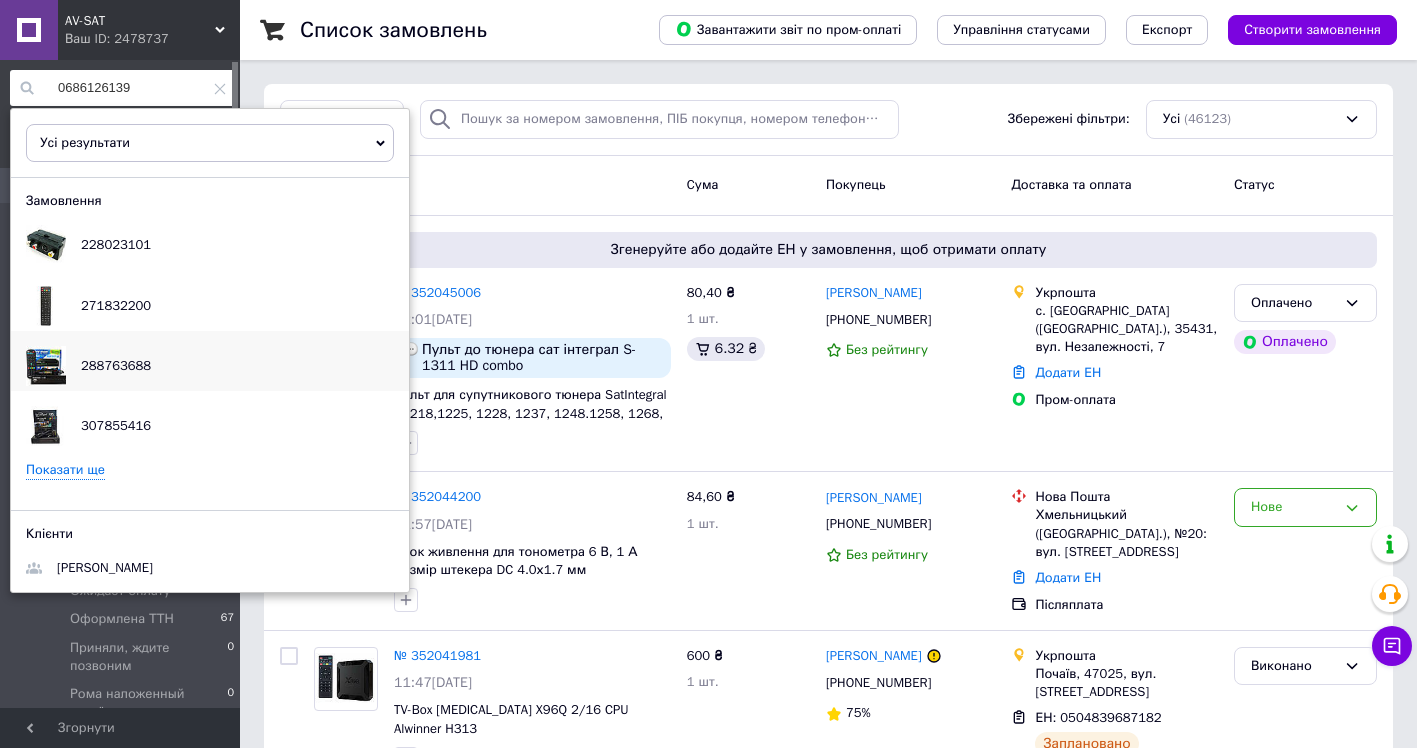 scroll, scrollTop: 1, scrollLeft: 0, axis: vertical 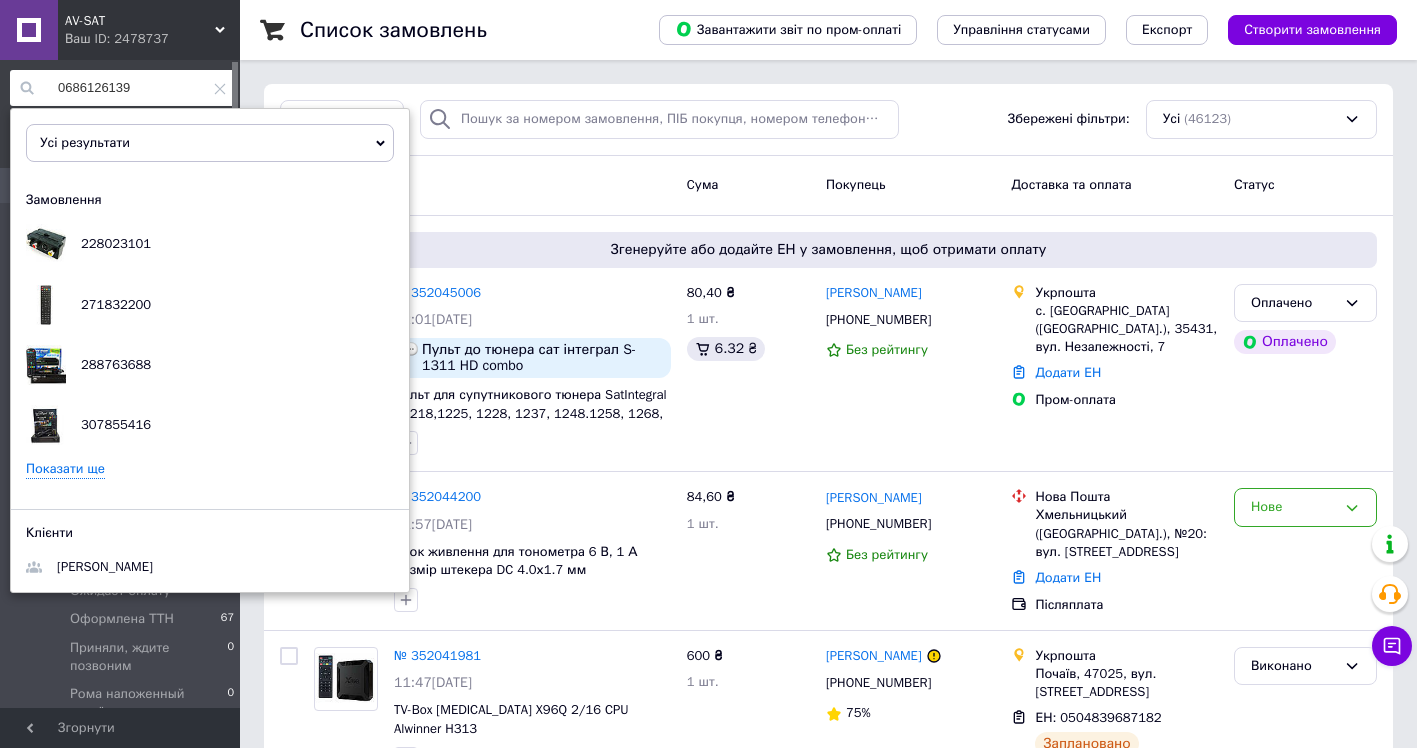 click on "Показати ще" at bounding box center [65, 469] 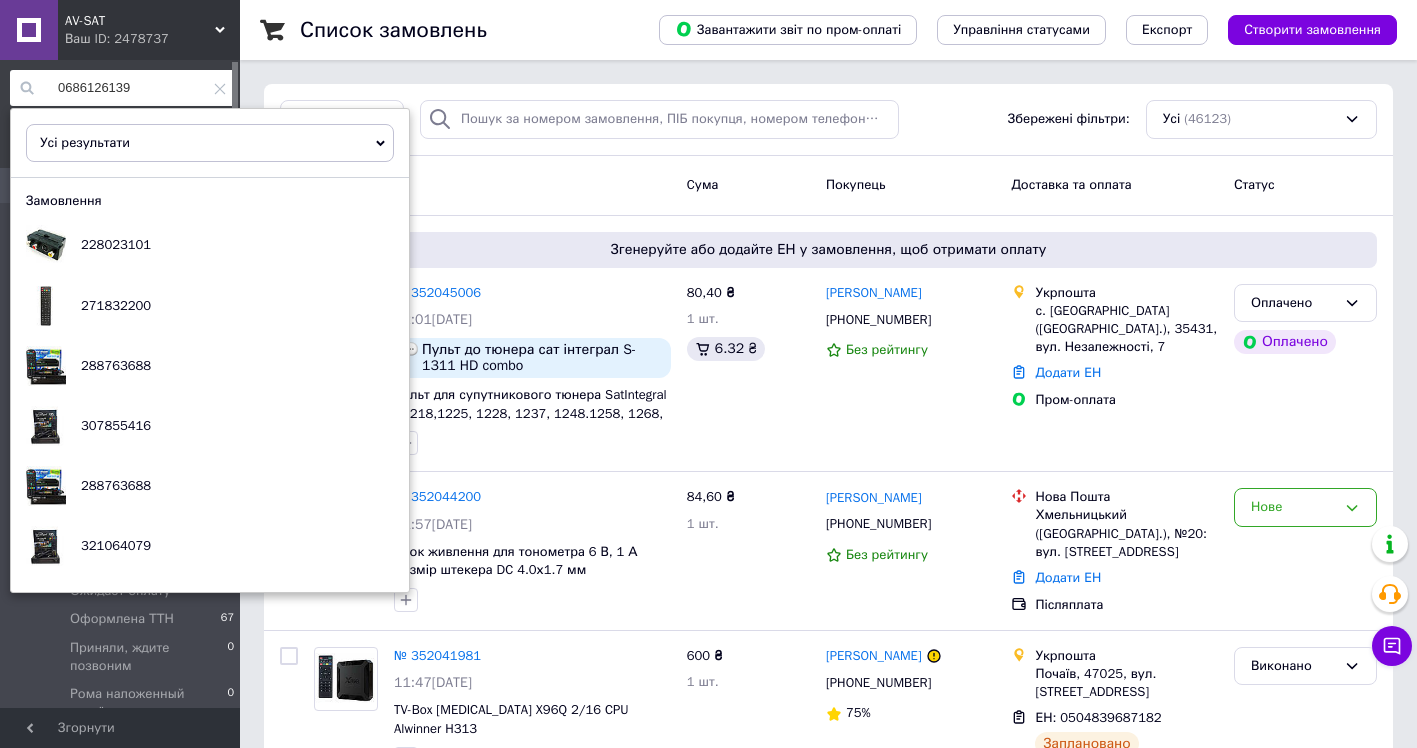 scroll, scrollTop: 119, scrollLeft: 0, axis: vertical 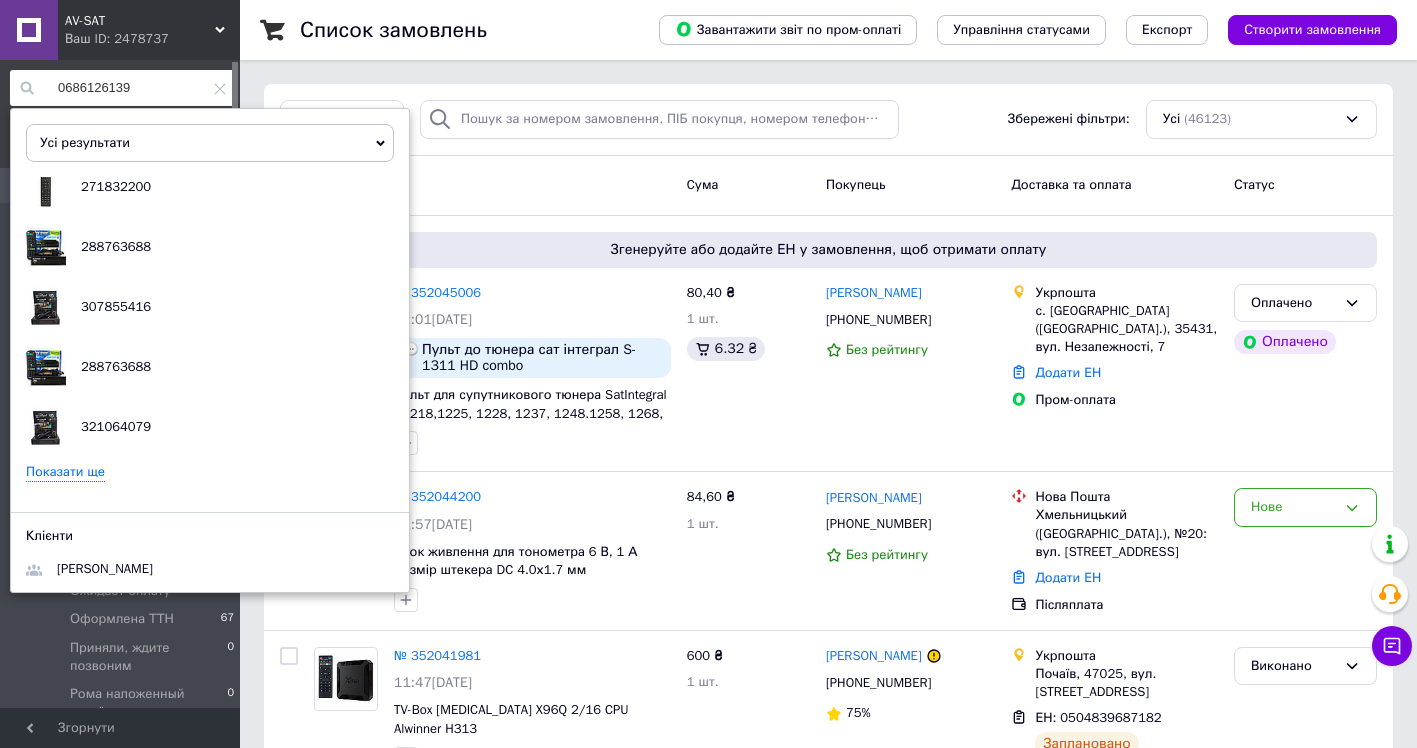 click on "Показати ще" at bounding box center [65, 472] 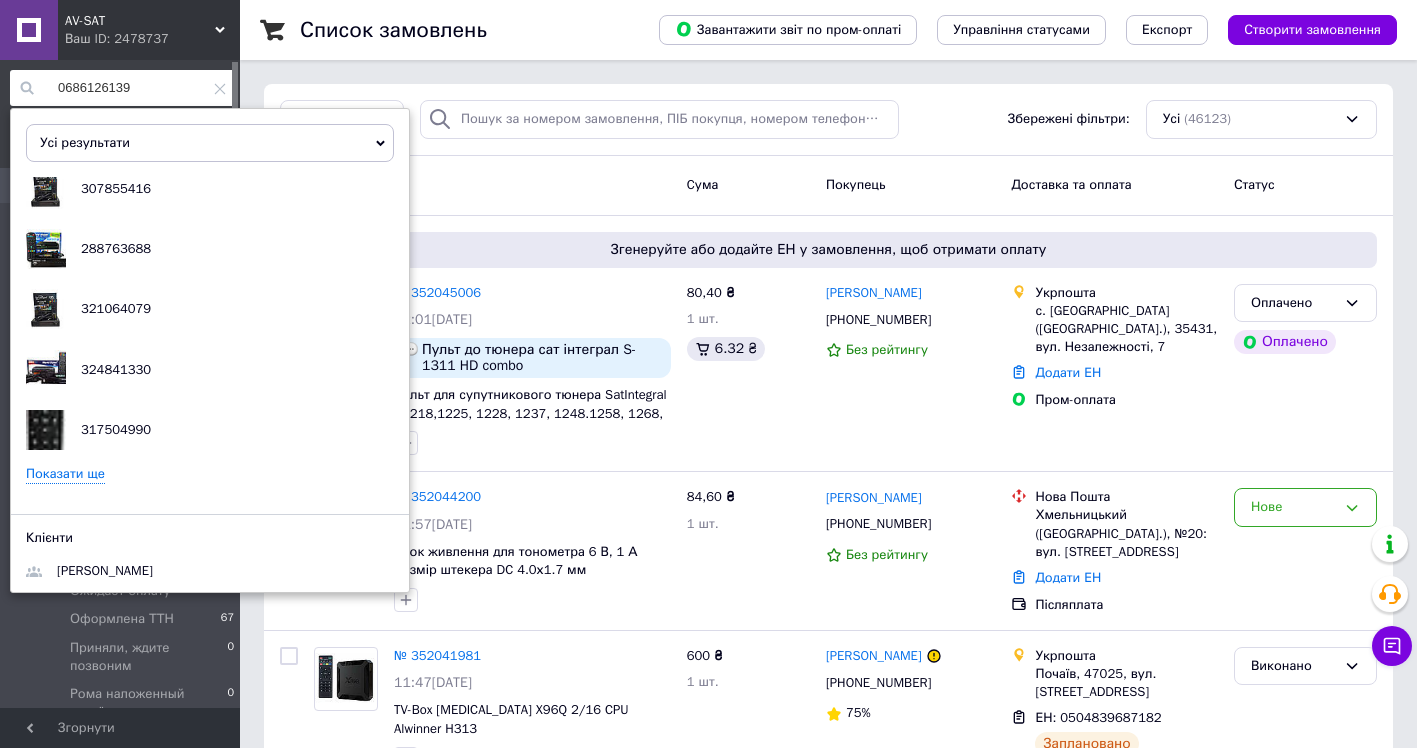 click on "Показати ще" at bounding box center [65, 474] 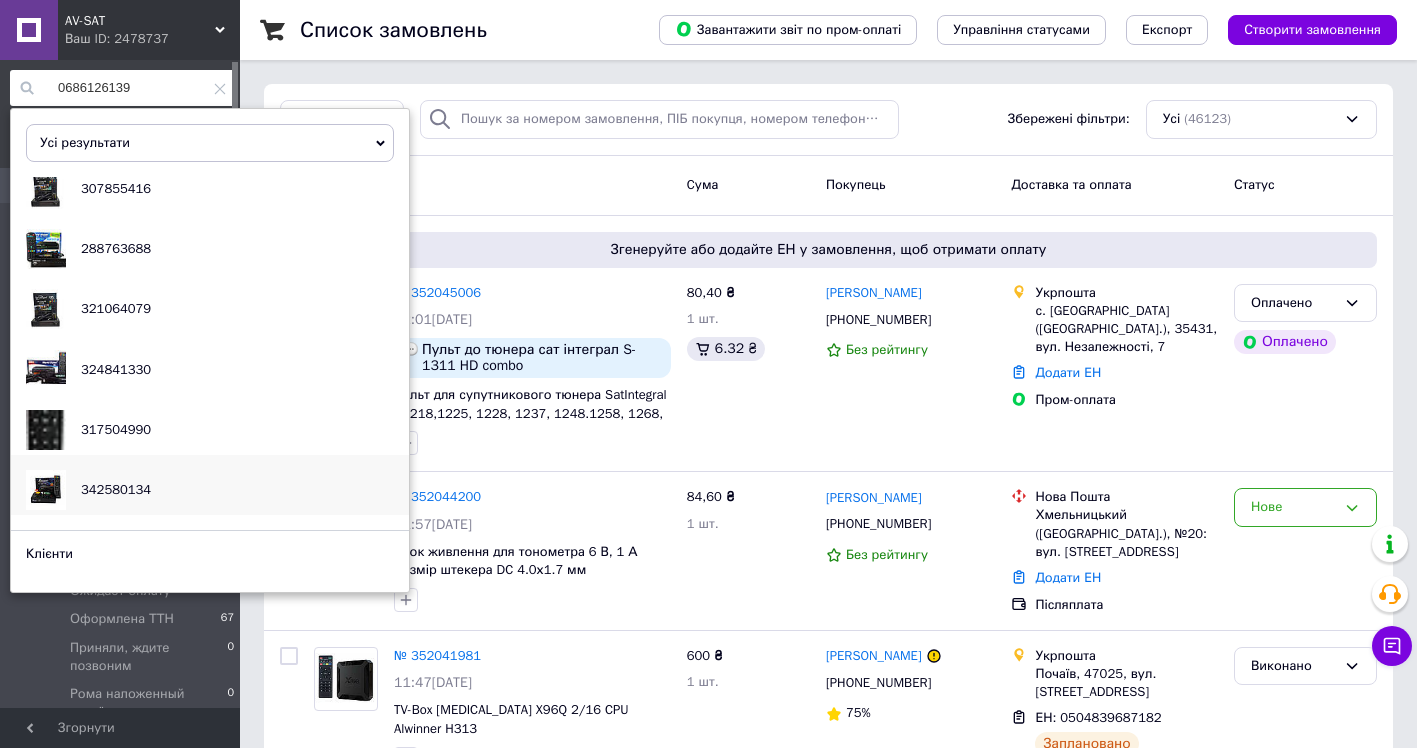scroll, scrollTop: 252, scrollLeft: 0, axis: vertical 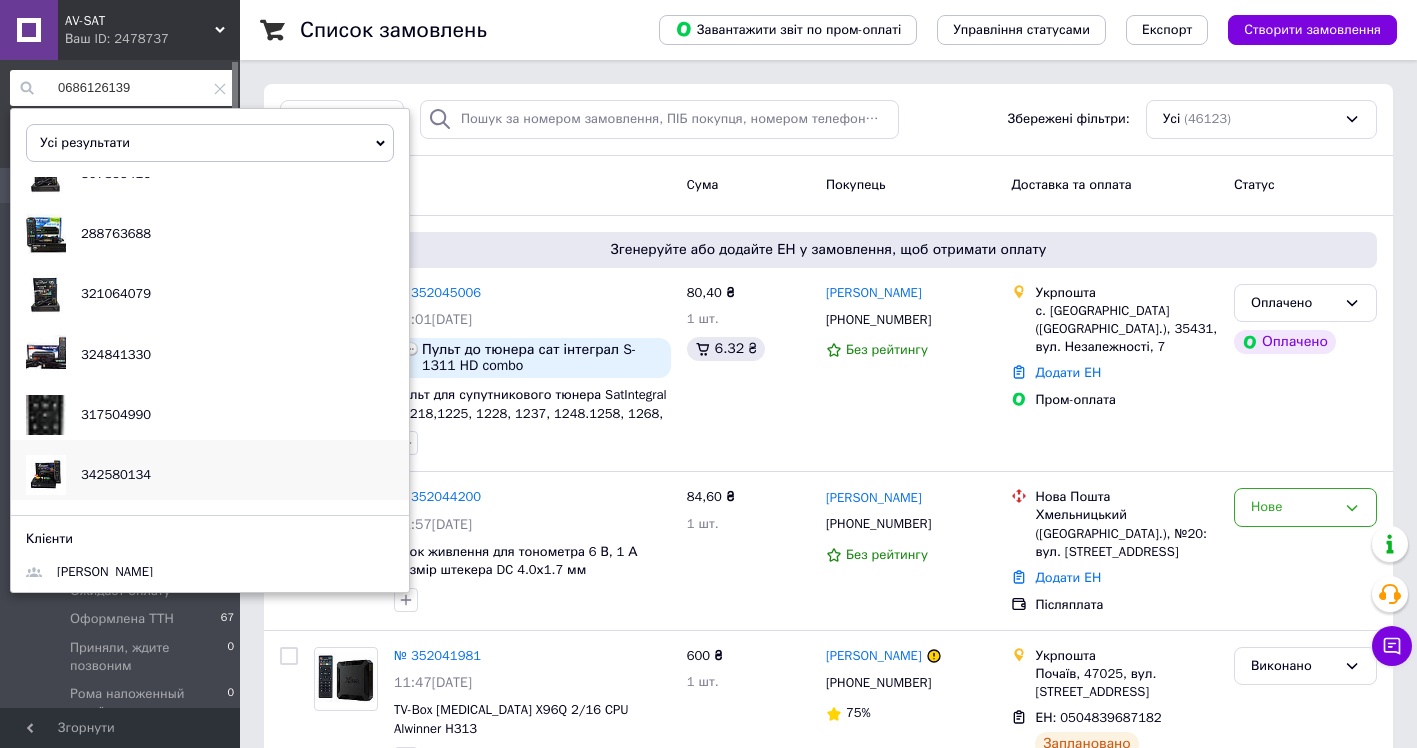 click on "342580134" at bounding box center (116, 474) 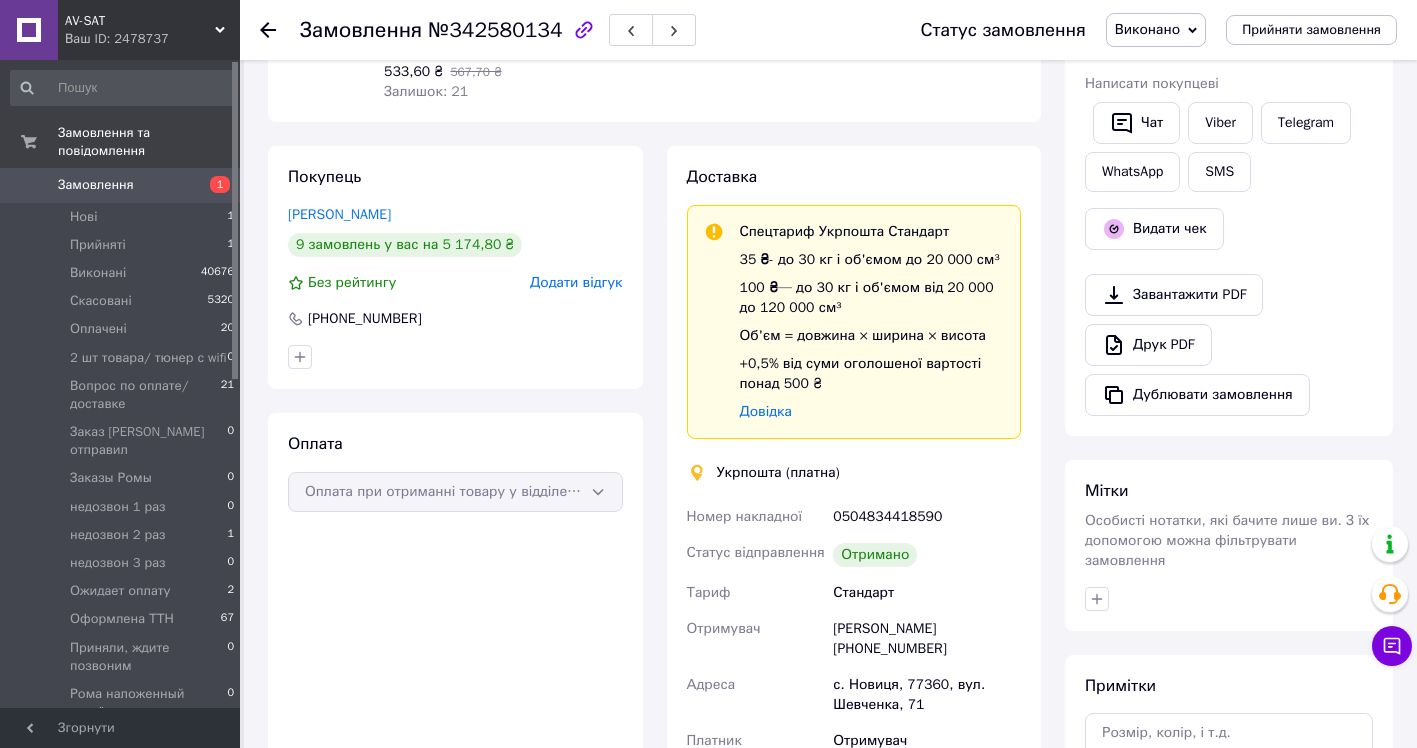 scroll, scrollTop: 100, scrollLeft: 0, axis: vertical 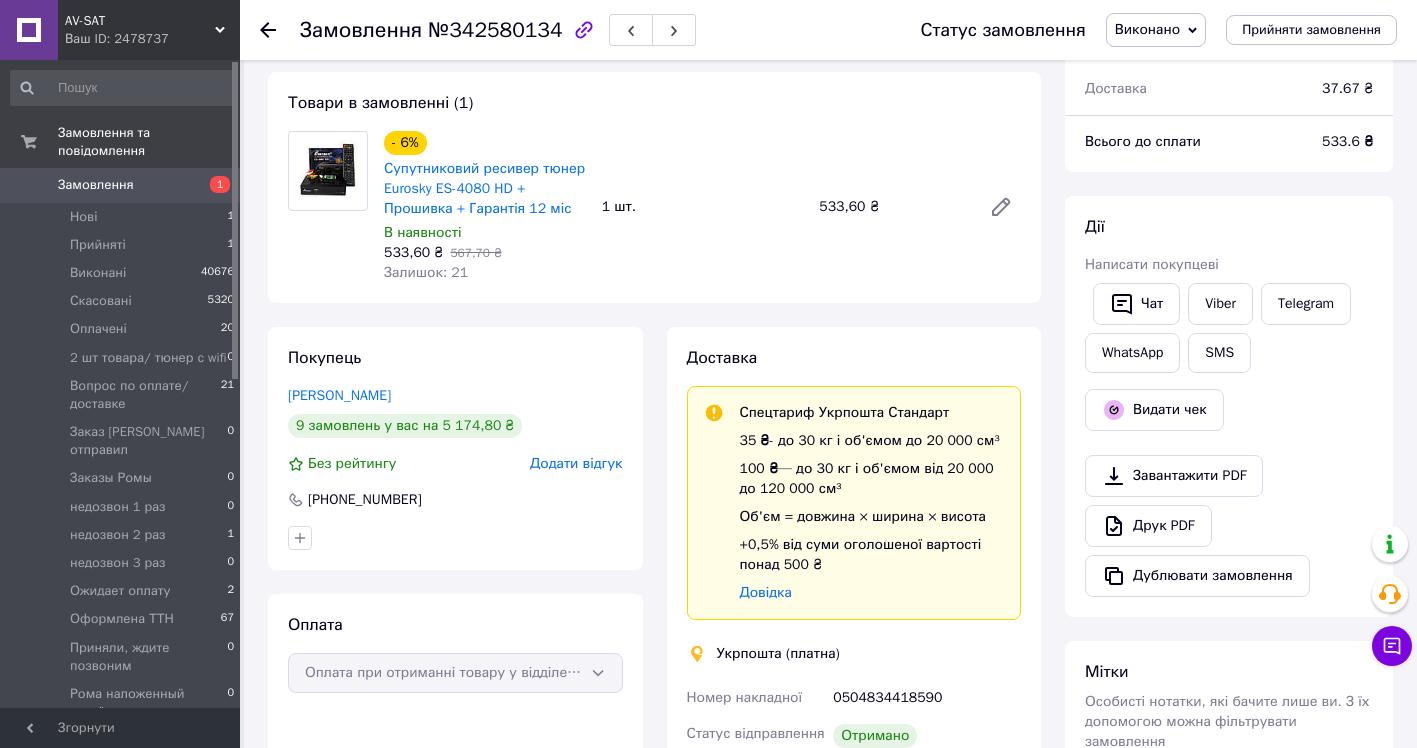 click at bounding box center [280, 30] 